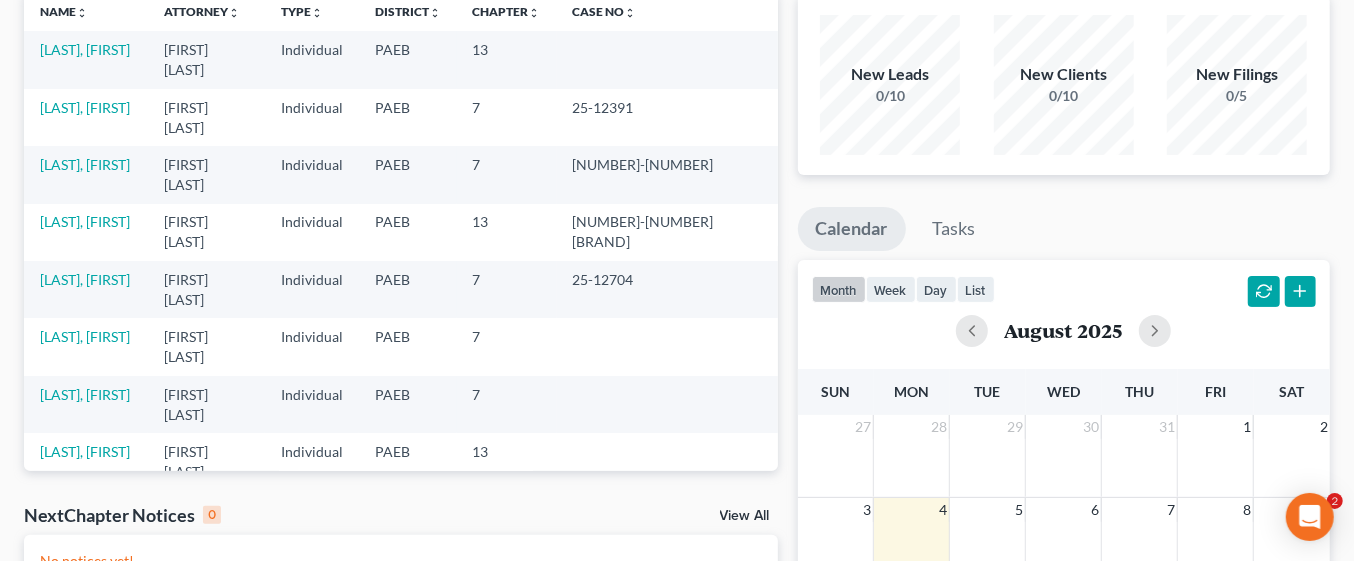 scroll, scrollTop: 177, scrollLeft: 0, axis: vertical 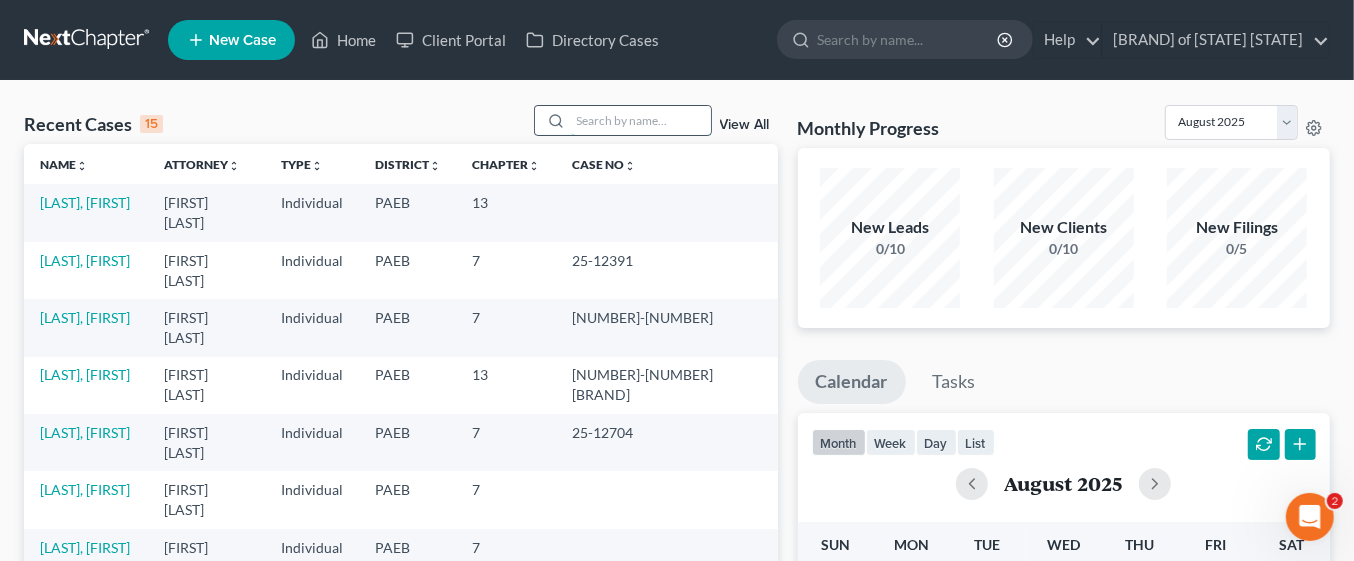 click at bounding box center (641, 120) 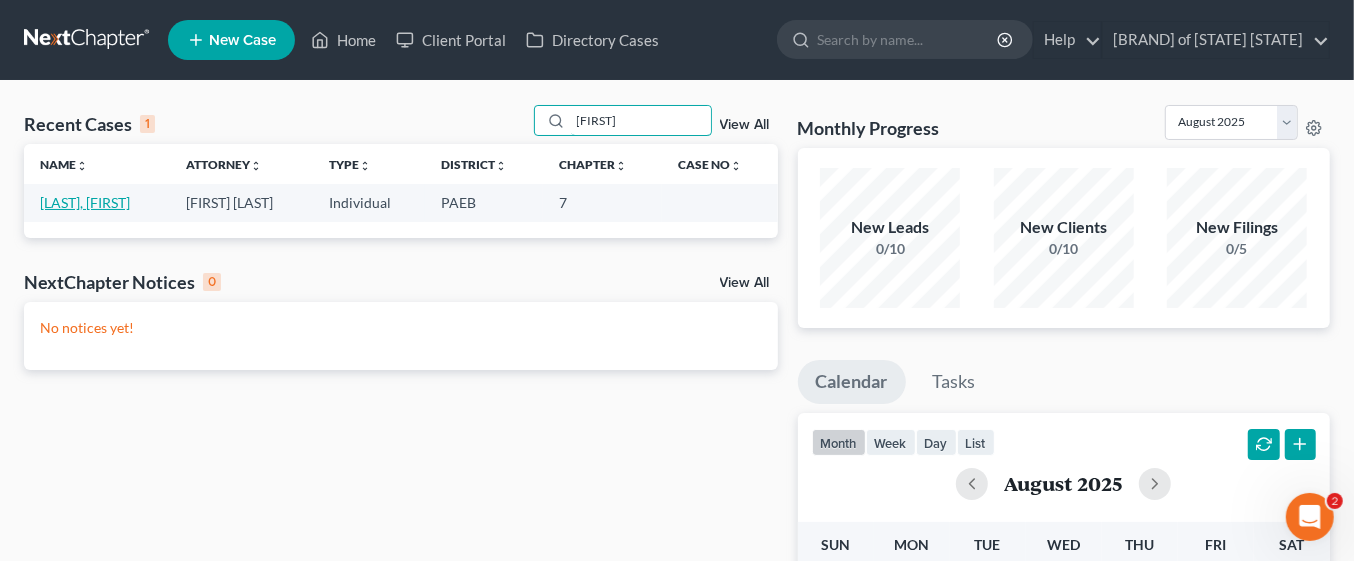type on "[FIRST]" 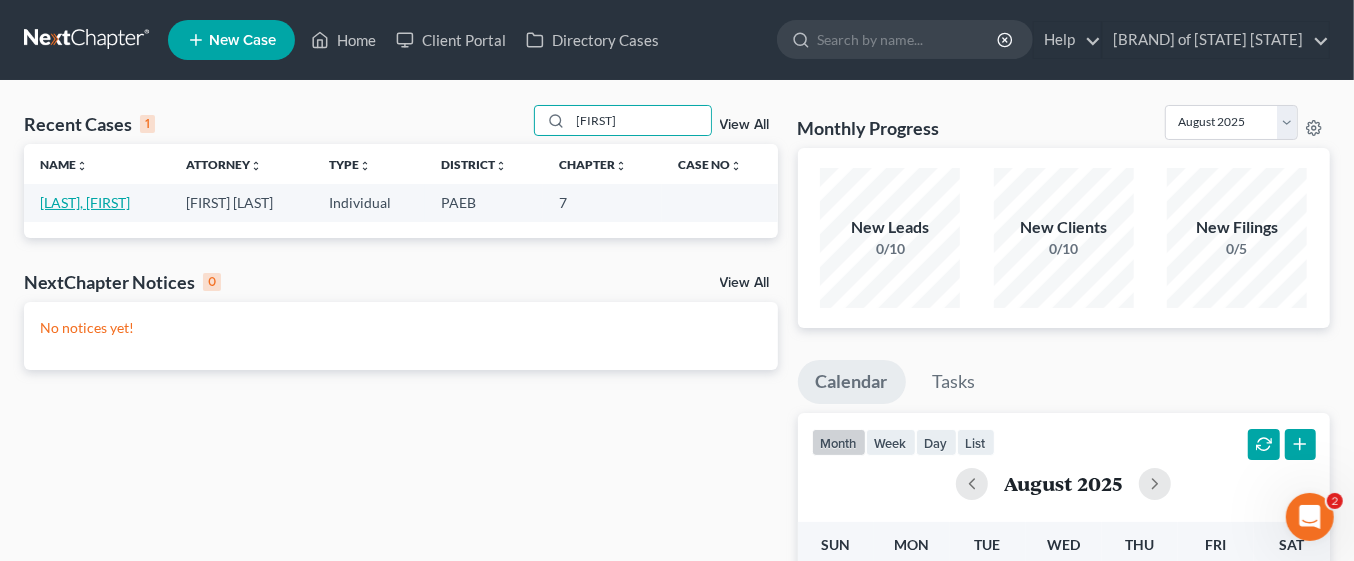 click on "[LAST], [FIRST]" at bounding box center [85, 202] 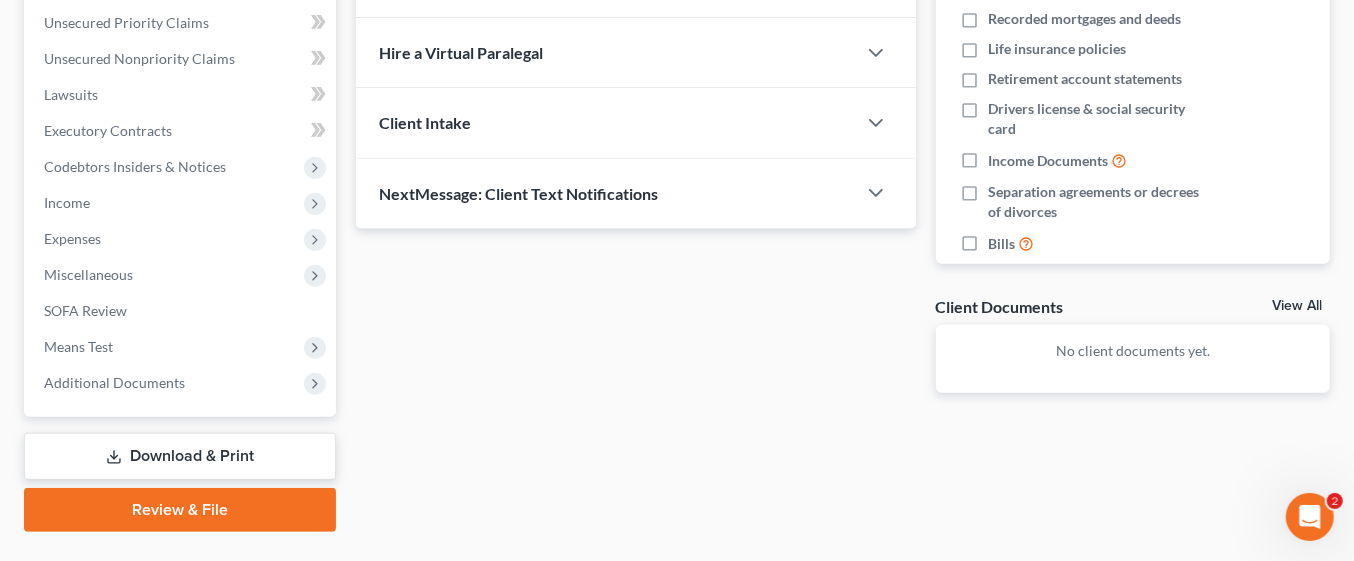 scroll, scrollTop: 498, scrollLeft: 0, axis: vertical 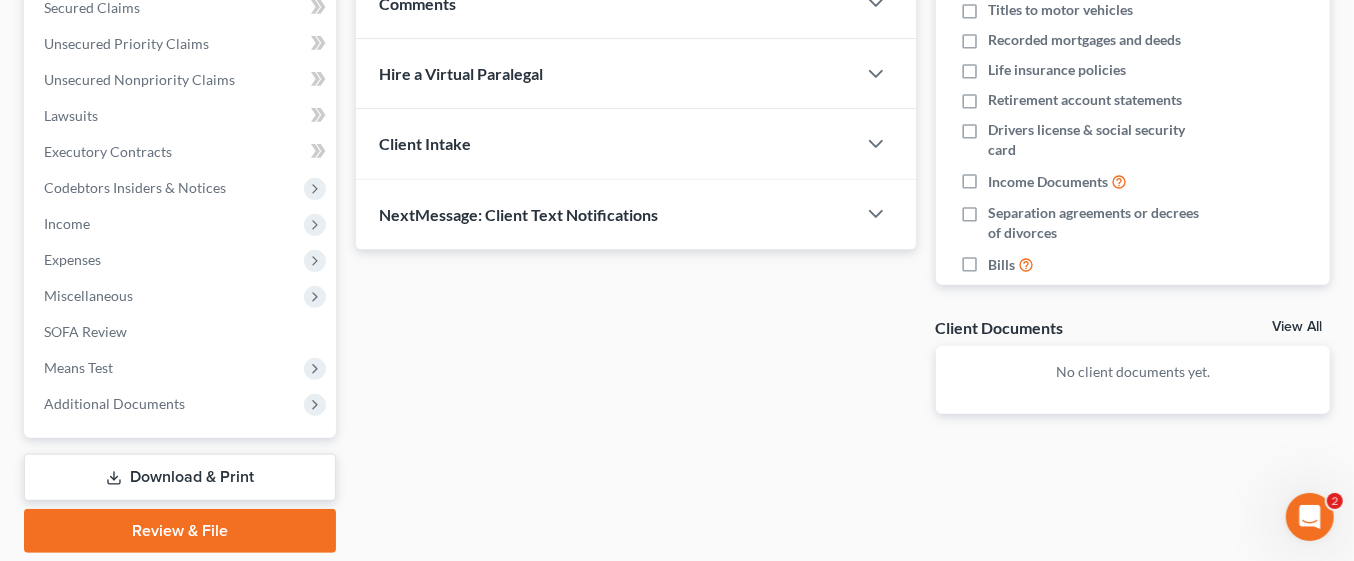 click on "Download & Print" at bounding box center [180, 477] 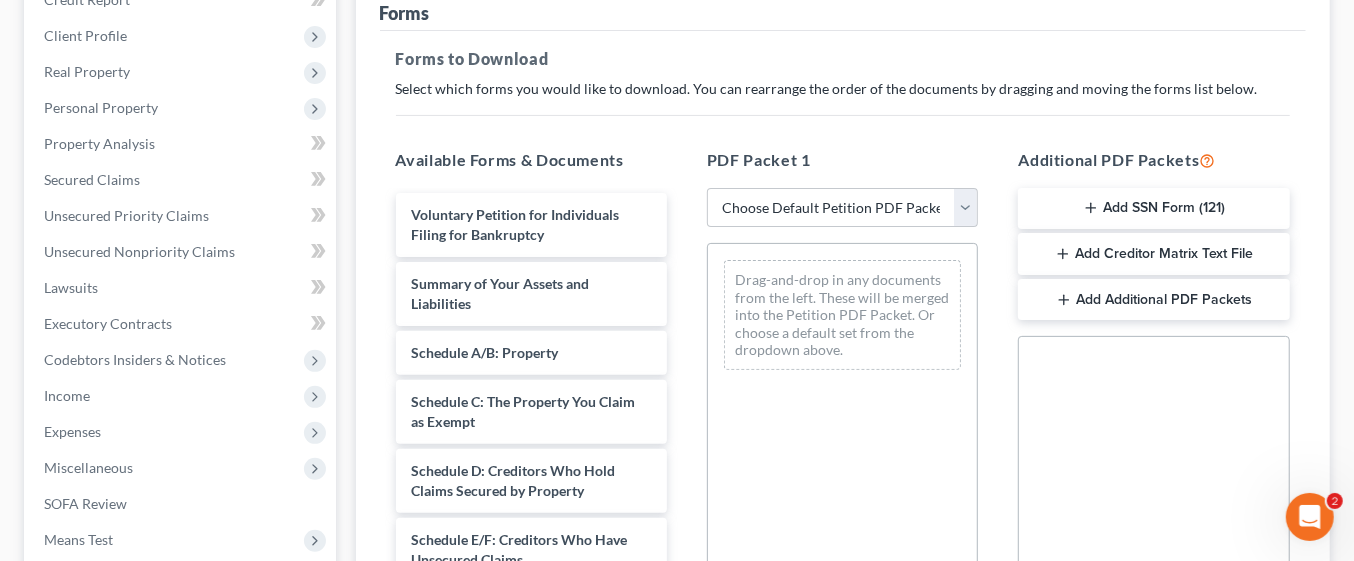 scroll, scrollTop: 272, scrollLeft: 0, axis: vertical 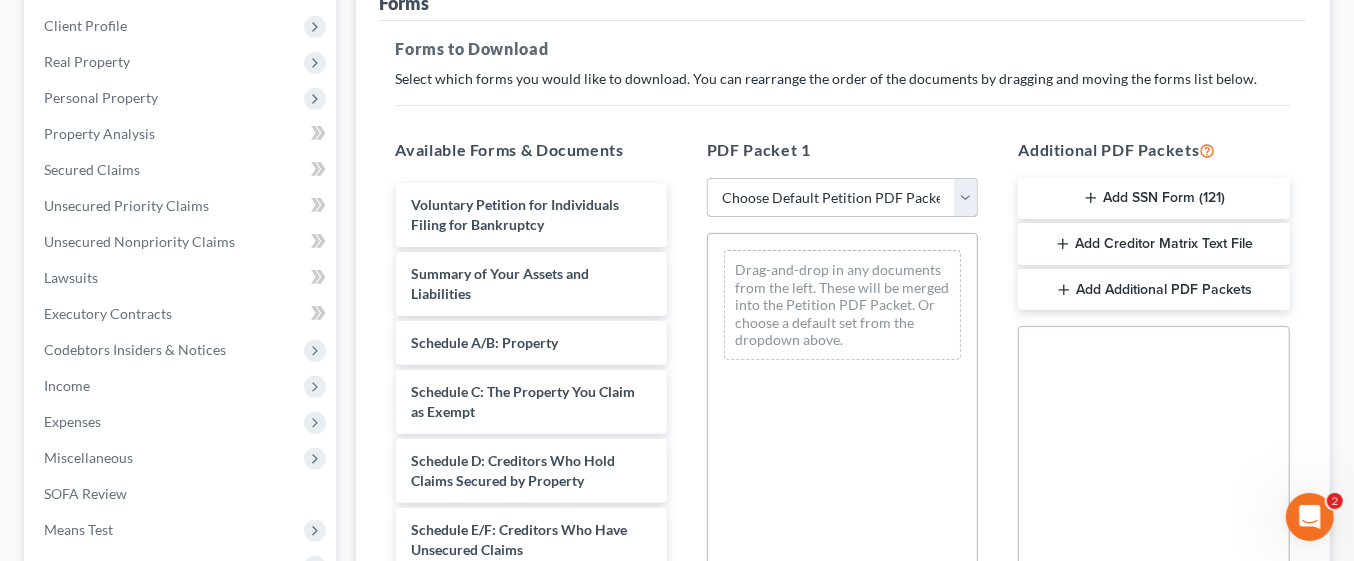 click on "update e/F Ch 7 Pet & Sch UPDATED PET & SCHE 2024 filing template Updated Pet & Sch" at bounding box center (842, 198) 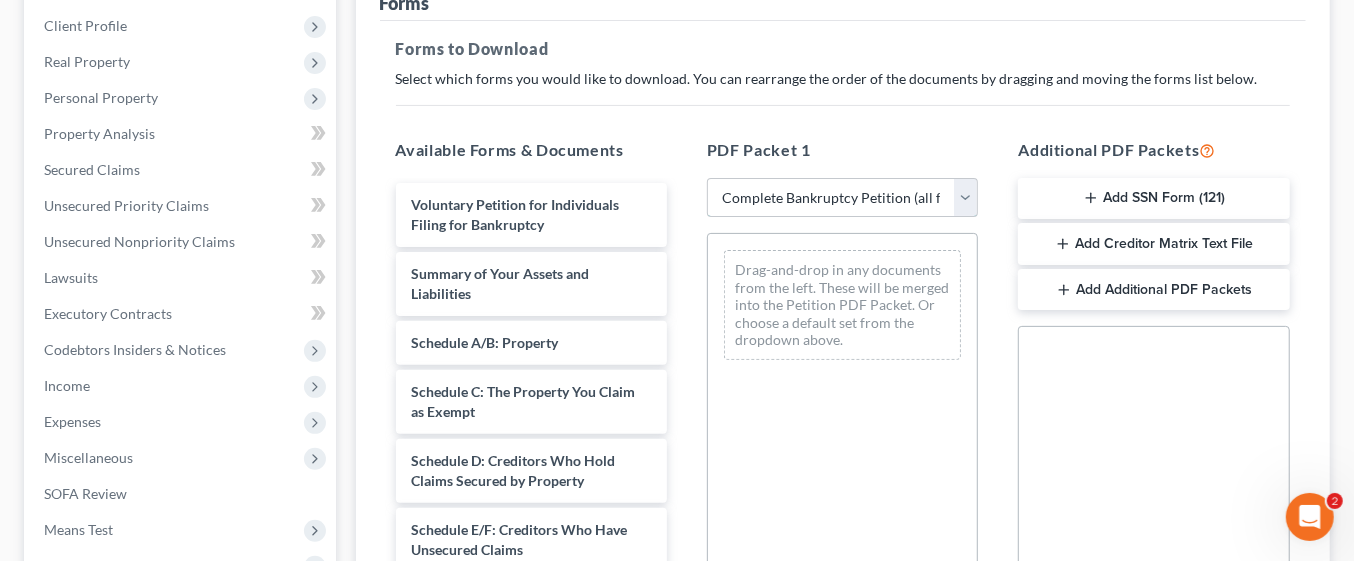 click on "update e/F Ch 7 Pet & Sch UPDATED PET & SCHE 2024 filing template Updated Pet & Sch" at bounding box center [842, 198] 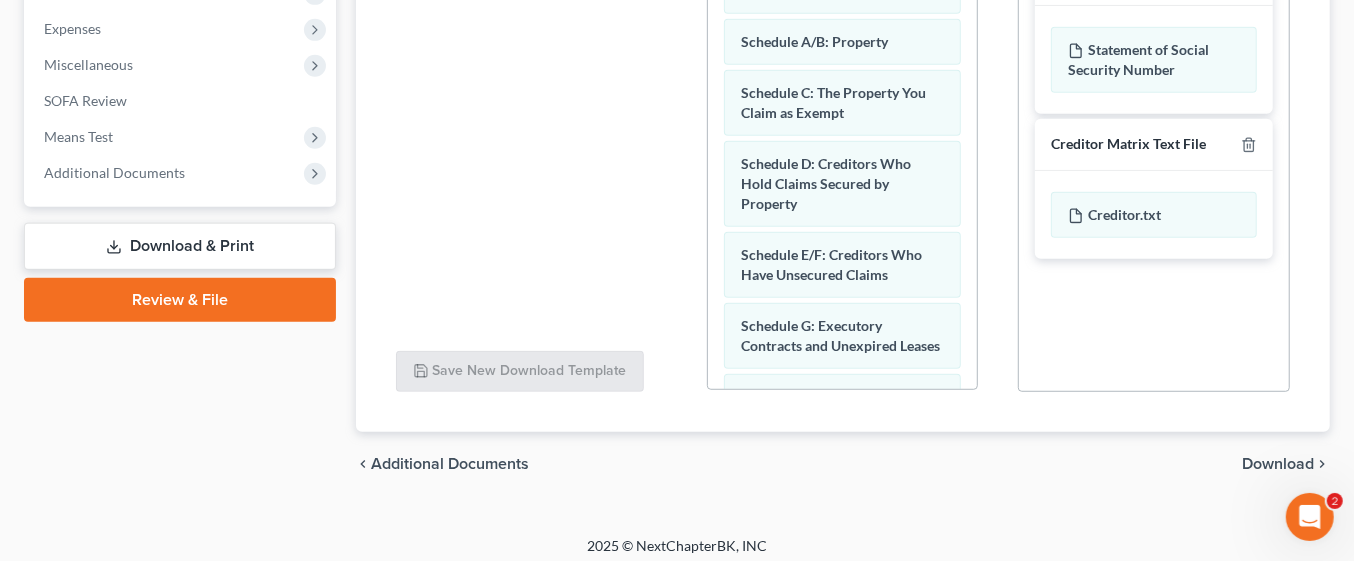 scroll, scrollTop: 672, scrollLeft: 0, axis: vertical 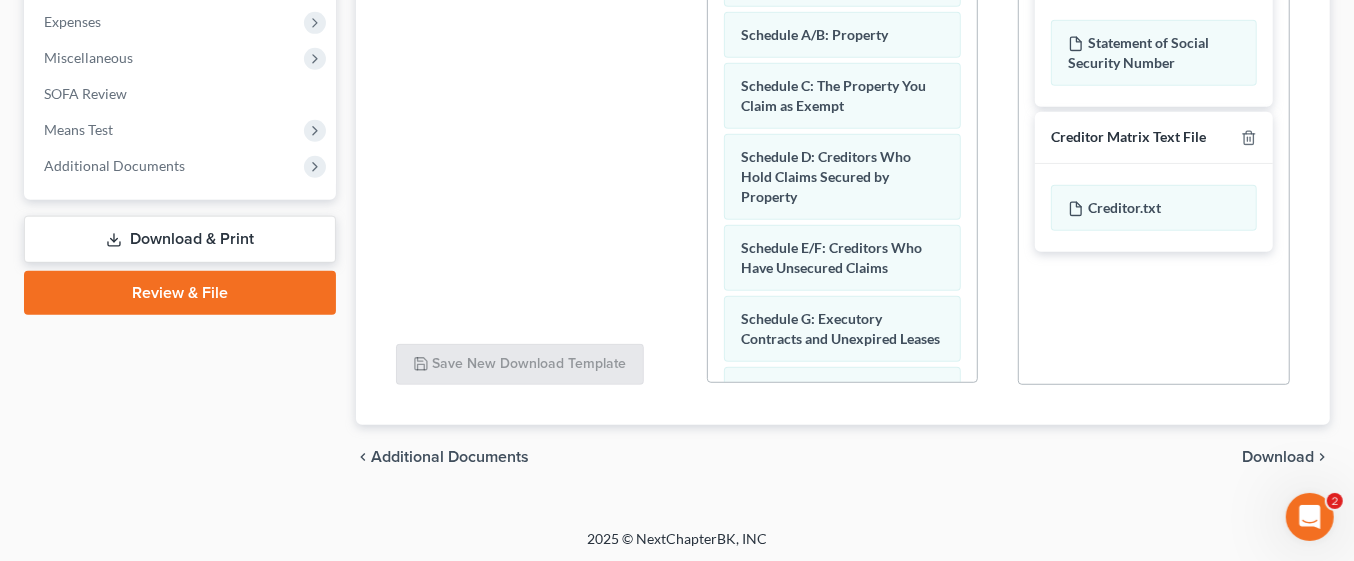 click on "Download" at bounding box center (1278, 457) 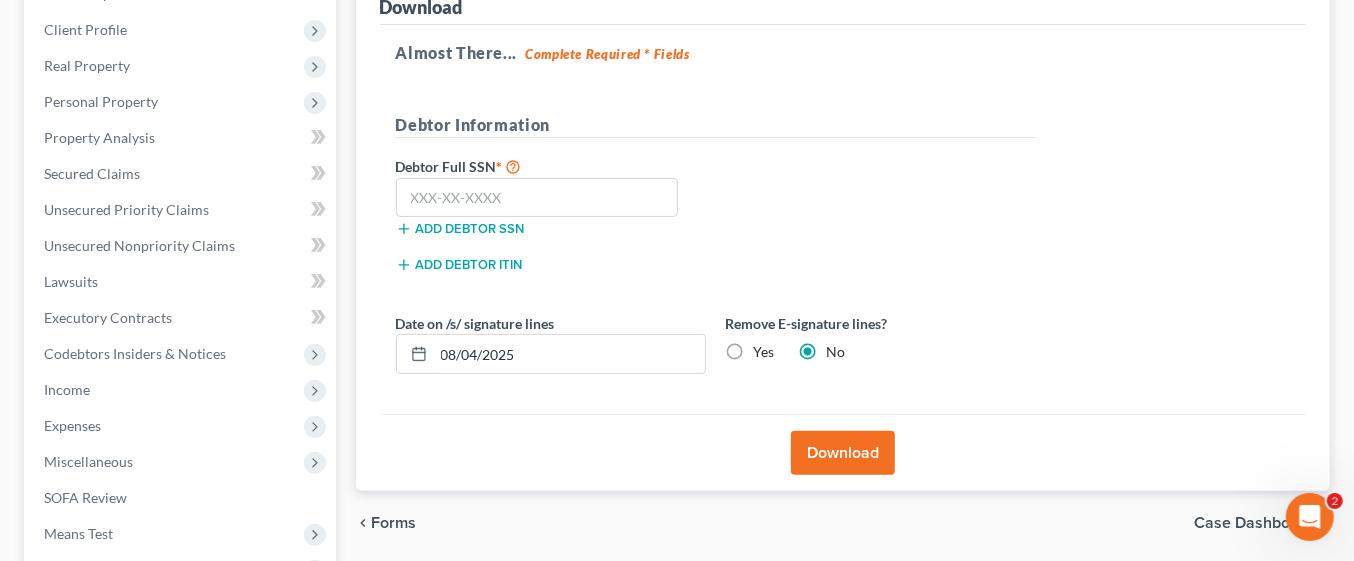 scroll, scrollTop: 261, scrollLeft: 0, axis: vertical 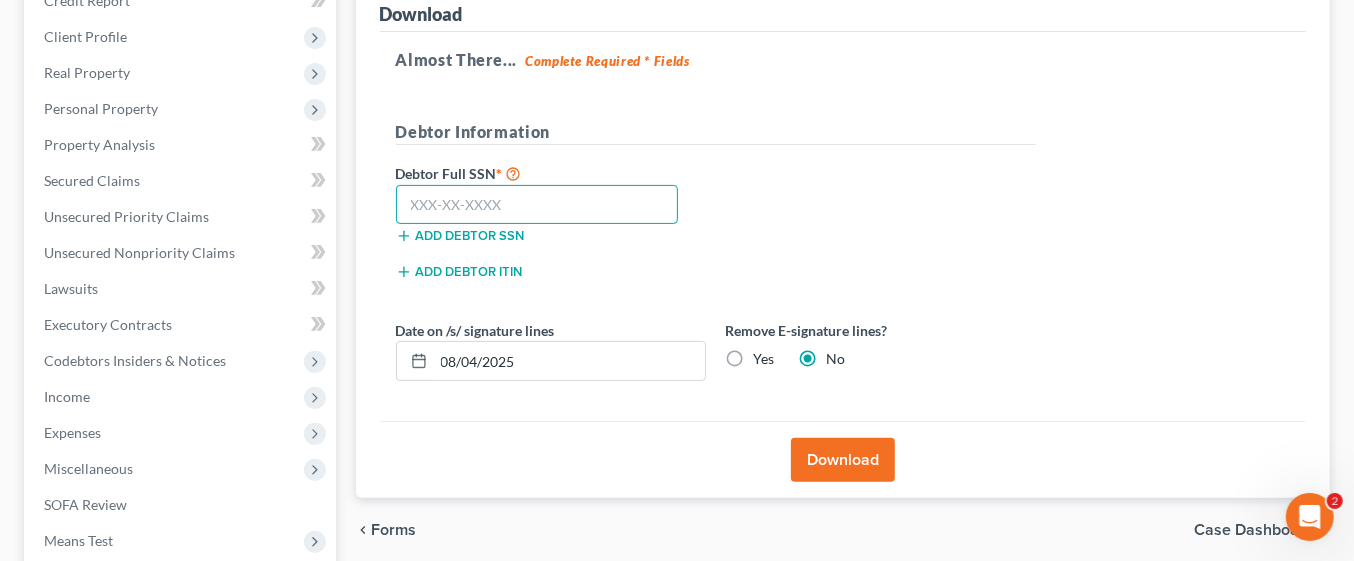 paste on "[PHONE]" 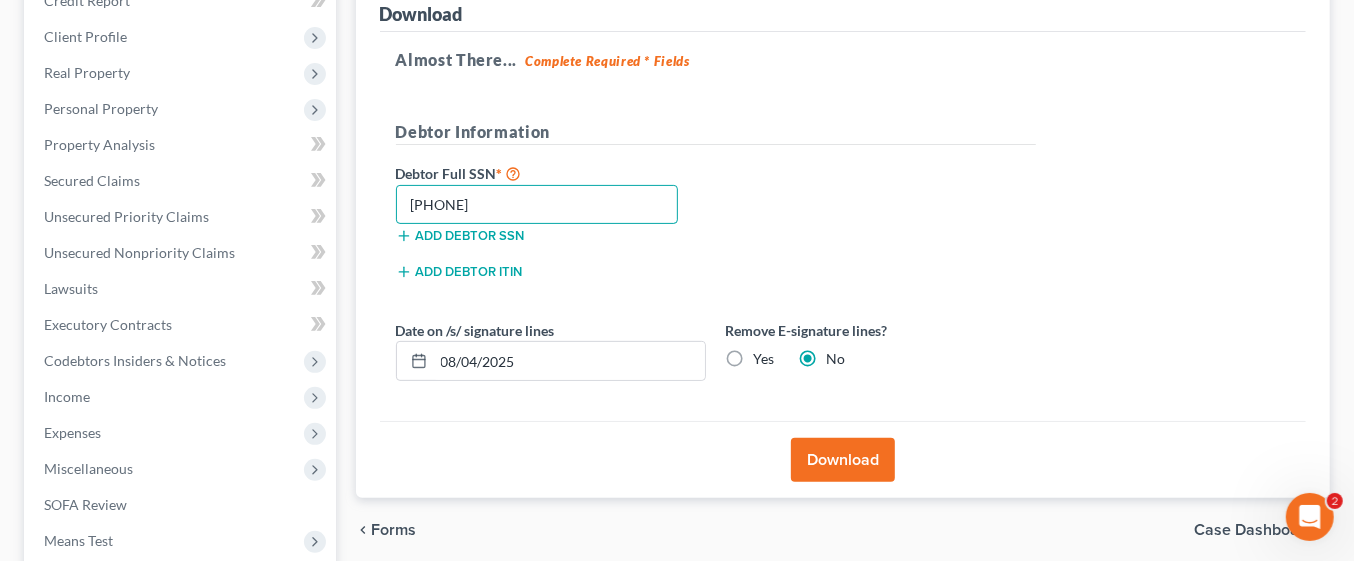 type on "[PHONE]" 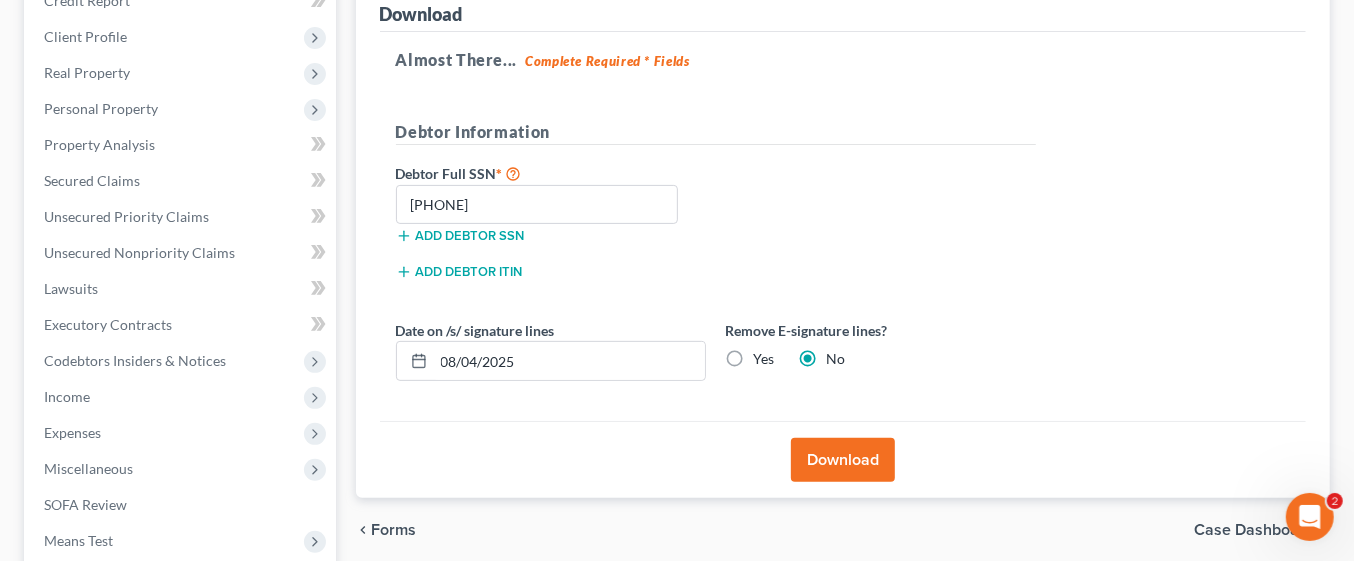 click on "Download" at bounding box center (843, 460) 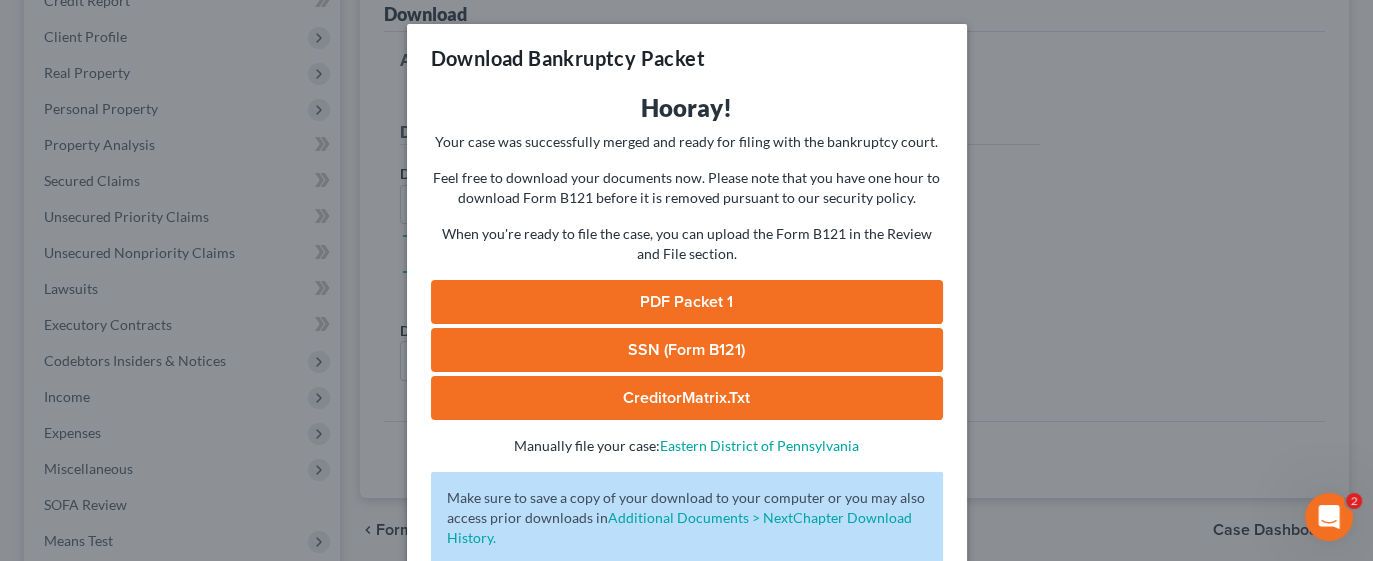 click on "PDF Packet 1" at bounding box center [687, 302] 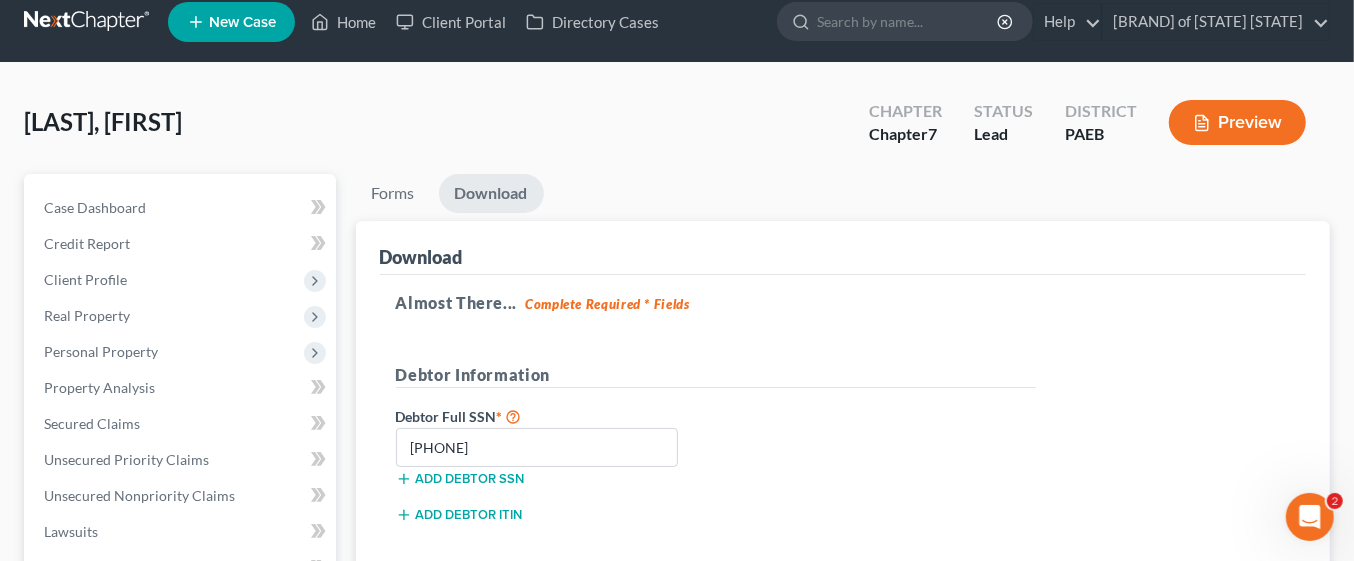 scroll, scrollTop: 12, scrollLeft: 0, axis: vertical 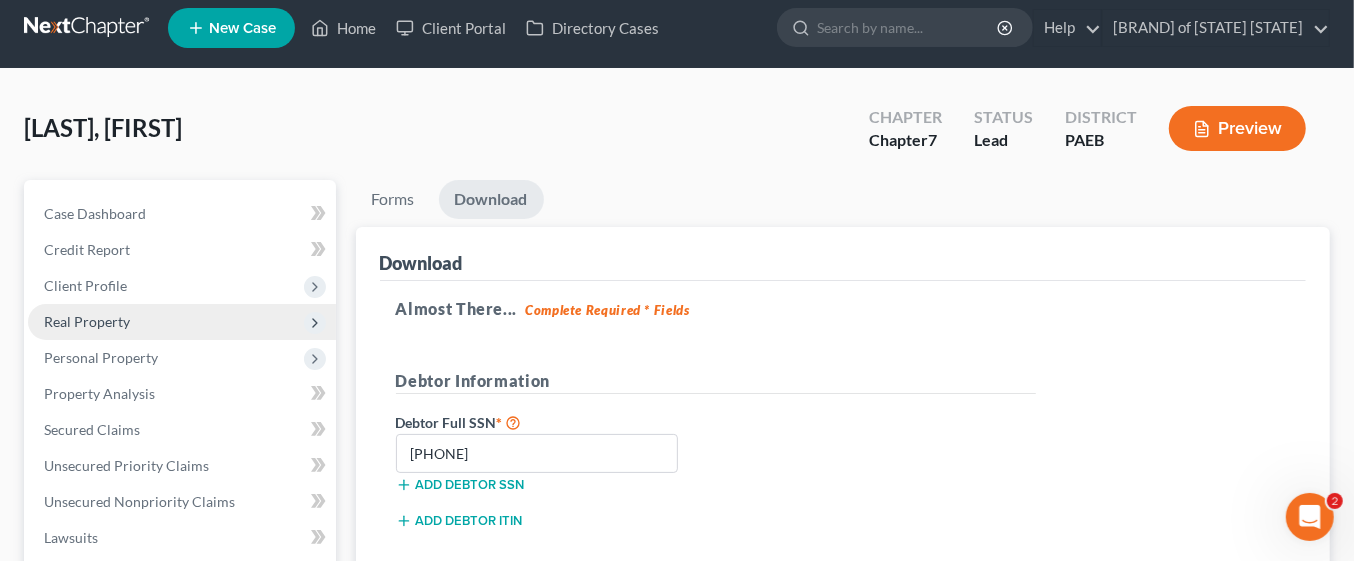 click on "Real Property" at bounding box center [182, 322] 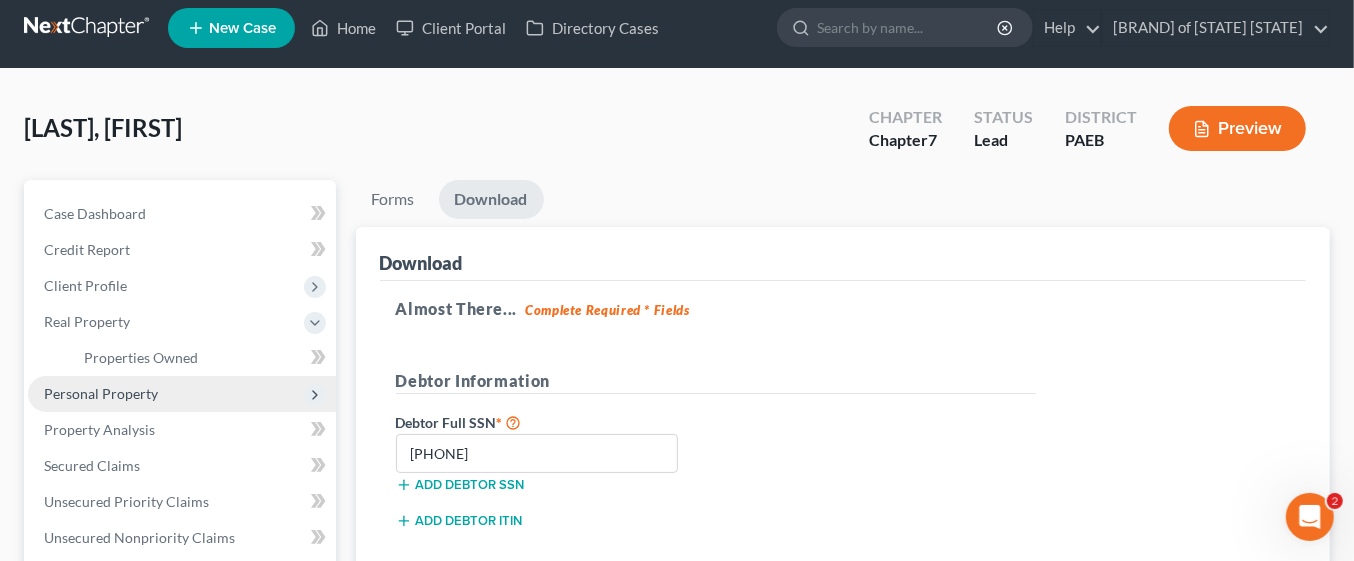click on "Personal Property" at bounding box center [182, 394] 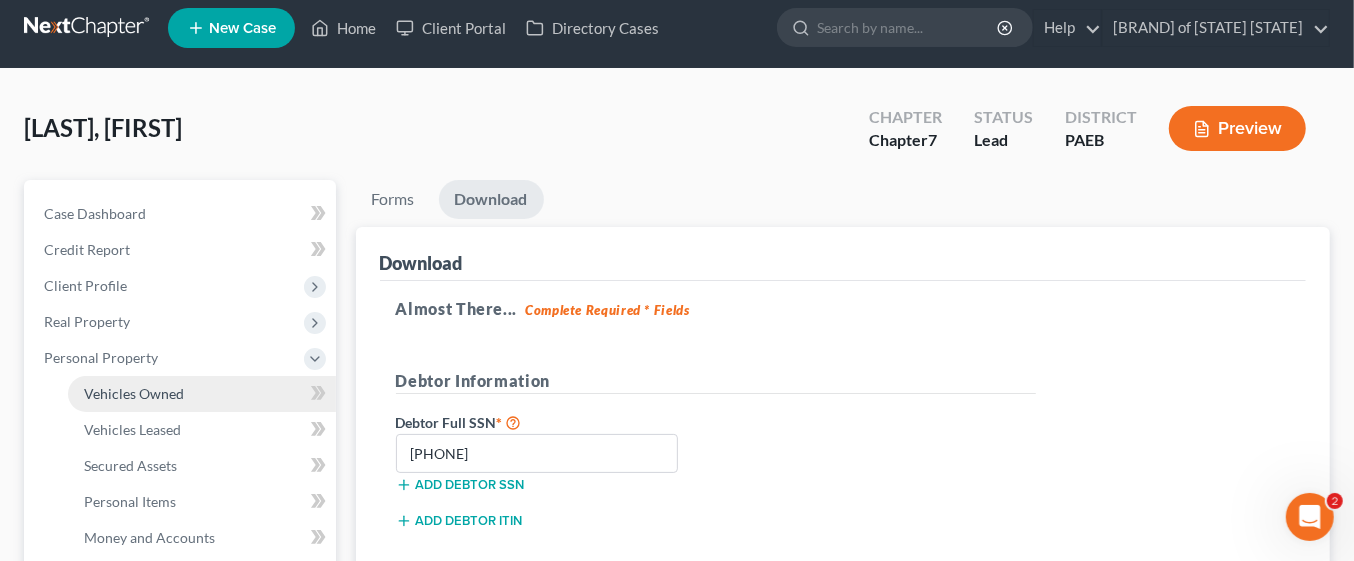 click on "Vehicles Owned" at bounding box center [202, 394] 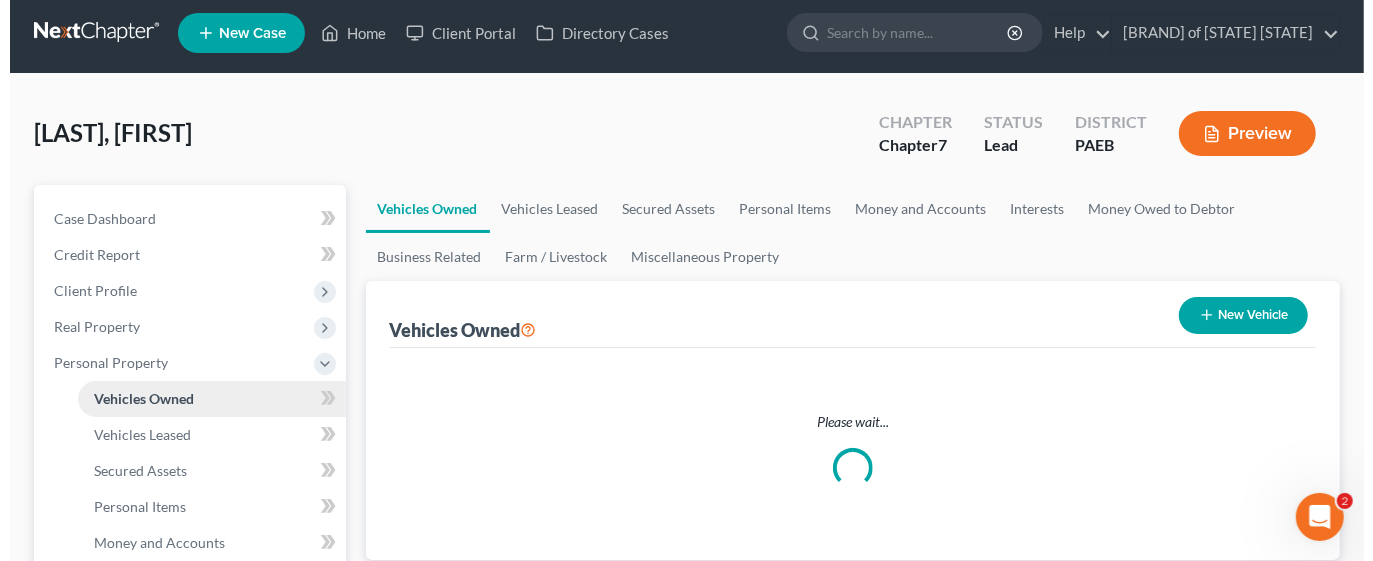 scroll, scrollTop: 0, scrollLeft: 0, axis: both 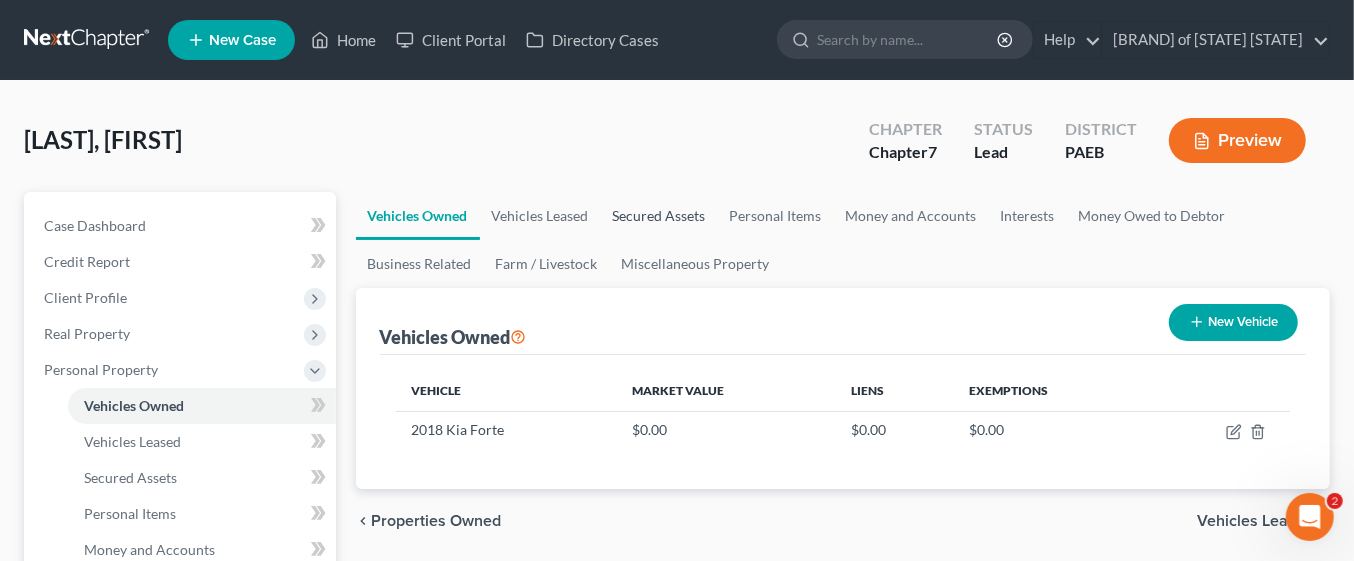 click on "Secured Assets" at bounding box center (659, 216) 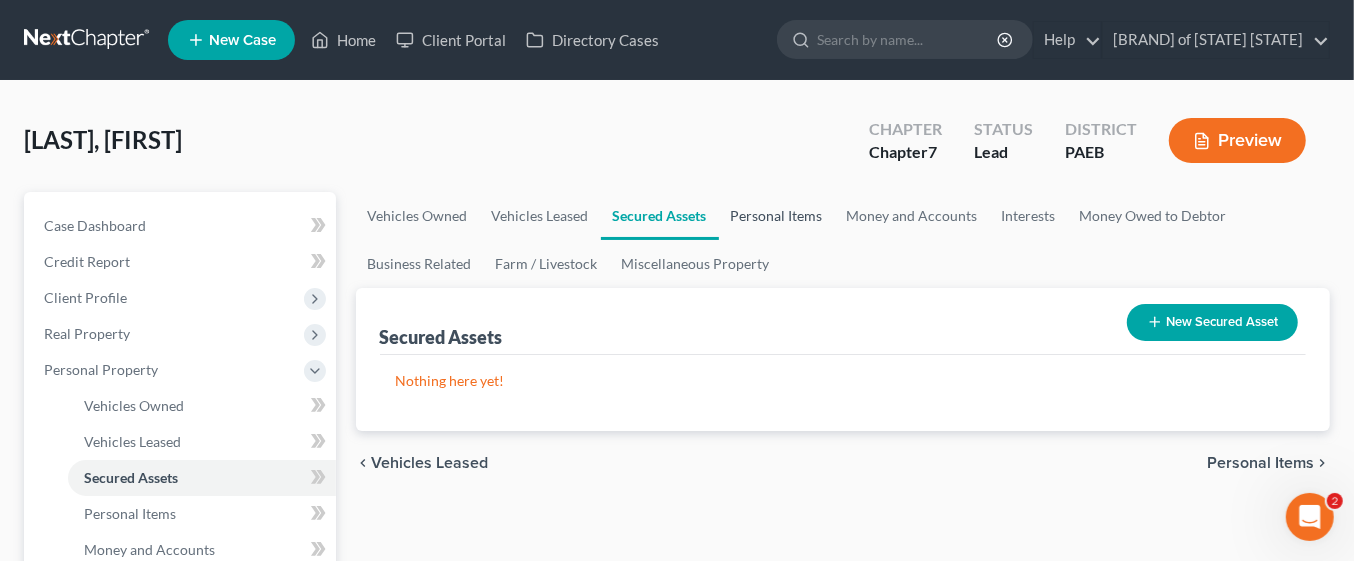 click on "Personal Items" at bounding box center [777, 216] 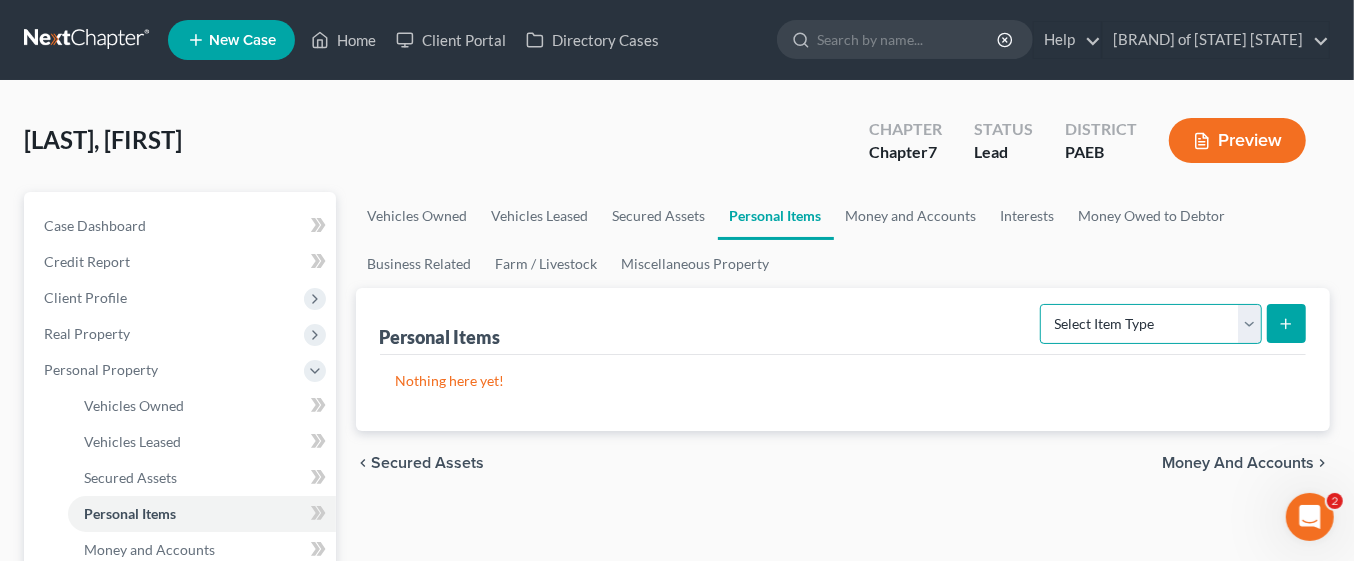 click on "Select Item Type Clothing Collectibles Of Value Electronics Firearms Household Goods Jewelry Other Pet(s) Sports & Hobby Equipment" at bounding box center (1151, 324) 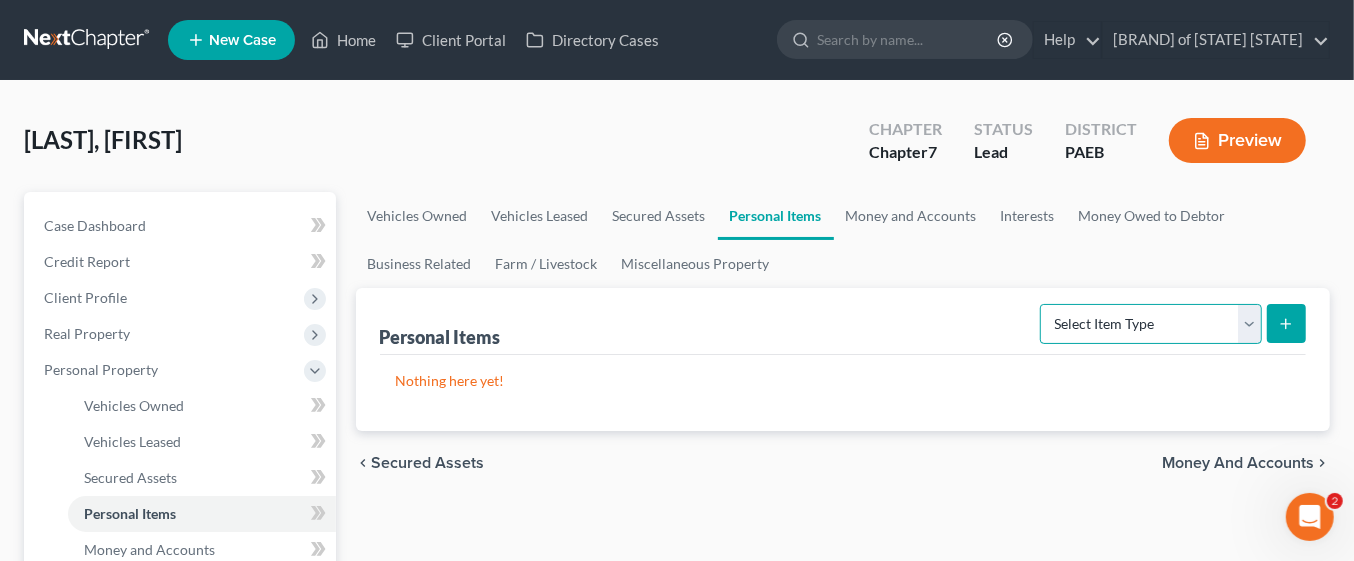 select on "collectibles_of_value" 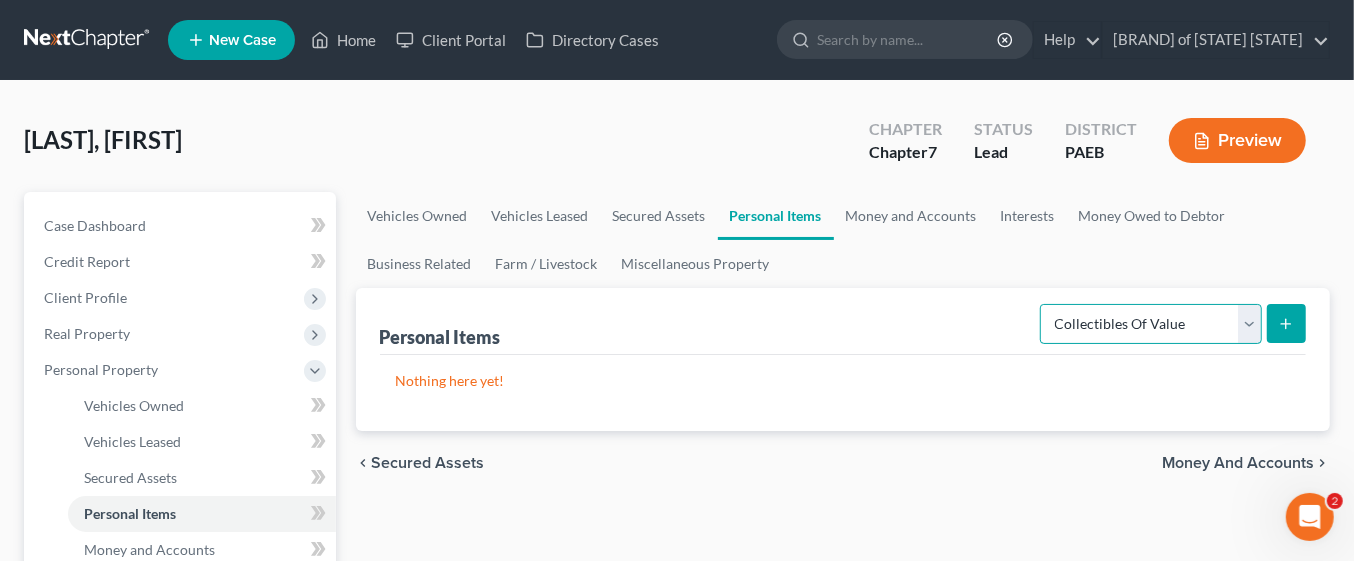 click on "Select Item Type Clothing Collectibles Of Value Electronics Firearms Household Goods Jewelry Other Pet(s) Sports & Hobby Equipment" at bounding box center (1151, 324) 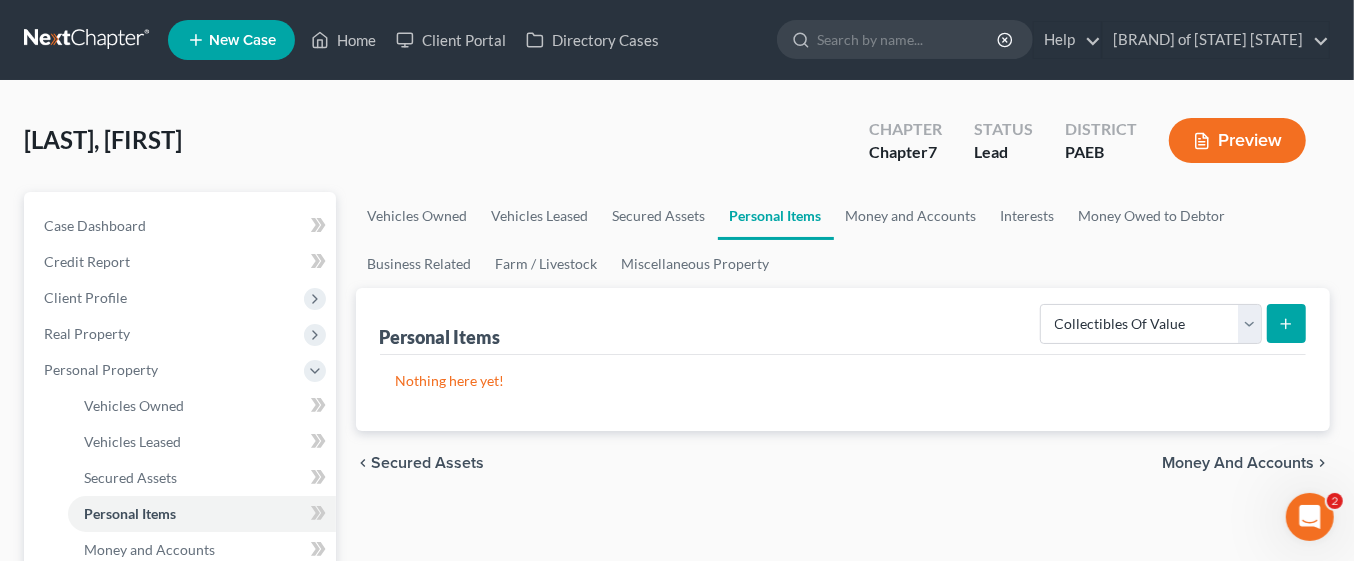 click 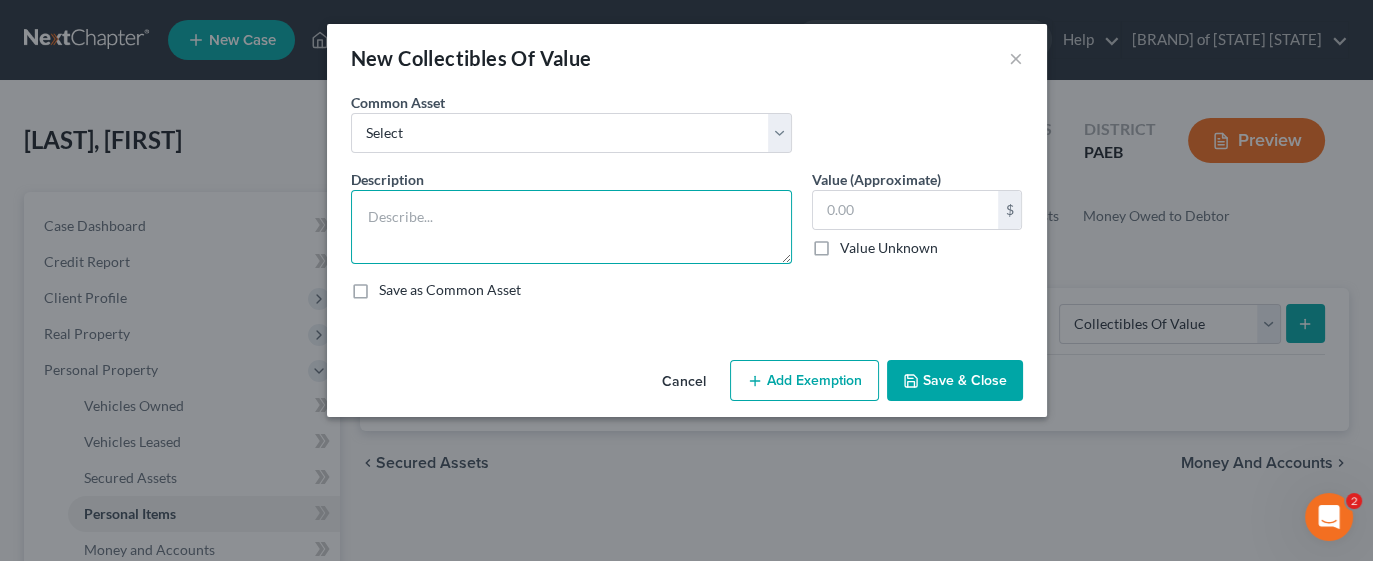 click at bounding box center (571, 227) 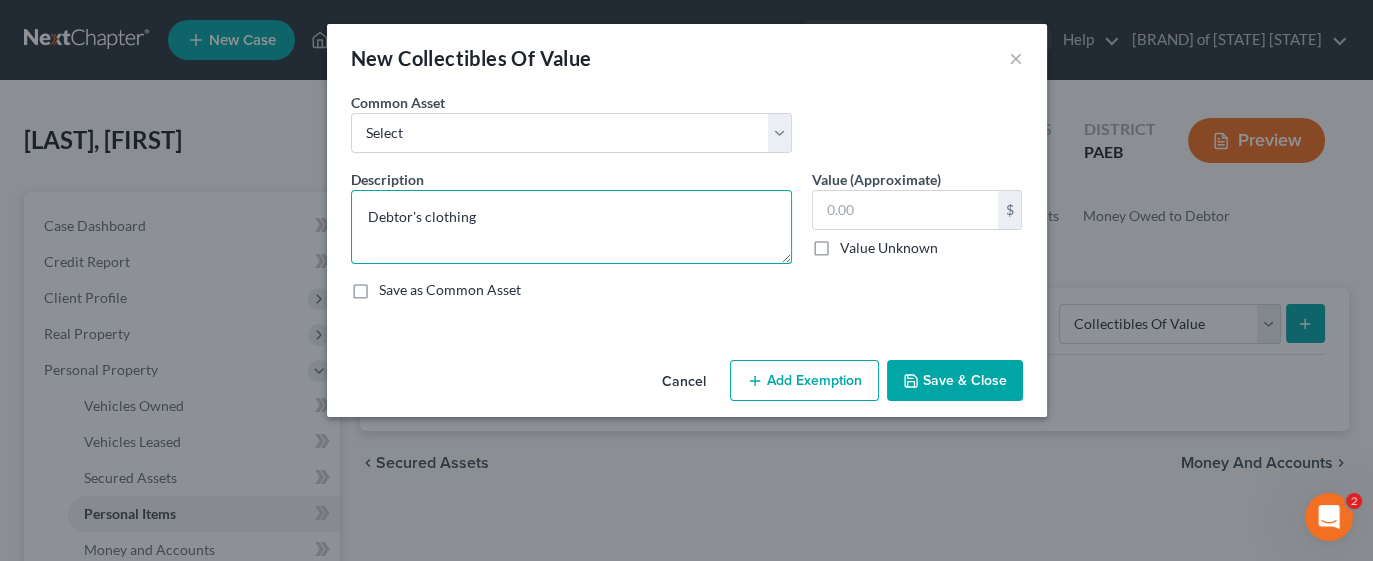 type on "Debtor's clothing" 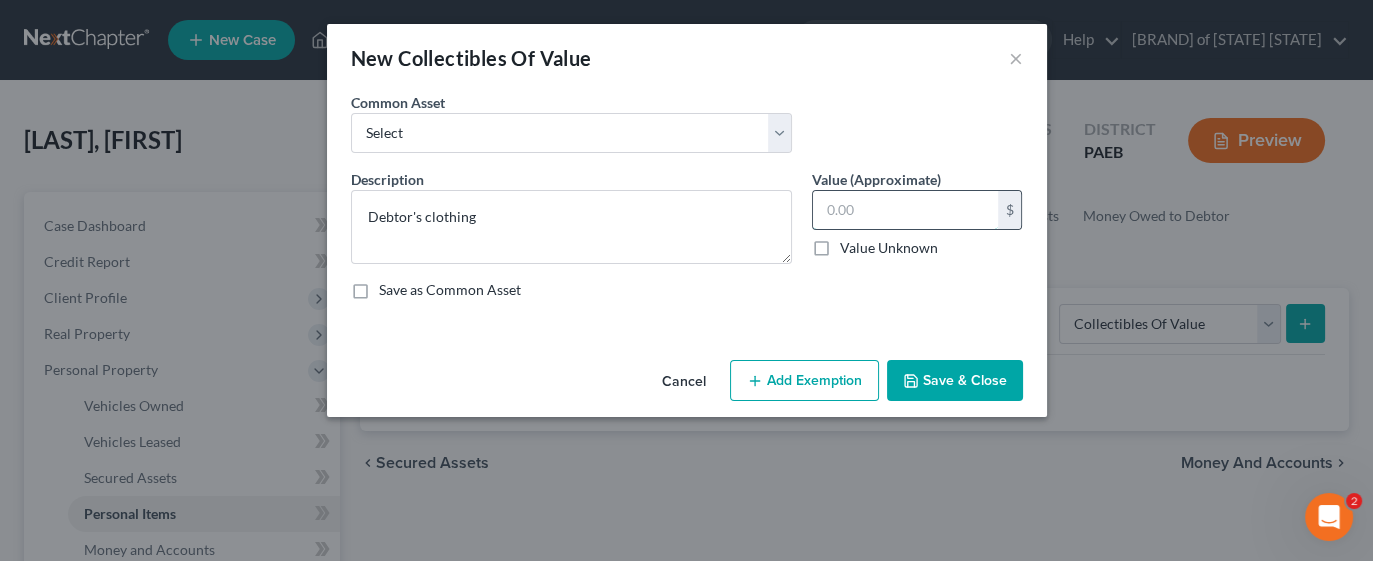 click at bounding box center [905, 210] 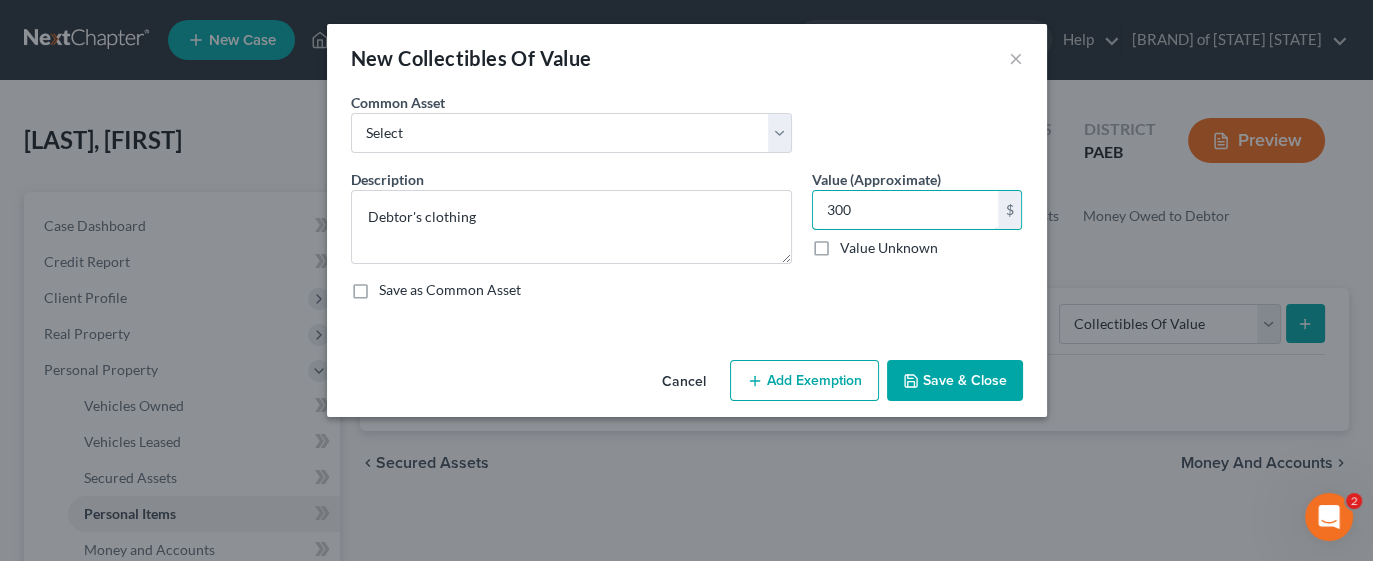 type on "300" 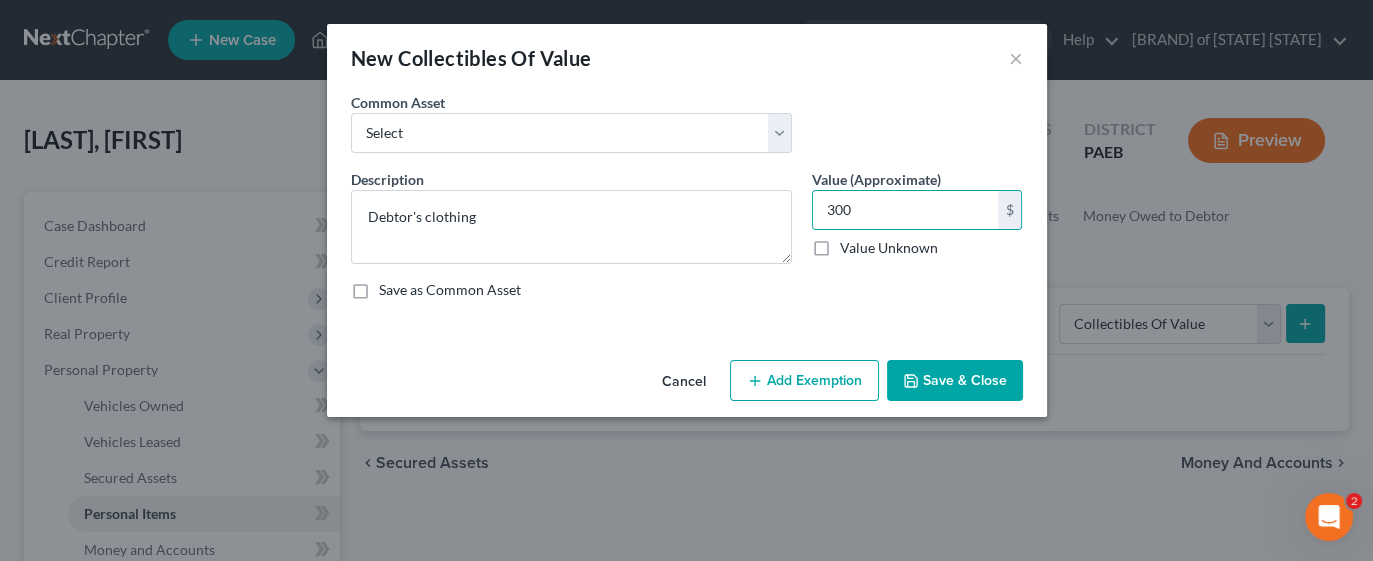 click on "Add Exemption" at bounding box center [804, 381] 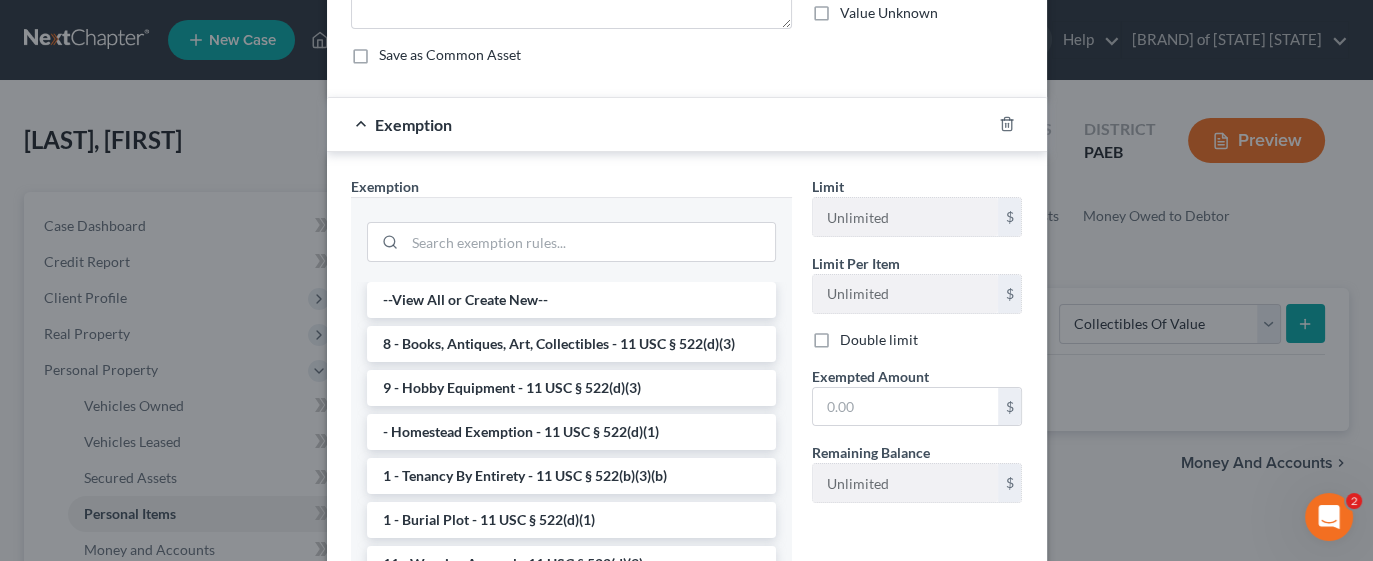 scroll, scrollTop: 238, scrollLeft: 0, axis: vertical 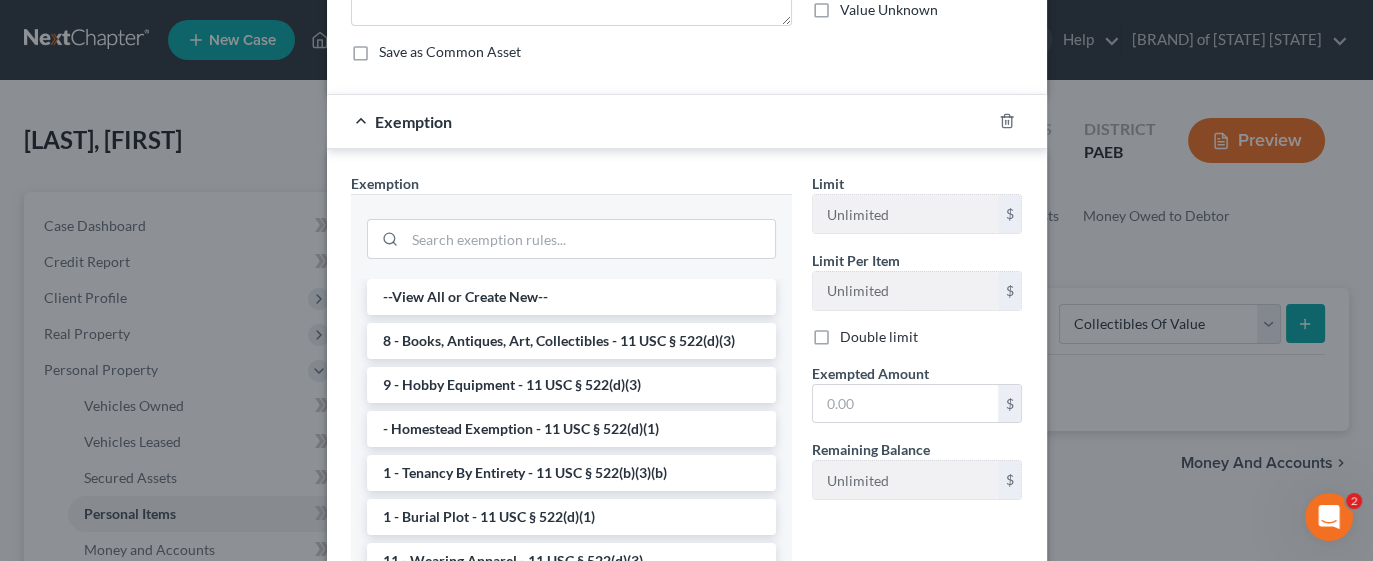 type 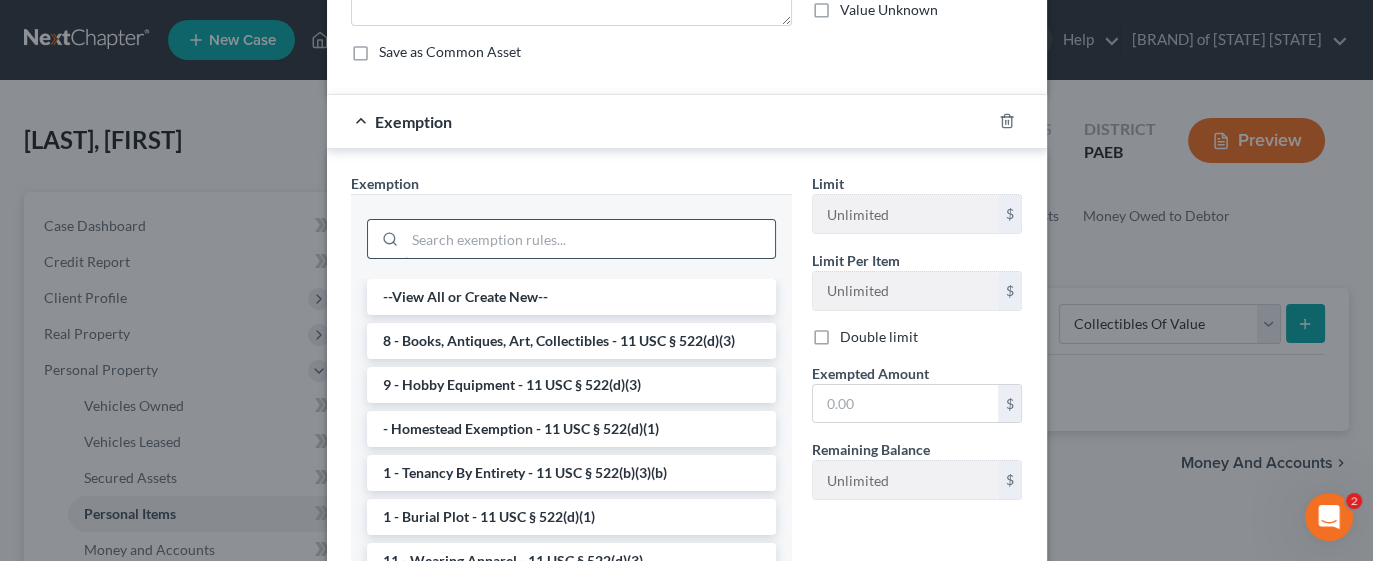 click at bounding box center (590, 239) 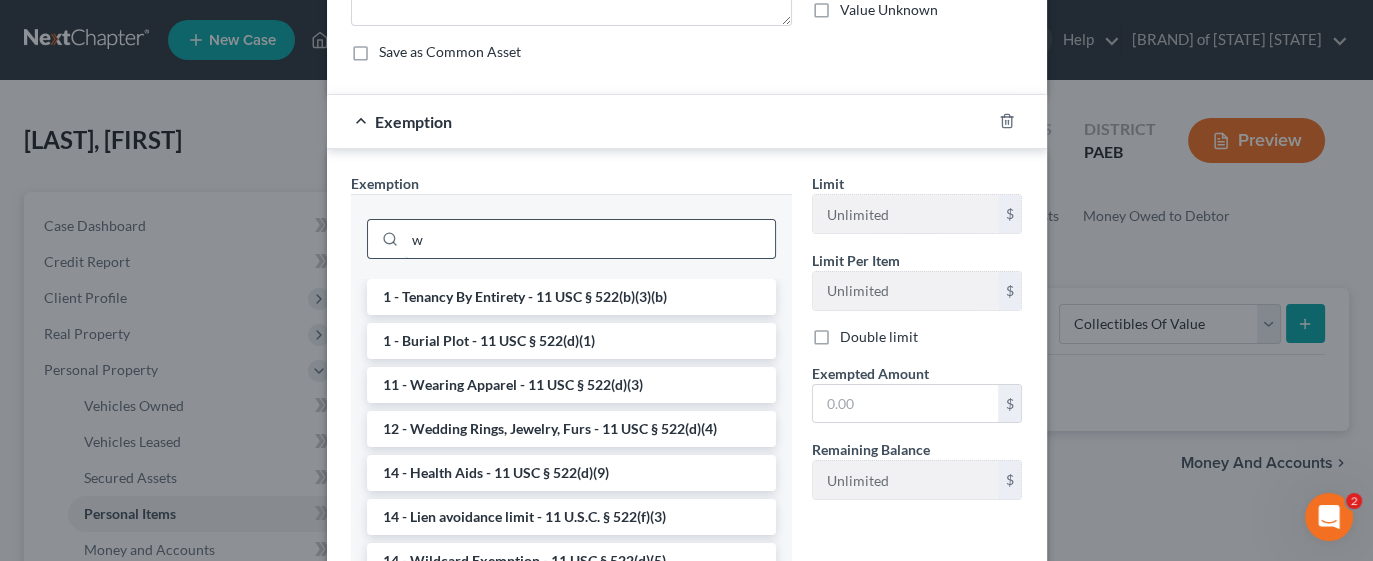 type on "w" 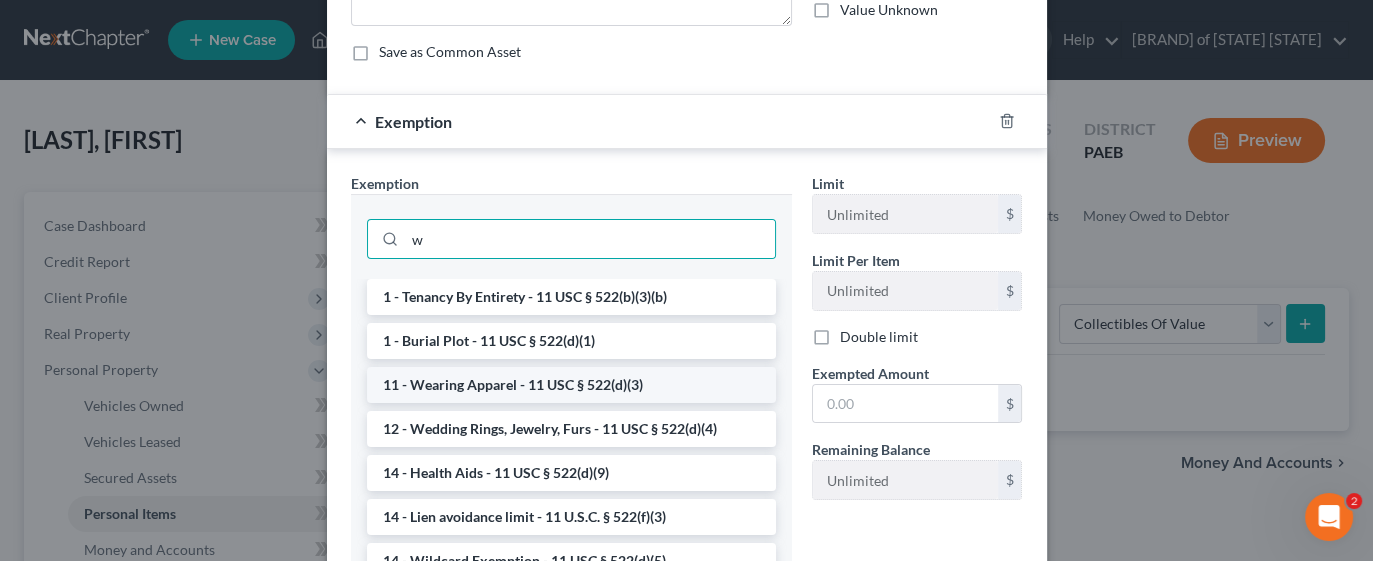 click on "11 - Wearing Apparel - 11 USC § 522(d)(3)" at bounding box center (571, 385) 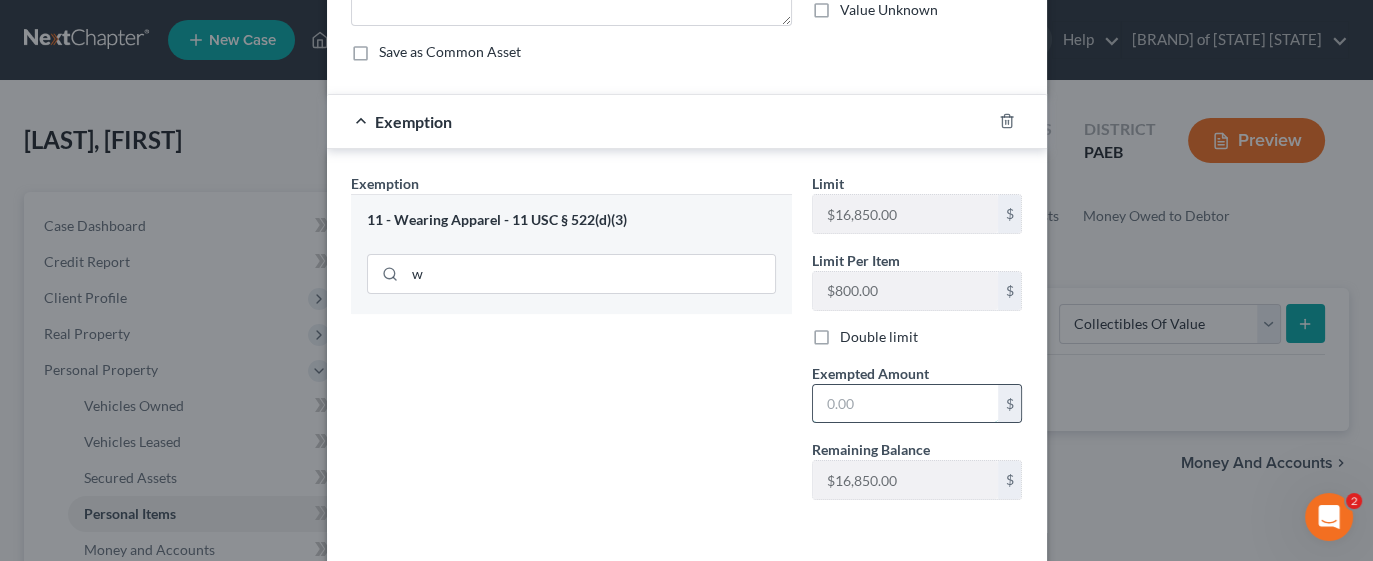 click at bounding box center [905, 404] 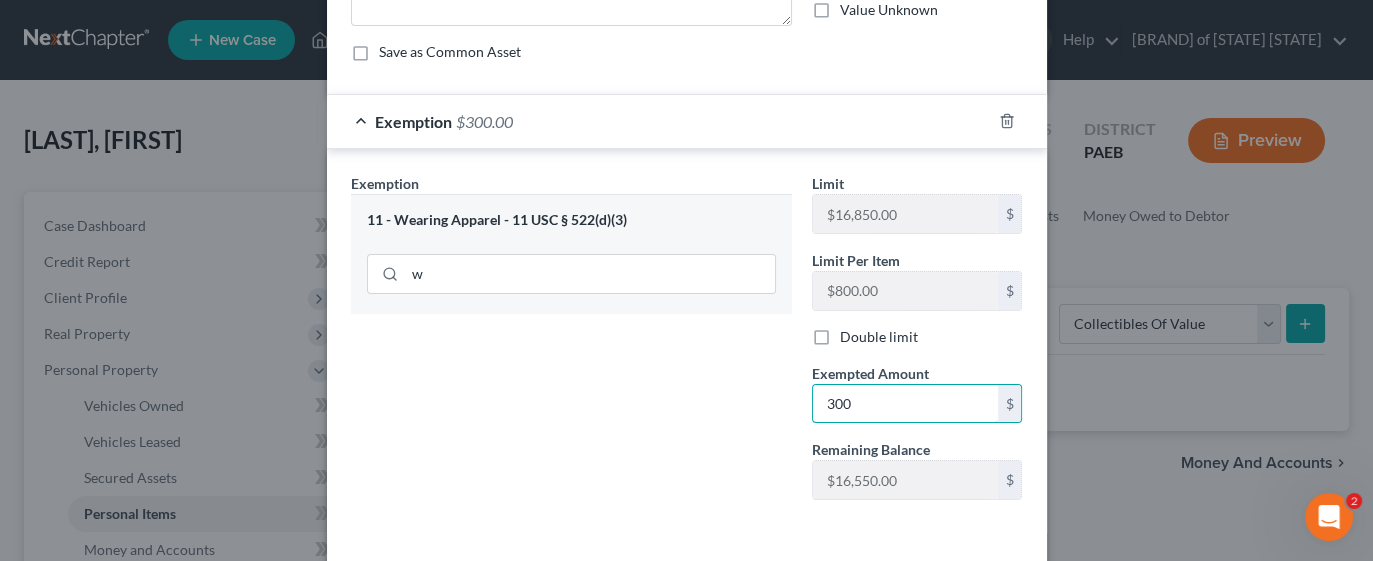 type on "300" 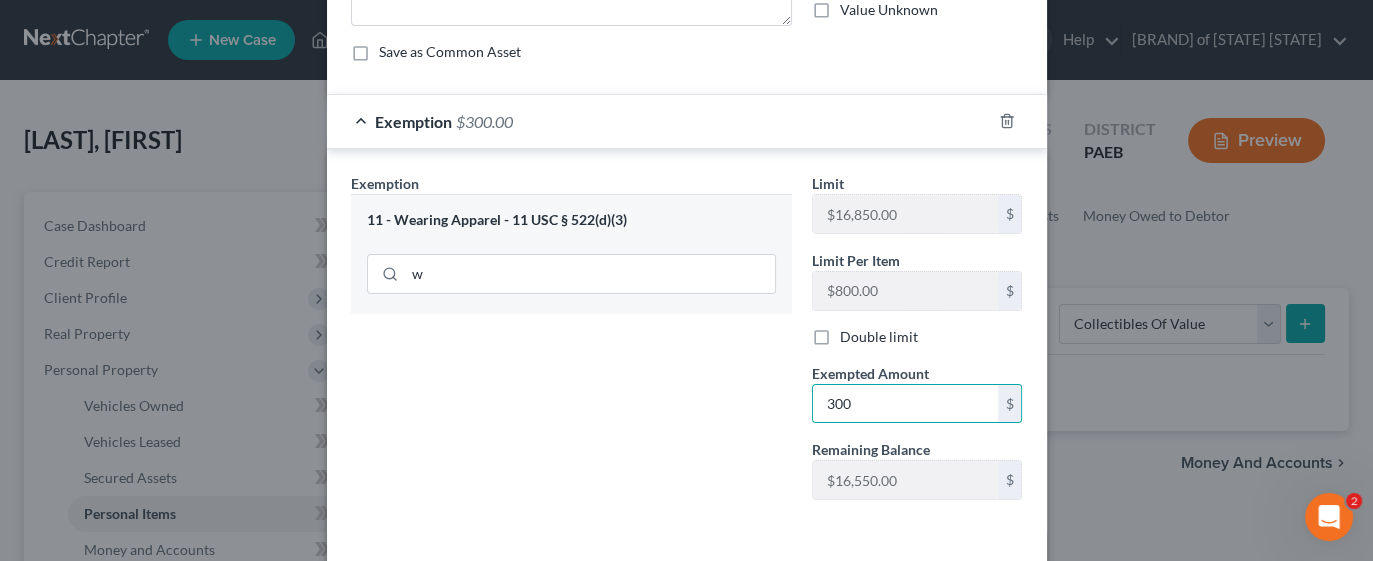 click on "Exemption Set must be selected for CA.
Exemption
*
11 - Wearing Apparel - 11 USC § 522(d)(3)         w Limit     $[NUMBER].00 $ Limit Per Item $[NUMBER].00 $ Double limit
Exempted Amount
*
300 $ Remaining Balance $[NUMBER].00 $" at bounding box center [687, 341] 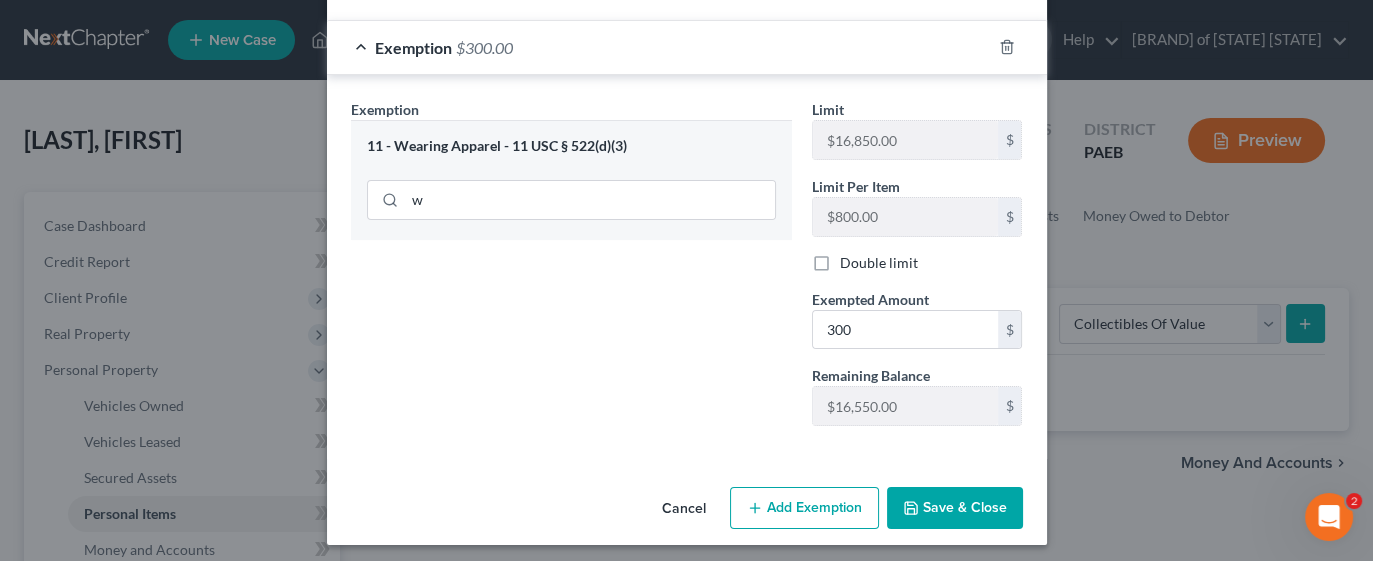 scroll, scrollTop: 315, scrollLeft: 0, axis: vertical 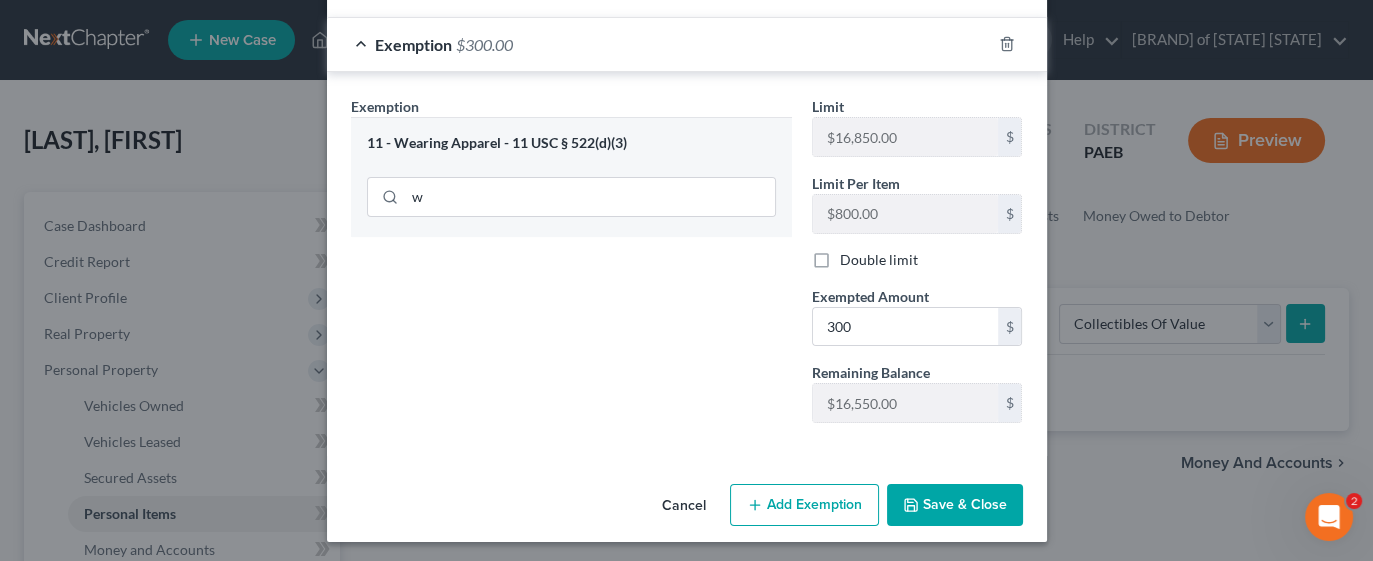 click on "Save & Close" at bounding box center [955, 505] 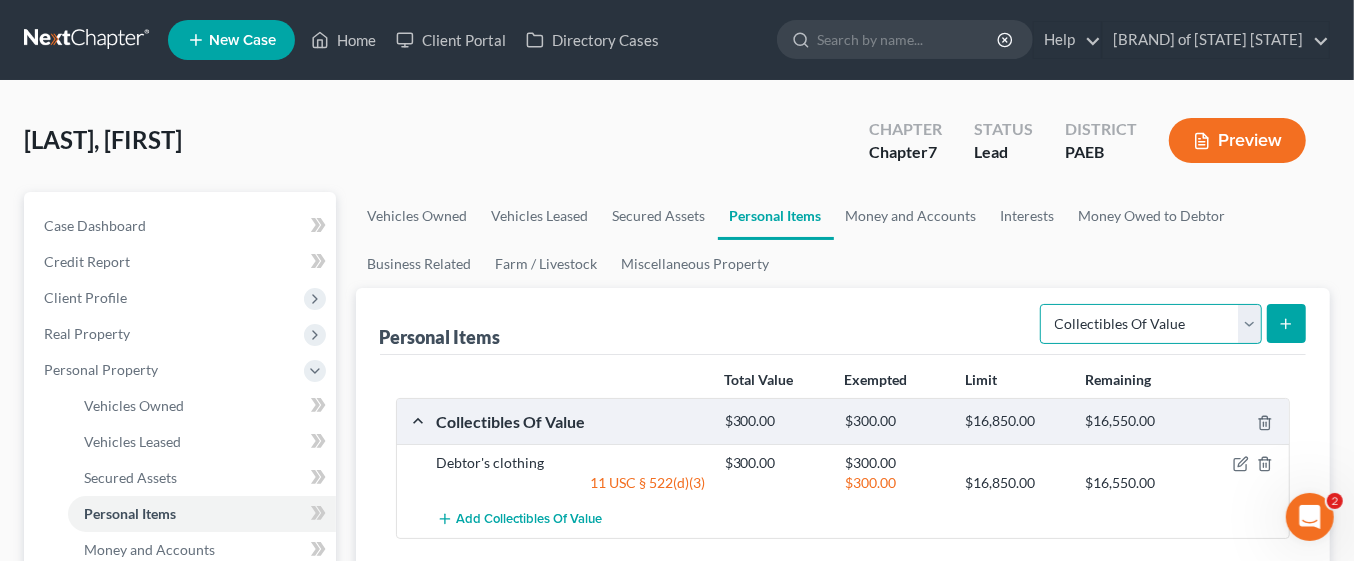 click on "Select Item Type Clothing Collectibles Of Value Electronics Firearms Household Goods Jewelry Other Pet(s) Sports & Hobby Equipment" at bounding box center (1151, 324) 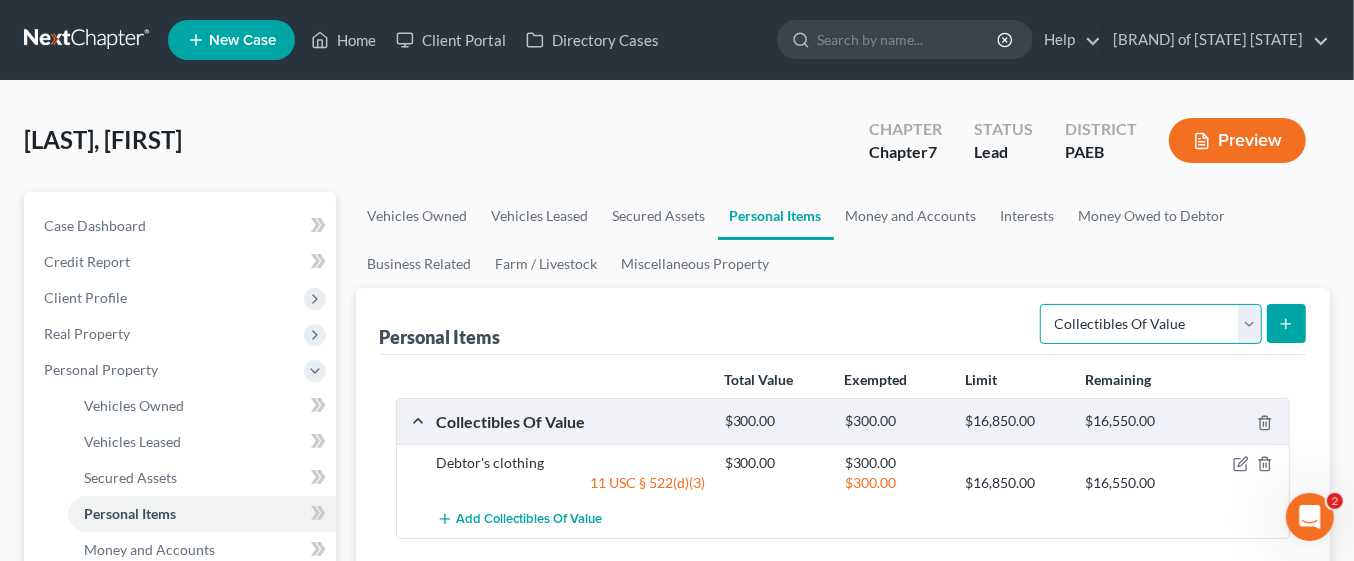select on "household_goods" 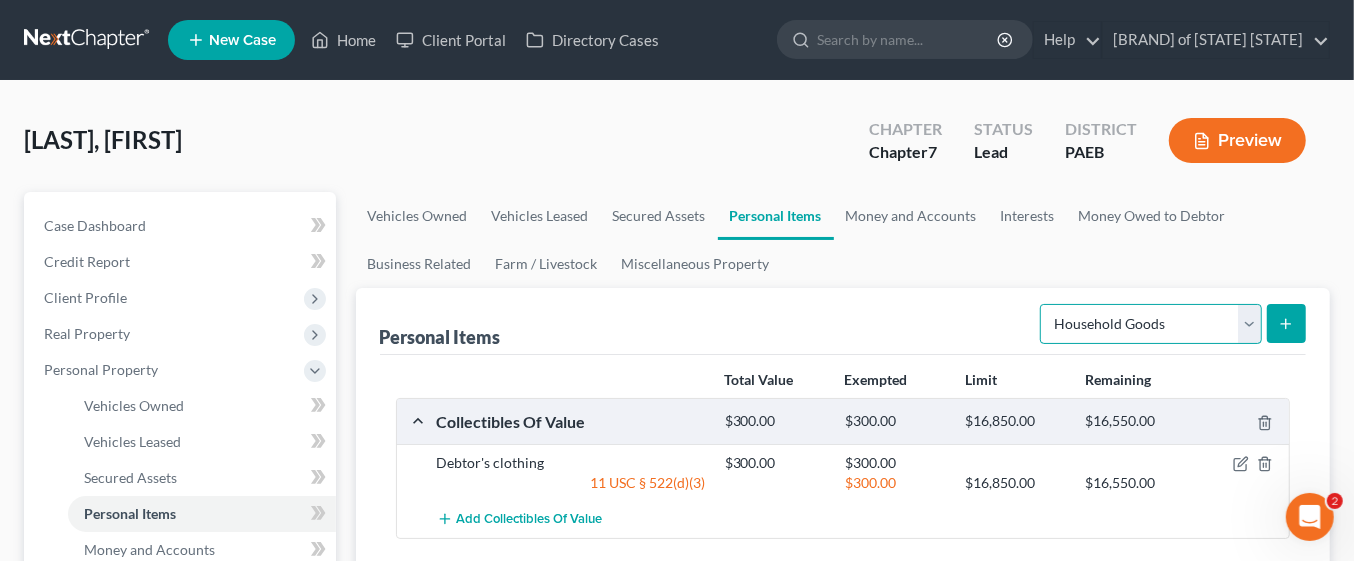 click on "Select Item Type Clothing Collectibles Of Value Electronics Firearms Household Goods Jewelry Other Pet(s) Sports & Hobby Equipment" at bounding box center [1151, 324] 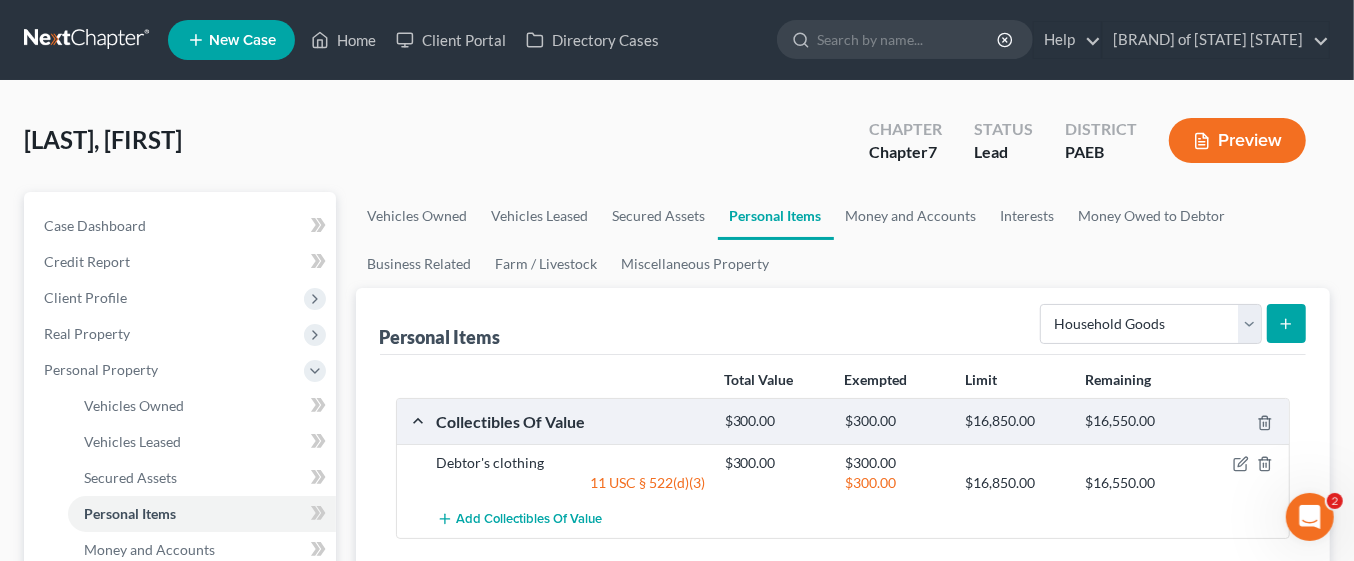 click 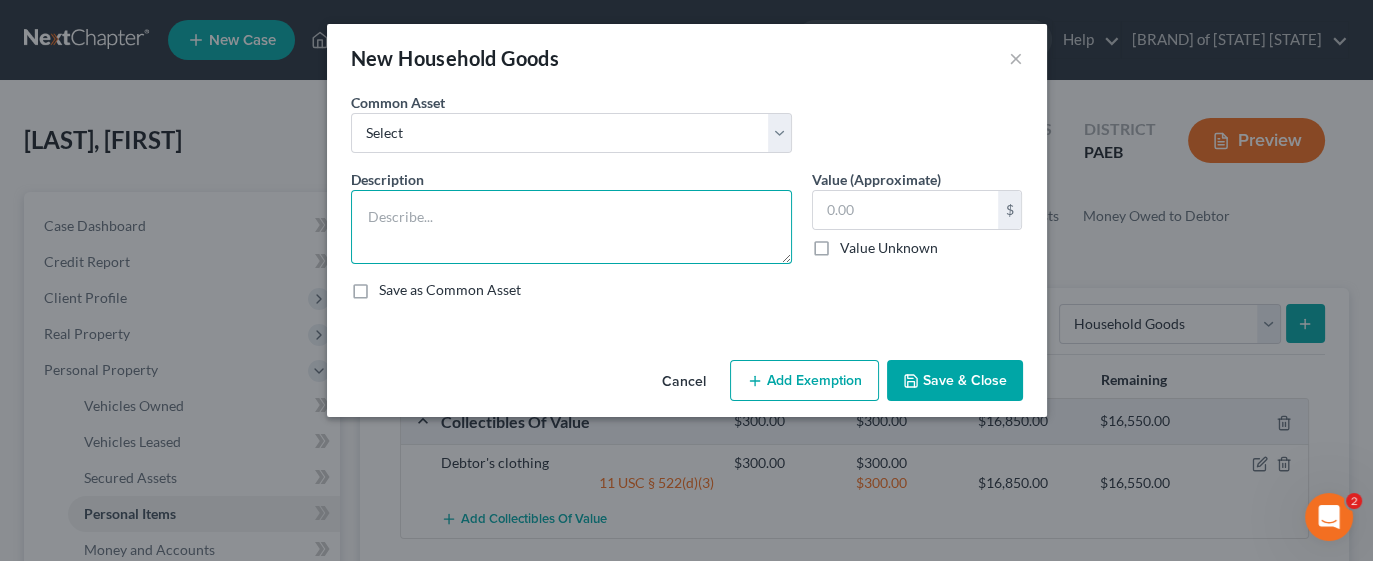 click at bounding box center [571, 227] 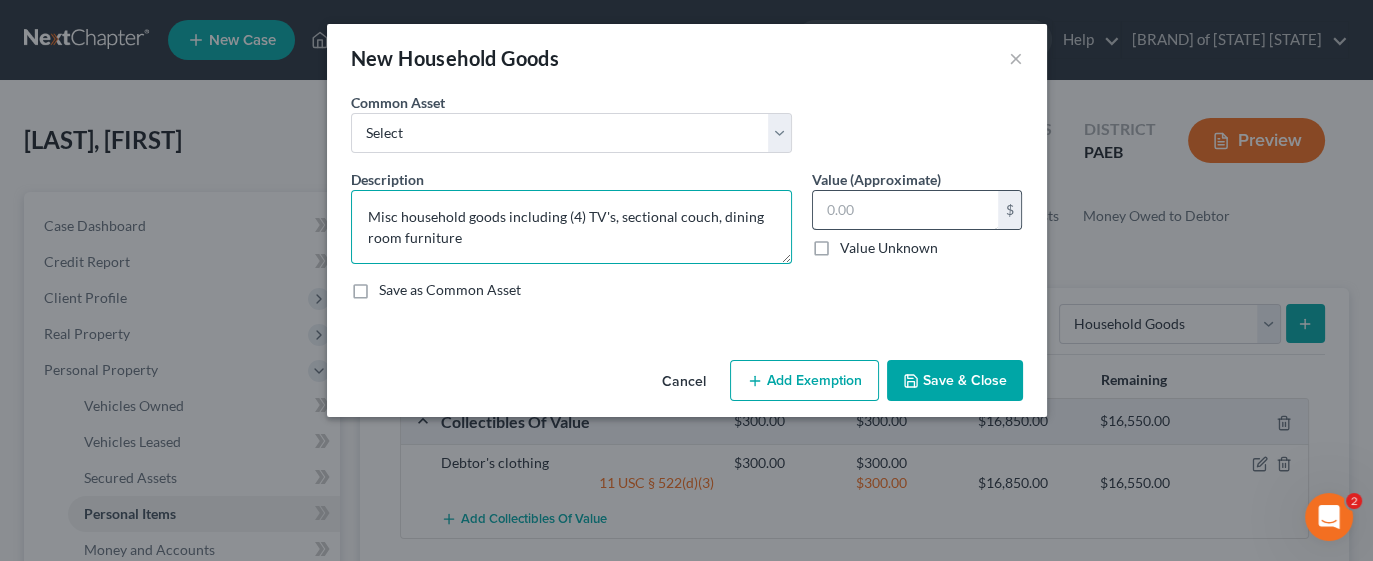 type on "Misc household goods including (4) TV's, sectional couch, dining room furniture" 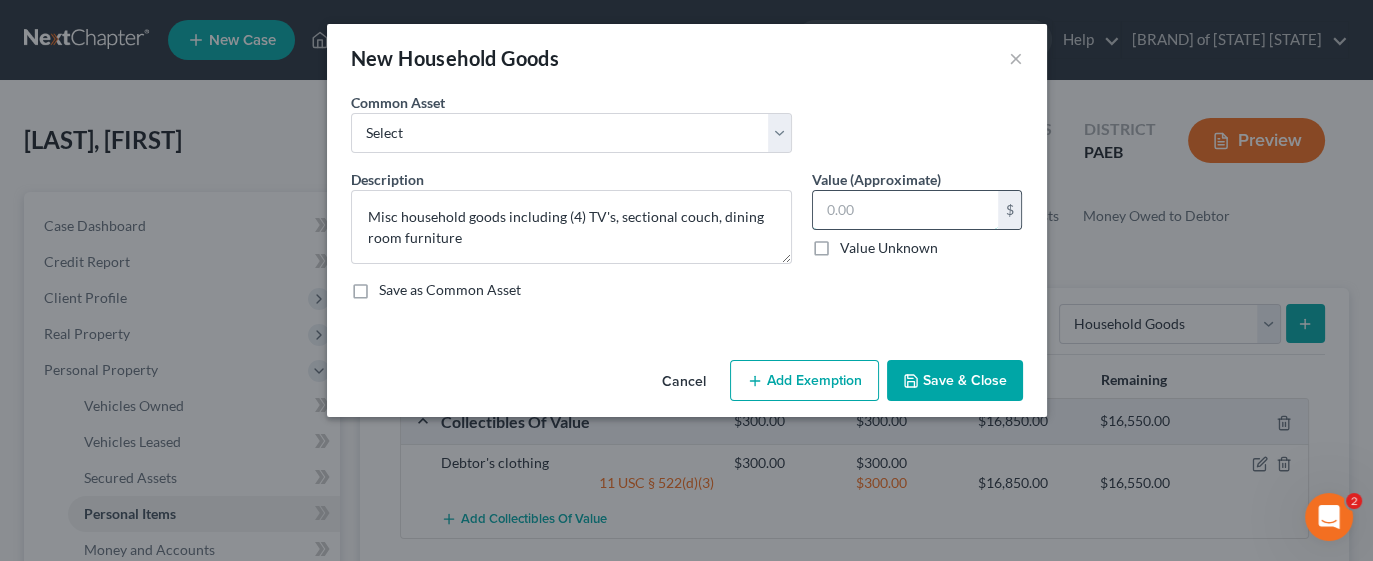 click at bounding box center [905, 210] 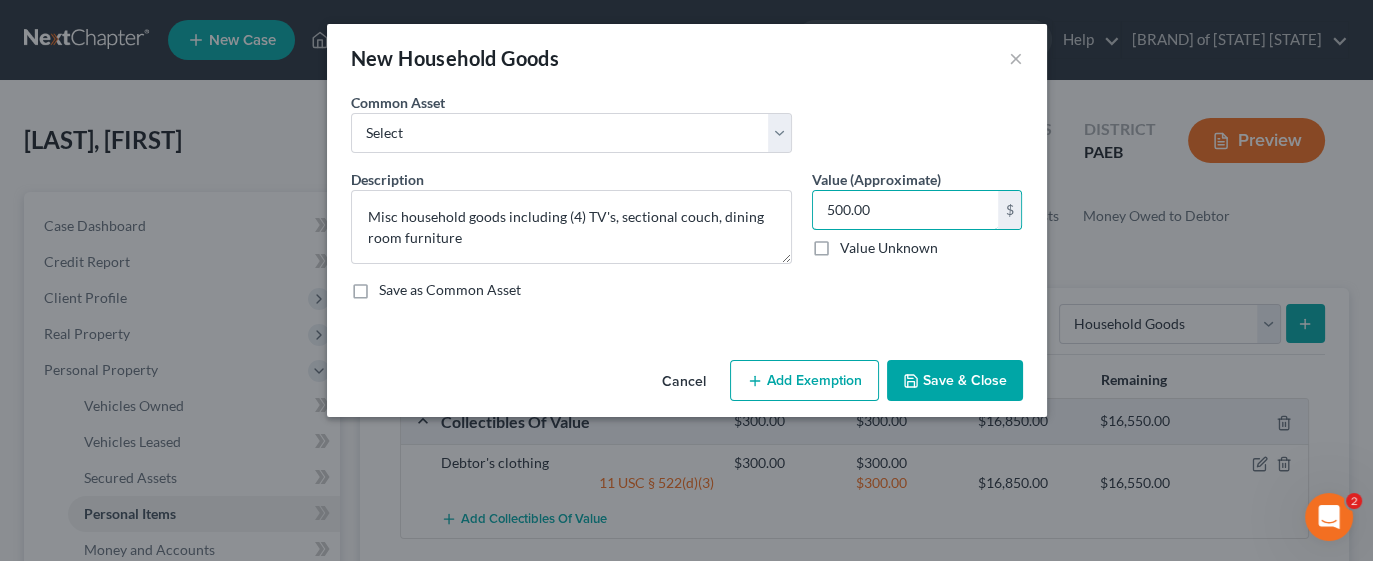 type on "500.00" 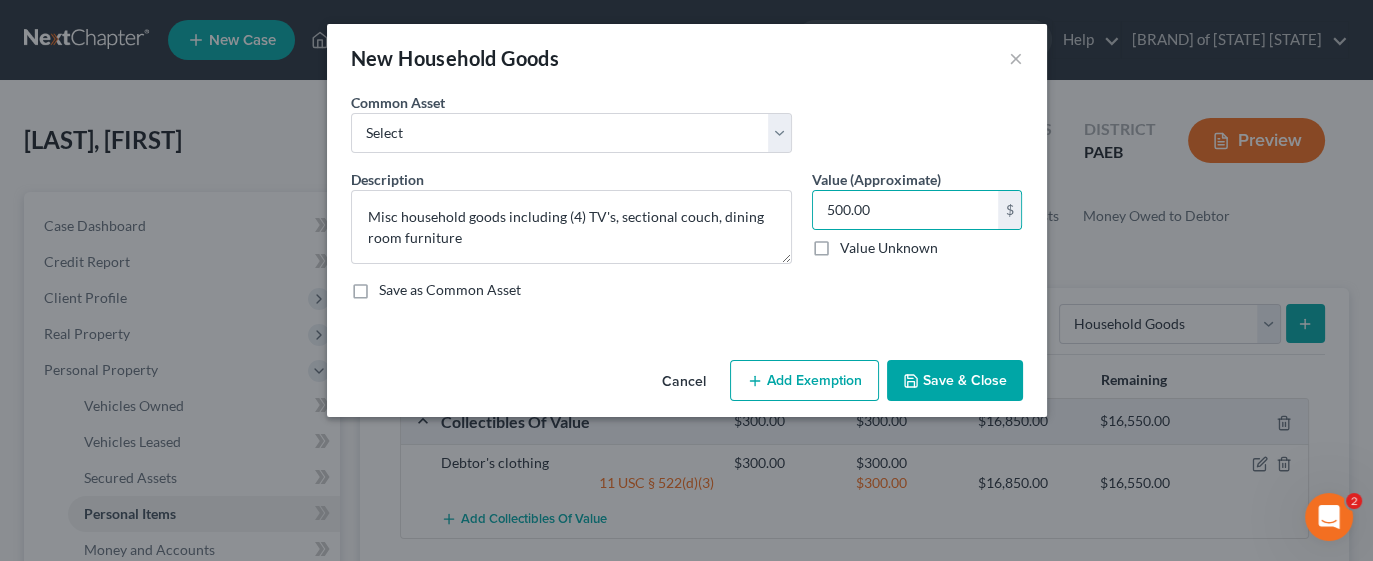click on "Add Exemption" at bounding box center [804, 381] 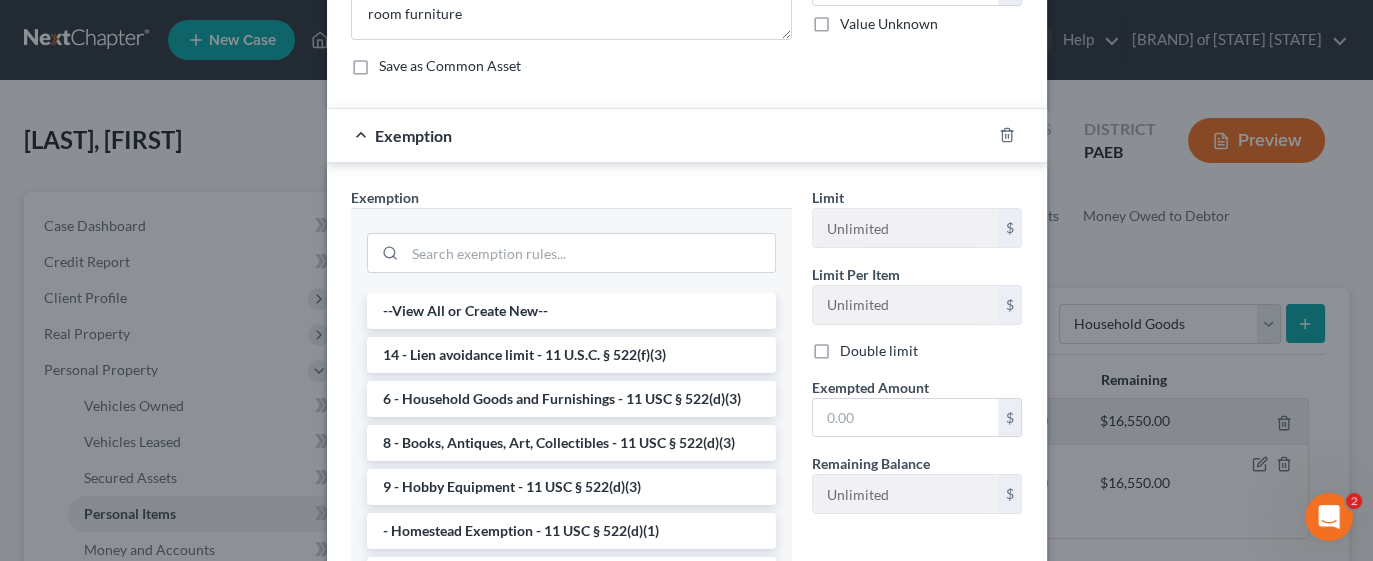 scroll, scrollTop: 230, scrollLeft: 0, axis: vertical 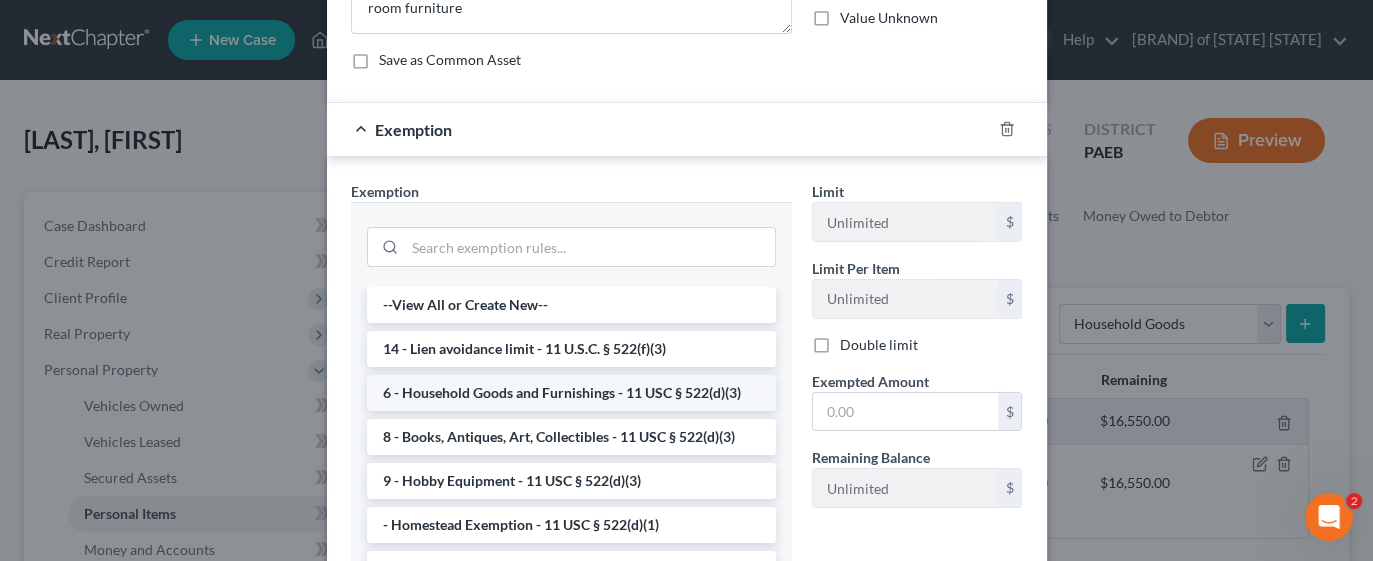 click on "6 - Household Goods and Furnishings - 11 USC § 522(d)(3)" at bounding box center (571, 393) 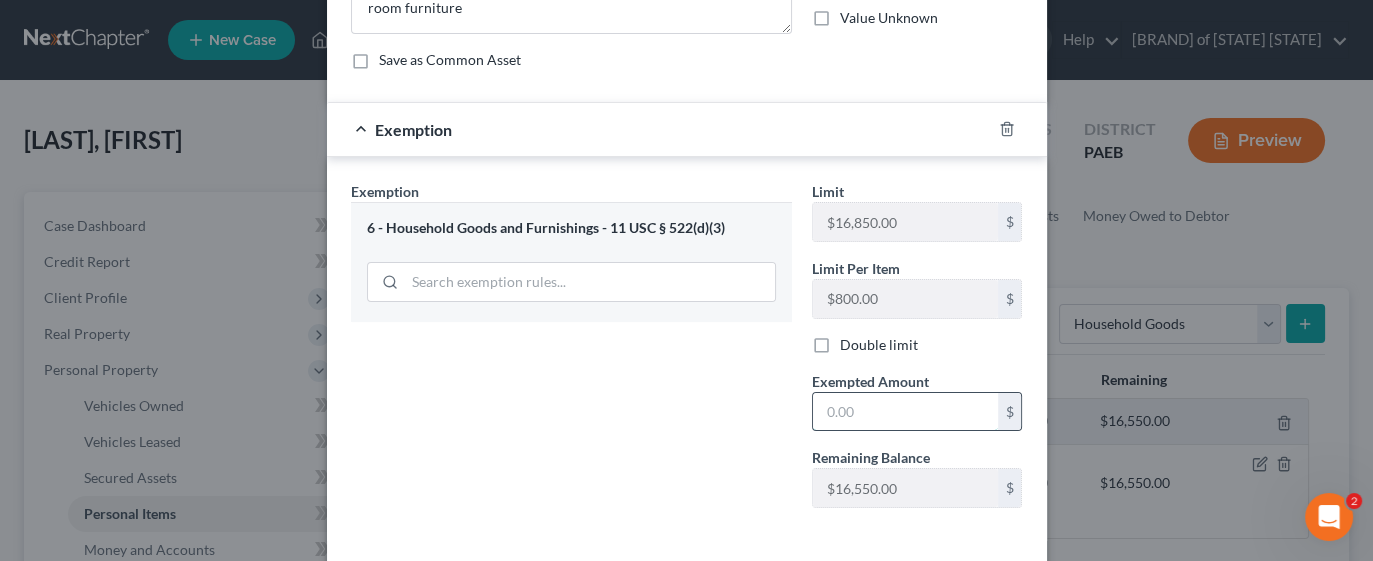 click at bounding box center (905, 412) 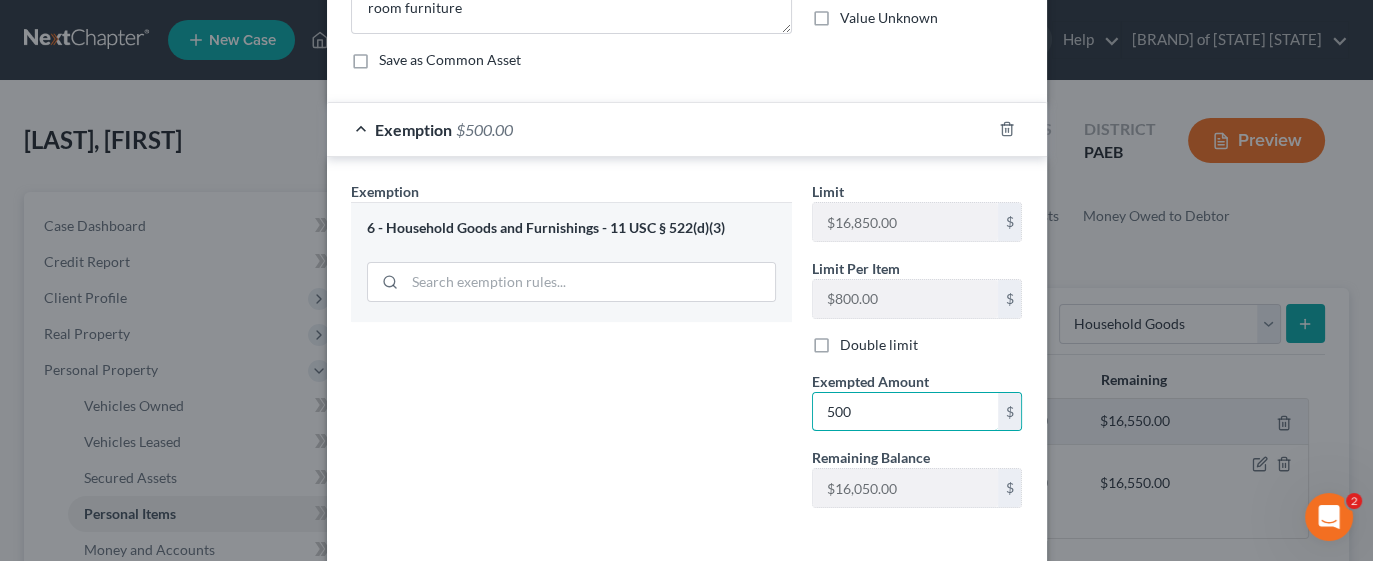 type on "500" 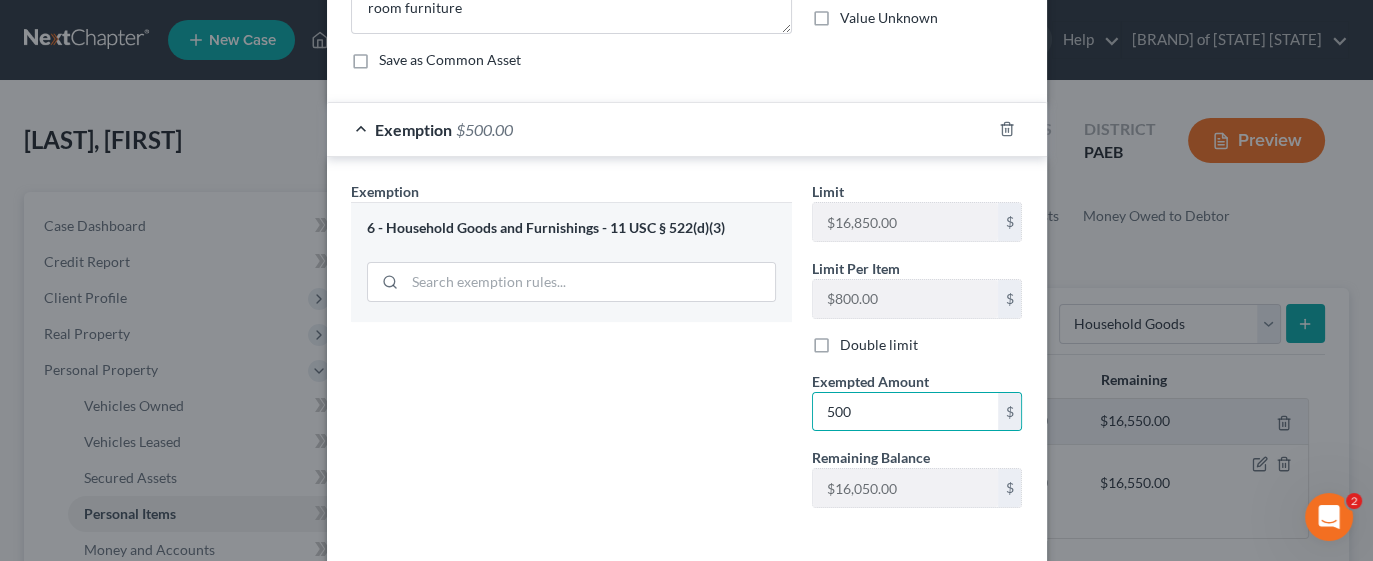 click on "Exemption Set must be selected for CA.
Exemption
*
6 - Household Goods and Furnishings - 11 USC § 522(d)(3)" at bounding box center (571, 352) 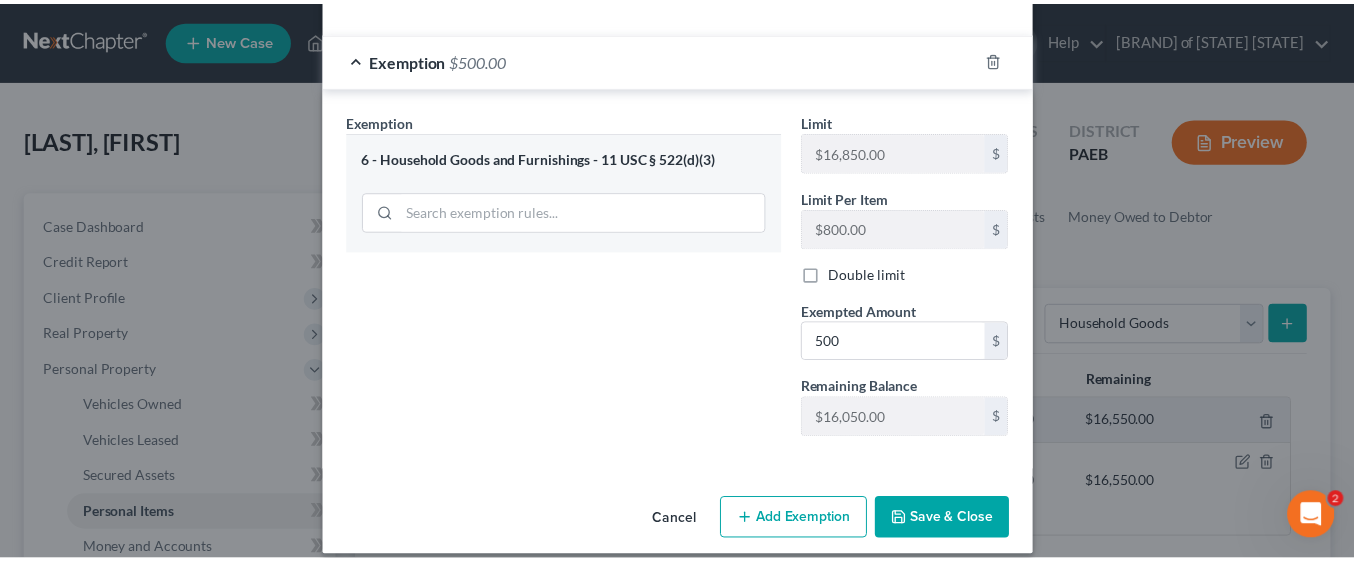 scroll, scrollTop: 315, scrollLeft: 0, axis: vertical 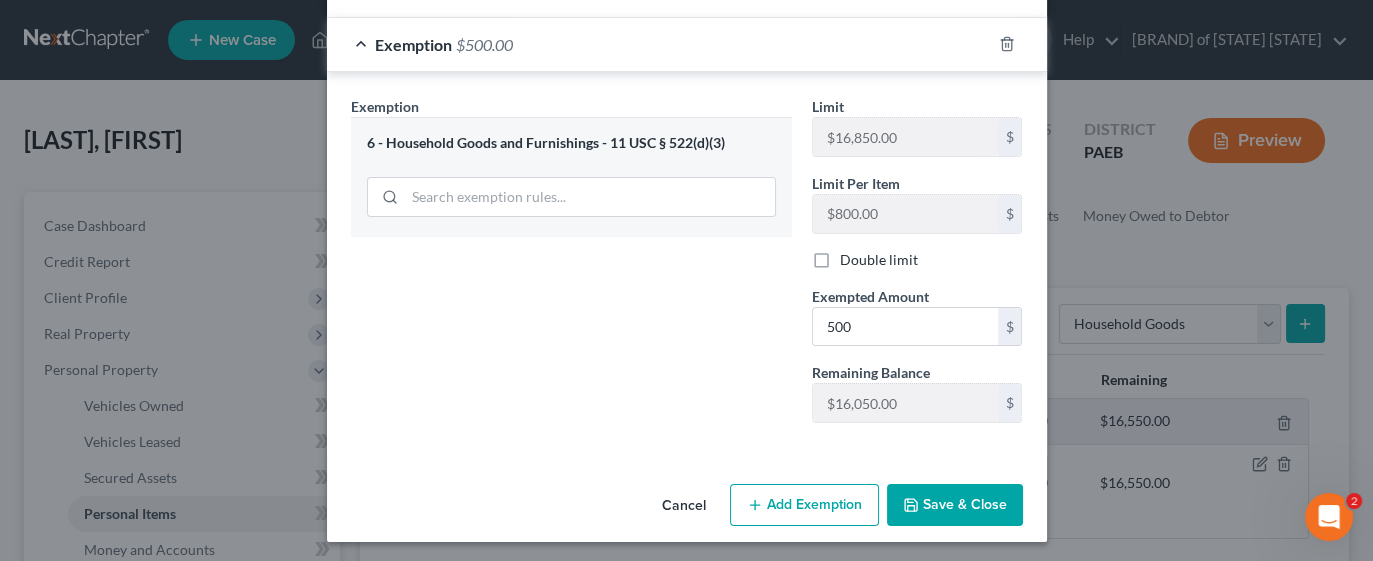 click on "Save & Close" at bounding box center [955, 505] 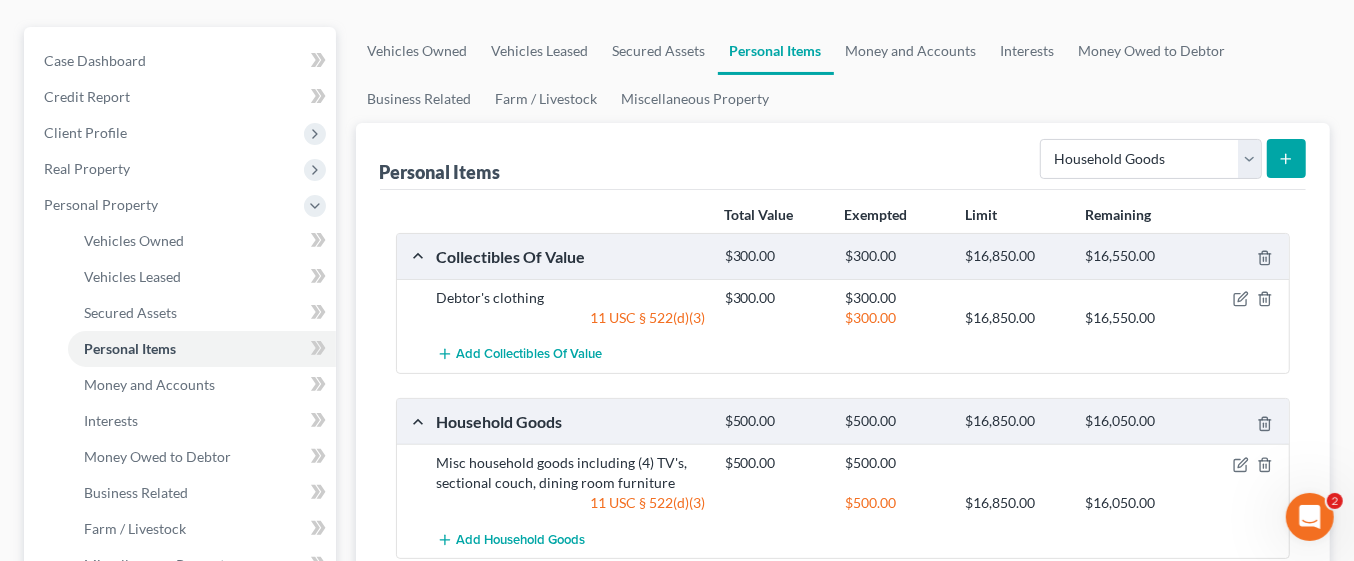 scroll, scrollTop: 170, scrollLeft: 0, axis: vertical 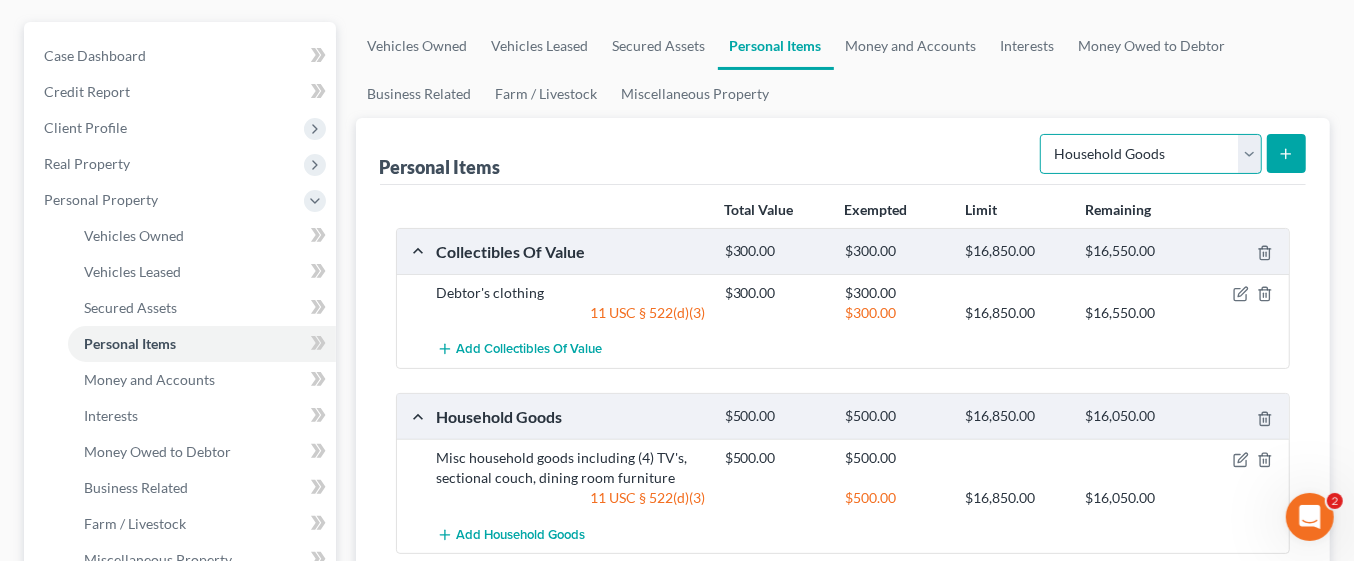 click on "Select Item Type Clothing Collectibles Of Value Electronics Firearms Household Goods Jewelry Other Pet(s) Sports & Hobby Equipment" at bounding box center (1151, 154) 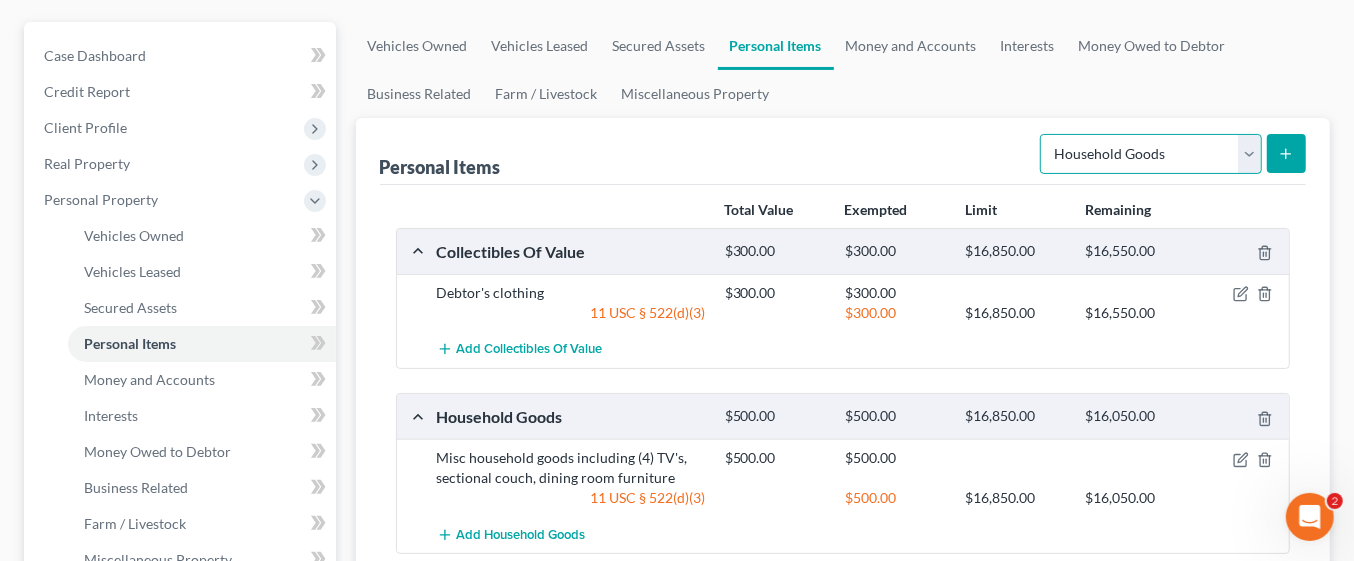 select on "clothing" 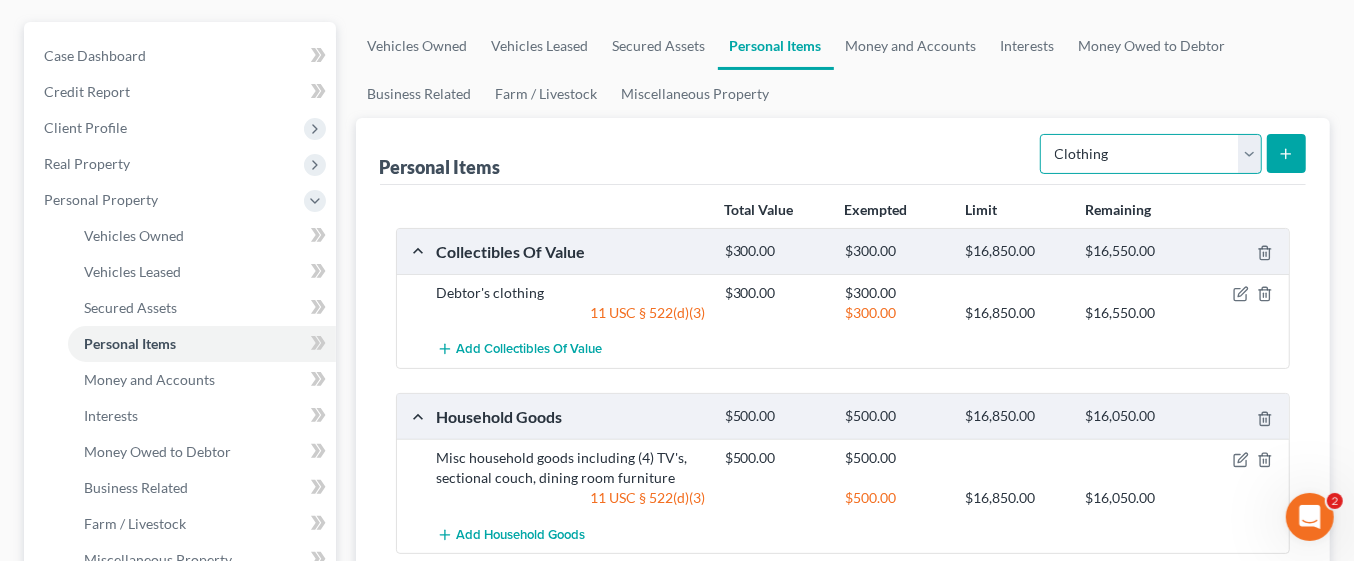 click on "Select Item Type Clothing Collectibles Of Value Electronics Firearms Household Goods Jewelry Other Pet(s) Sports & Hobby Equipment" at bounding box center [1151, 154] 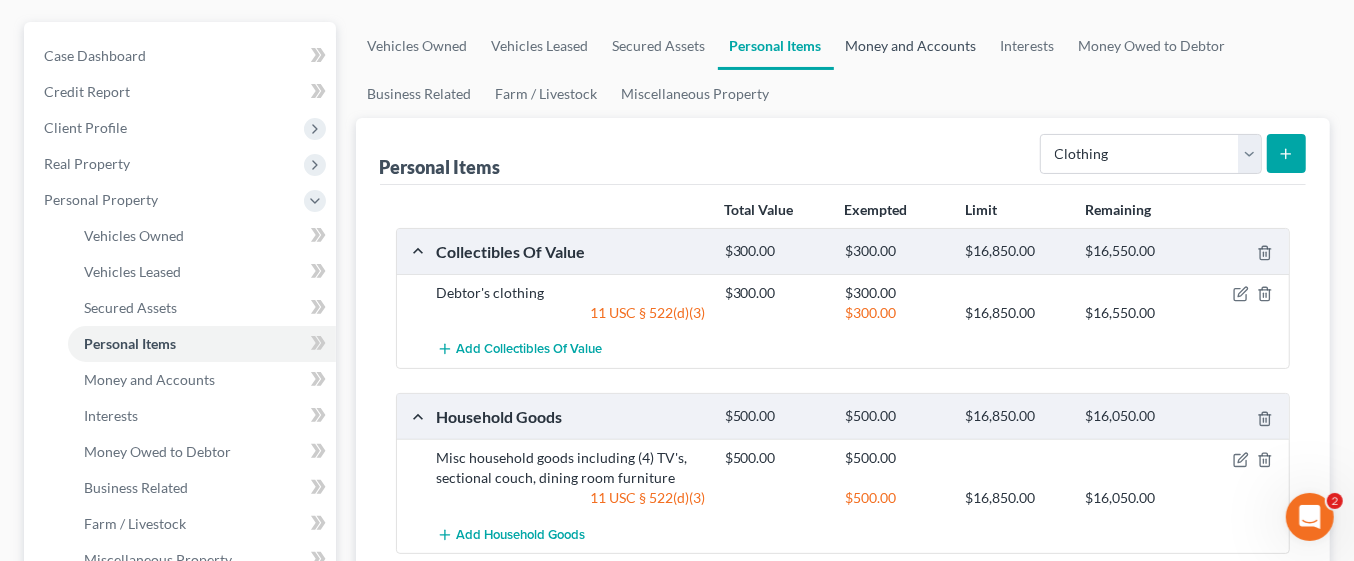 click on "Money and Accounts" at bounding box center [911, 46] 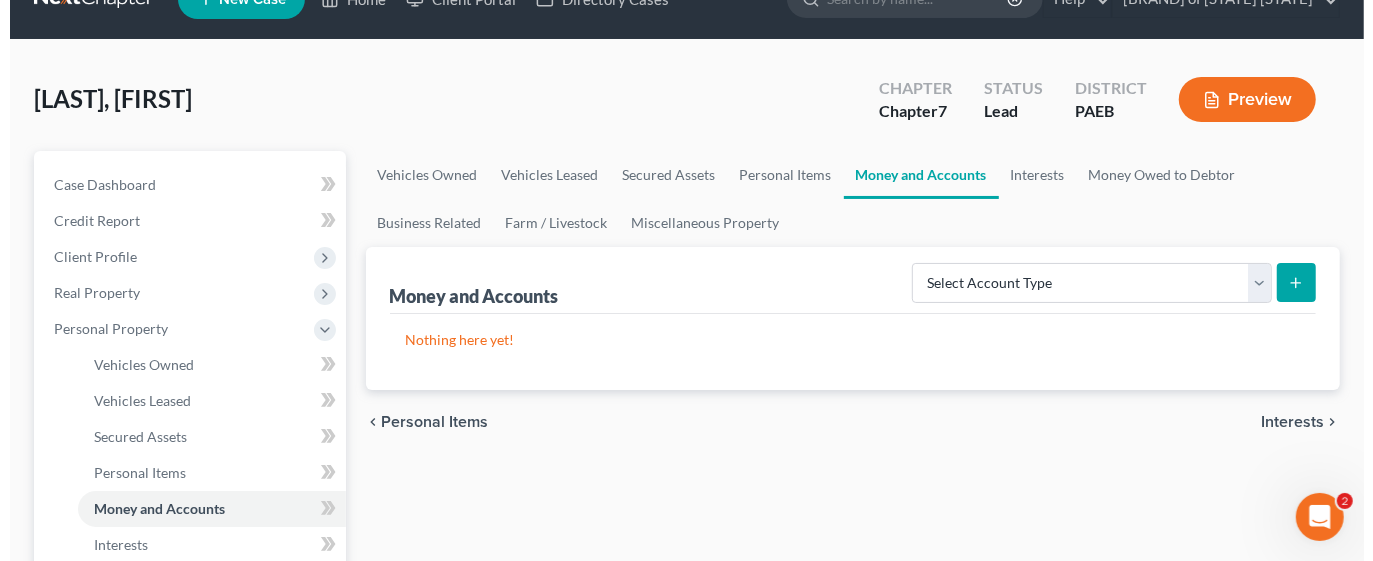 scroll, scrollTop: 37, scrollLeft: 0, axis: vertical 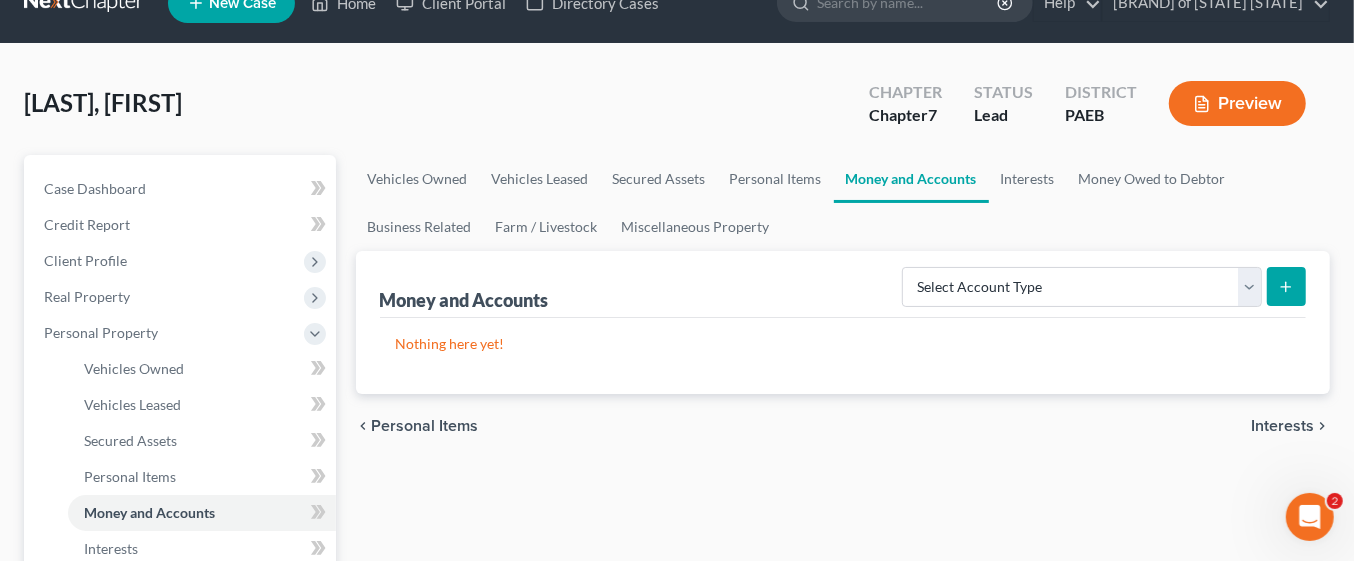 click 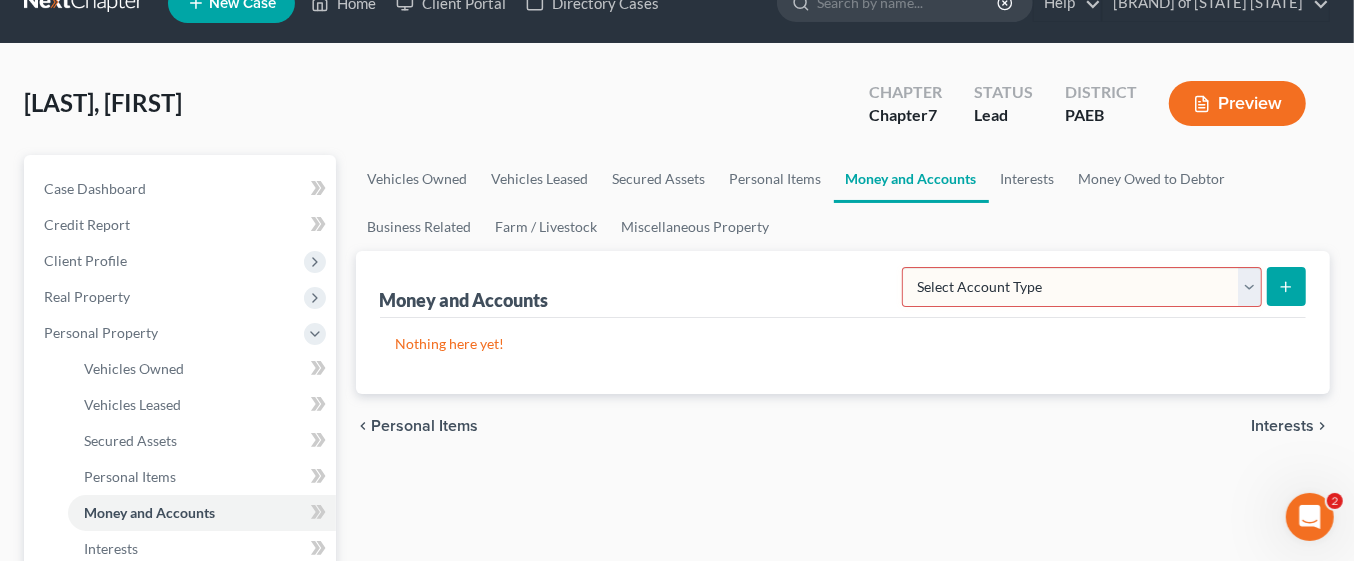 click on "Select Account Type Brokerage Cash on Hand Certificates of Deposit Checking Account Money Market Other (Credit Union, Health Savings Account, etc) Safe Deposit Box Savings Account Security Deposits or Prepayments" at bounding box center (1082, 287) 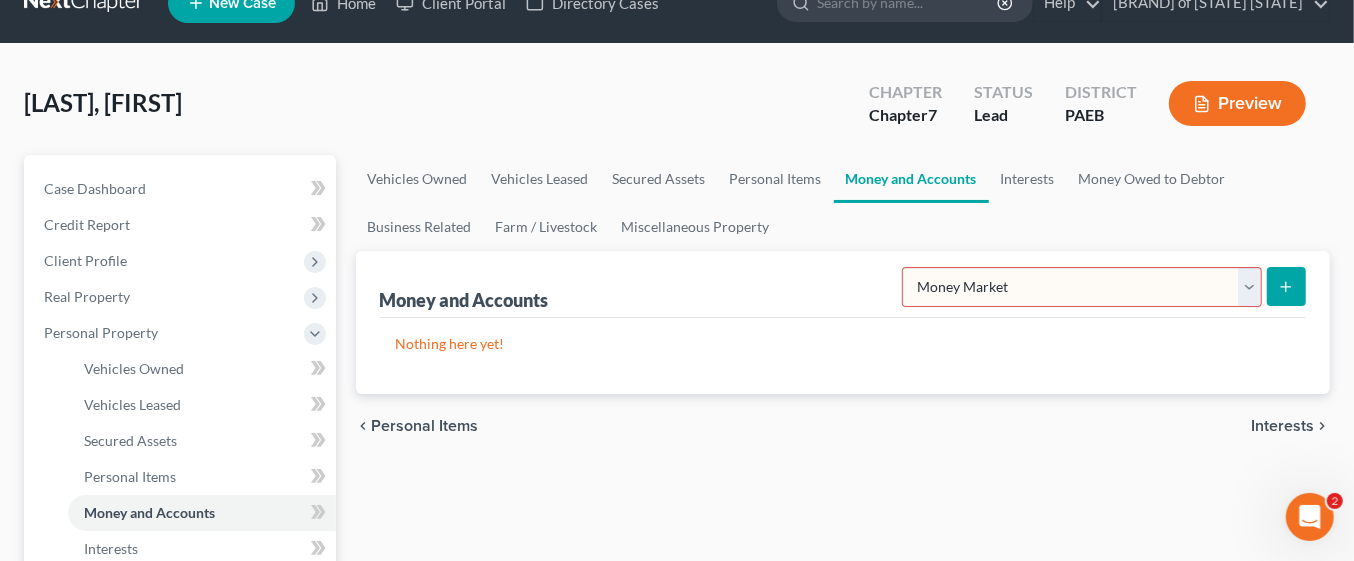 click on "Select Account Type Brokerage Cash on Hand Certificates of Deposit Checking Account Money Market Other (Credit Union, Health Savings Account, etc) Safe Deposit Box Savings Account Security Deposits or Prepayments" at bounding box center (1082, 287) 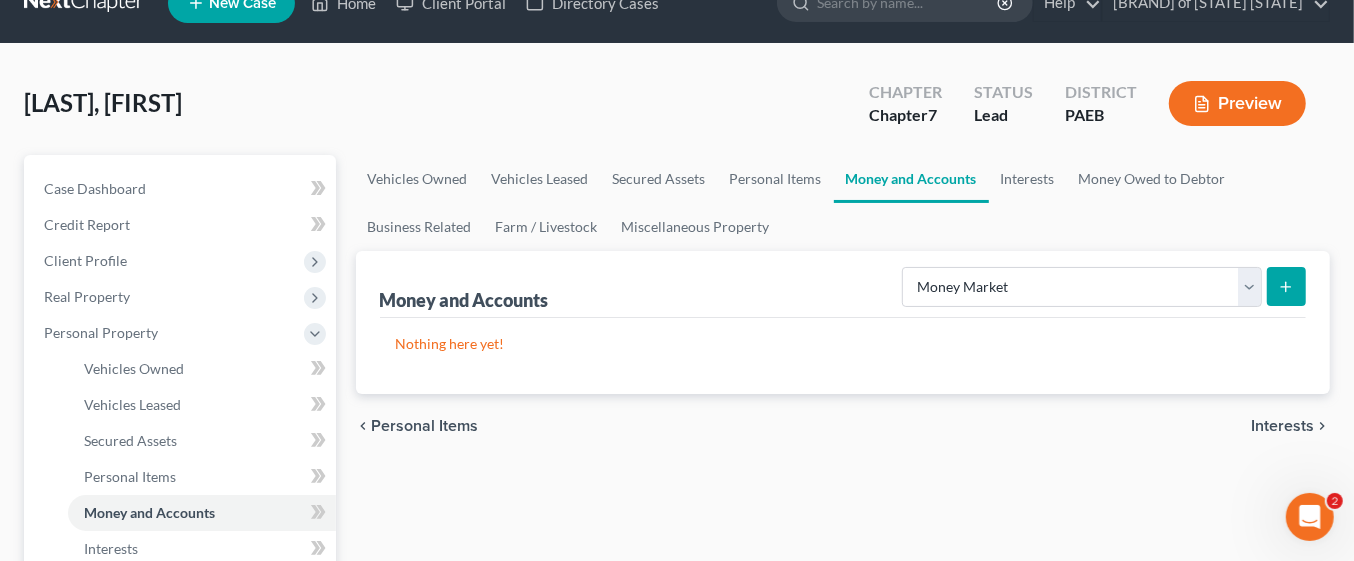 click 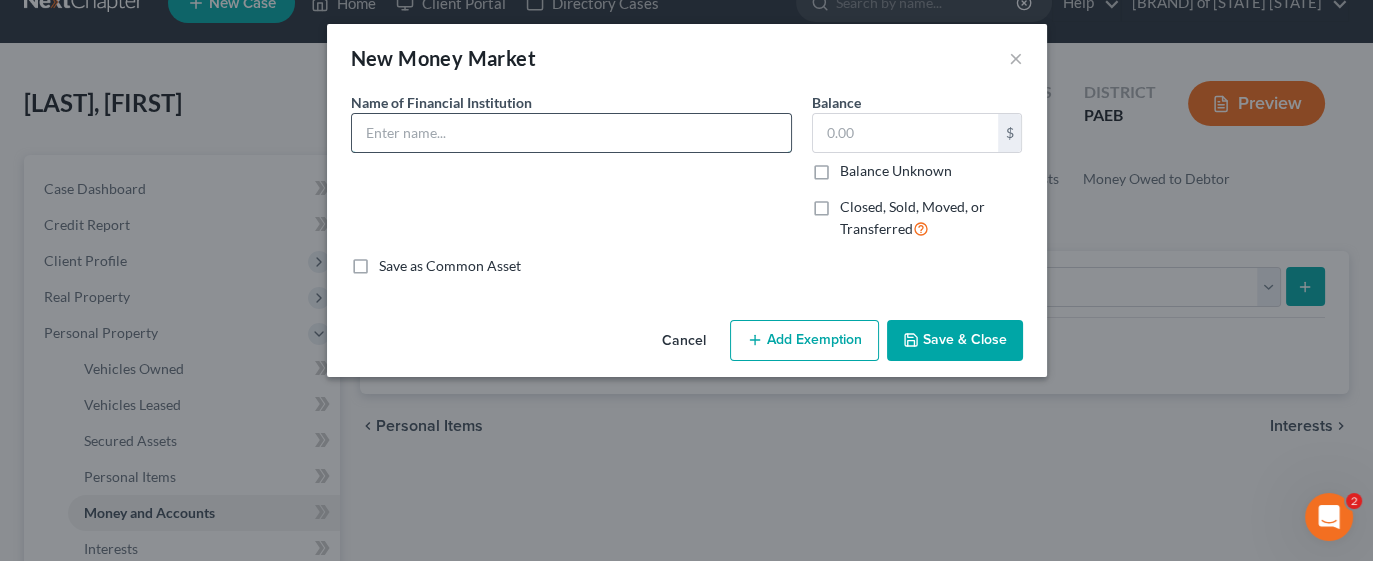 click at bounding box center (571, 133) 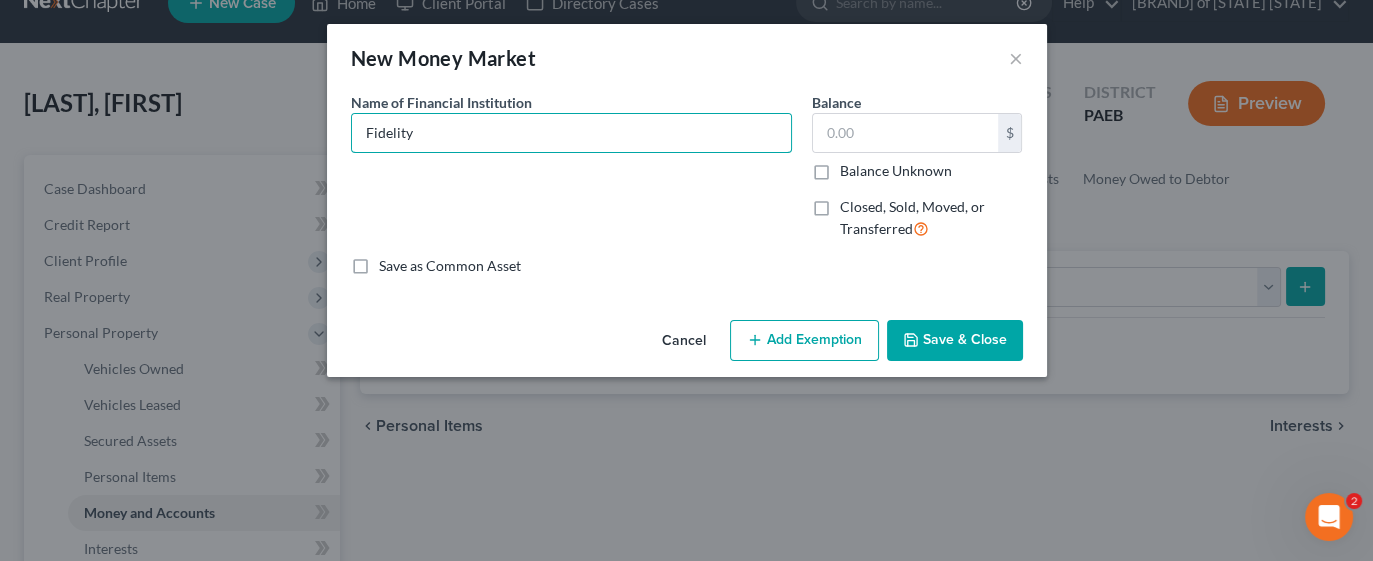 type on "Fidelity" 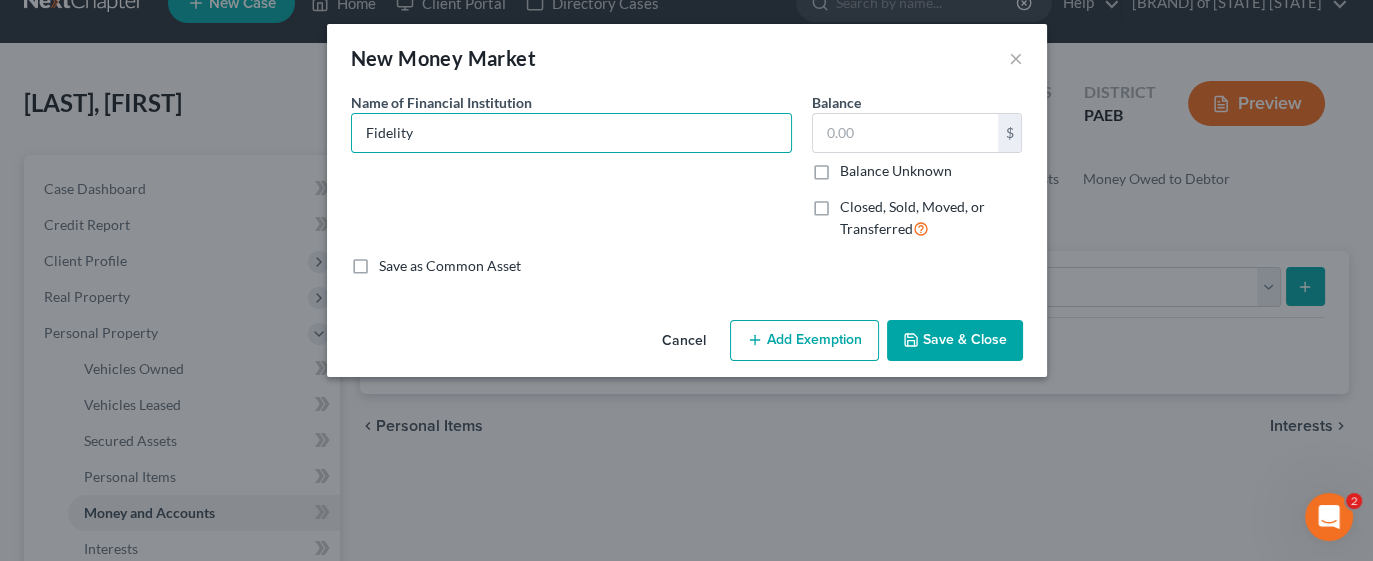 click on "Add Exemption" at bounding box center (804, 341) 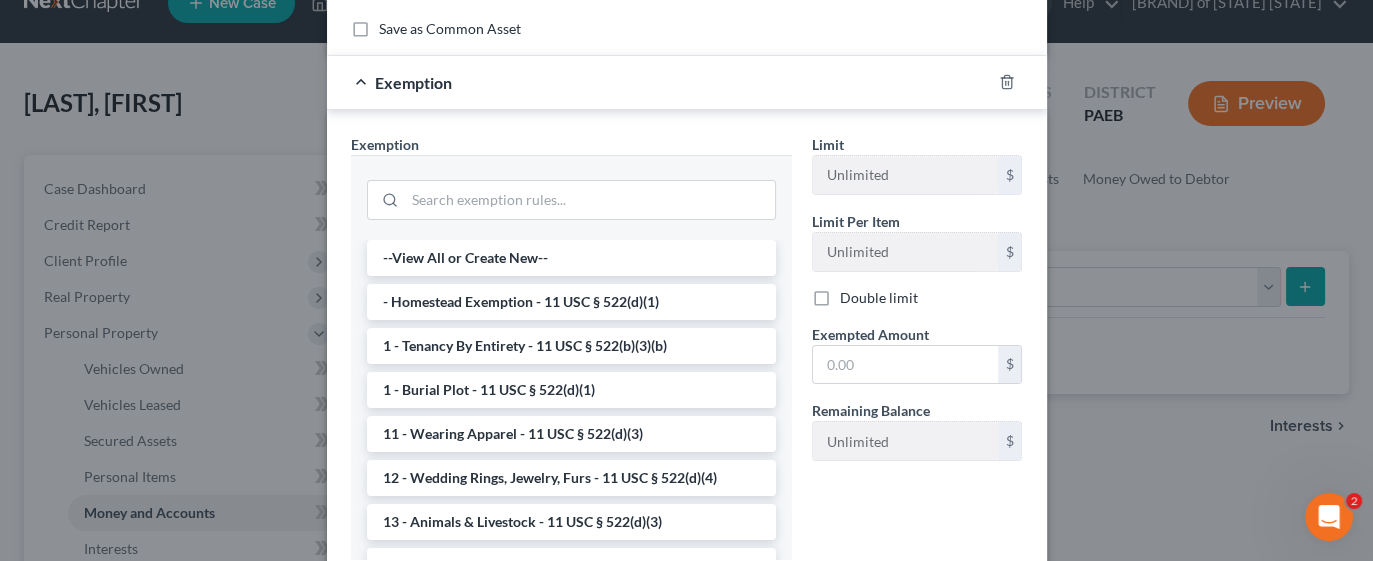 scroll, scrollTop: 247, scrollLeft: 0, axis: vertical 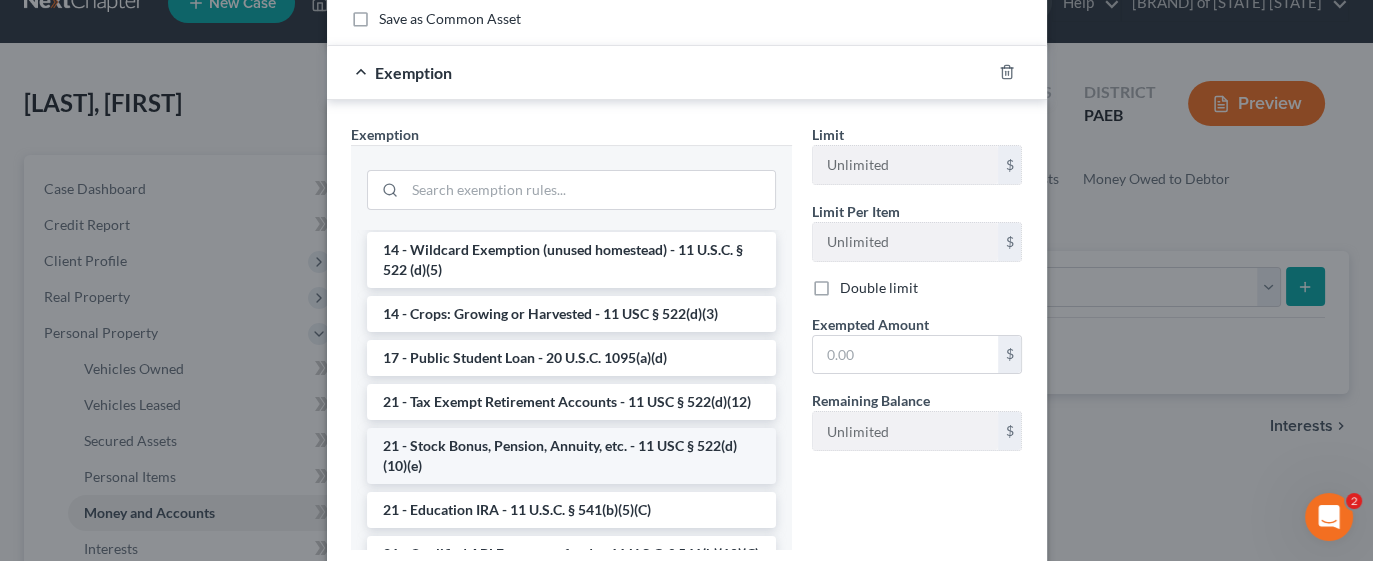 click on "21 - Stock Bonus, Pension, Annuity, etc. - 11 USC § 522(d)(10)(e)" at bounding box center (571, 456) 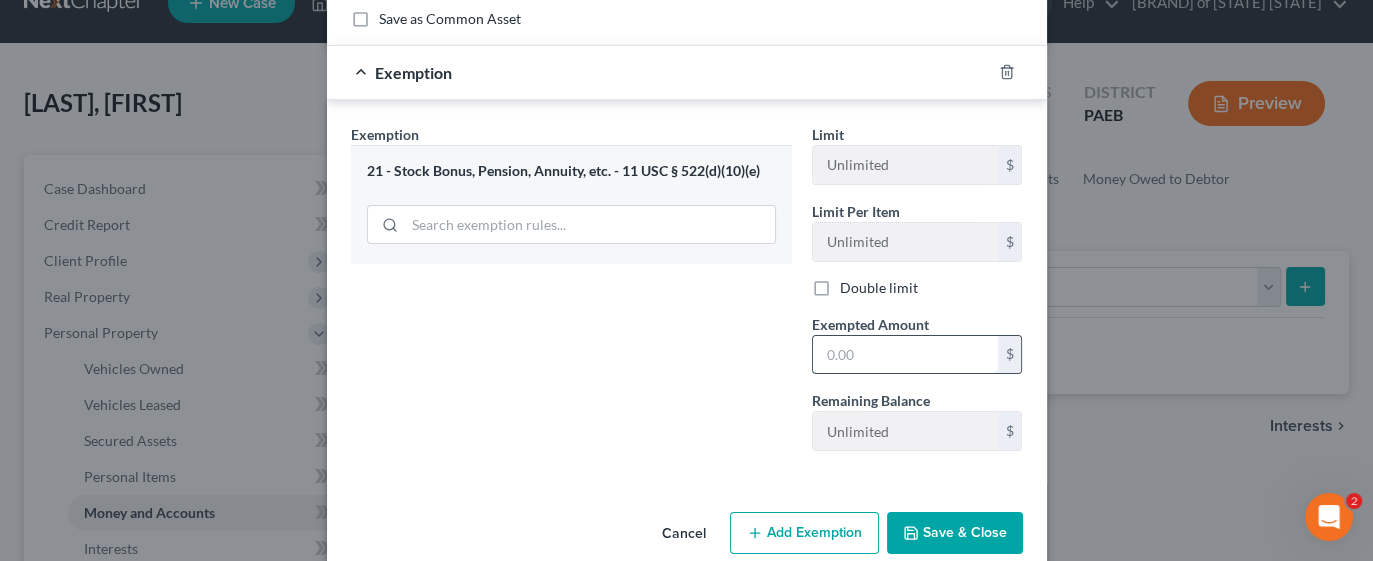 click at bounding box center (905, 355) 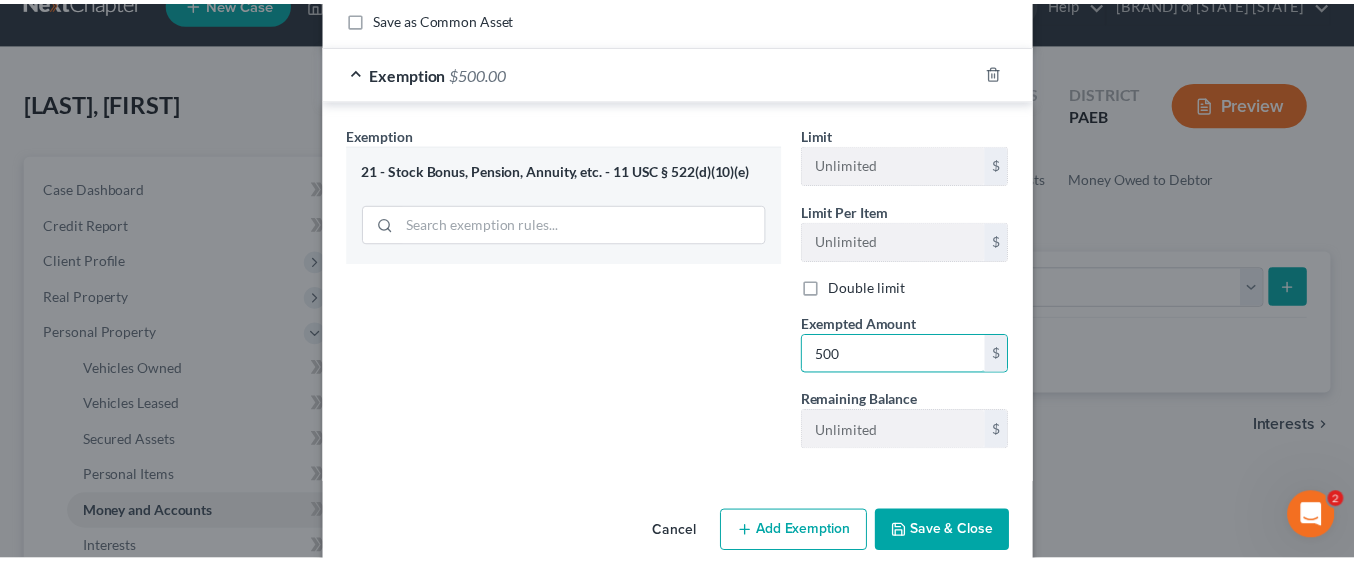 scroll, scrollTop: 275, scrollLeft: 0, axis: vertical 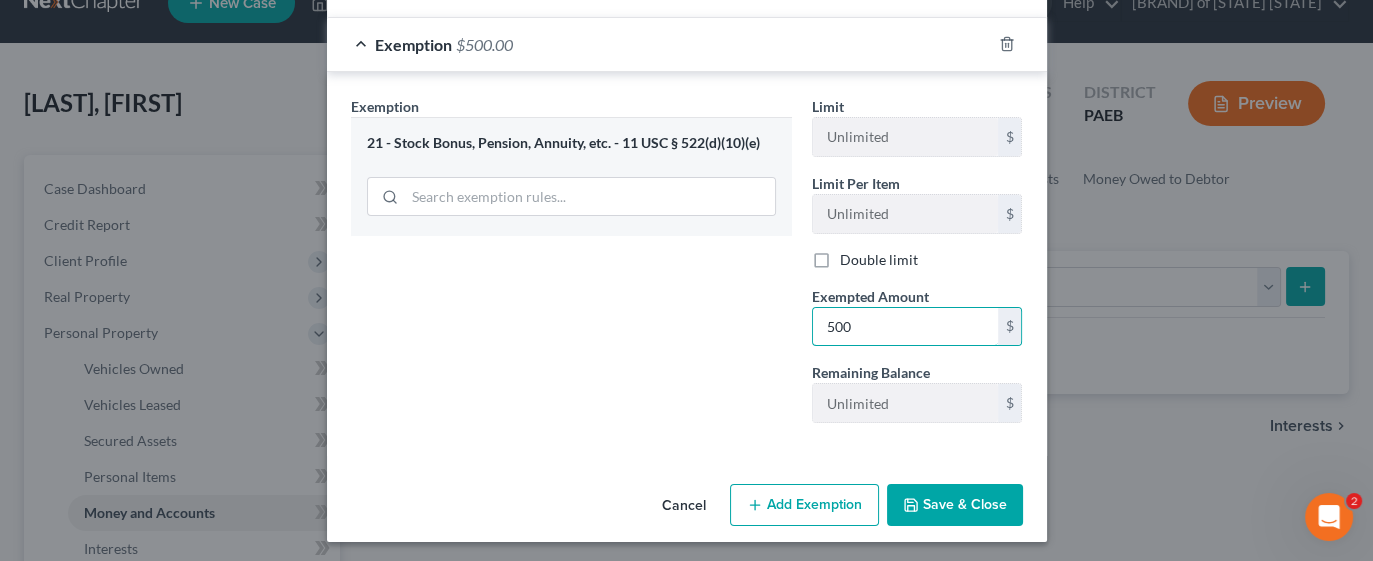 type on "500" 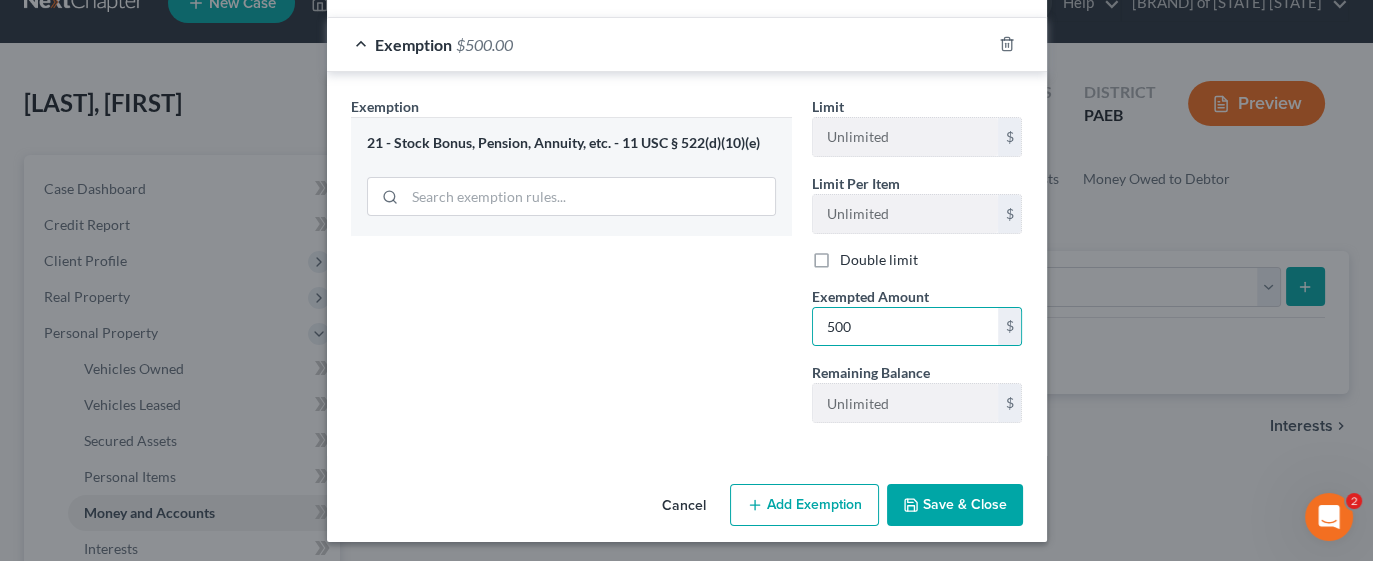 click on "Save & Close" at bounding box center [955, 505] 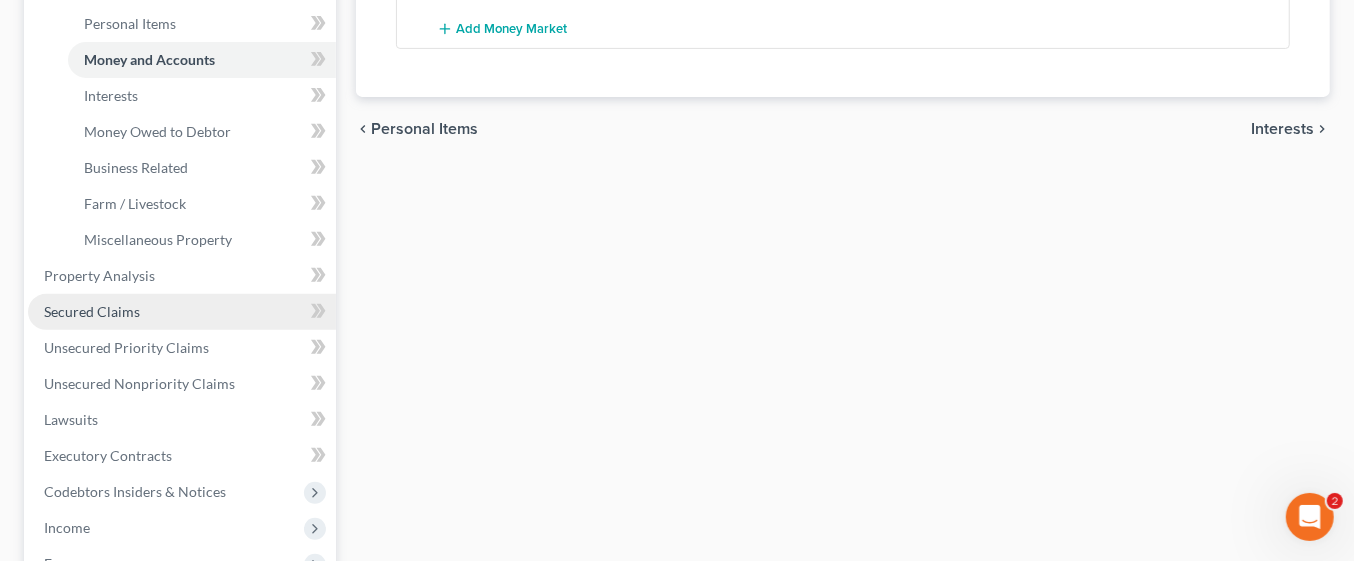 click on "Secured Claims" at bounding box center (182, 312) 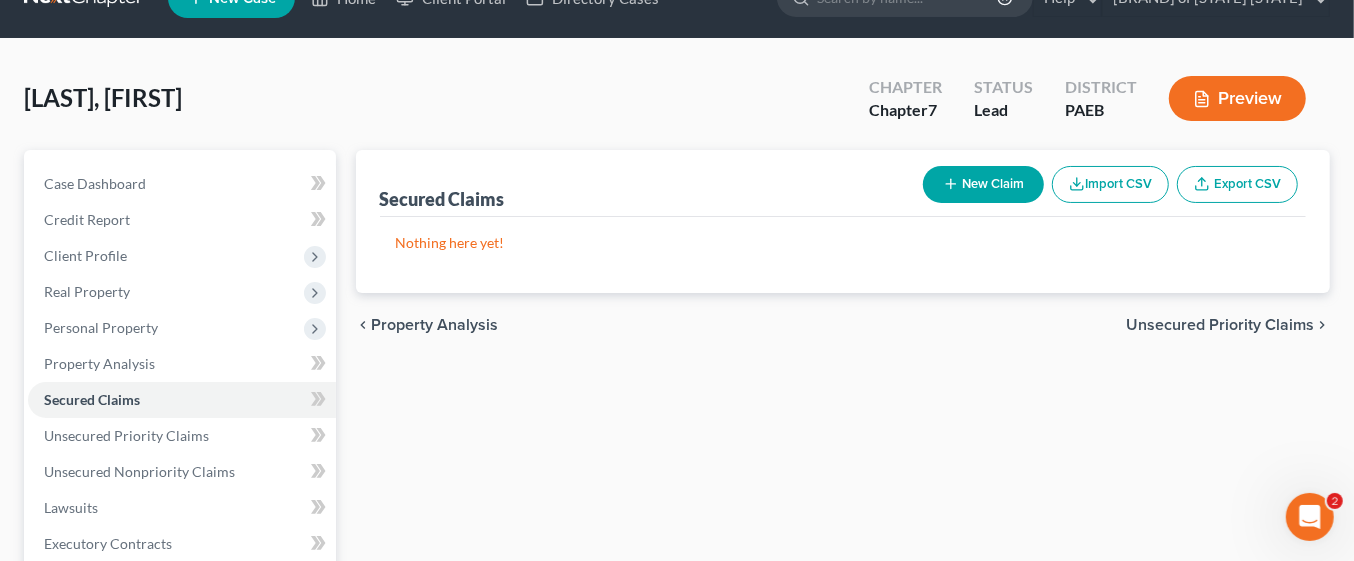 scroll, scrollTop: 109, scrollLeft: 0, axis: vertical 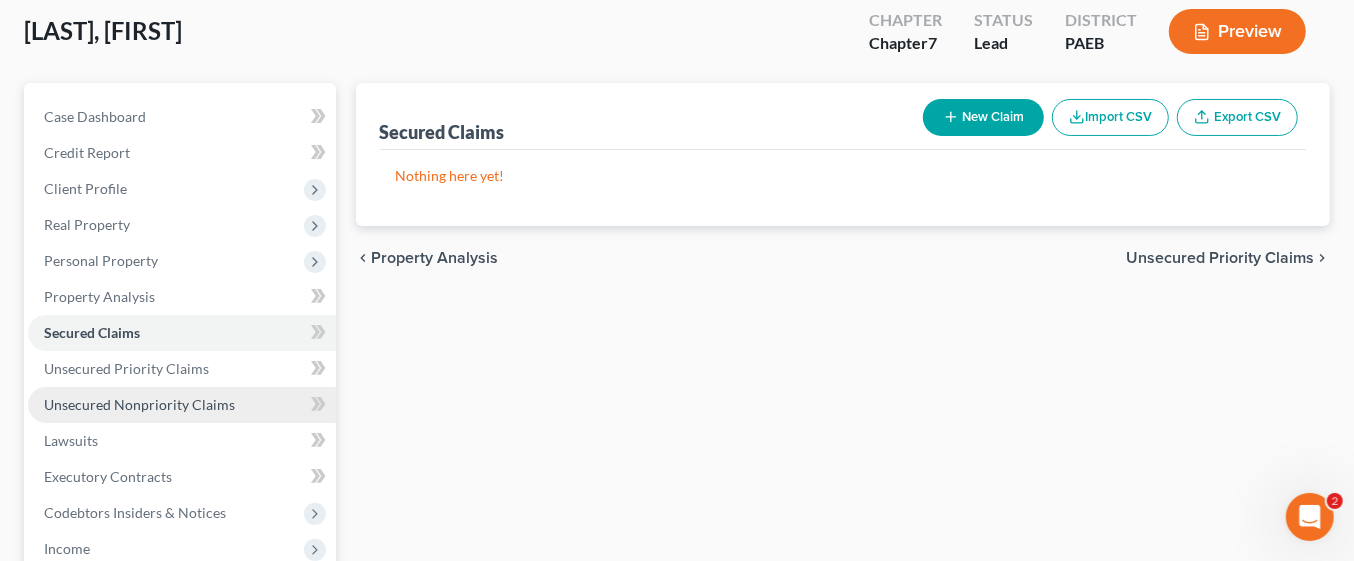click on "Unsecured Nonpriority Claims" at bounding box center (139, 404) 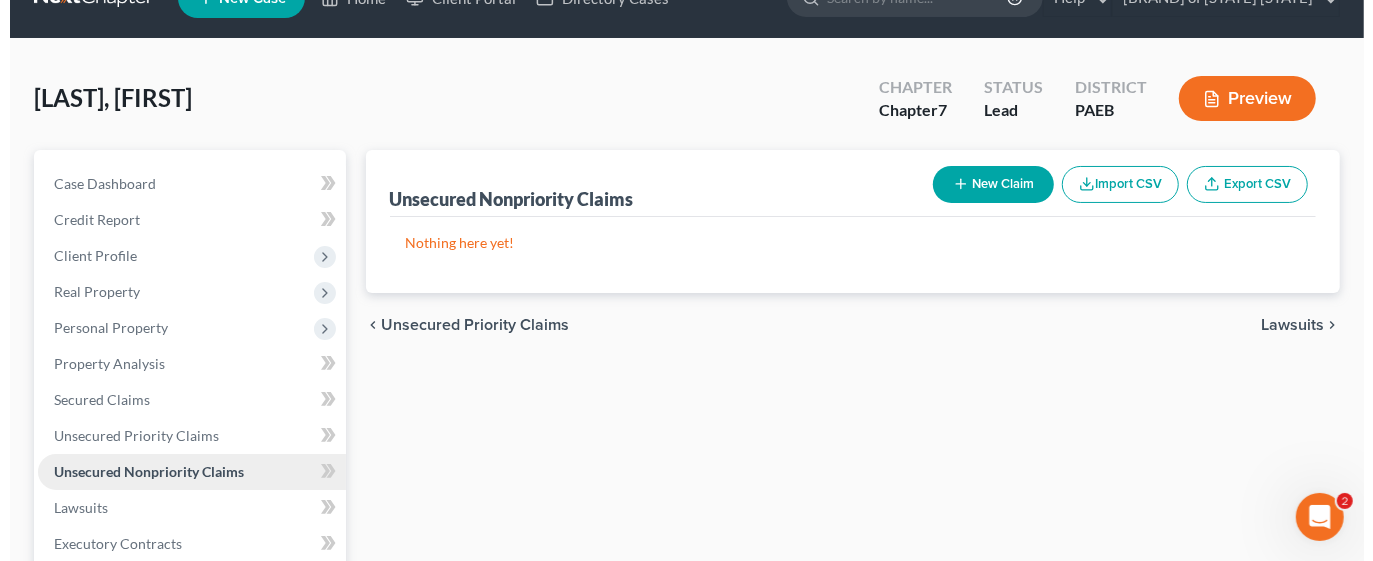 scroll, scrollTop: 0, scrollLeft: 0, axis: both 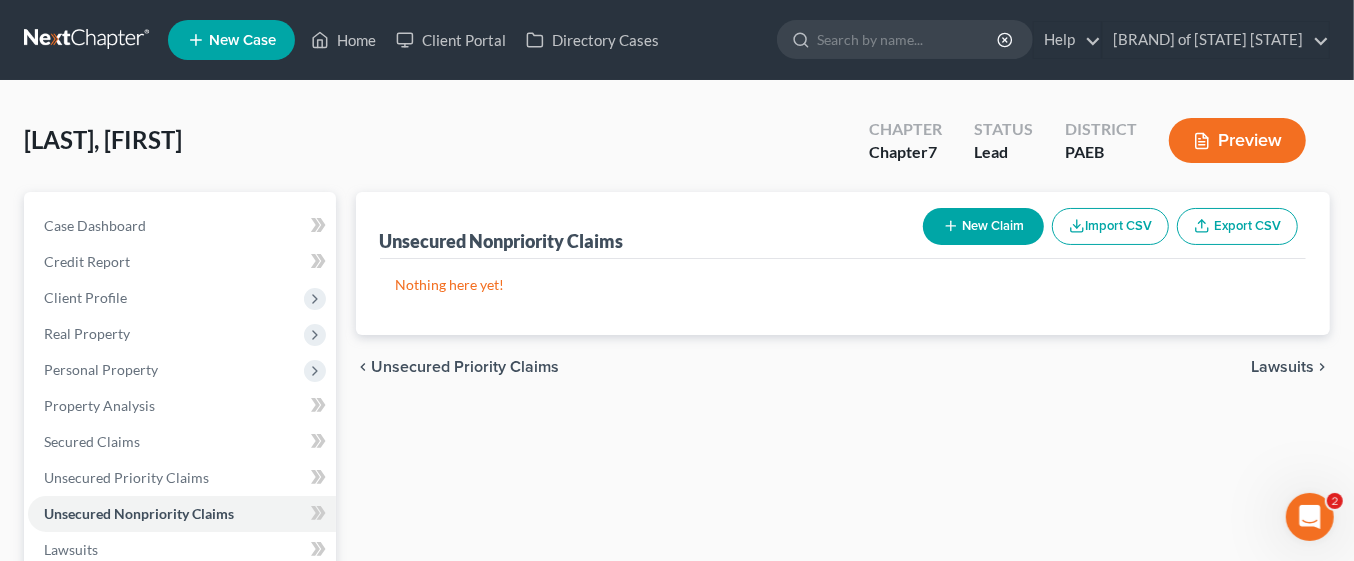 click on "New Claim" at bounding box center [983, 226] 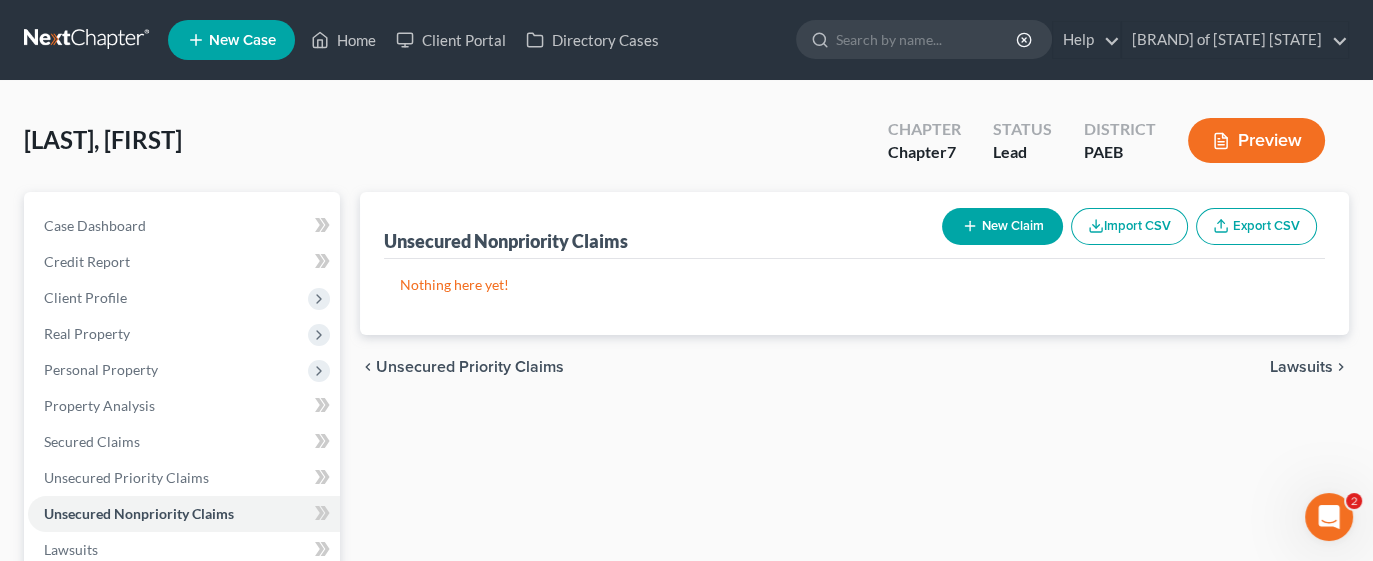 select on "0" 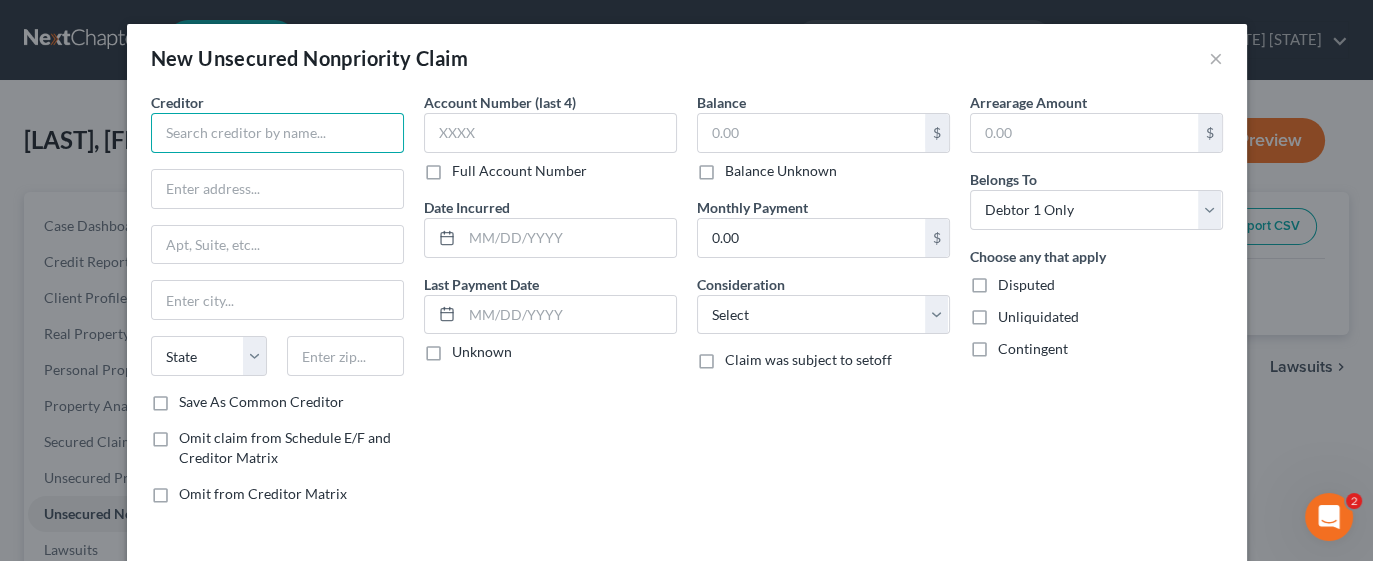 click at bounding box center (277, 133) 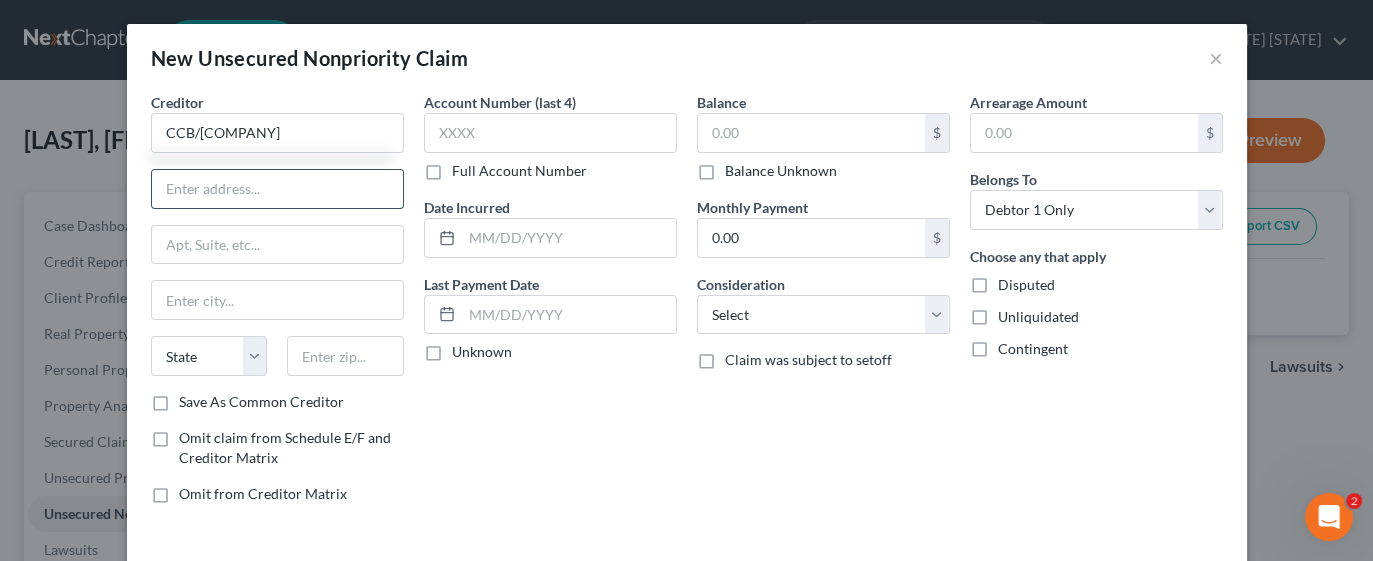 click at bounding box center [277, 189] 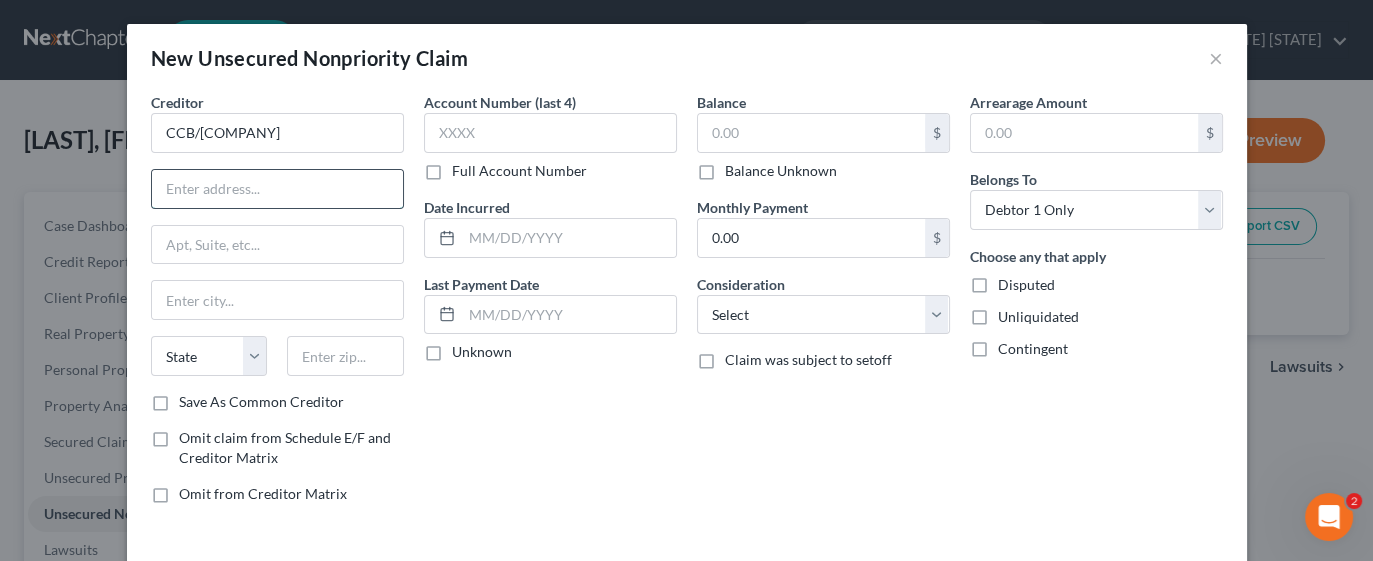 type on "CCB/[COMPANY]" 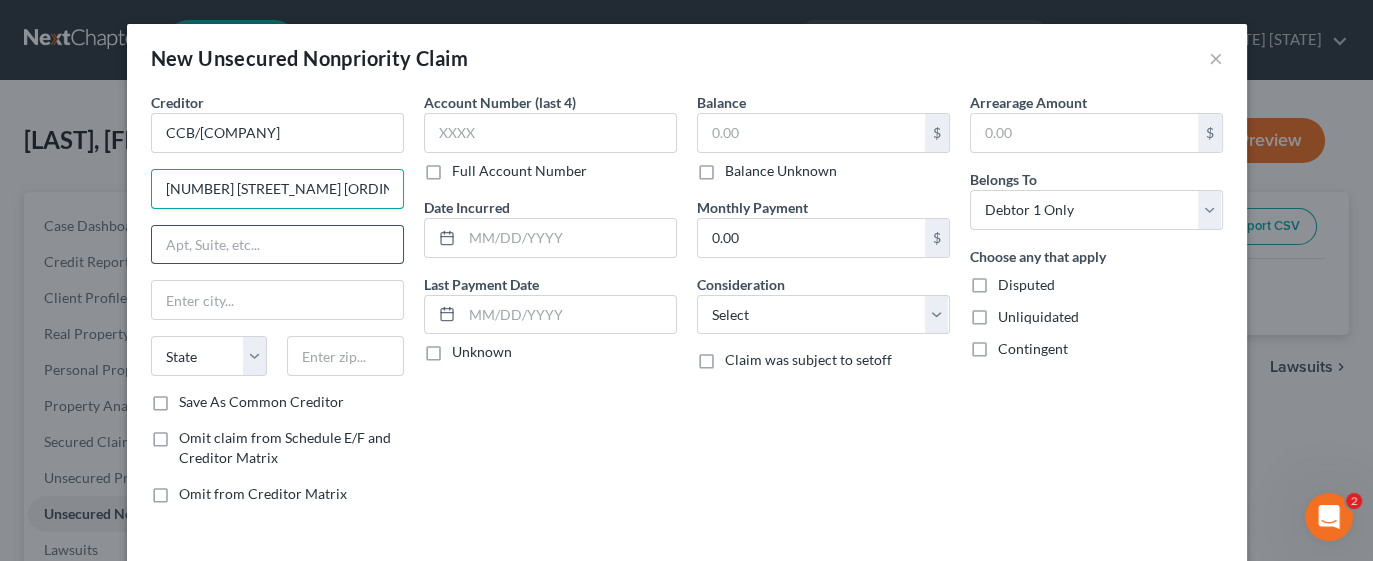 type on "[NUMBER] [STREET_NAME] [ORDINAL] [STREET_NAME]" 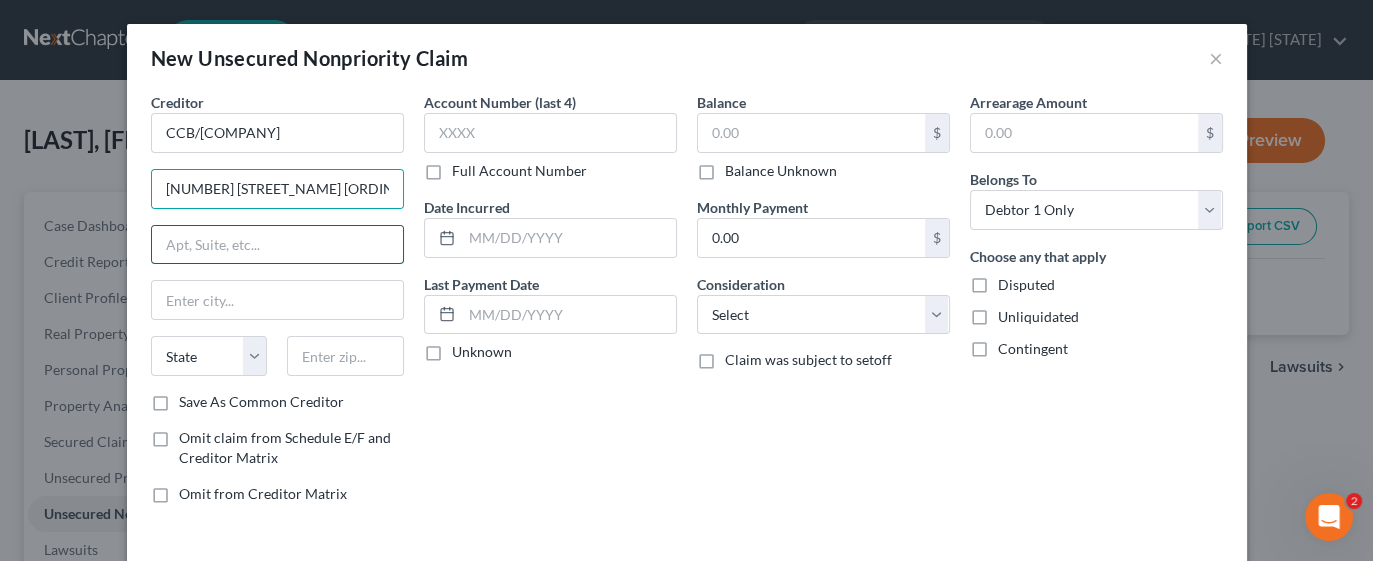 click at bounding box center (277, 245) 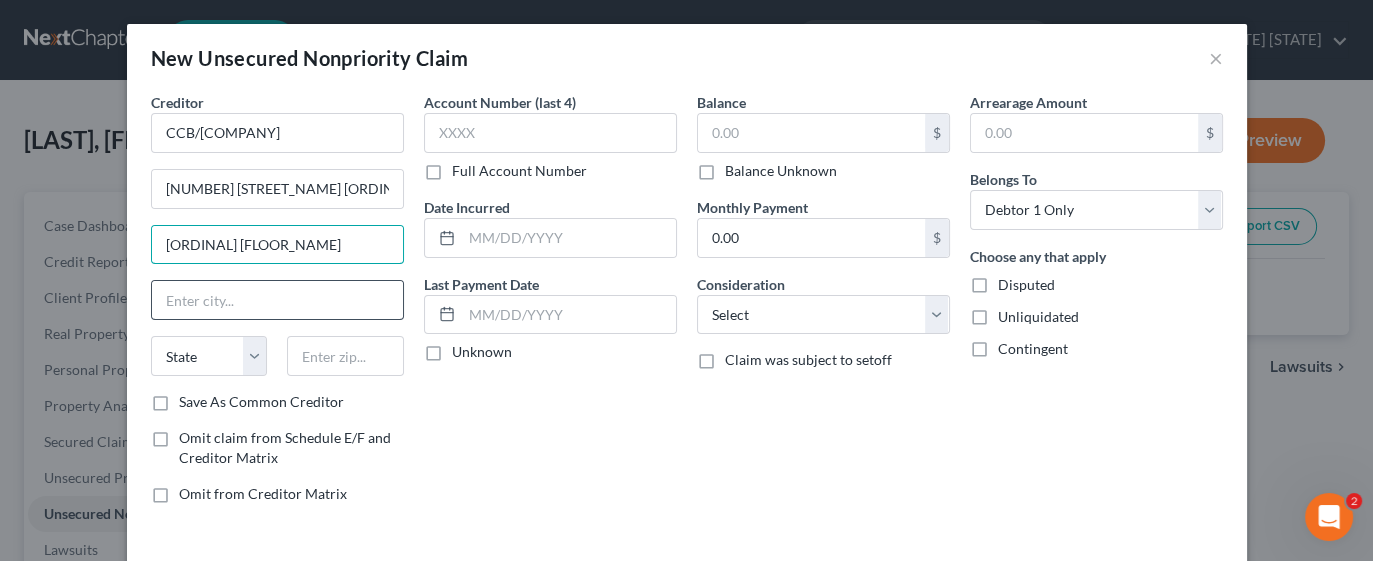 type on "[ORDINAL] [FLOOR_NAME]" 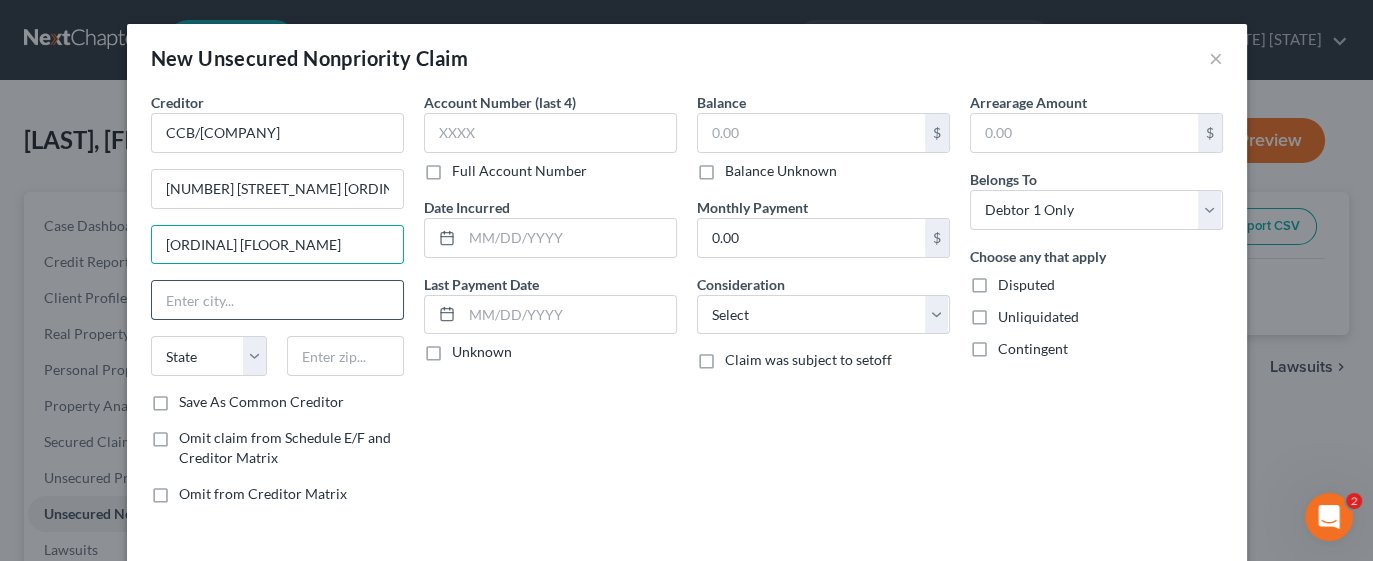 click at bounding box center (277, 300) 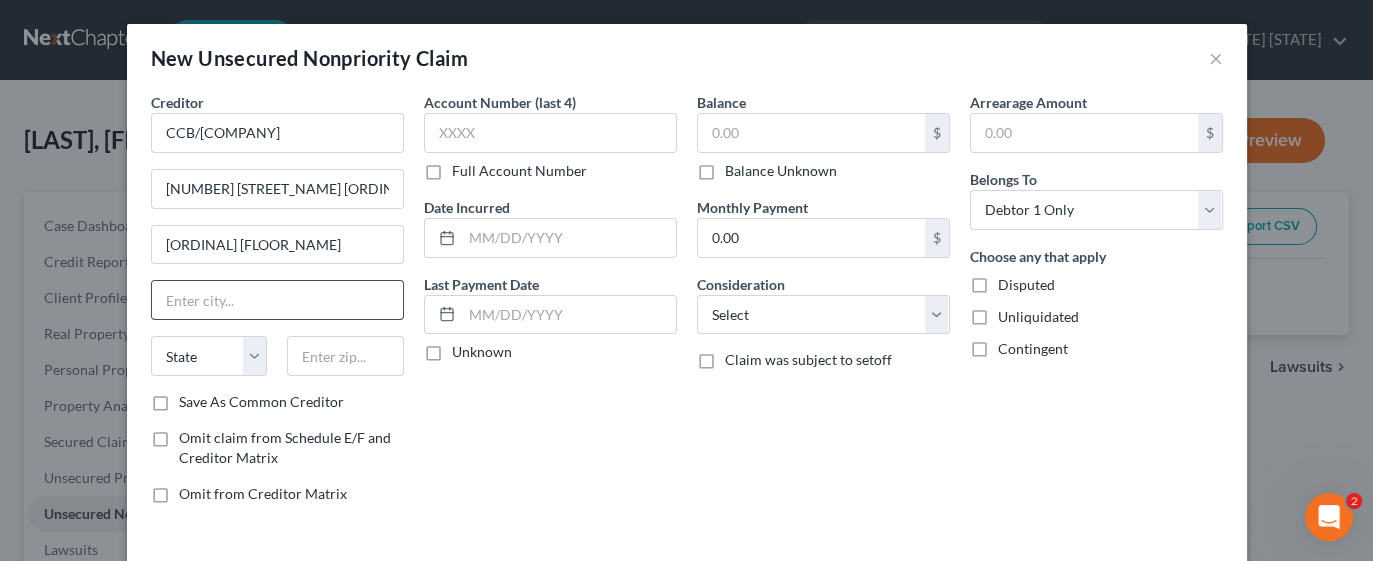 type on "B" 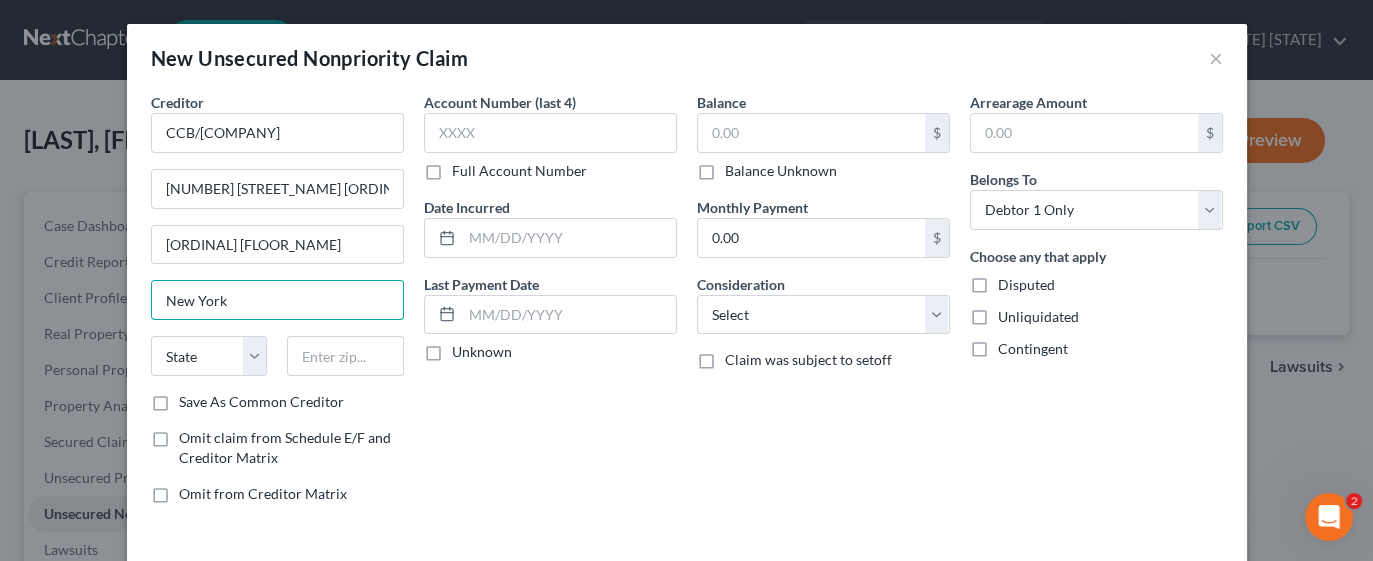 type on "New York" 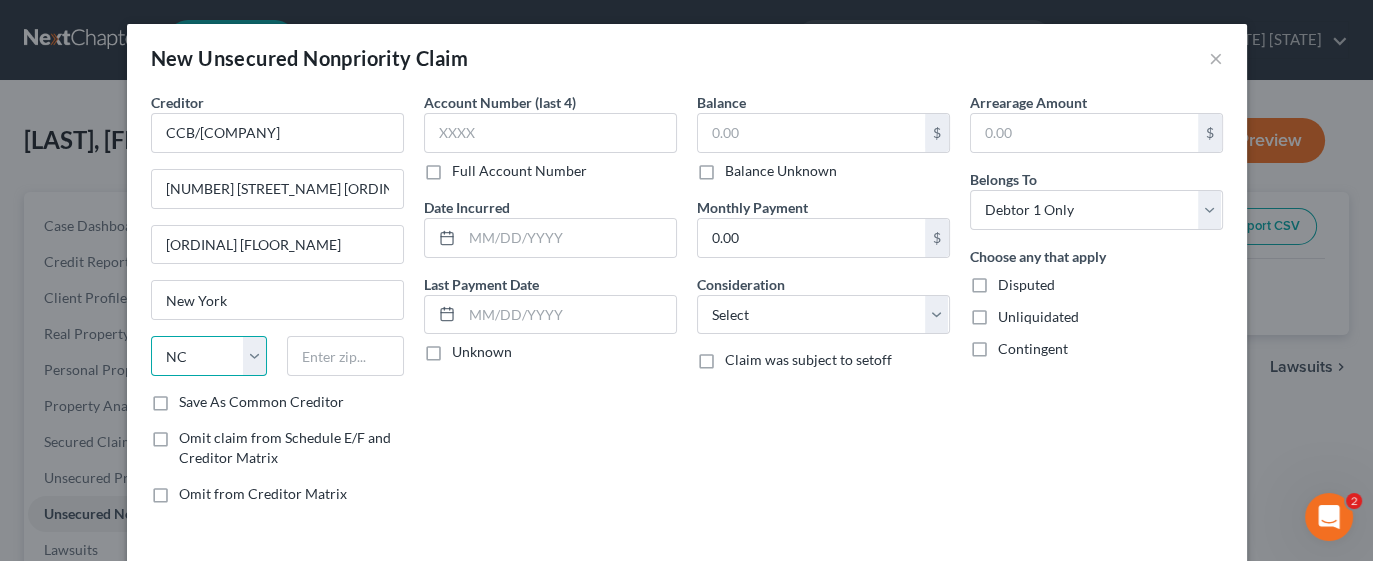 select on "35" 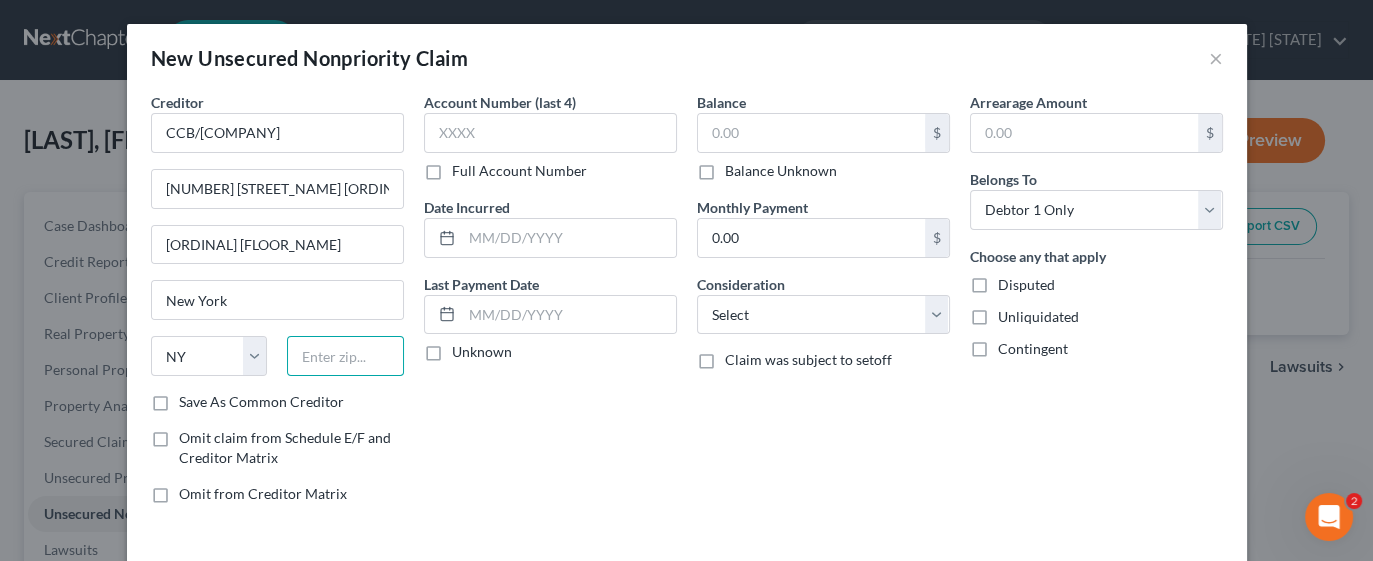 click at bounding box center (345, 356) 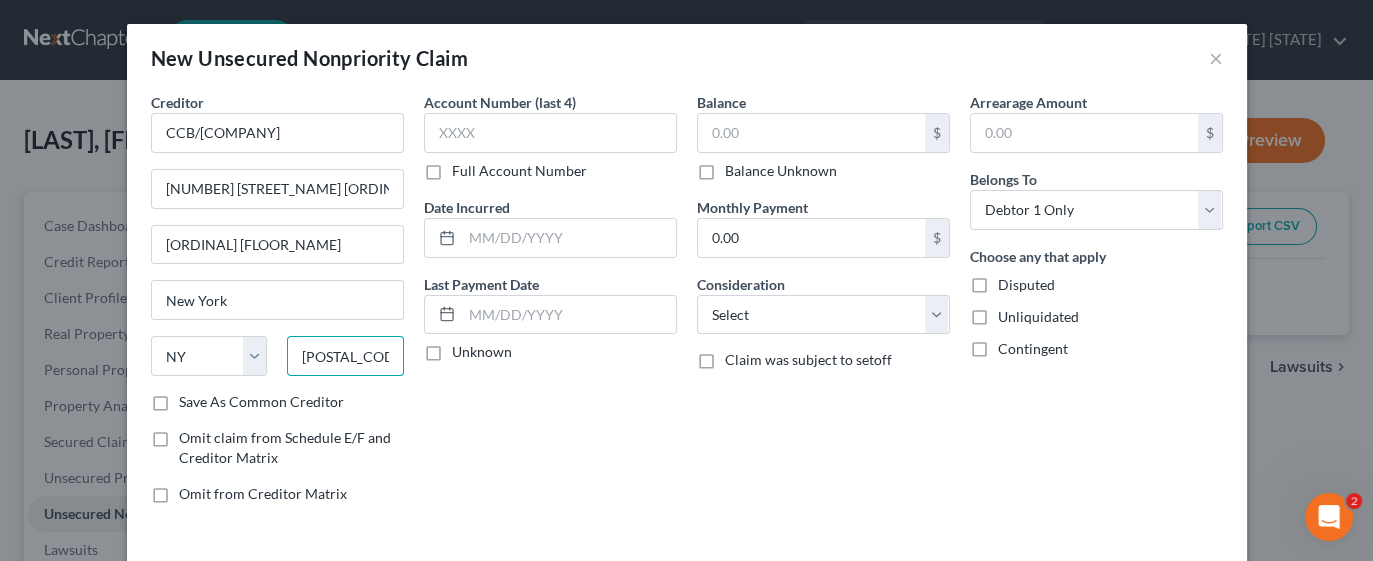 type on "[POSTAL_CODE]" 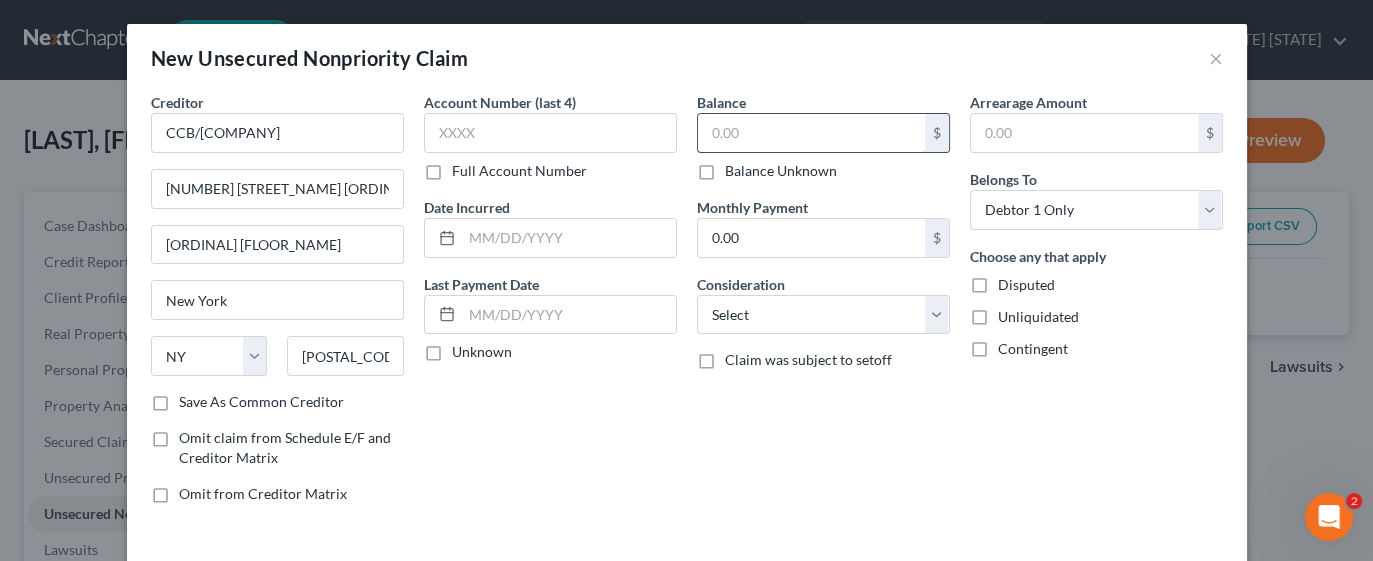 click at bounding box center [811, 133] 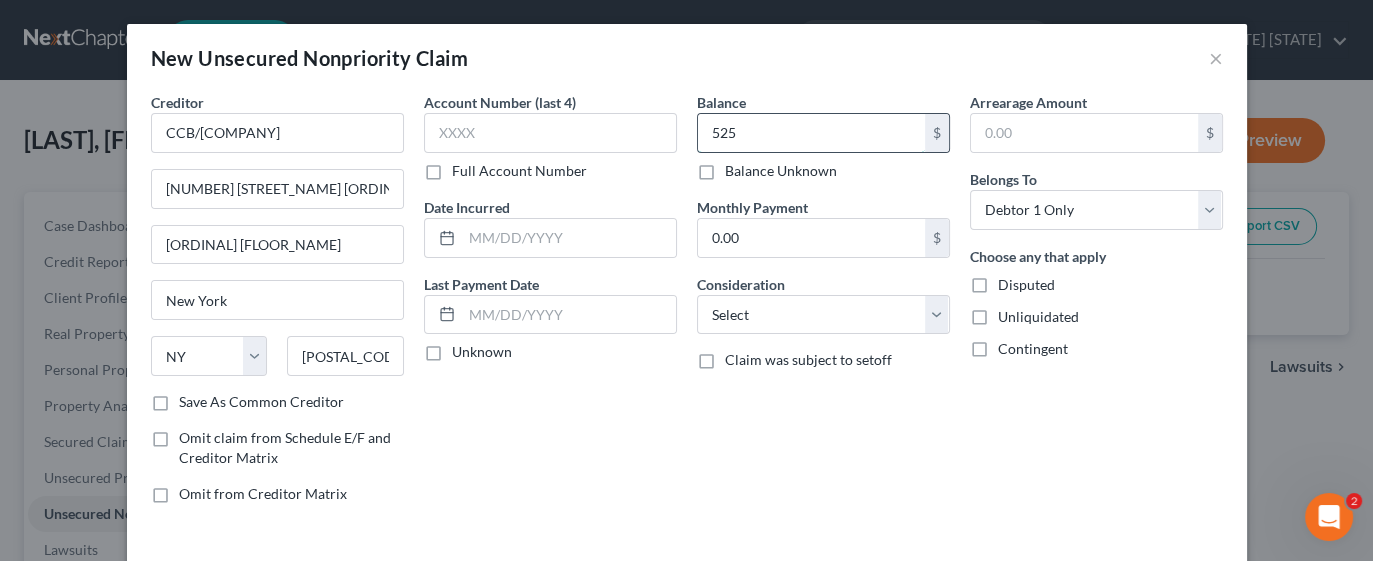 type on "525" 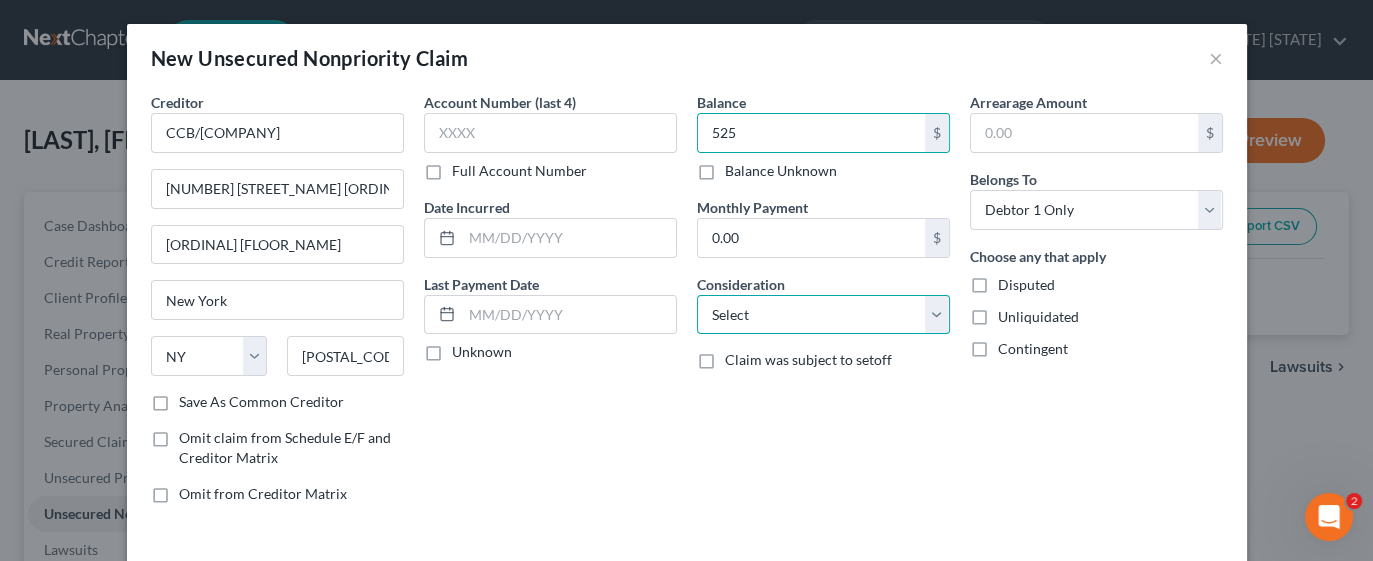 click on "Select Cable / Satellite Services Collection Agency Credit Card Debt Debt Counseling / Attorneys Deficiency Balance Domestic Support Obligations Home / Car Repairs Income Taxes Judgment Liens Medical Services Monies Loaned / Advanced Mortgage Obligation From Divorce Or Separation Obligation To Pensions Other Overdrawn Bank Account Promised To Help Pay Creditors Student Loans Suppliers And Vendors Telephone / Internet Services Utility Services" at bounding box center (823, 315) 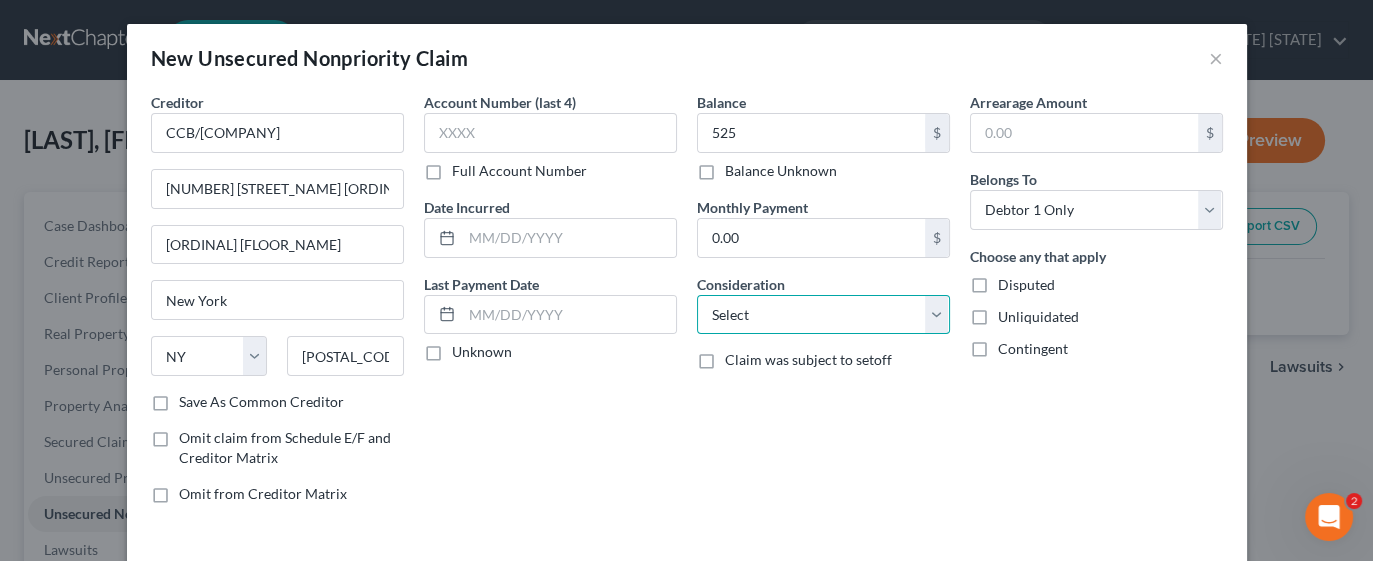 select on "10" 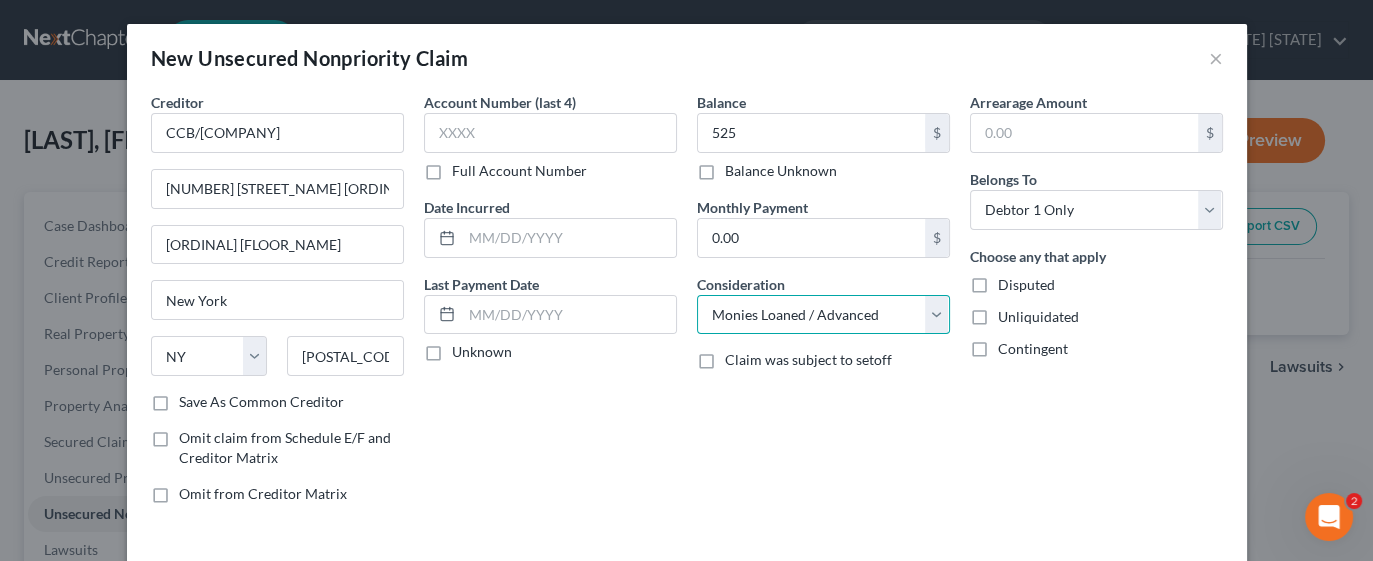 click on "Select Cable / Satellite Services Collection Agency Credit Card Debt Debt Counseling / Attorneys Deficiency Balance Domestic Support Obligations Home / Car Repairs Income Taxes Judgment Liens Medical Services Monies Loaned / Advanced Mortgage Obligation From Divorce Or Separation Obligation To Pensions Other Overdrawn Bank Account Promised To Help Pay Creditors Student Loans Suppliers And Vendors Telephone / Internet Services Utility Services" at bounding box center (823, 315) 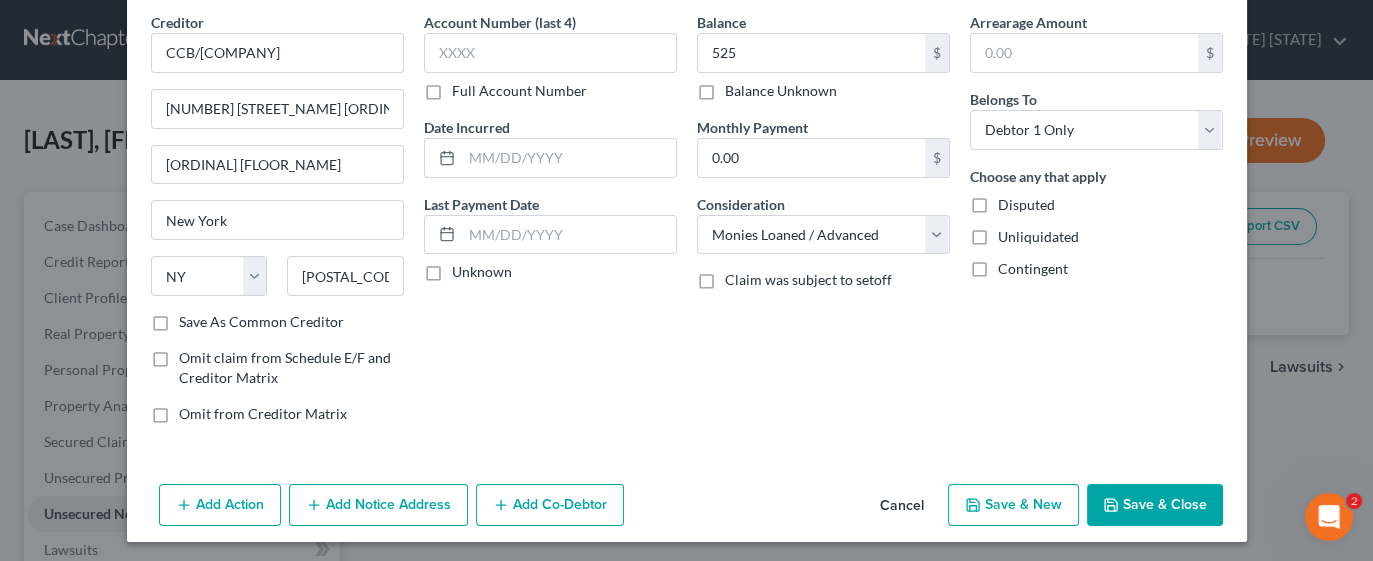click on "Save & New" at bounding box center (1013, 505) 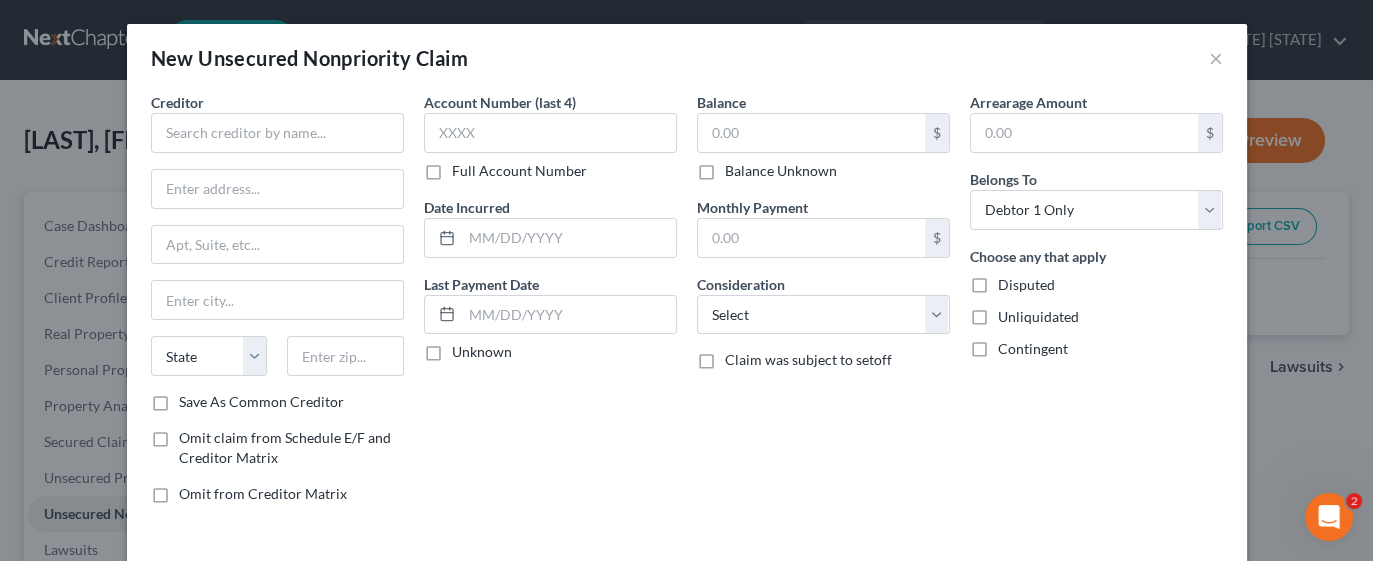 type on "525.00" 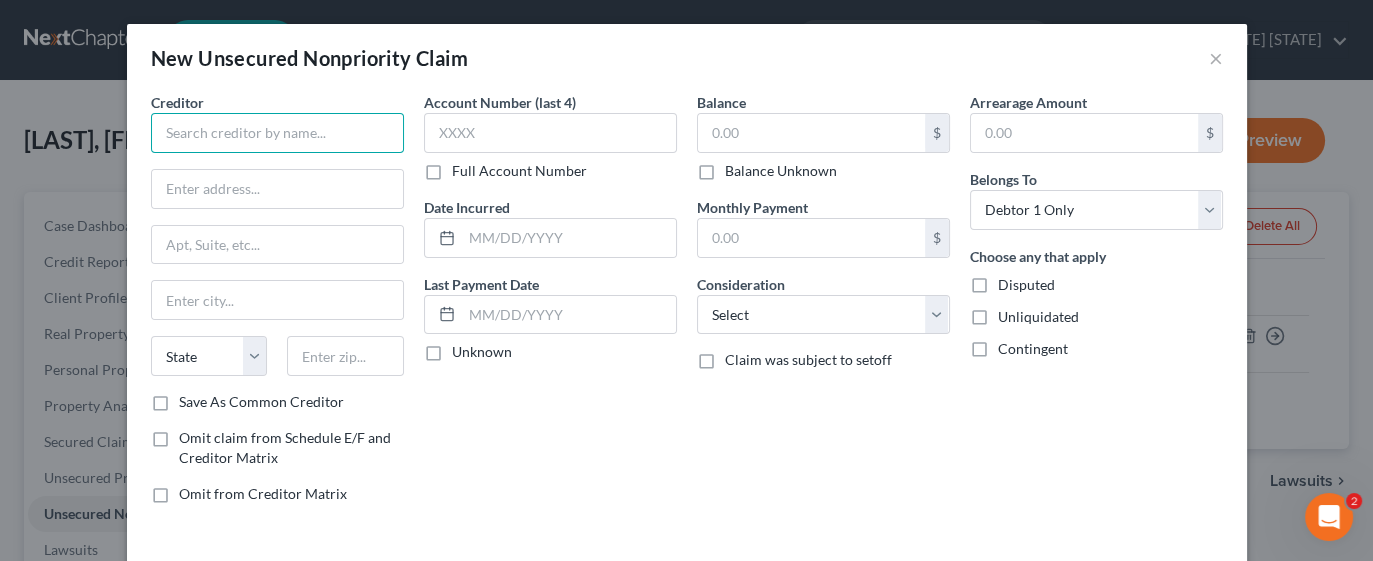 click at bounding box center [277, 133] 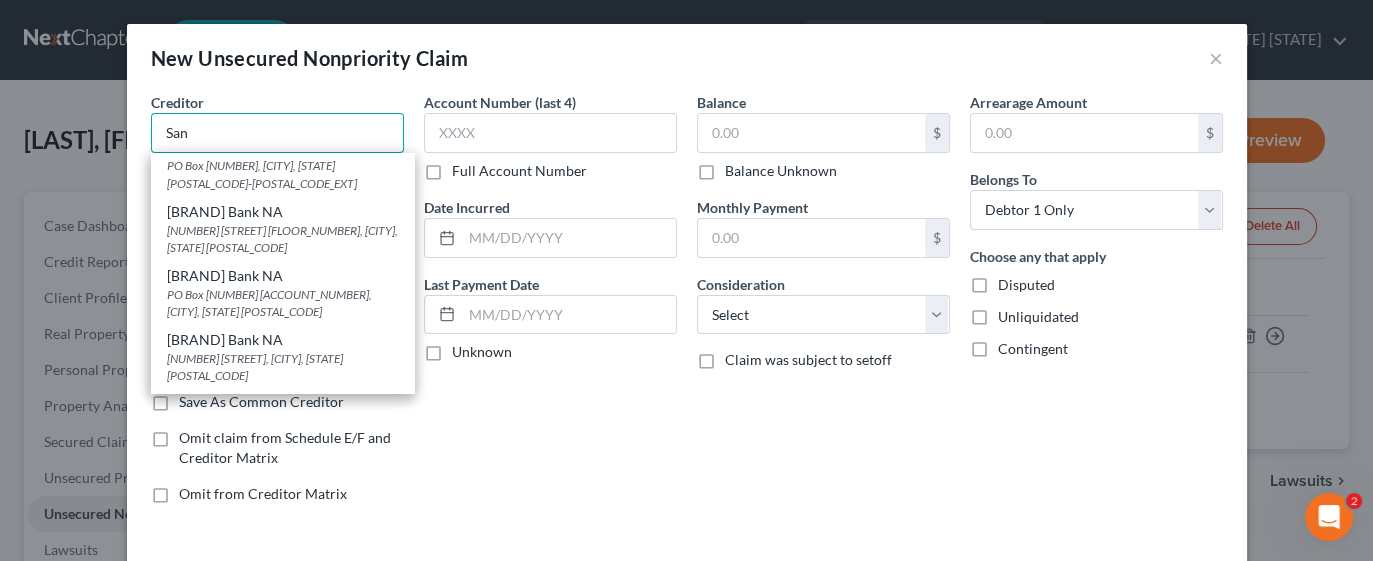 scroll, scrollTop: 205, scrollLeft: 0, axis: vertical 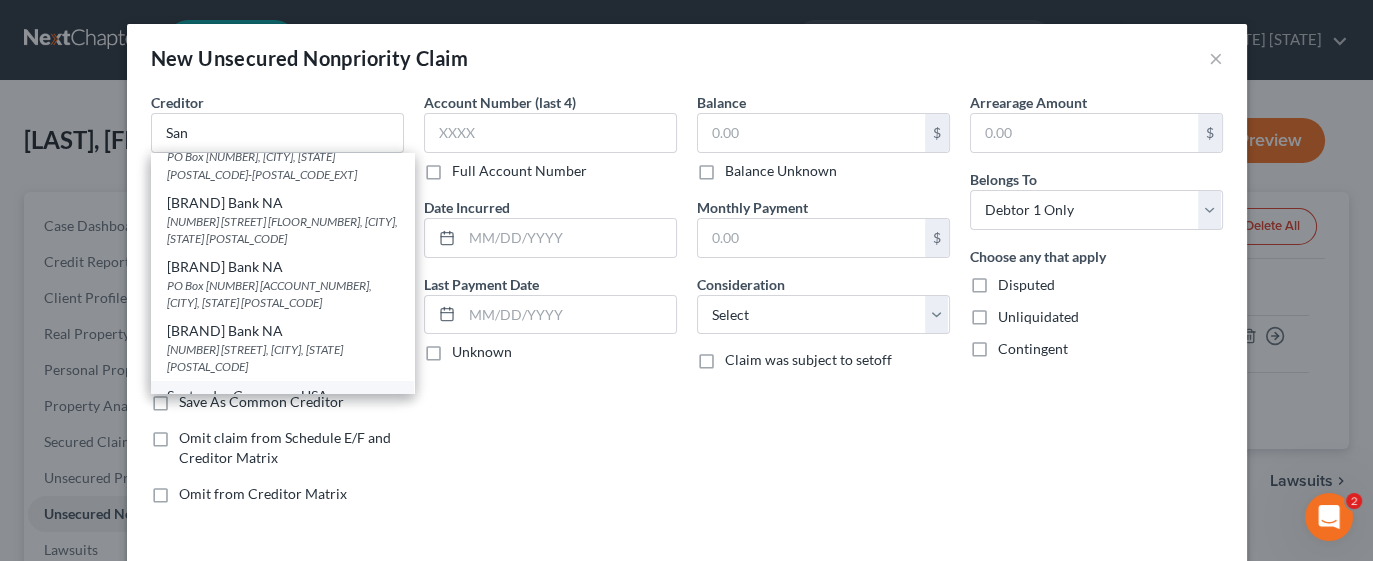 click on "[NUMBER] [STREET] Fwy Ste [NUMBER]-[NUMBER], [CITY], [STATE] [POSTAL_CODE]" at bounding box center (282, 423) 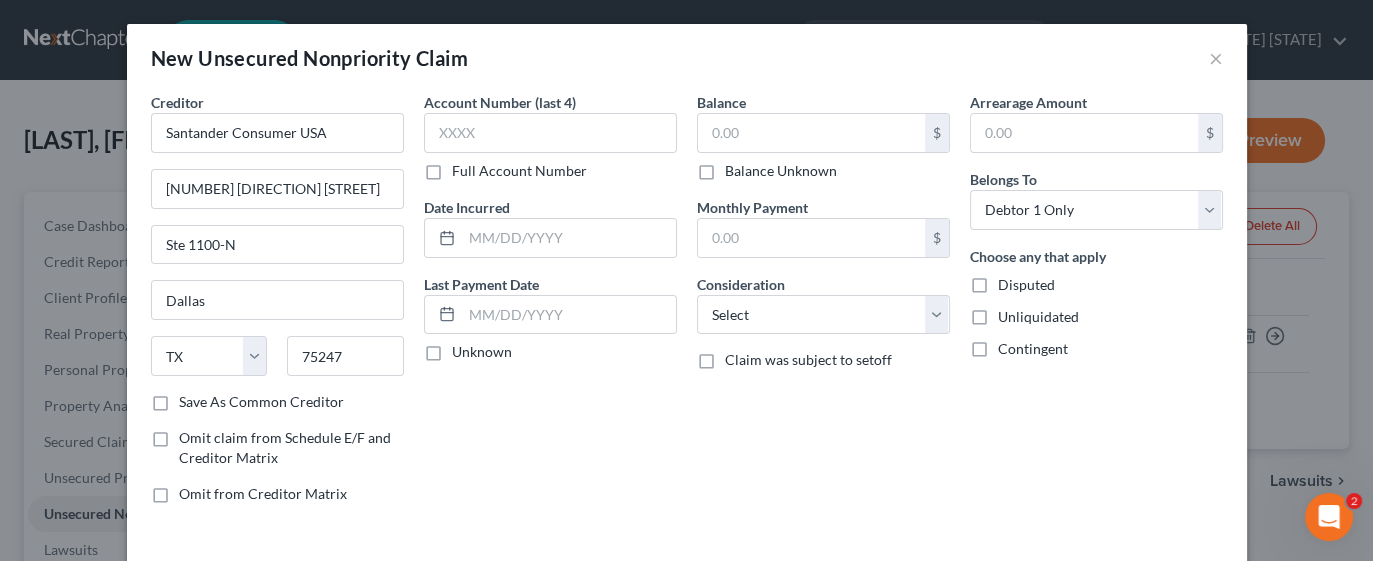 scroll, scrollTop: 0, scrollLeft: 0, axis: both 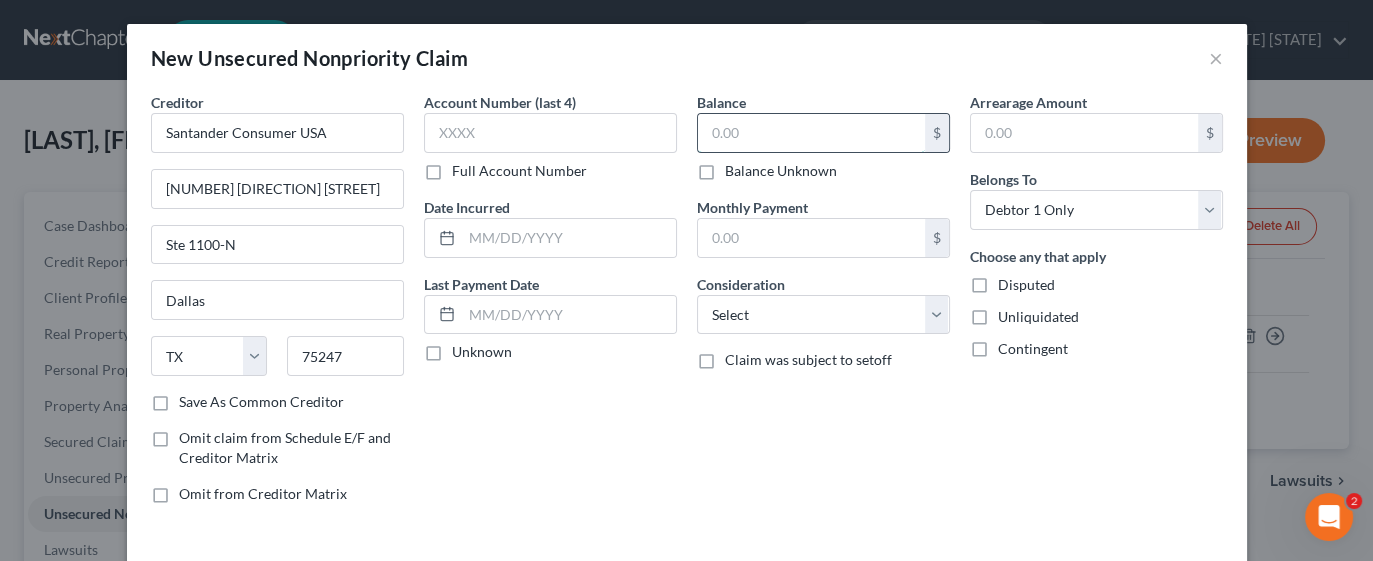 click at bounding box center [811, 133] 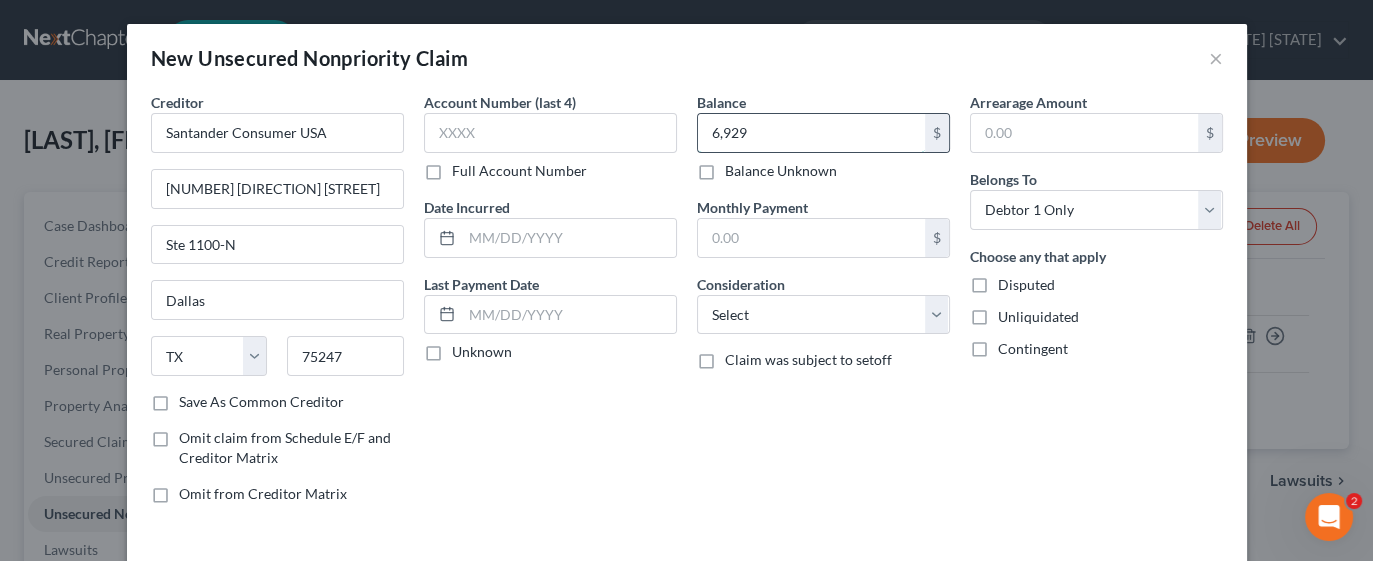 type on "6,929" 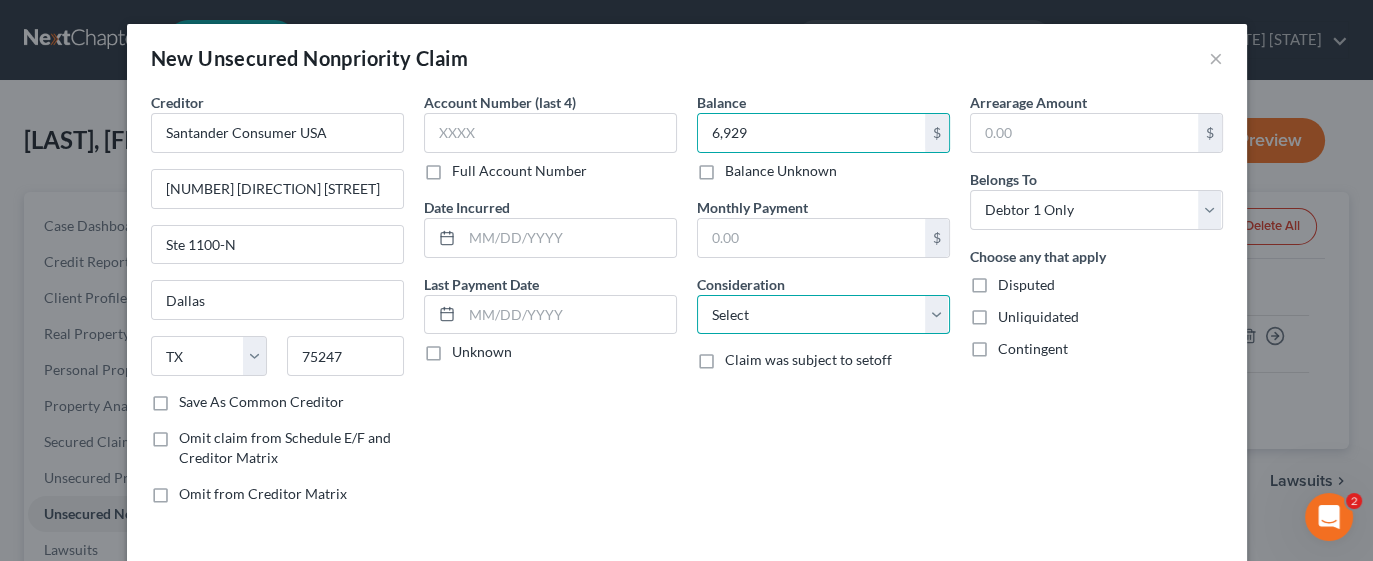 click on "Select Cable / Satellite Services Collection Agency Credit Card Debt Debt Counseling / Attorneys Deficiency Balance Domestic Support Obligations Home / Car Repairs Income Taxes Judgment Liens Medical Services Monies Loaned / Advanced Mortgage Obligation From Divorce Or Separation Obligation To Pensions Other Overdrawn Bank Account Promised To Help Pay Creditors Student Loans Suppliers And Vendors Telephone / Internet Services Utility Services" at bounding box center [823, 315] 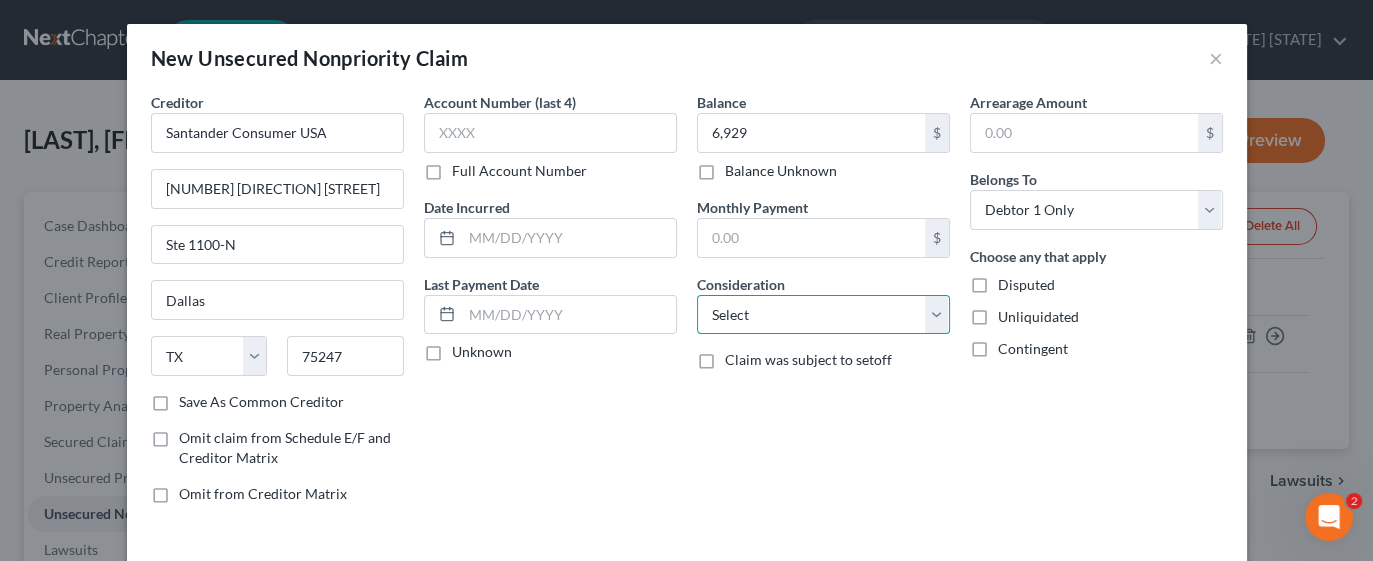 select on "2" 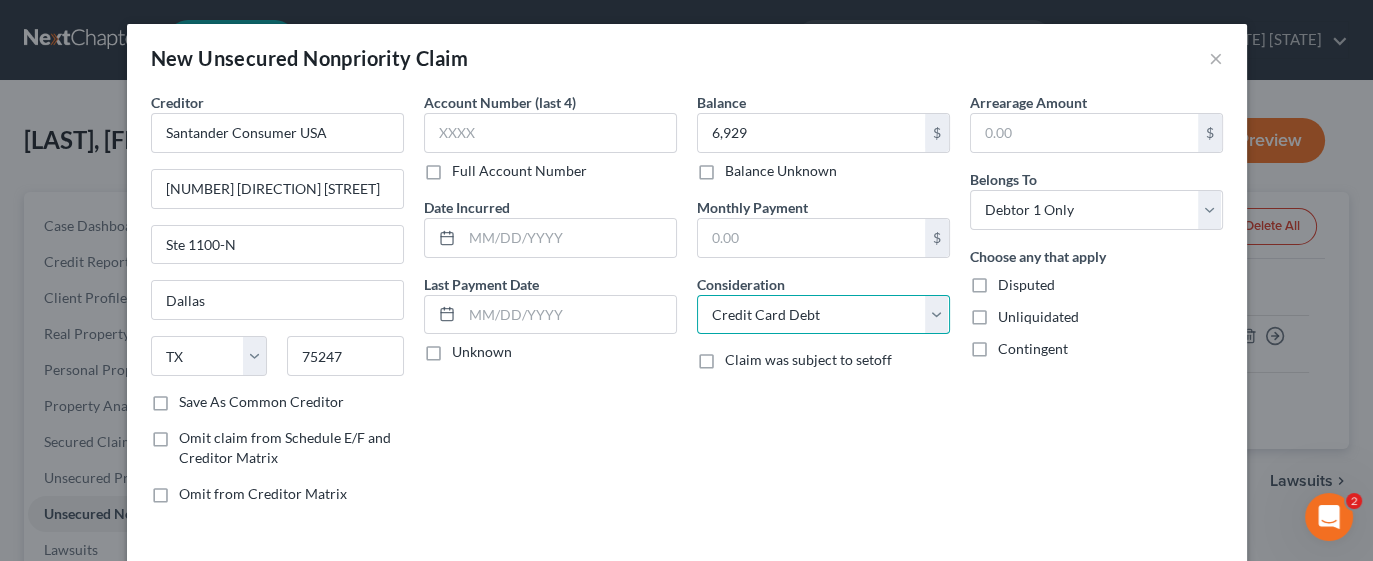 click on "Select Cable / Satellite Services Collection Agency Credit Card Debt Debt Counseling / Attorneys Deficiency Balance Domestic Support Obligations Home / Car Repairs Income Taxes Judgment Liens Medical Services Monies Loaned / Advanced Mortgage Obligation From Divorce Or Separation Obligation To Pensions Other Overdrawn Bank Account Promised To Help Pay Creditors Student Loans Suppliers And Vendors Telephone / Internet Services Utility Services" at bounding box center (823, 315) 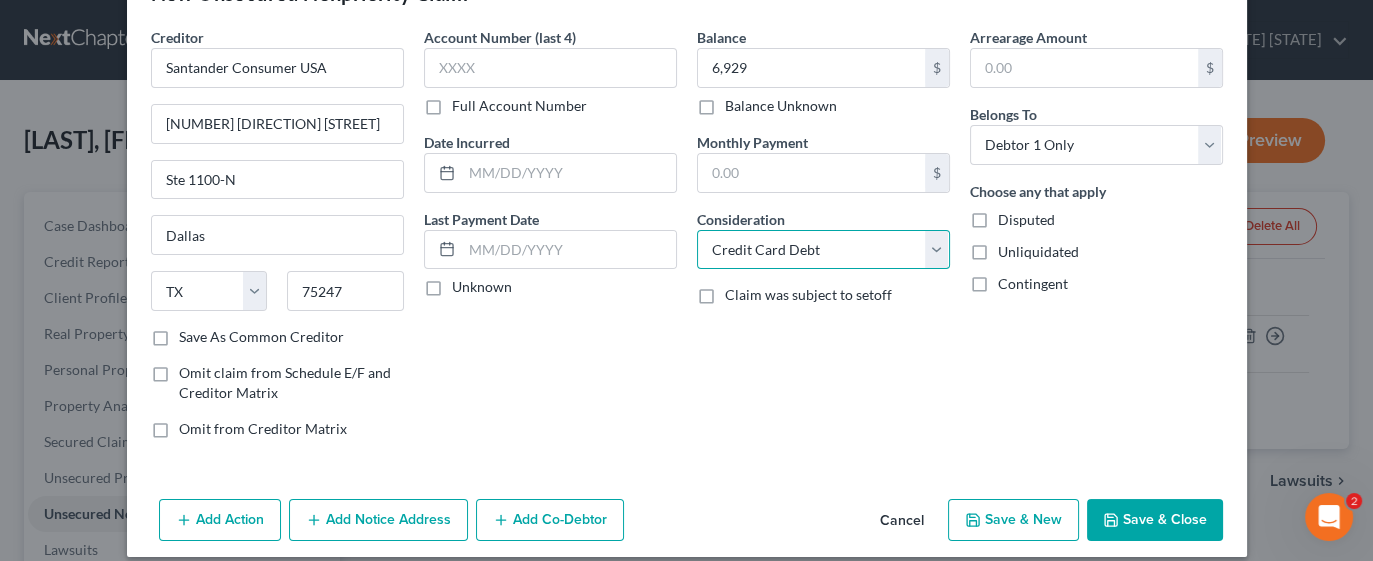 scroll, scrollTop: 80, scrollLeft: 0, axis: vertical 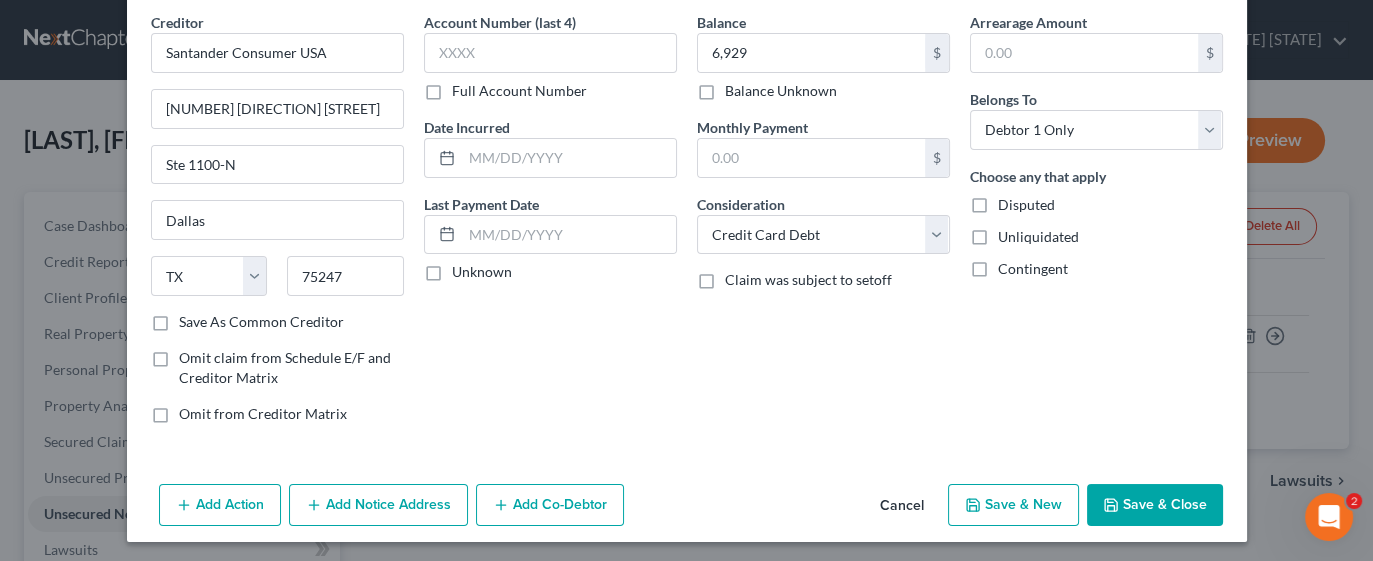 click on "Save & Close" at bounding box center (1155, 505) 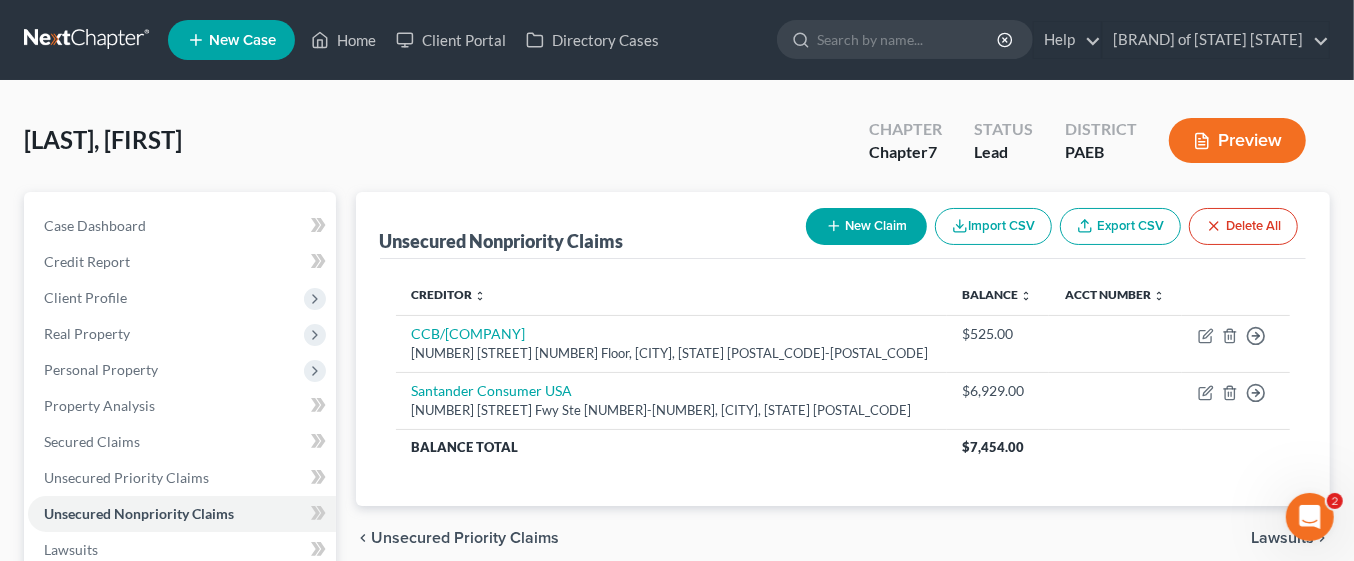 click on "[LAST], [FIRST] Upgraded Chapter Chapter  7 Status Lead District PAEB Preview Petition Navigation
Case Dashboard
Payments
Invoices
Payments
Payments
Credit Report" at bounding box center (677, 554) 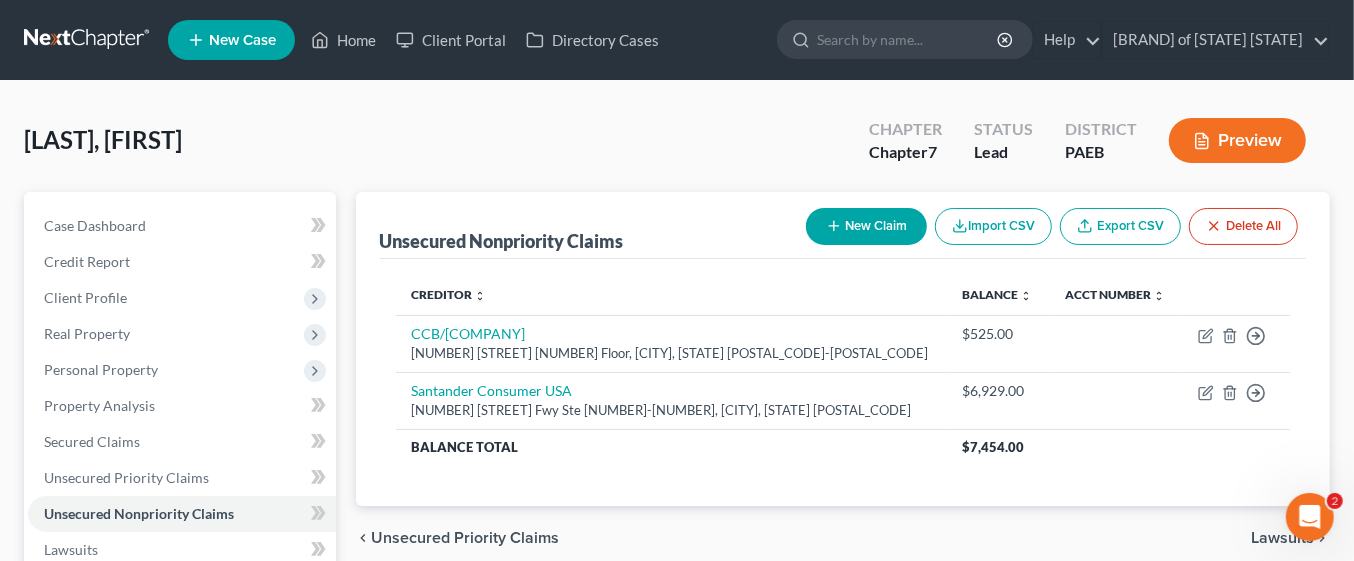 click on "New Claim" at bounding box center (866, 226) 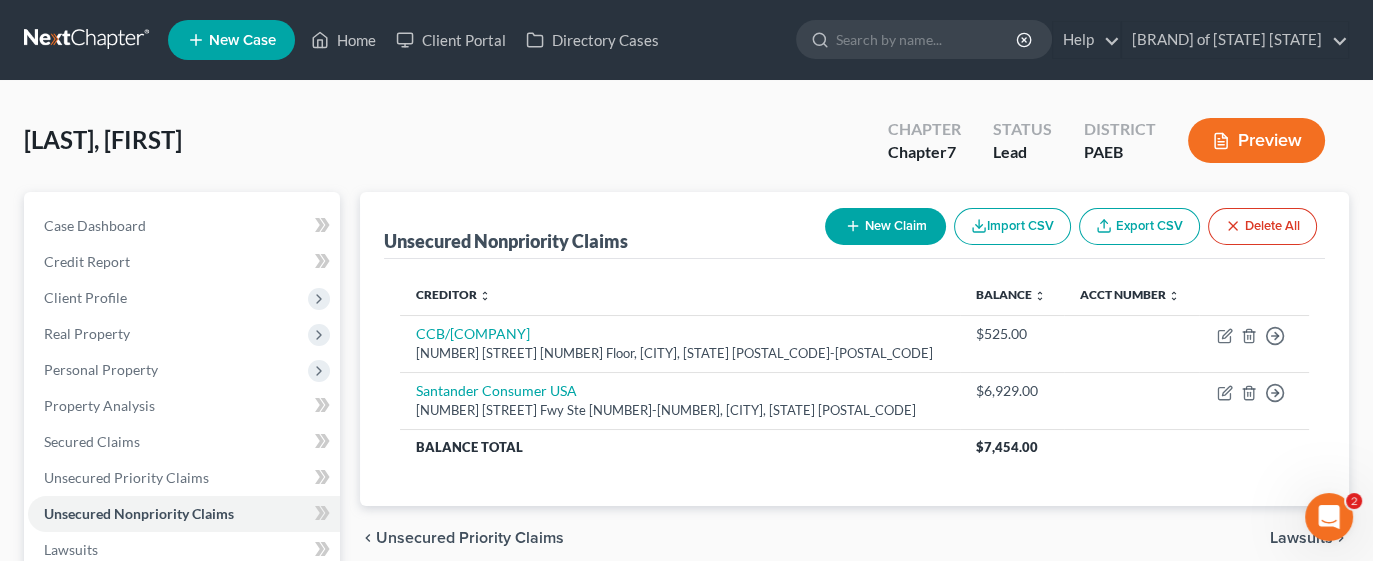 select on "0" 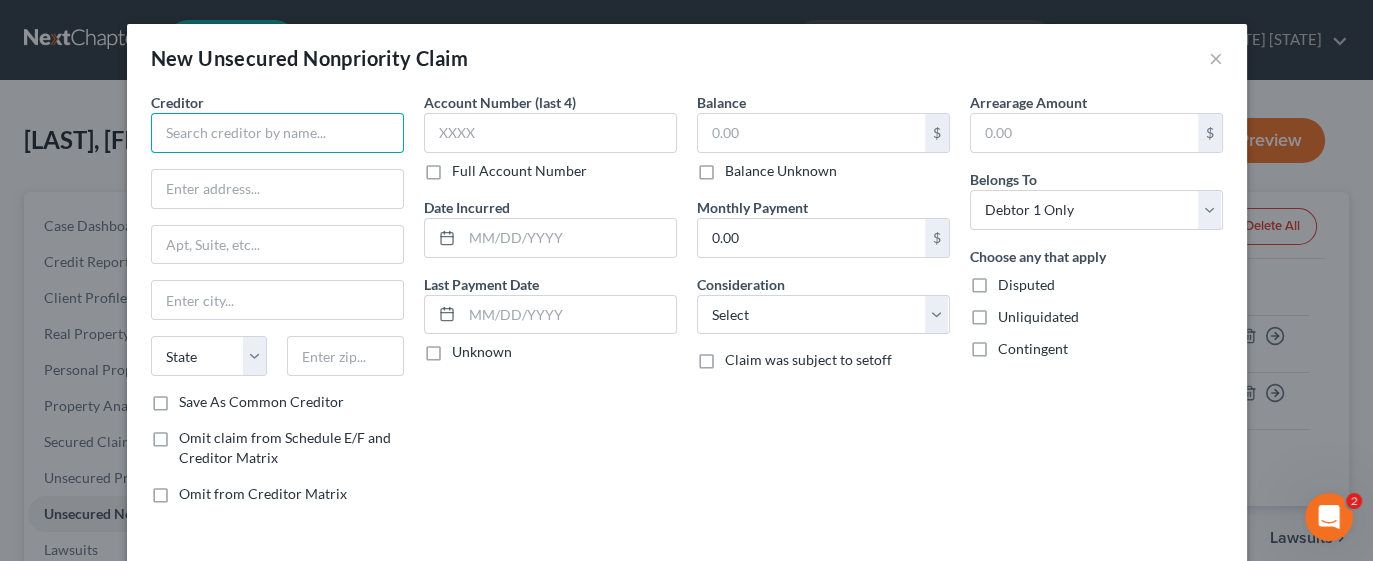 click at bounding box center [277, 133] 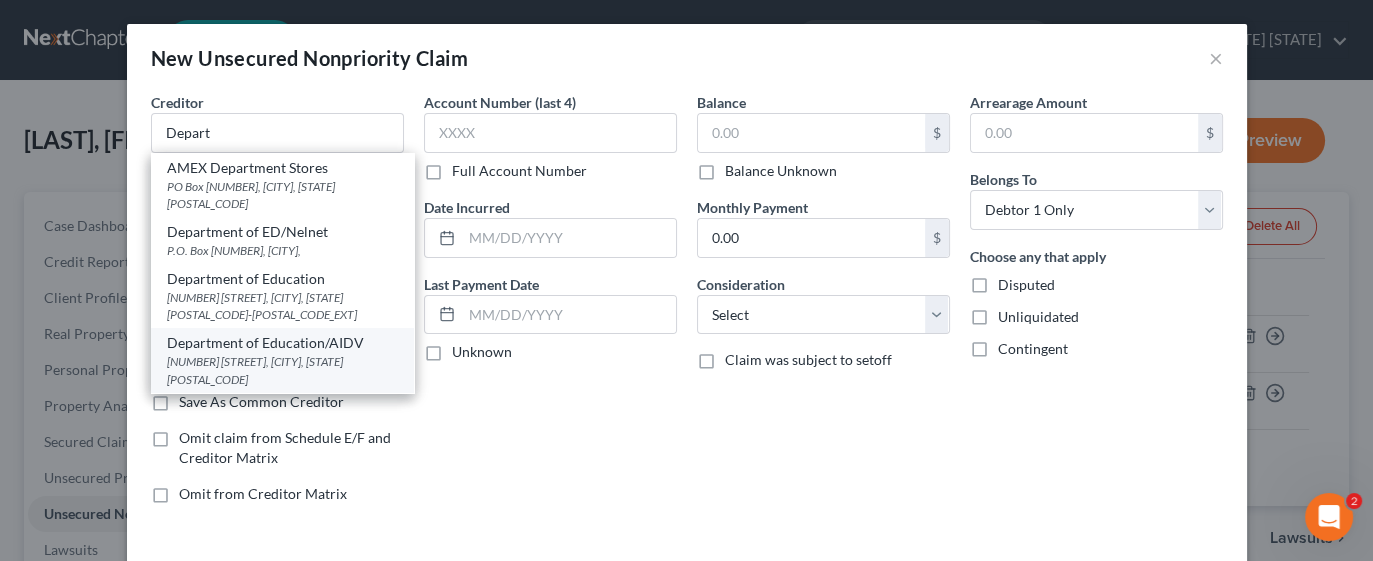 click on "[NUMBER] [STREET], [CITY], [STATE] [POSTAL_CODE]" at bounding box center (282, 370) 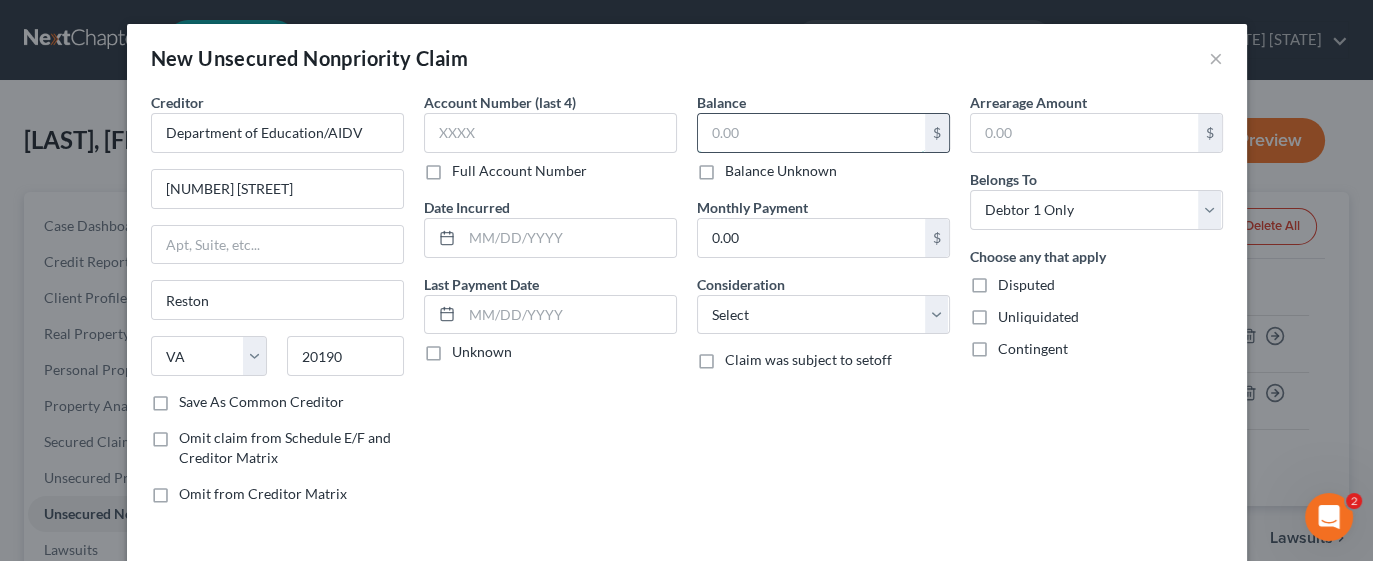 click at bounding box center [811, 133] 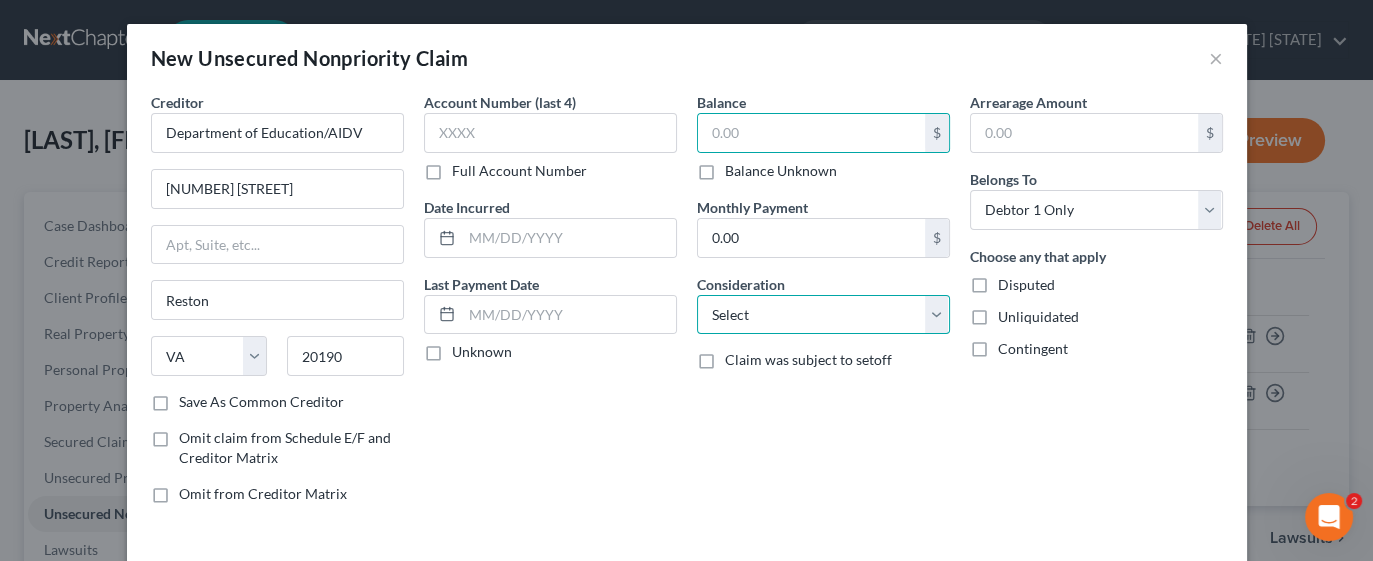 click on "Select Cable / Satellite Services Collection Agency Credit Card Debt Debt Counseling / Attorneys Deficiency Balance Domestic Support Obligations Home / Car Repairs Income Taxes Judgment Liens Medical Services Monies Loaned / Advanced Mortgage Obligation From Divorce Or Separation Obligation To Pensions Other Overdrawn Bank Account Promised To Help Pay Creditors Student Loans Suppliers And Vendors Telephone / Internet Services Utility Services" at bounding box center (823, 315) 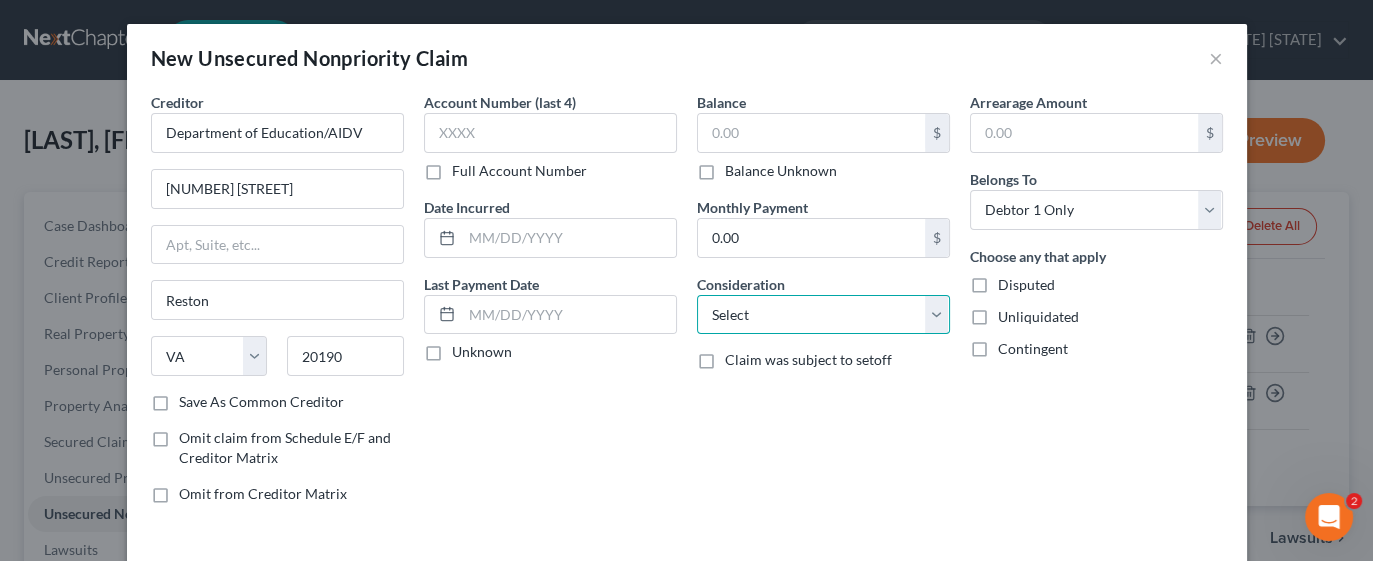 select on "17" 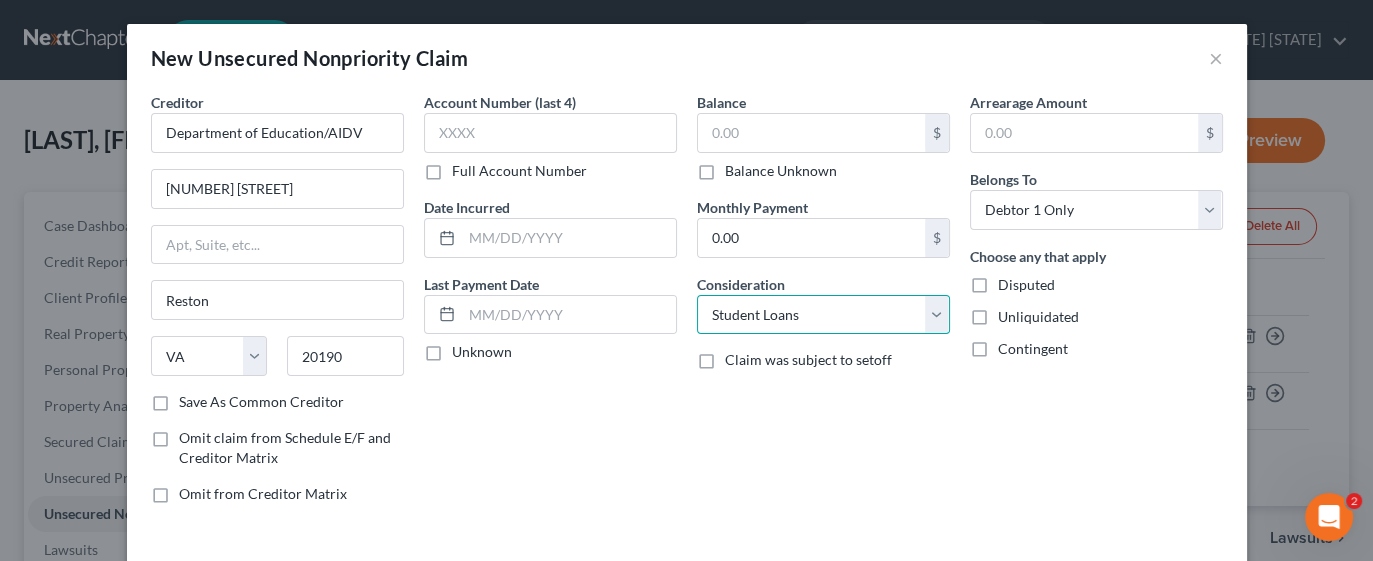 click on "Select Cable / Satellite Services Collection Agency Credit Card Debt Debt Counseling / Attorneys Deficiency Balance Domestic Support Obligations Home / Car Repairs Income Taxes Judgment Liens Medical Services Monies Loaned / Advanced Mortgage Obligation From Divorce Or Separation Obligation To Pensions Other Overdrawn Bank Account Promised To Help Pay Creditors Student Loans Suppliers And Vendors Telephone / Internet Services Utility Services" at bounding box center [823, 315] 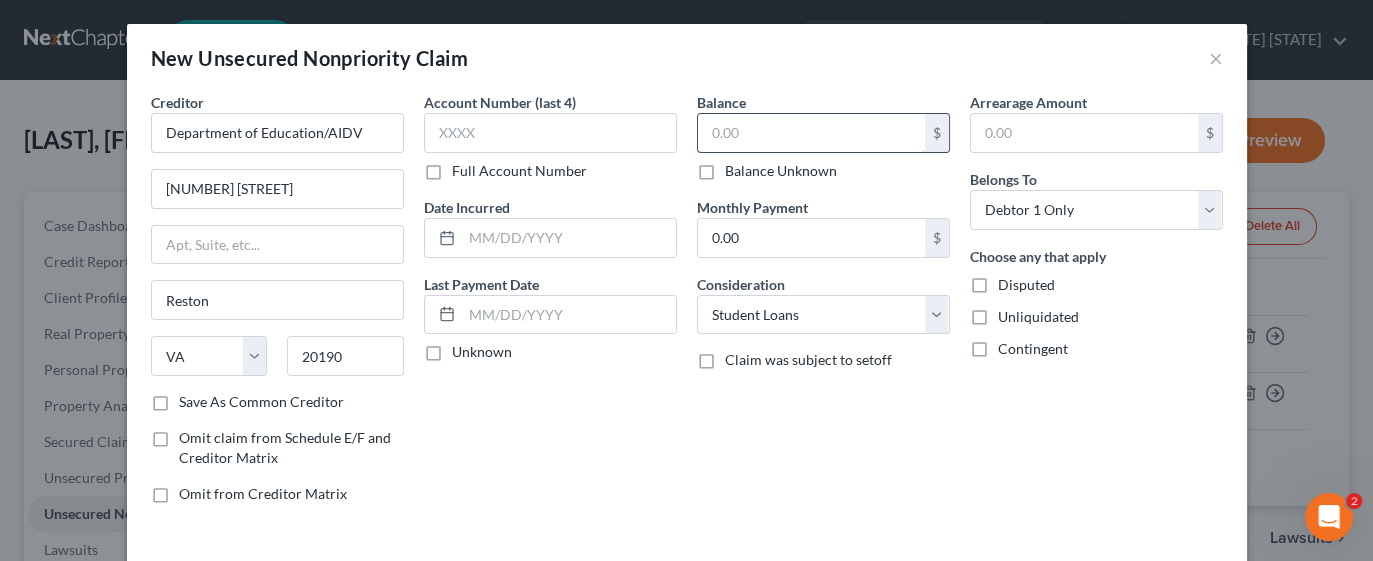 click at bounding box center [811, 133] 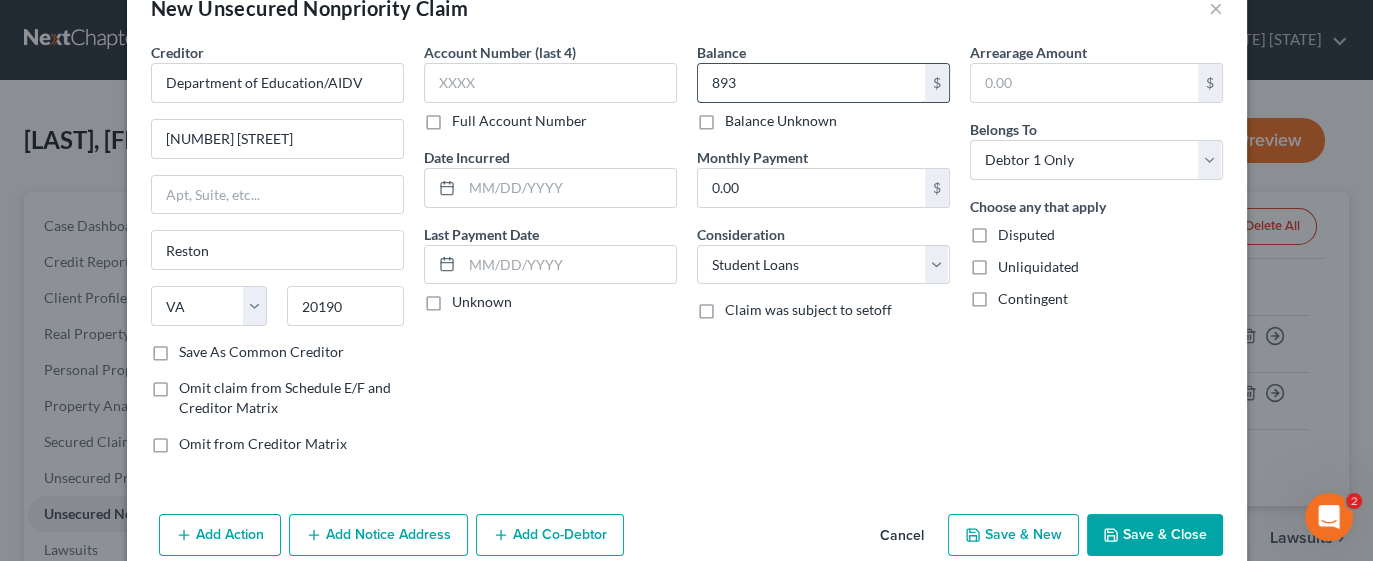 scroll, scrollTop: 80, scrollLeft: 0, axis: vertical 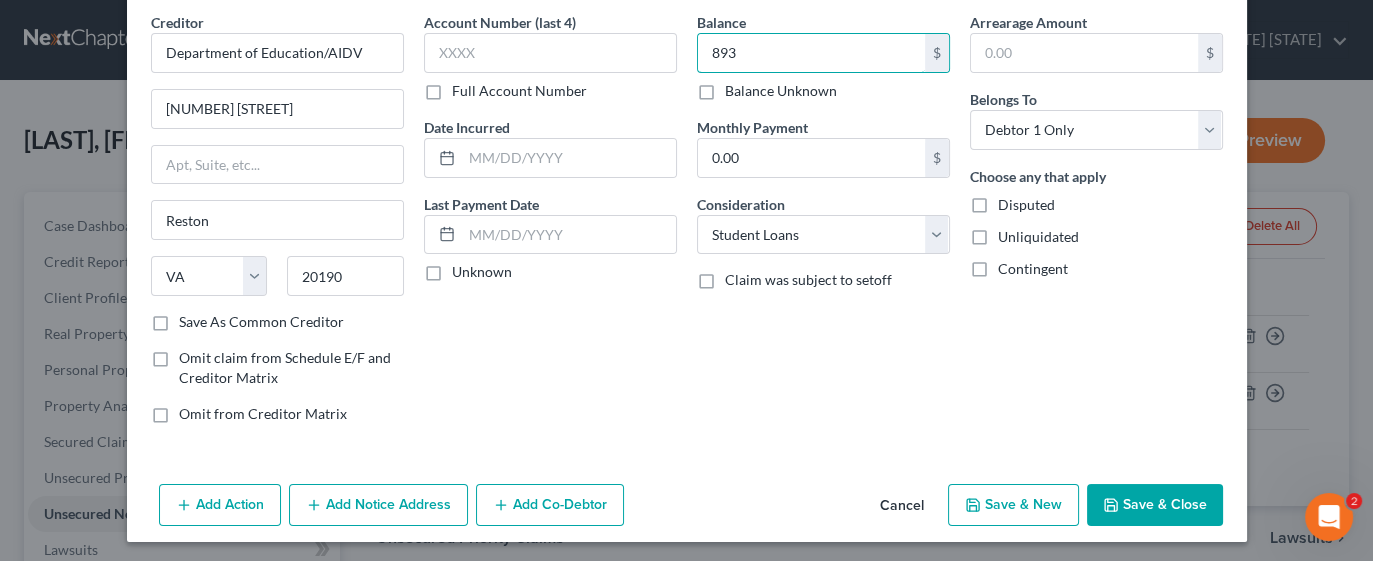 type on "893" 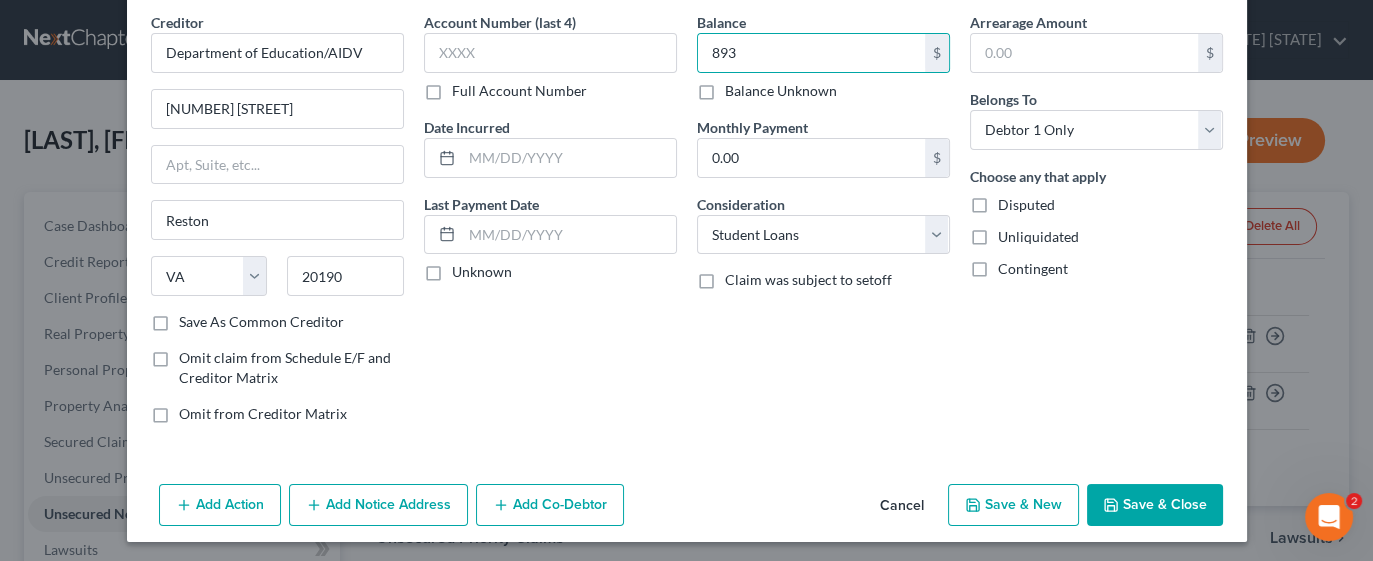 click on "Save & New" at bounding box center (1013, 505) 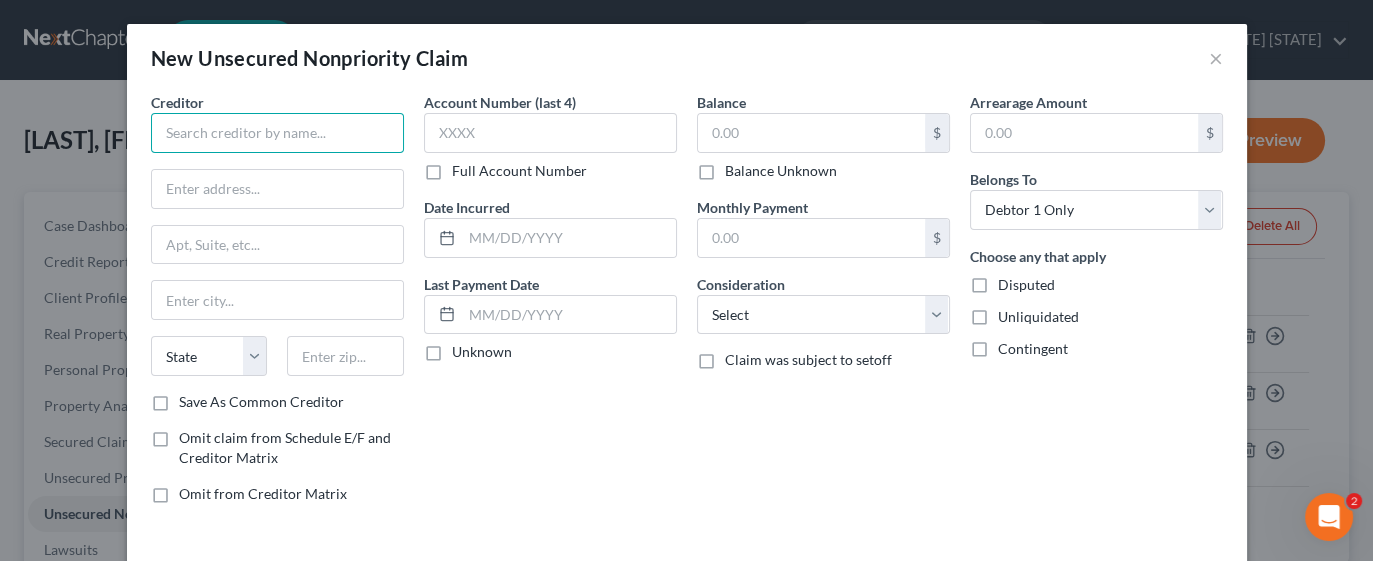 click at bounding box center (277, 133) 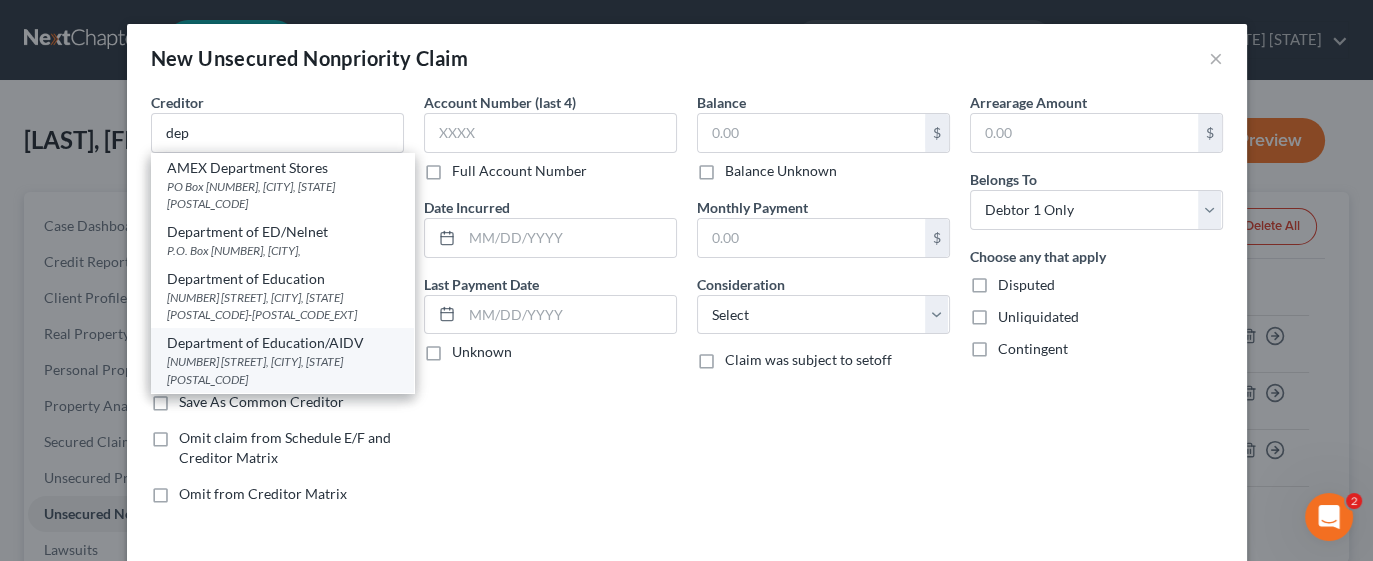 click on "[NUMBER] [STREET], [CITY], [STATE] [POSTAL_CODE]" at bounding box center [282, 370] 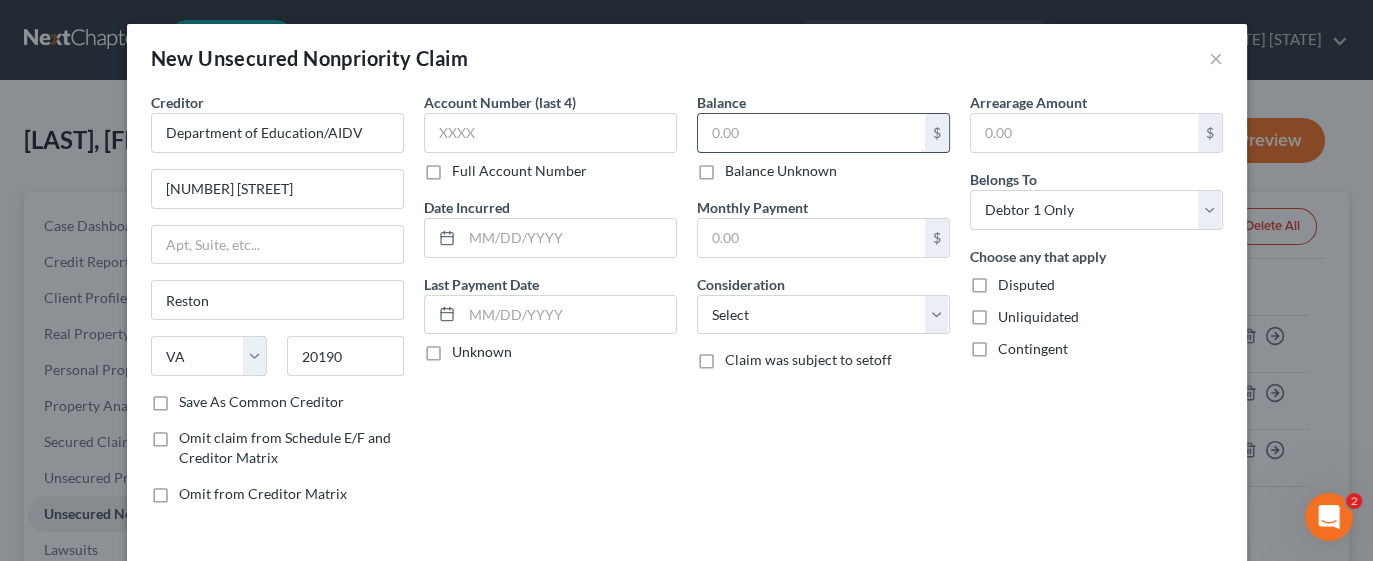 click at bounding box center (811, 133) 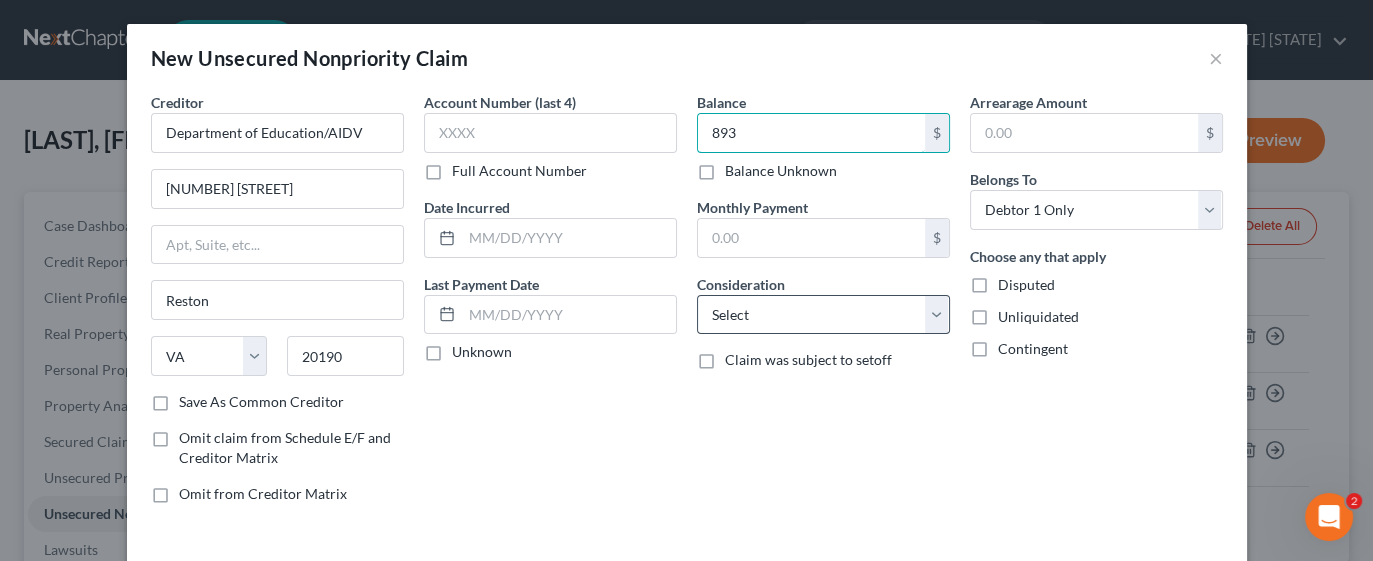 type on "893" 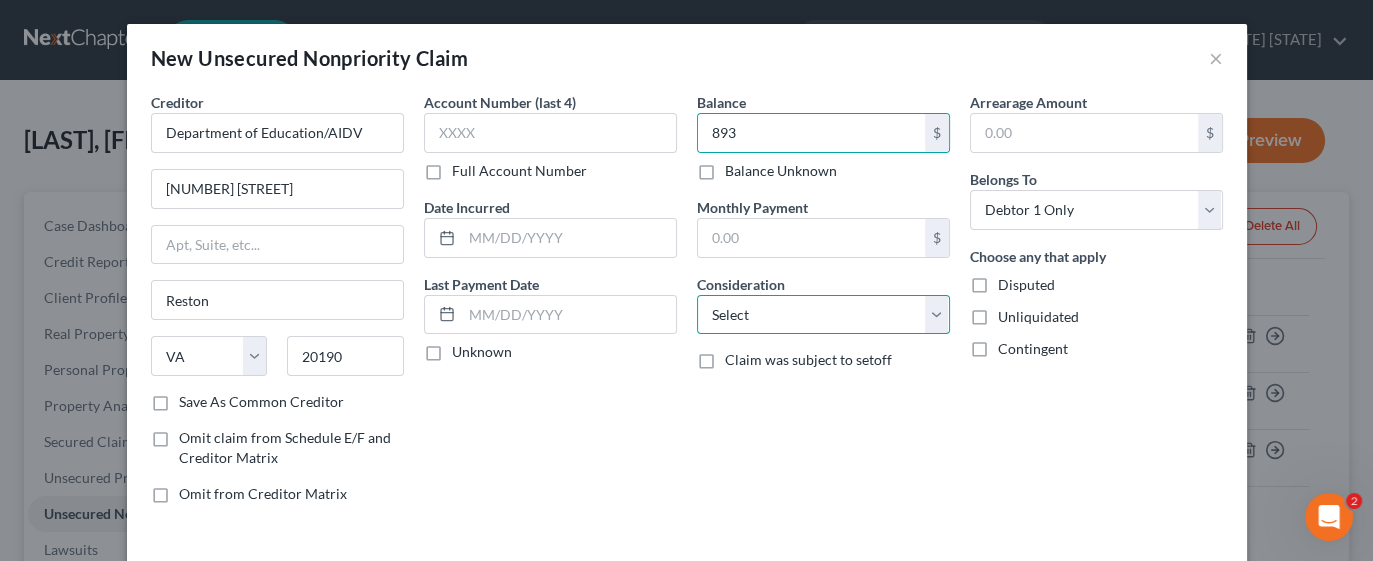 click on "Select Cable / Satellite Services Collection Agency Credit Card Debt Debt Counseling / Attorneys Deficiency Balance Domestic Support Obligations Home / Car Repairs Income Taxes Judgment Liens Medical Services Monies Loaned / Advanced Mortgage Obligation From Divorce Or Separation Obligation To Pensions Other Overdrawn Bank Account Promised To Help Pay Creditors Student Loans Suppliers And Vendors Telephone / Internet Services Utility Services" at bounding box center [823, 315] 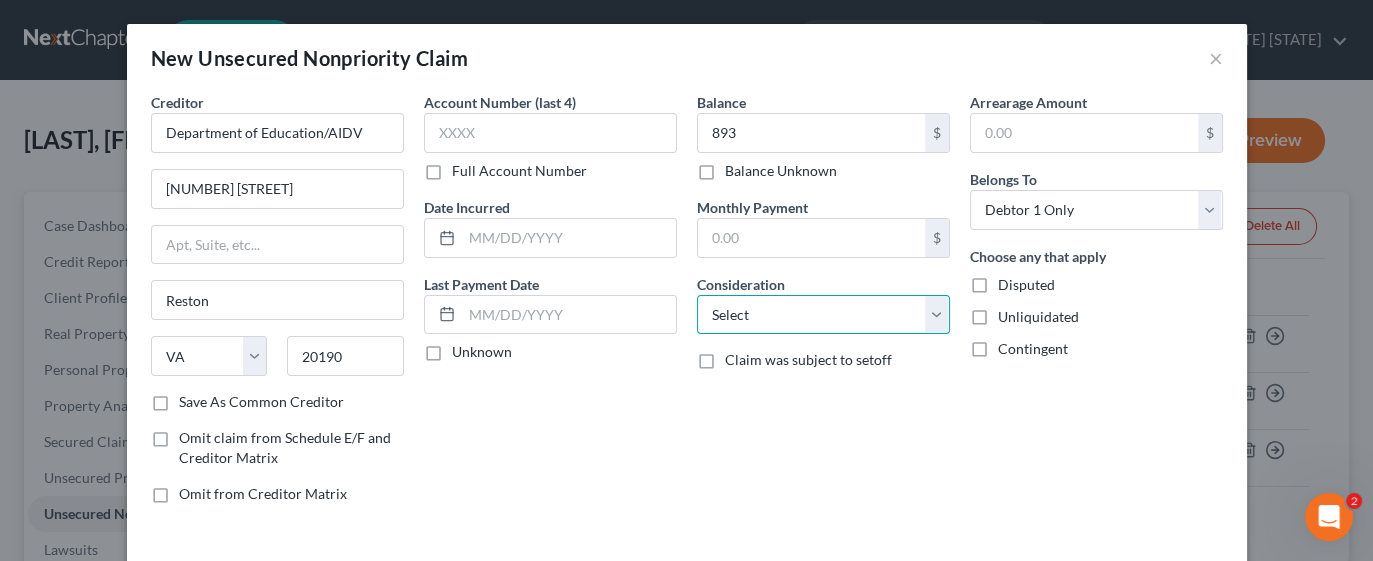 select on "17" 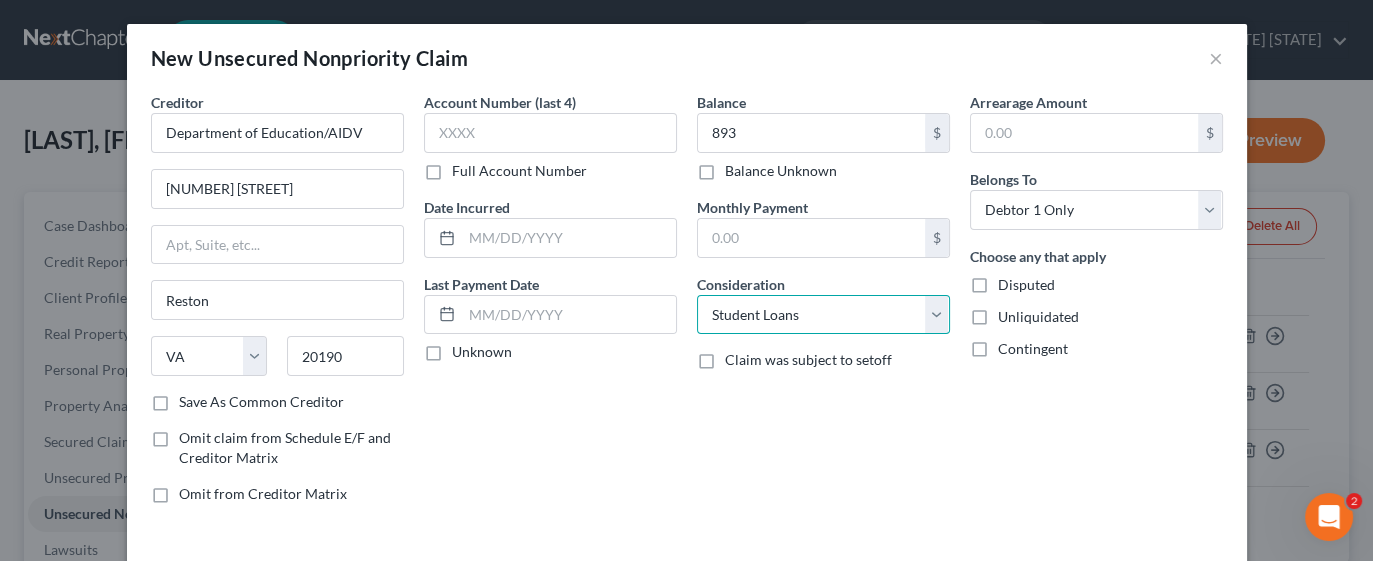 click on "Select Cable / Satellite Services Collection Agency Credit Card Debt Debt Counseling / Attorneys Deficiency Balance Domestic Support Obligations Home / Car Repairs Income Taxes Judgment Liens Medical Services Monies Loaned / Advanced Mortgage Obligation From Divorce Or Separation Obligation To Pensions Other Overdrawn Bank Account Promised To Help Pay Creditors Student Loans Suppliers And Vendors Telephone / Internet Services Utility Services" at bounding box center (823, 315) 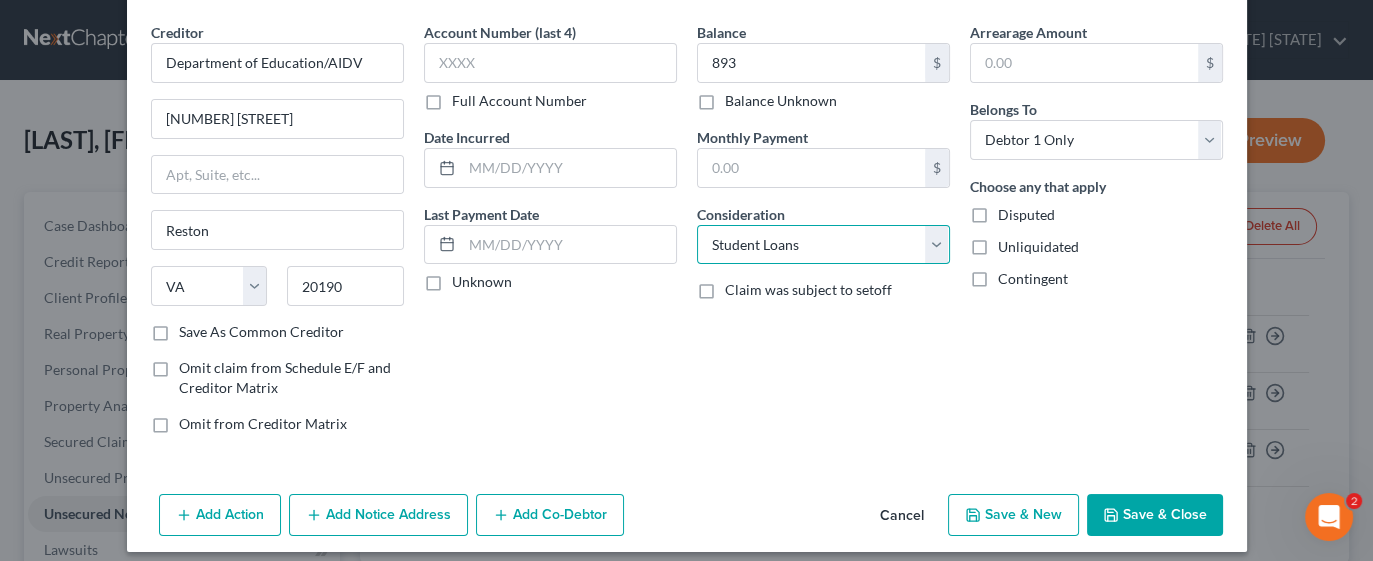 scroll, scrollTop: 80, scrollLeft: 0, axis: vertical 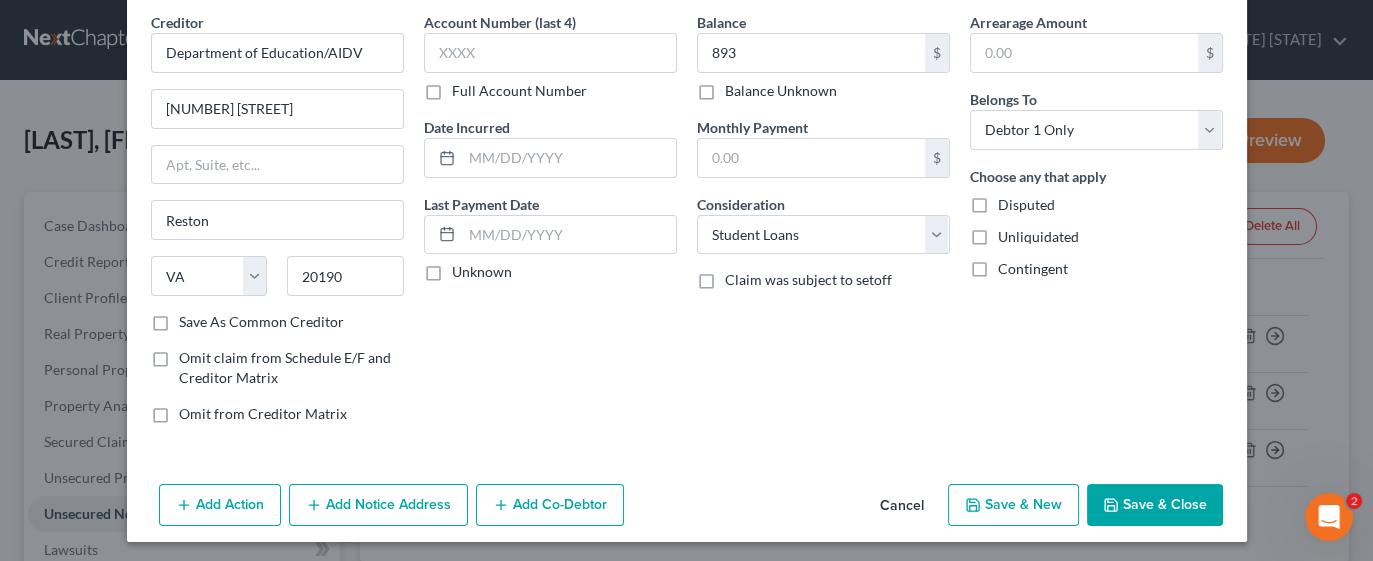 click on "Save & New" at bounding box center (1013, 505) 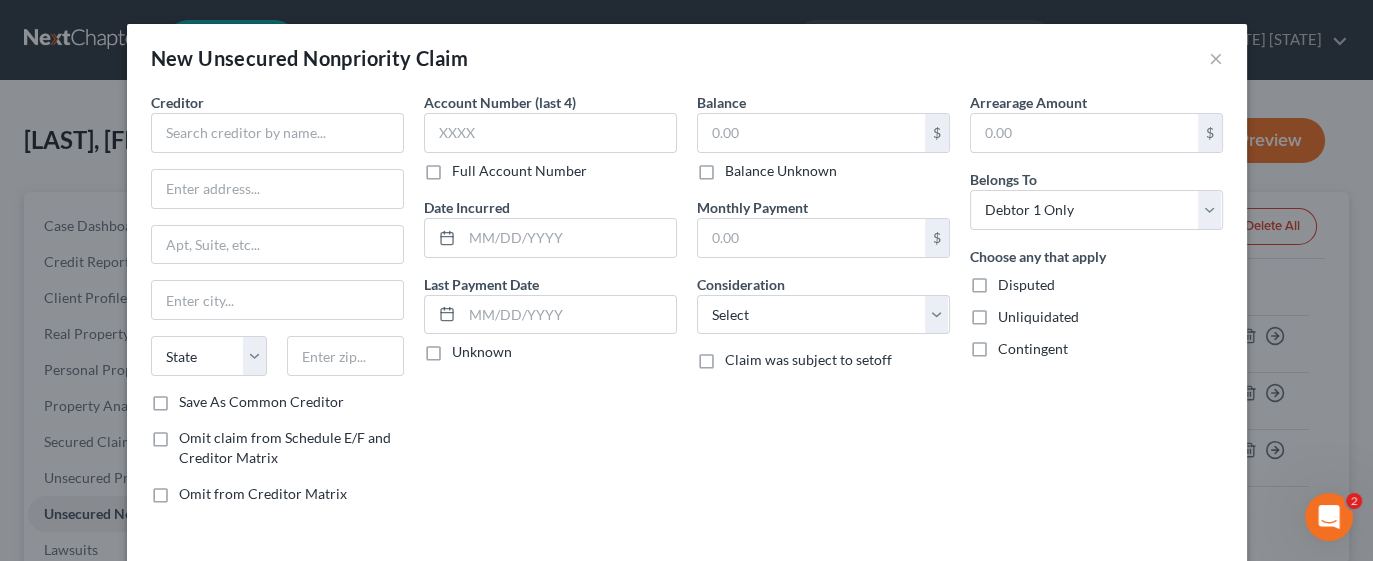 type on "[NUMBER].00" 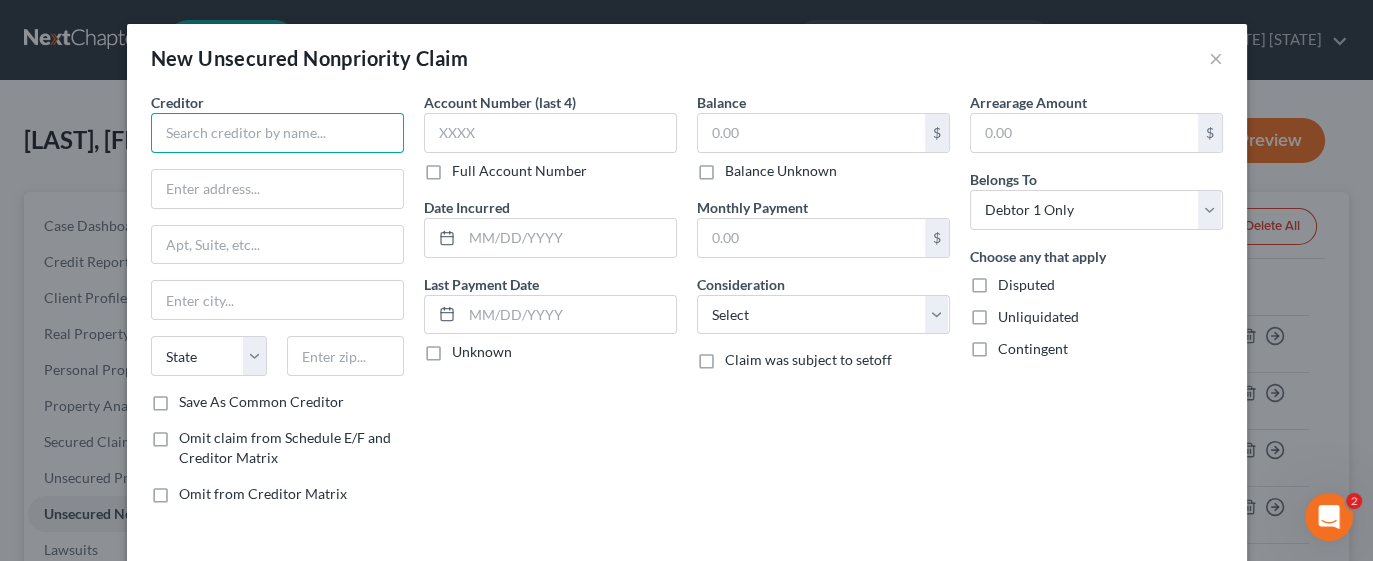 click at bounding box center (277, 133) 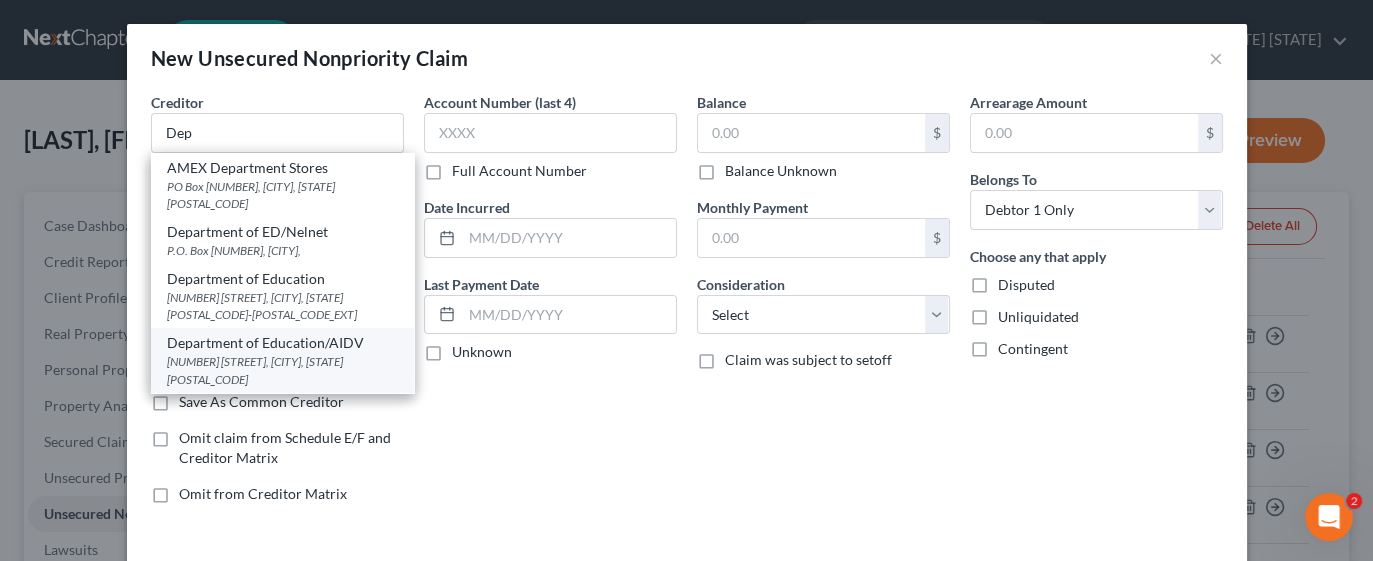 click on "Department of Education/AIDV" at bounding box center [282, 343] 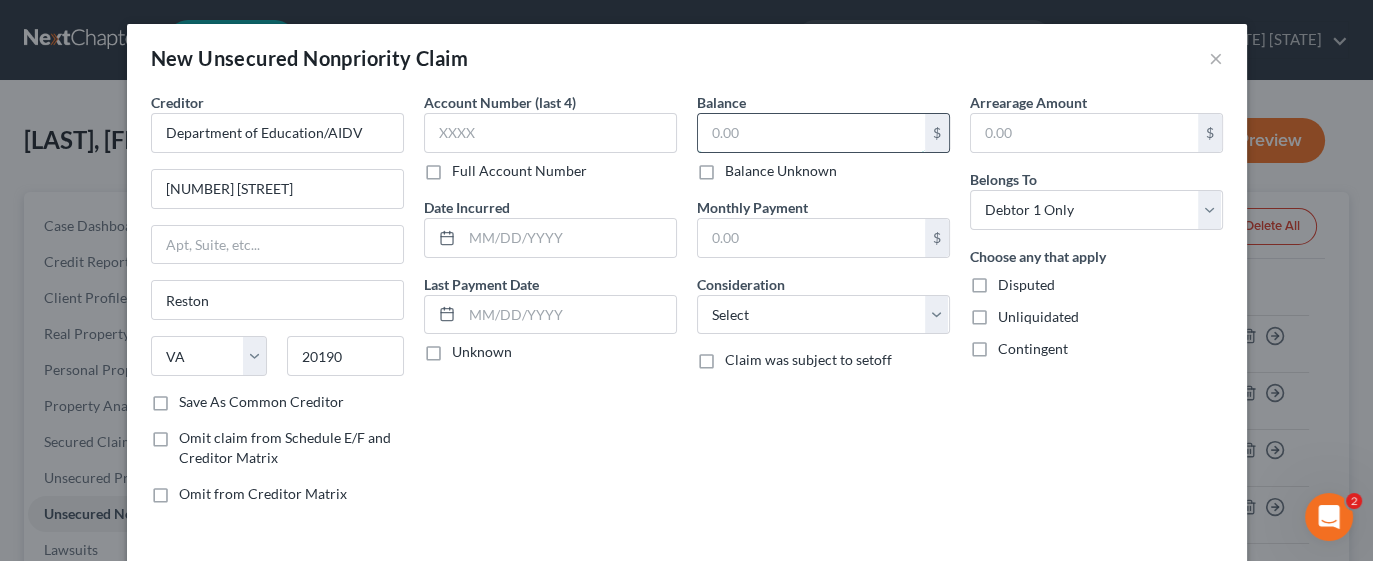 click at bounding box center (811, 133) 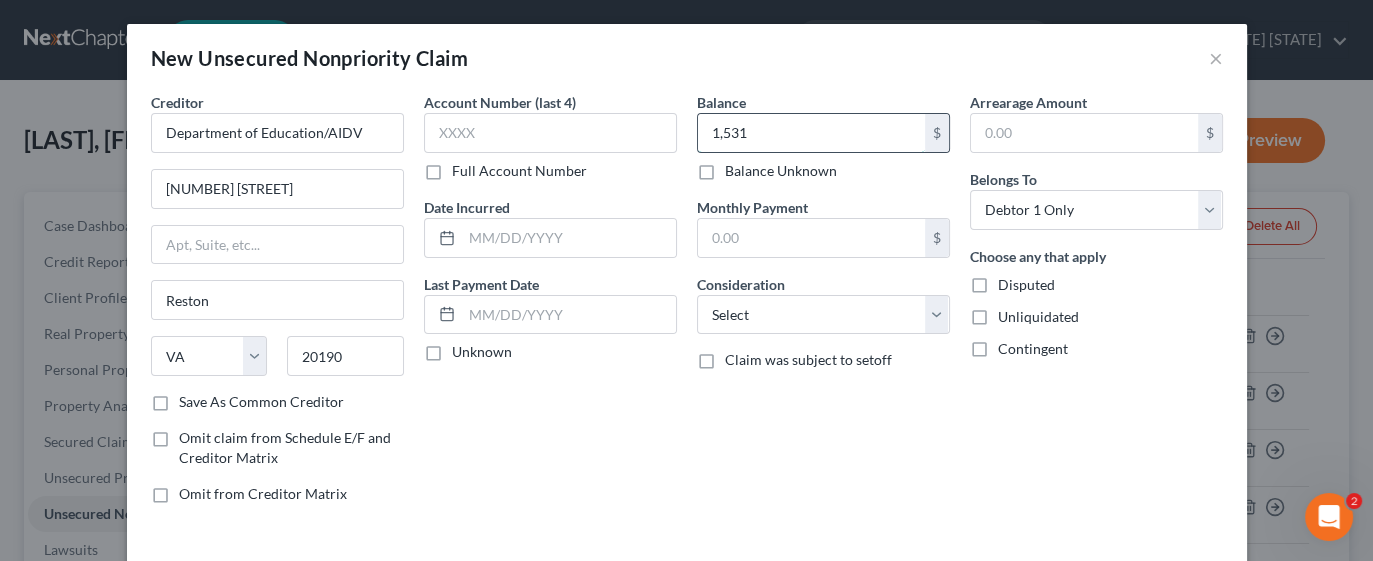 type on "1,531" 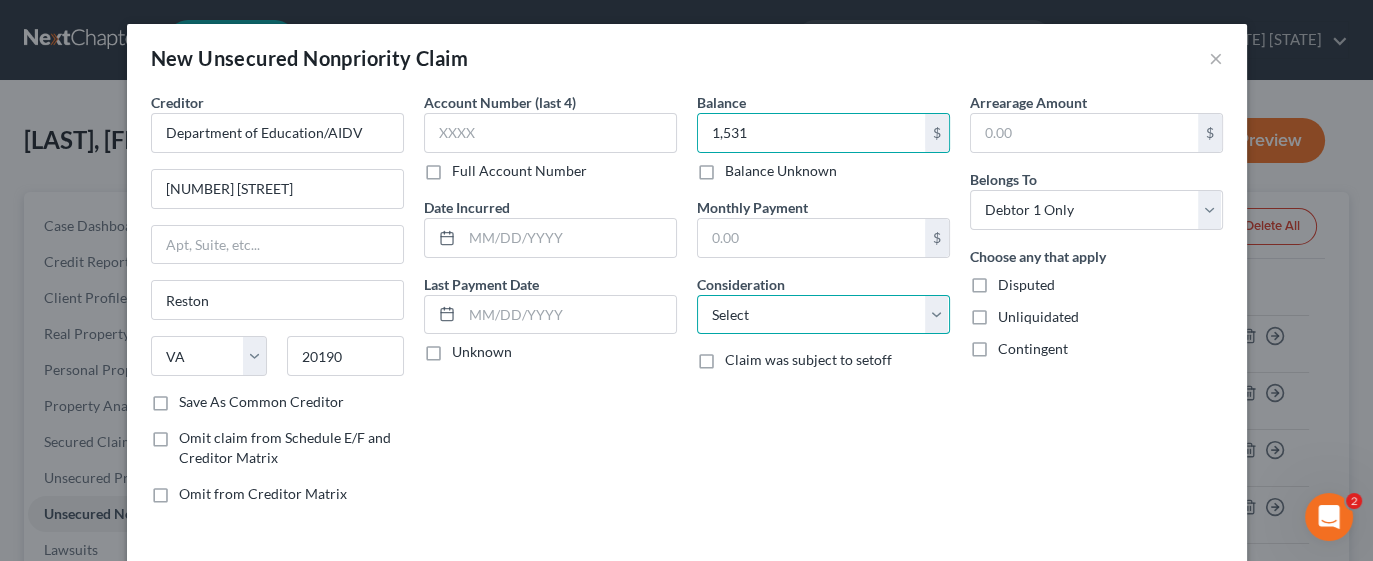 click on "Select Cable / Satellite Services Collection Agency Credit Card Debt Debt Counseling / Attorneys Deficiency Balance Domestic Support Obligations Home / Car Repairs Income Taxes Judgment Liens Medical Services Monies Loaned / Advanced Mortgage Obligation From Divorce Or Separation Obligation To Pensions Other Overdrawn Bank Account Promised To Help Pay Creditors Student Loans Suppliers And Vendors Telephone / Internet Services Utility Services" at bounding box center [823, 315] 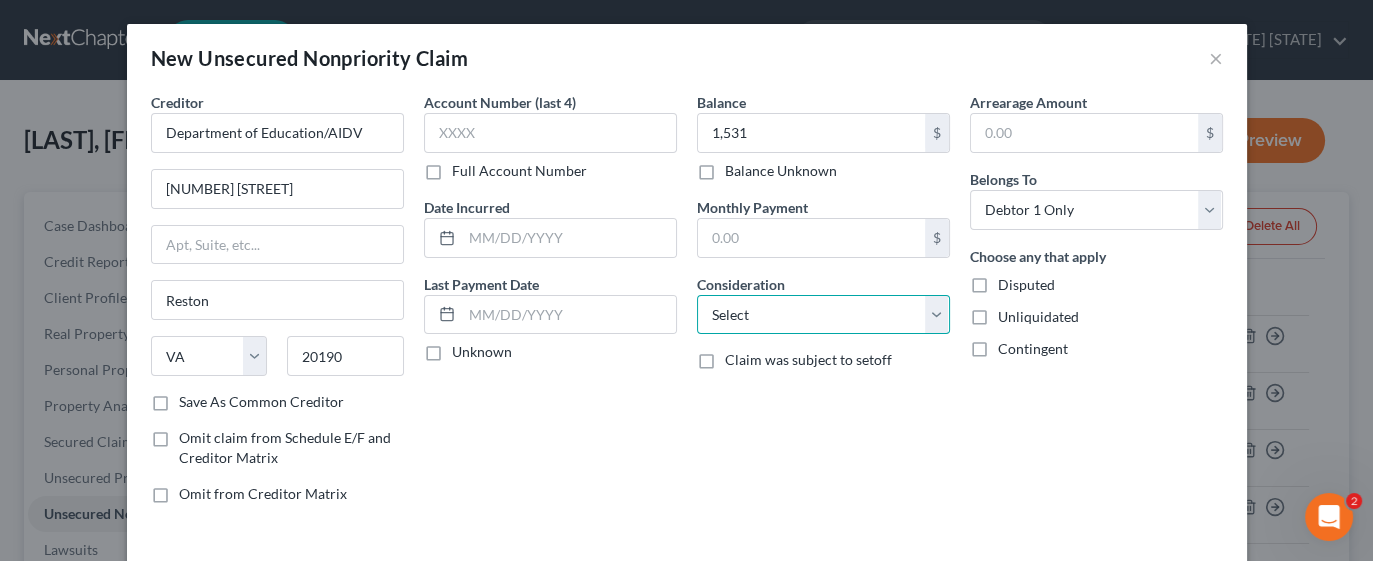 select on "17" 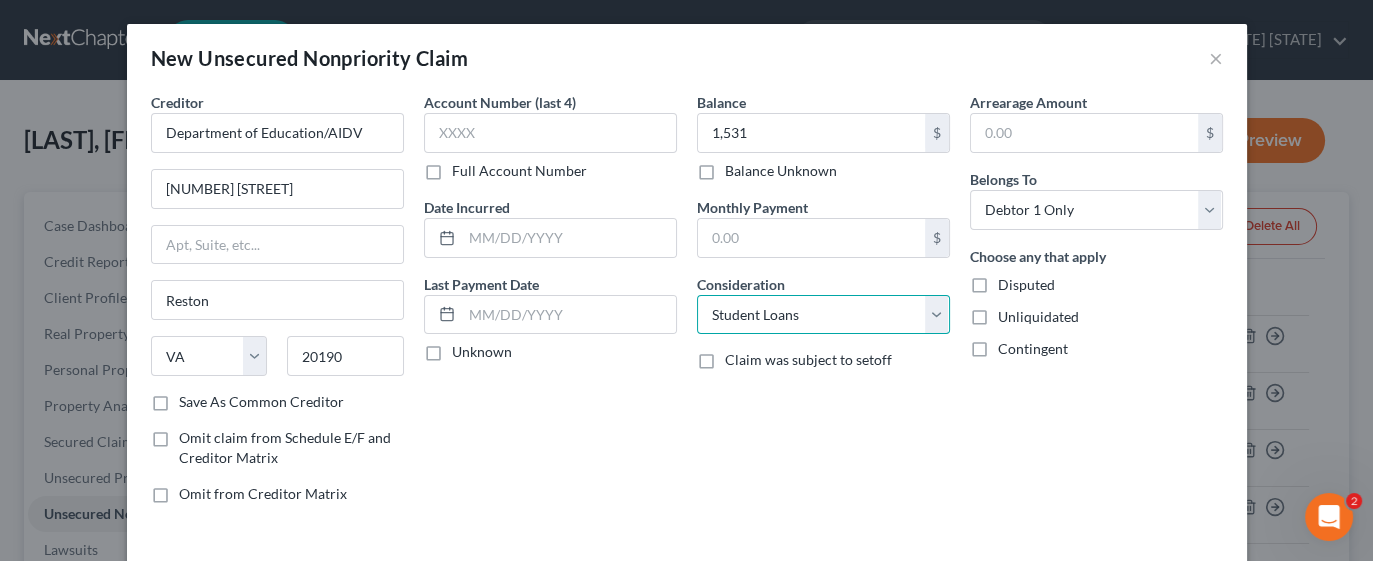 click on "Select Cable / Satellite Services Collection Agency Credit Card Debt Debt Counseling / Attorneys Deficiency Balance Domestic Support Obligations Home / Car Repairs Income Taxes Judgment Liens Medical Services Monies Loaned / Advanced Mortgage Obligation From Divorce Or Separation Obligation To Pensions Other Overdrawn Bank Account Promised To Help Pay Creditors Student Loans Suppliers And Vendors Telephone / Internet Services Utility Services" at bounding box center (823, 315) 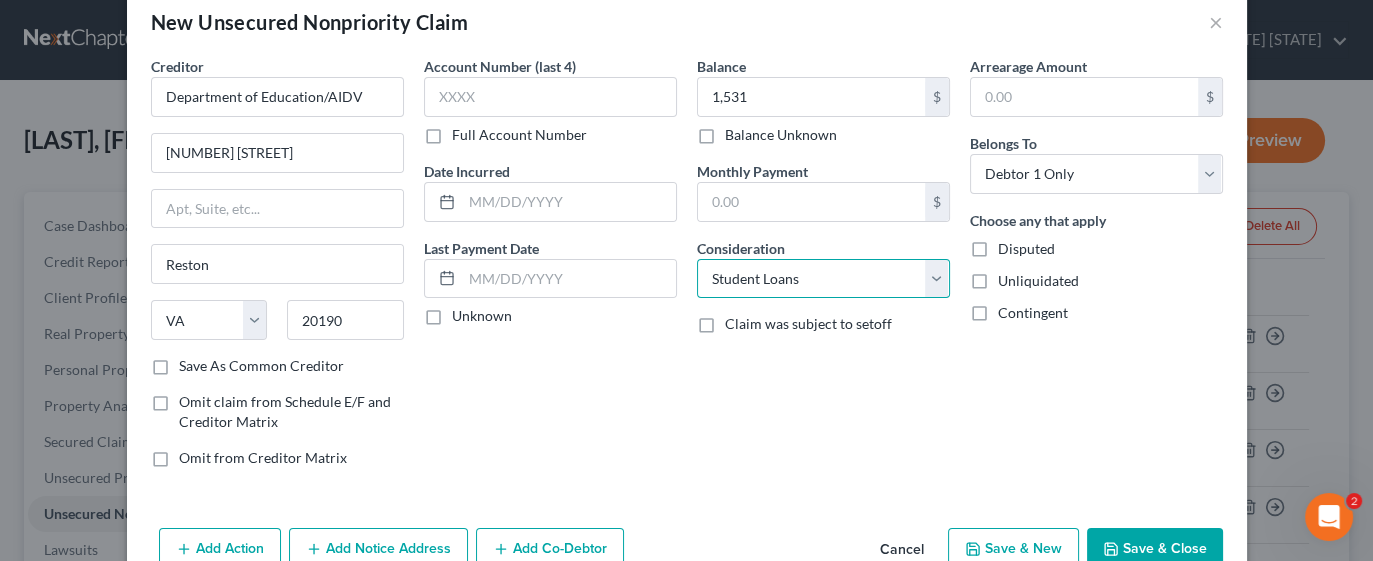 scroll, scrollTop: 80, scrollLeft: 0, axis: vertical 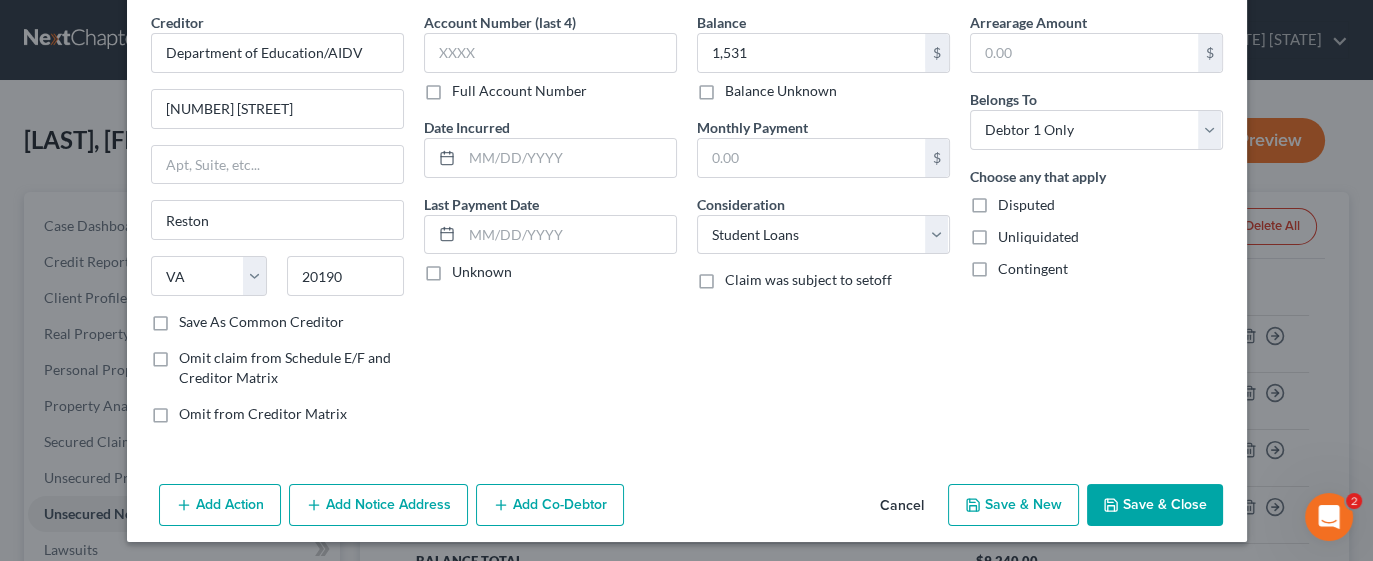 click on "Save & New" at bounding box center (1013, 505) 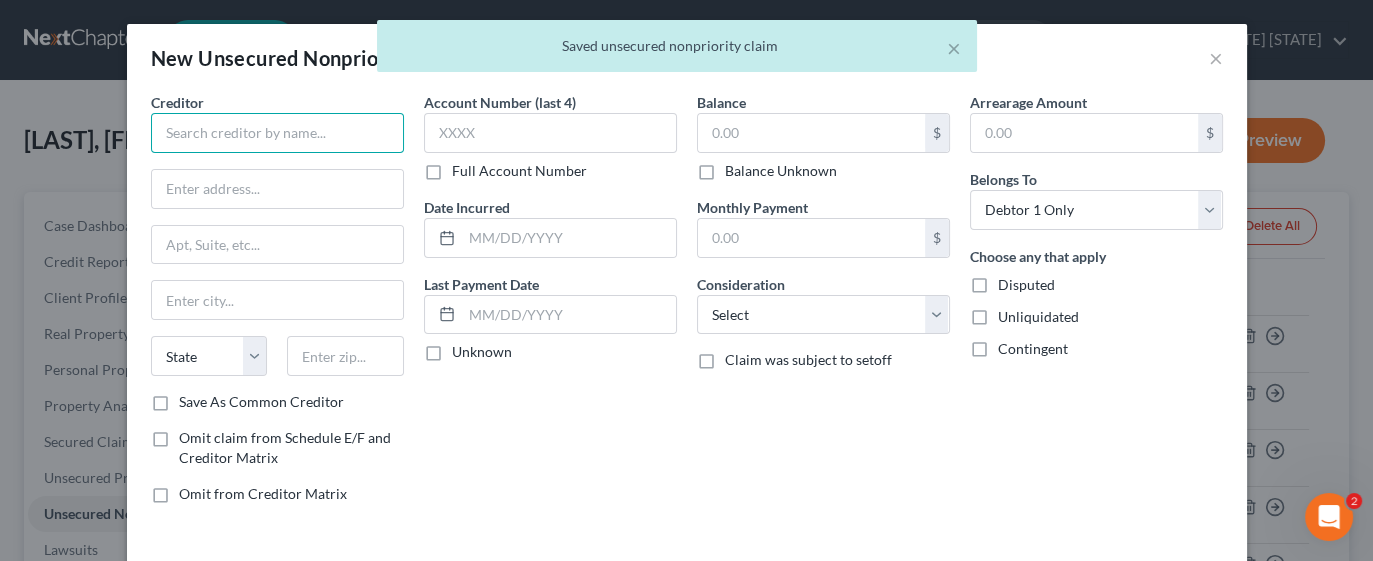 click at bounding box center [277, 133] 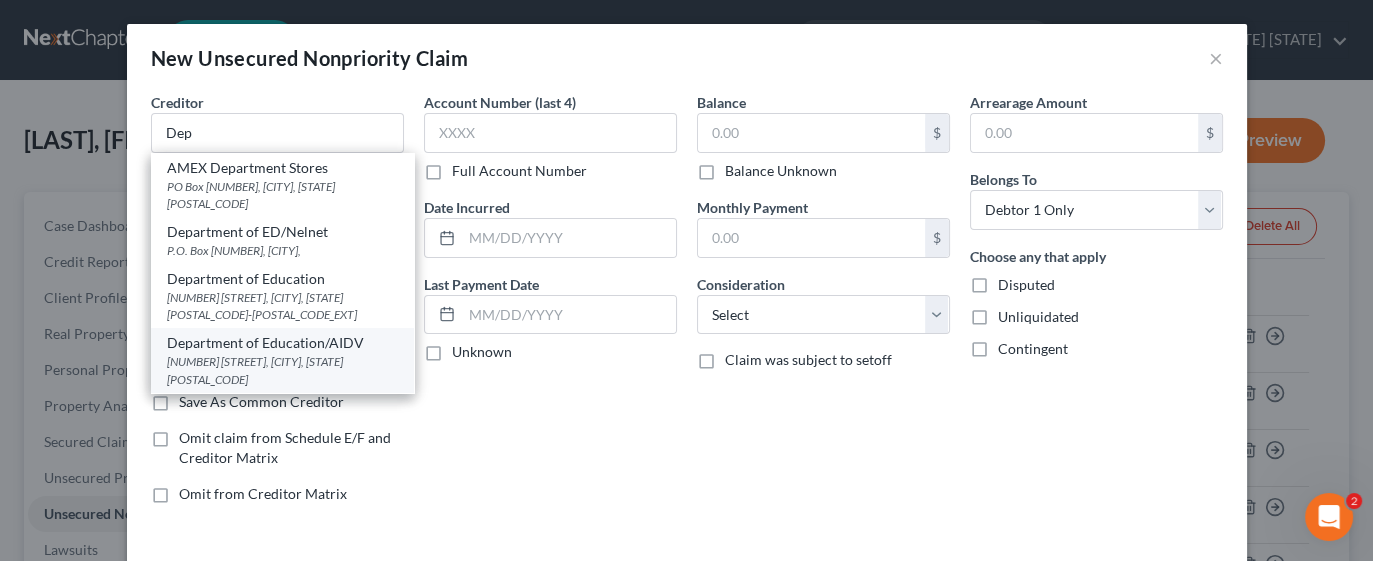 click on "Department of Education/AIDV" at bounding box center (282, 343) 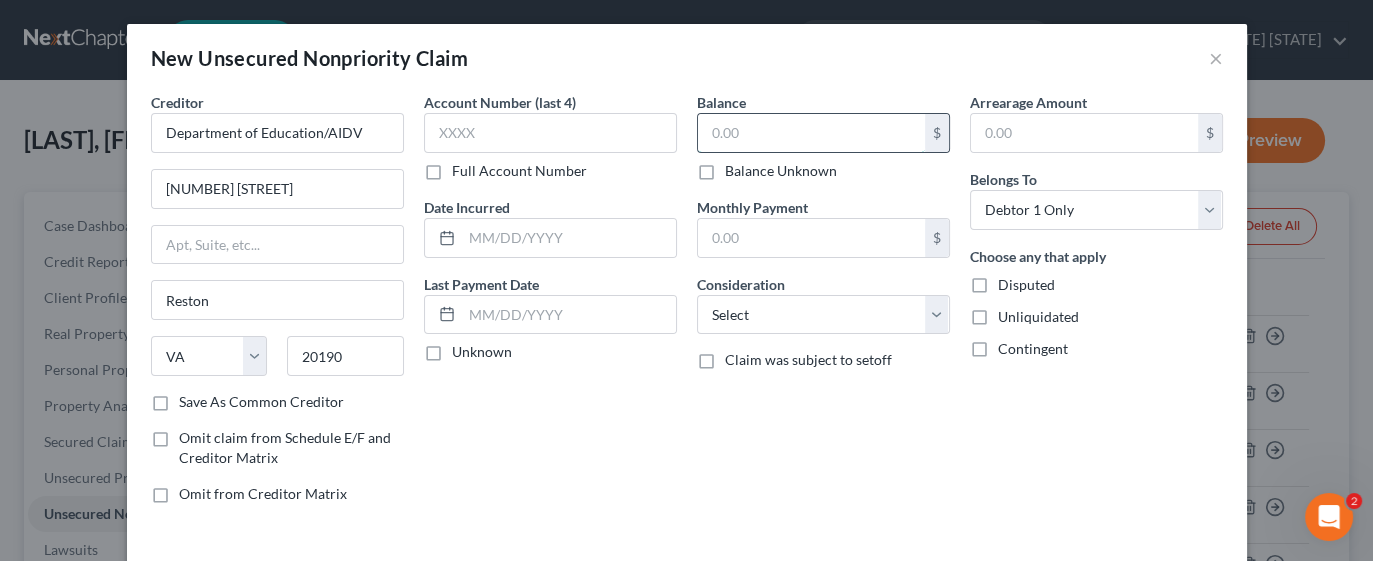 click at bounding box center [811, 133] 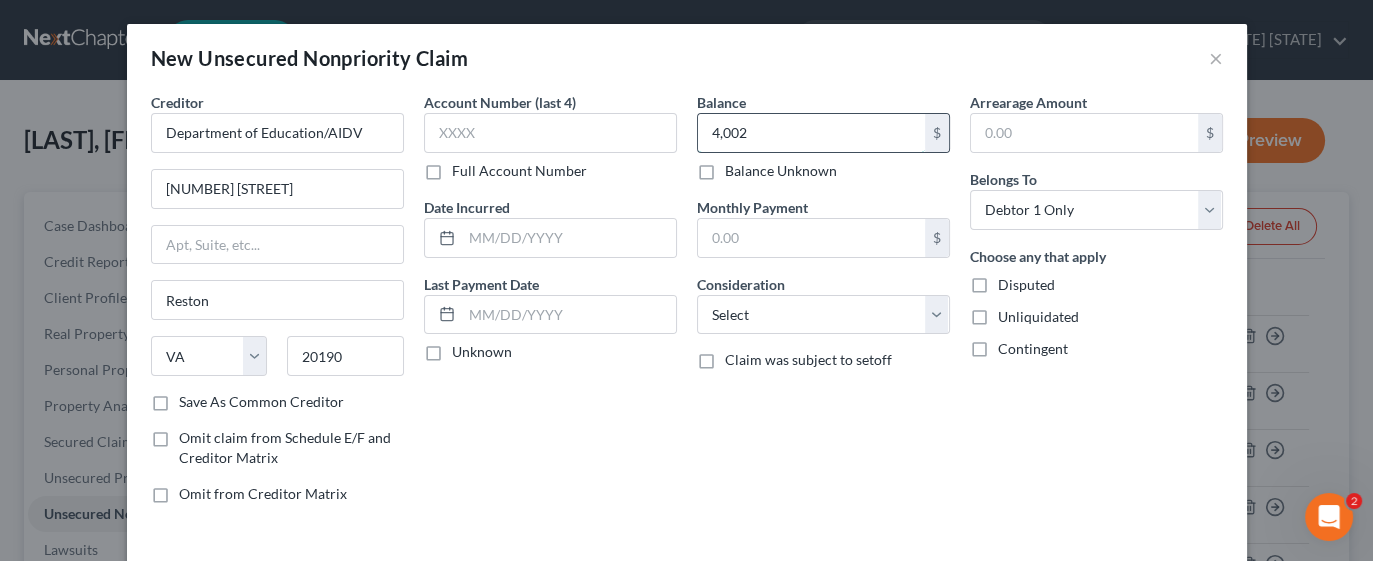 type on "4,002" 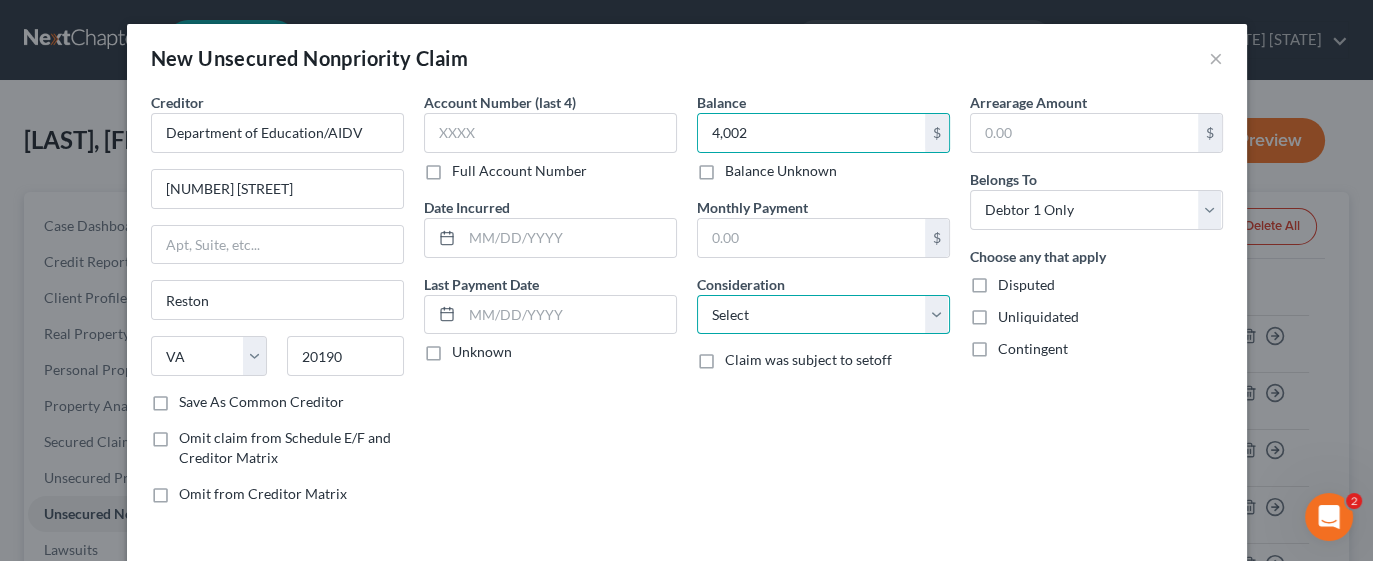 click on "Select Cable / Satellite Services Collection Agency Credit Card Debt Debt Counseling / Attorneys Deficiency Balance Domestic Support Obligations Home / Car Repairs Income Taxes Judgment Liens Medical Services Monies Loaned / Advanced Mortgage Obligation From Divorce Or Separation Obligation To Pensions Other Overdrawn Bank Account Promised To Help Pay Creditors Student Loans Suppliers And Vendors Telephone / Internet Services Utility Services" at bounding box center [823, 315] 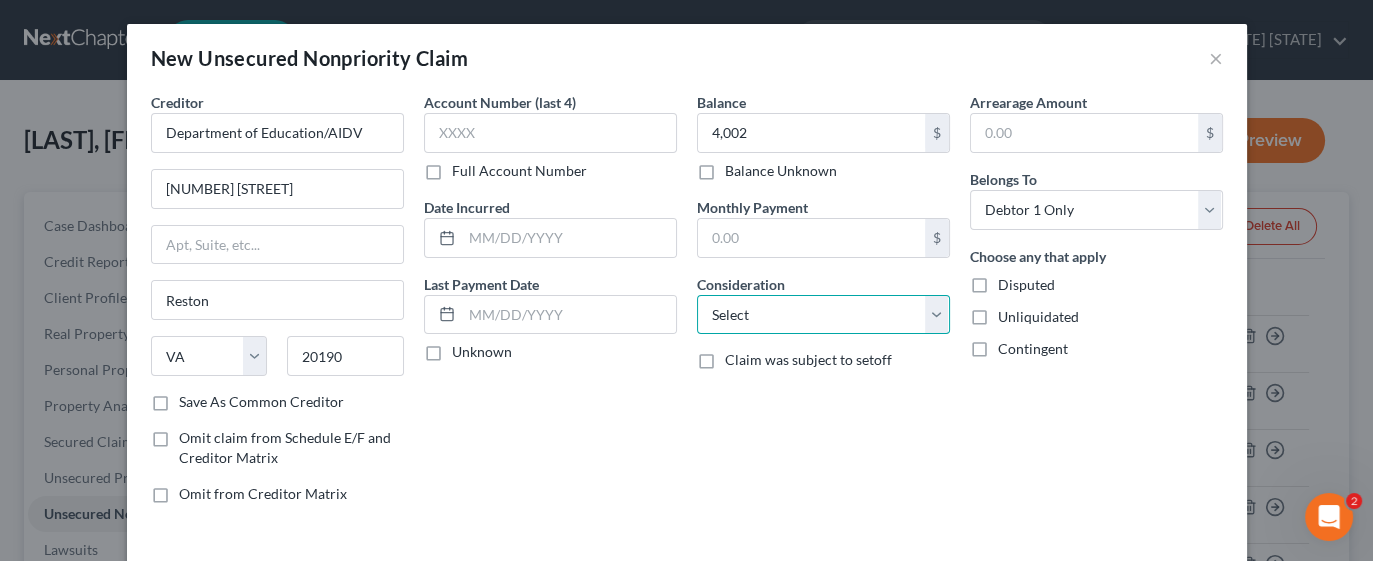 select on "17" 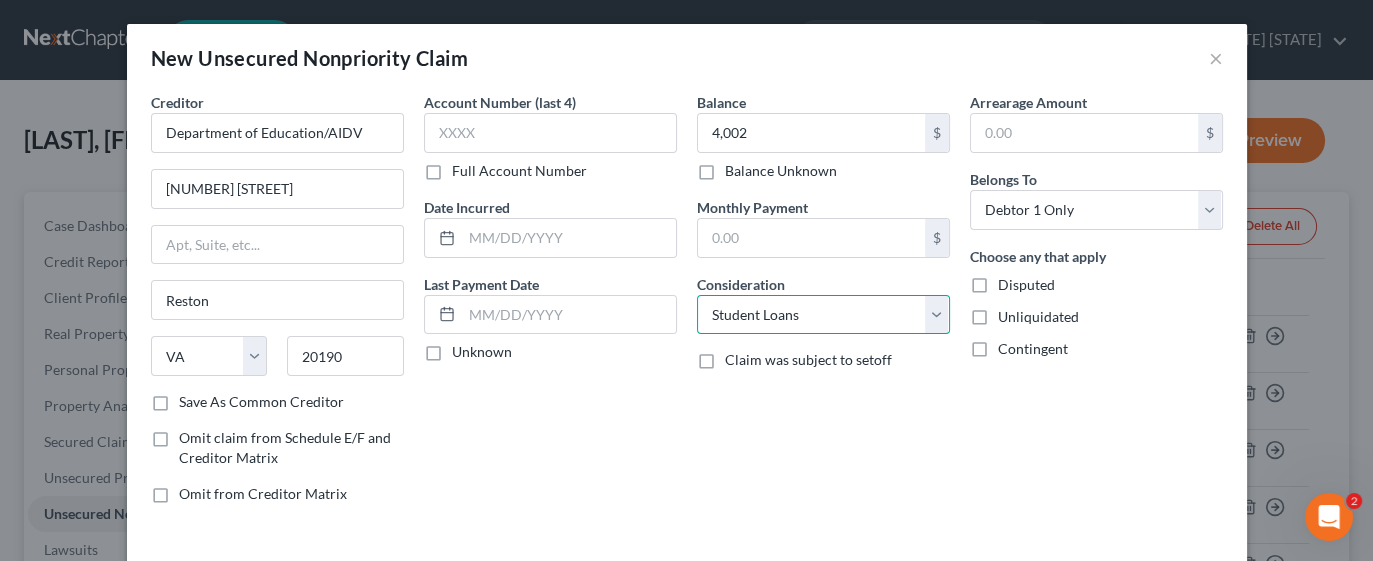 click on "Select Cable / Satellite Services Collection Agency Credit Card Debt Debt Counseling / Attorneys Deficiency Balance Domestic Support Obligations Home / Car Repairs Income Taxes Judgment Liens Medical Services Monies Loaned / Advanced Mortgage Obligation From Divorce Or Separation Obligation To Pensions Other Overdrawn Bank Account Promised To Help Pay Creditors Student Loans Suppliers And Vendors Telephone / Internet Services Utility Services" at bounding box center [823, 315] 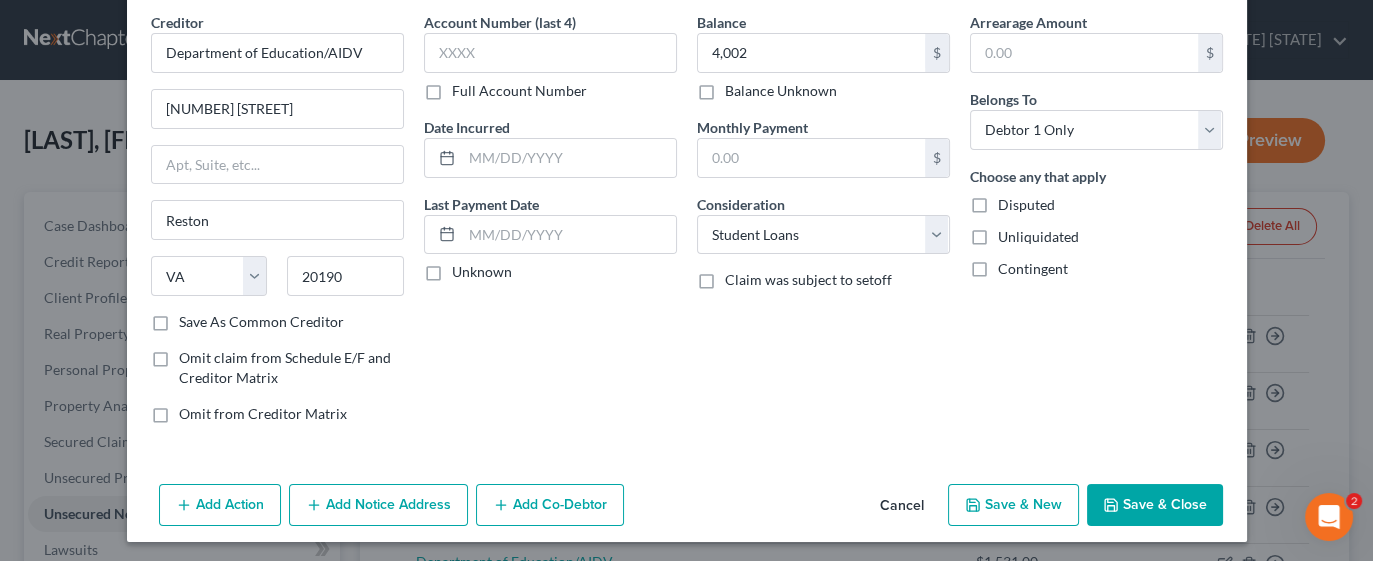 click on "Save & New" at bounding box center (1013, 505) 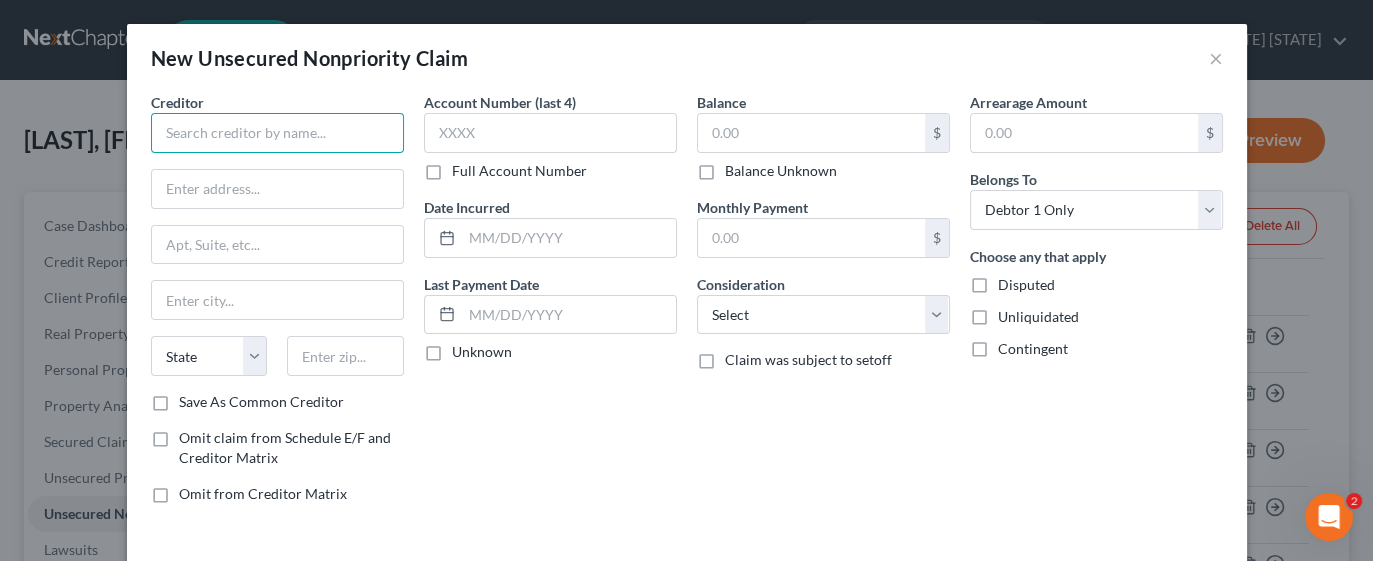click at bounding box center (277, 133) 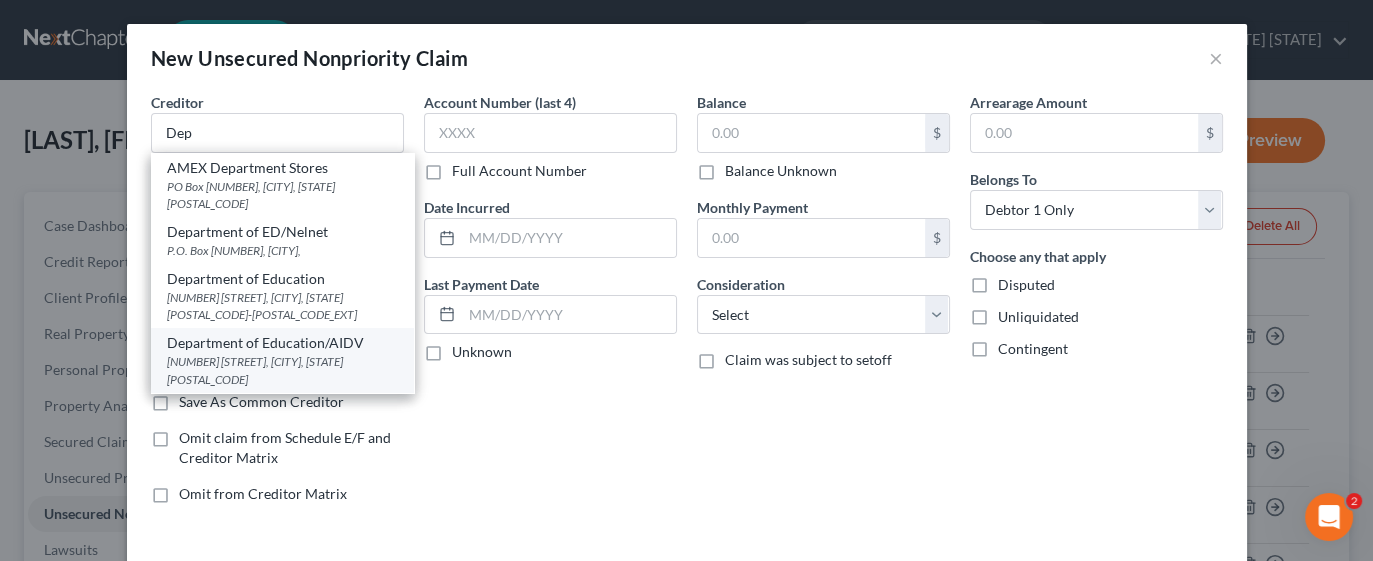 click on "[NUMBER] [STREET], [CITY], [STATE] [POSTAL_CODE]" at bounding box center (282, 370) 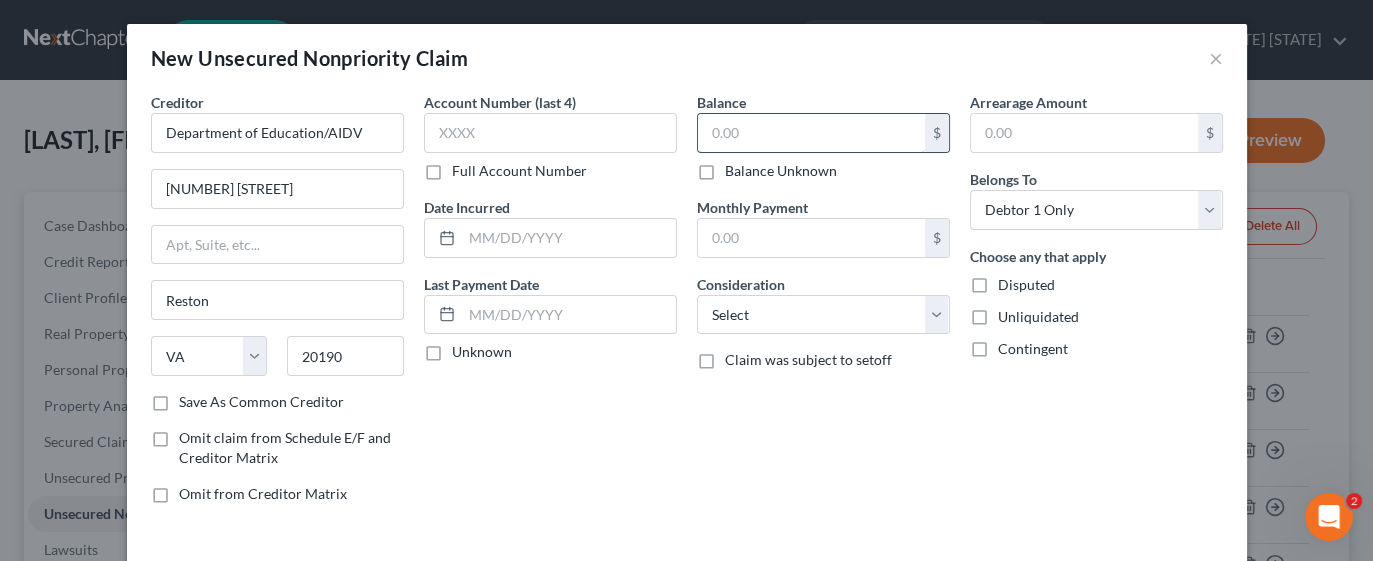 click at bounding box center [811, 133] 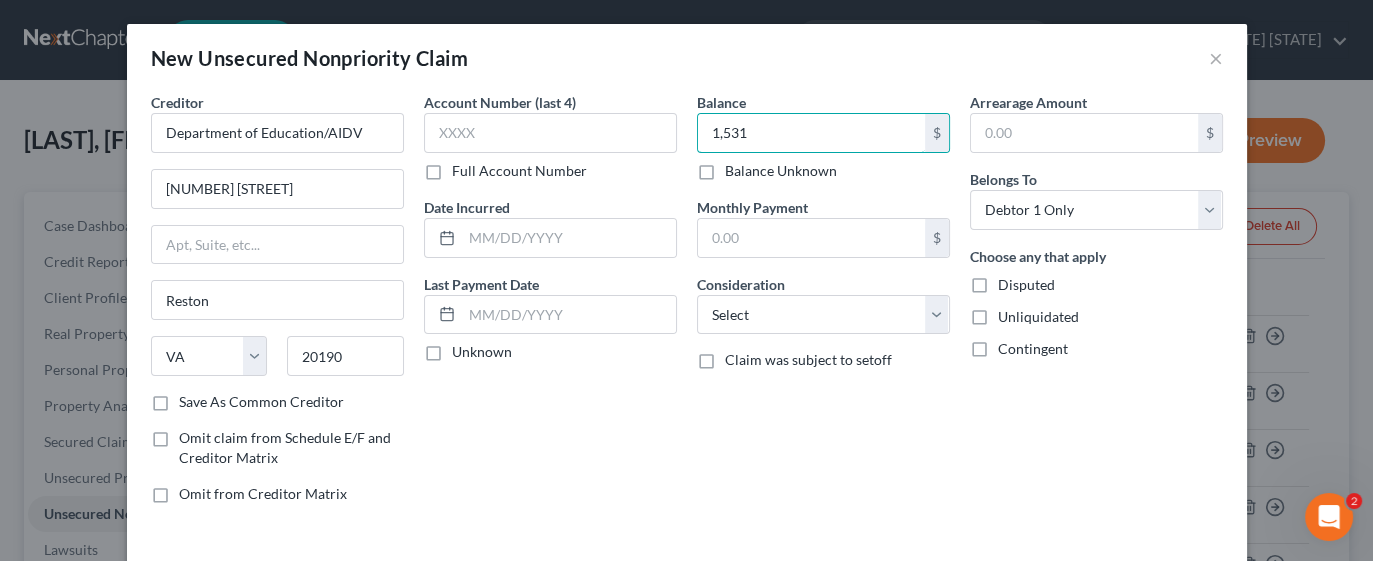 type on "1,531" 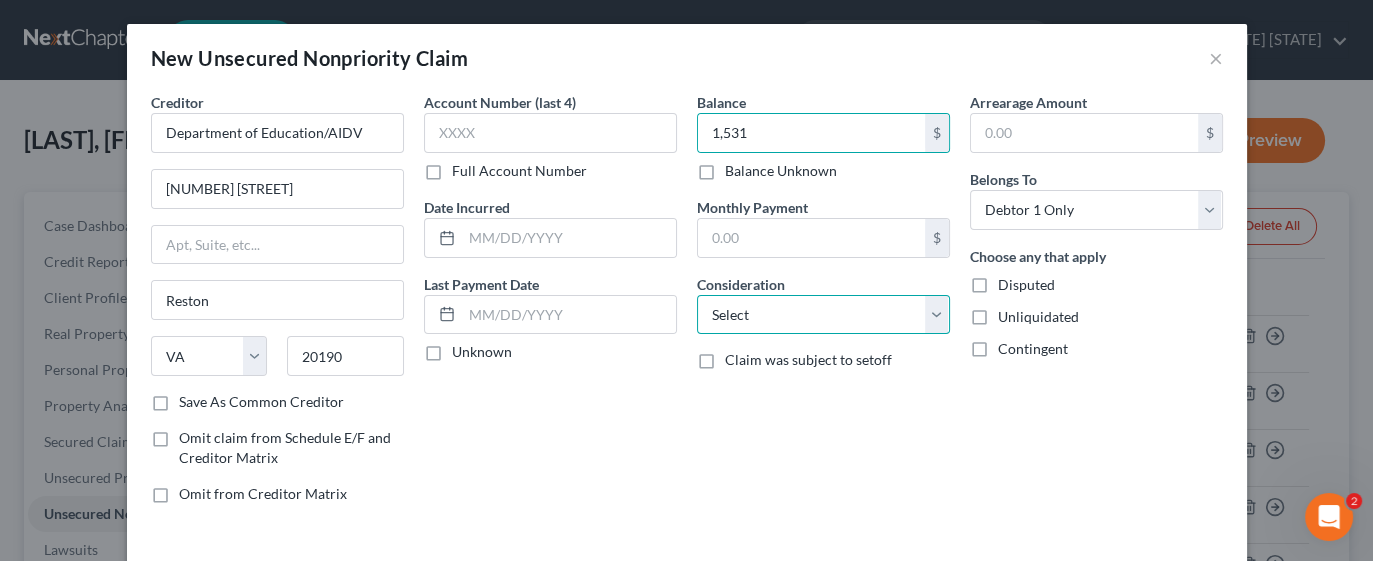 click on "Select Cable / Satellite Services Collection Agency Credit Card Debt Debt Counseling / Attorneys Deficiency Balance Domestic Support Obligations Home / Car Repairs Income Taxes Judgment Liens Medical Services Monies Loaned / Advanced Mortgage Obligation From Divorce Or Separation Obligation To Pensions Other Overdrawn Bank Account Promised To Help Pay Creditors Student Loans Suppliers And Vendors Telephone / Internet Services Utility Services" at bounding box center [823, 315] 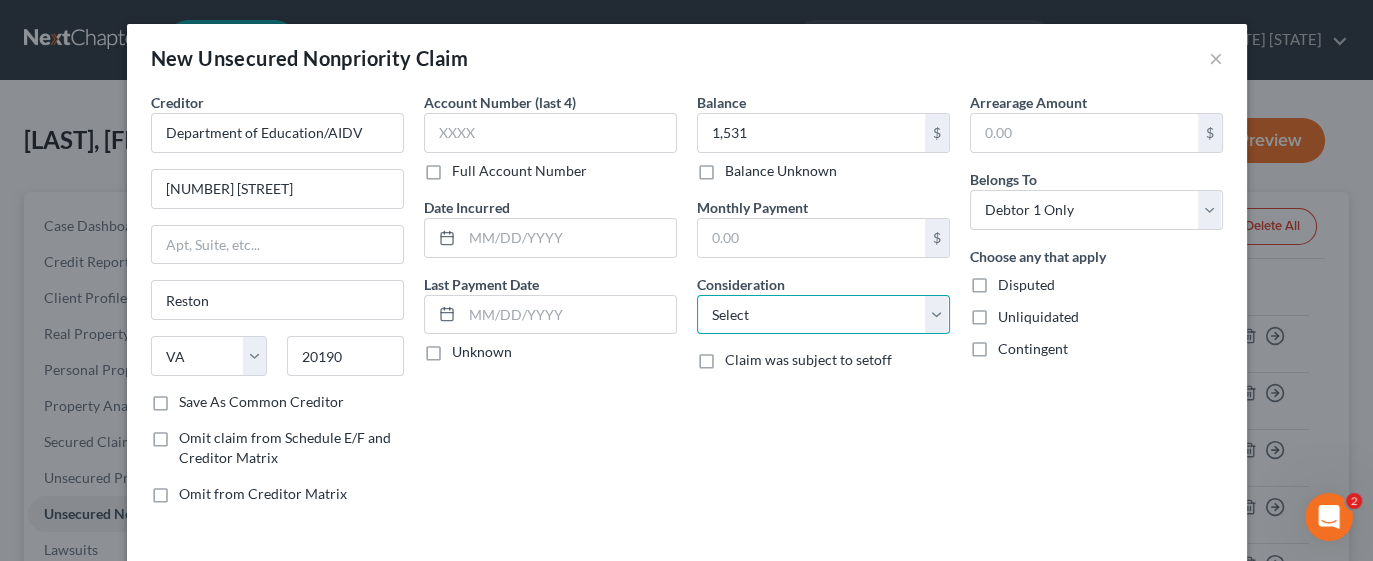 select on "17" 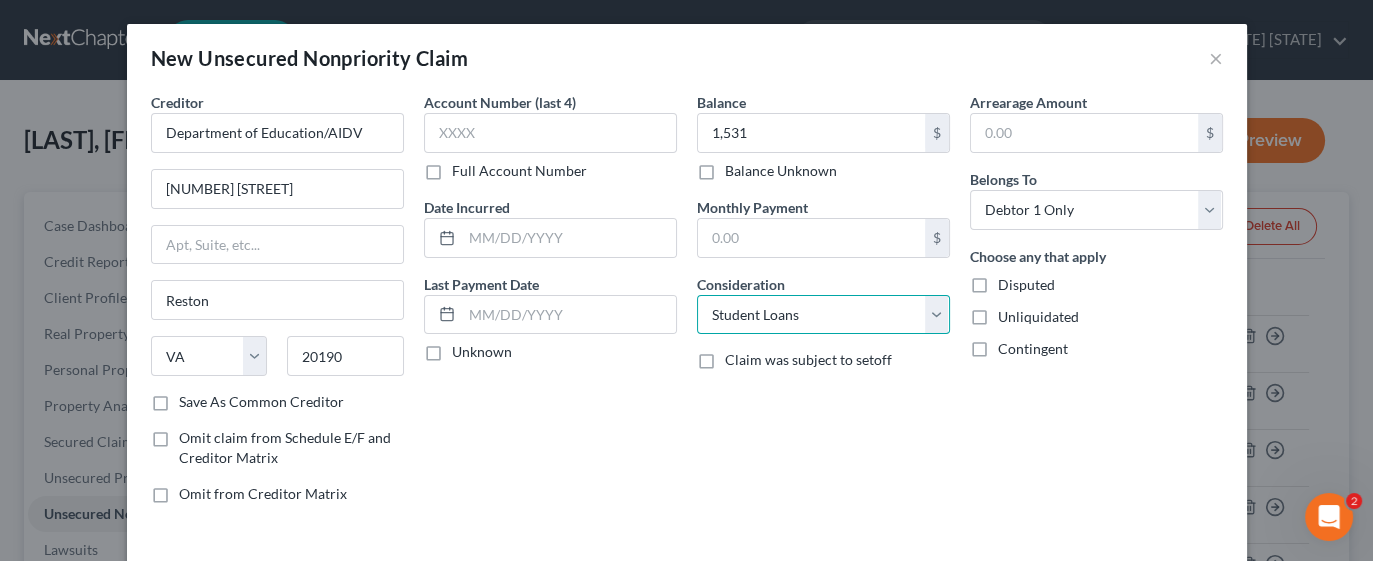 click on "Select Cable / Satellite Services Collection Agency Credit Card Debt Debt Counseling / Attorneys Deficiency Balance Domestic Support Obligations Home / Car Repairs Income Taxes Judgment Liens Medical Services Monies Loaned / Advanced Mortgage Obligation From Divorce Or Separation Obligation To Pensions Other Overdrawn Bank Account Promised To Help Pay Creditors Student Loans Suppliers And Vendors Telephone / Internet Services Utility Services" at bounding box center [823, 315] 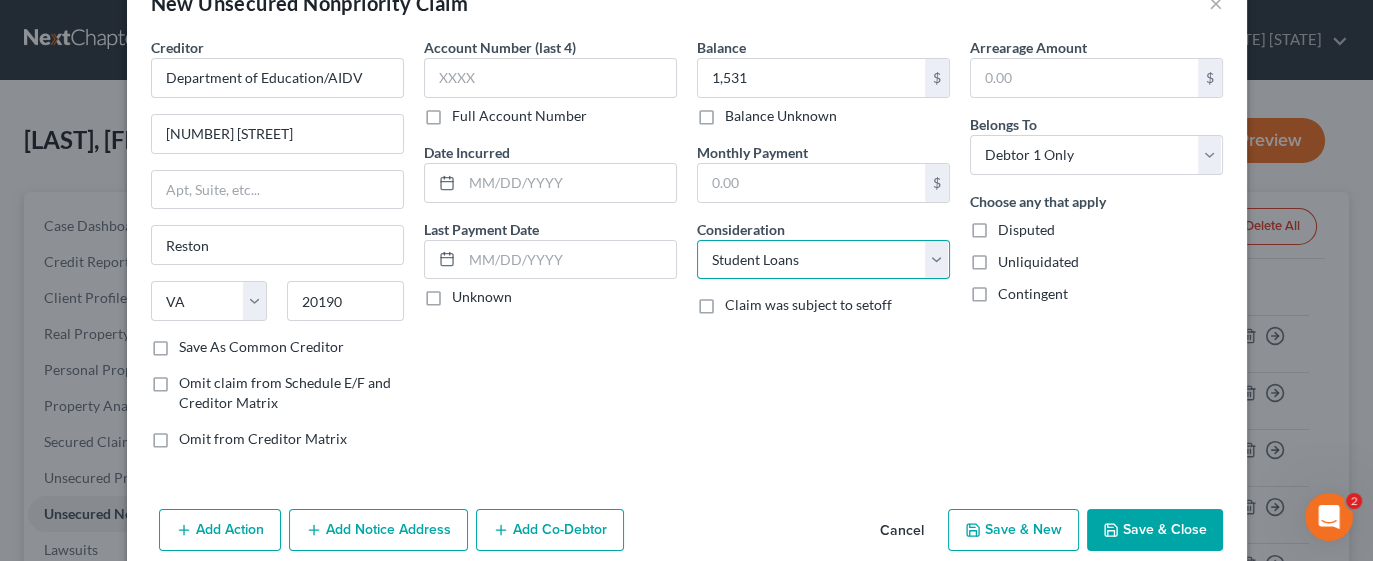 scroll, scrollTop: 80, scrollLeft: 0, axis: vertical 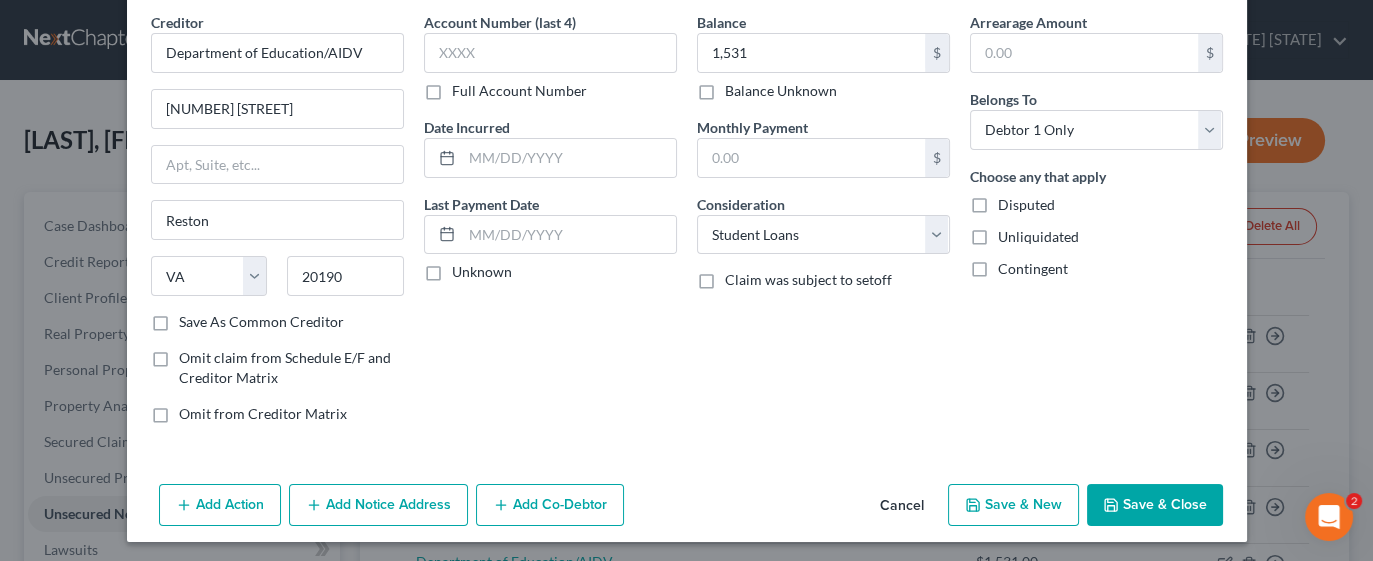 click on "Save & New" at bounding box center [1013, 505] 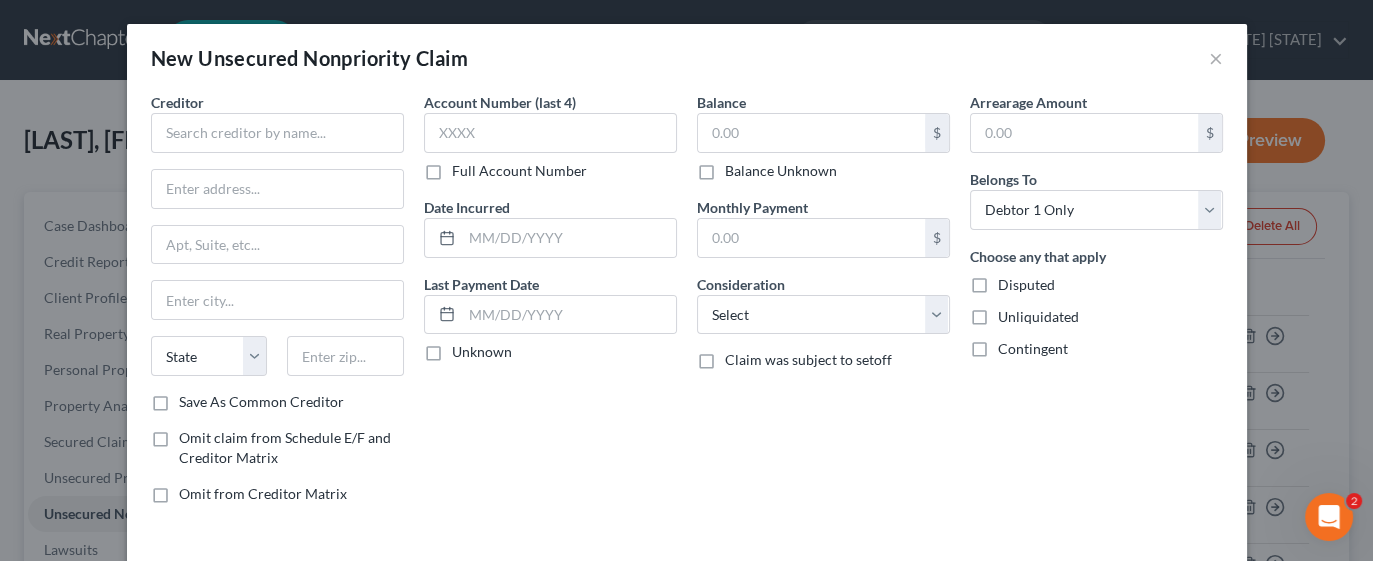 type on "1,531.00" 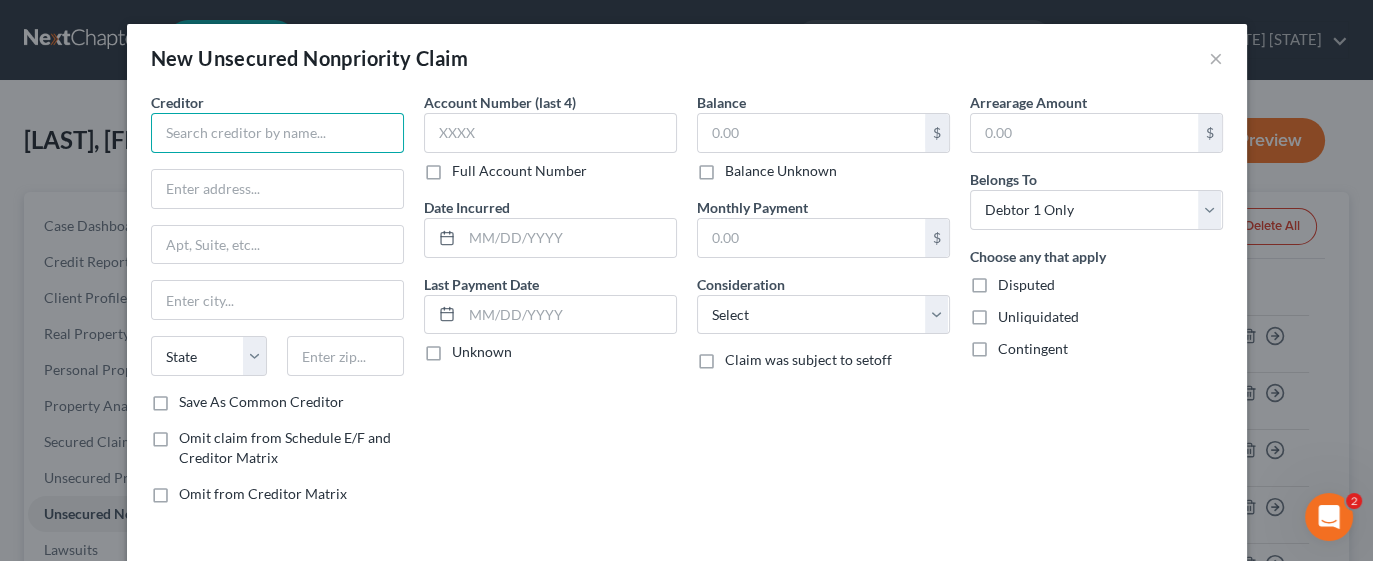 click at bounding box center [277, 133] 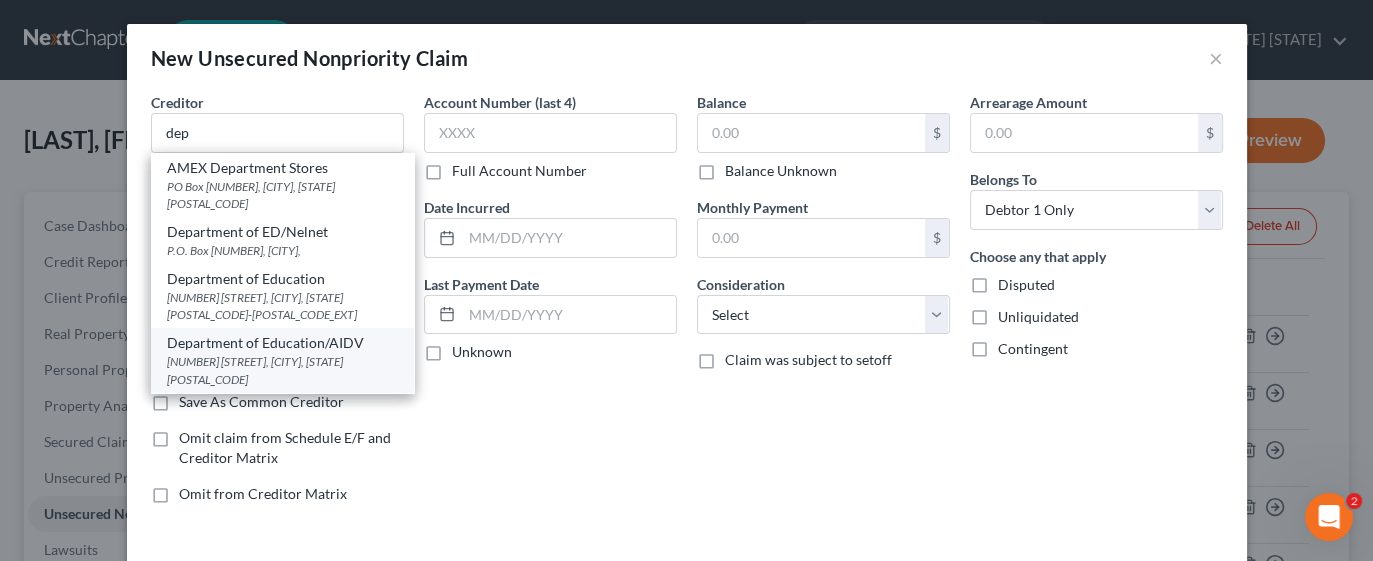 click on "Department of Education/AIDV" at bounding box center [282, 343] 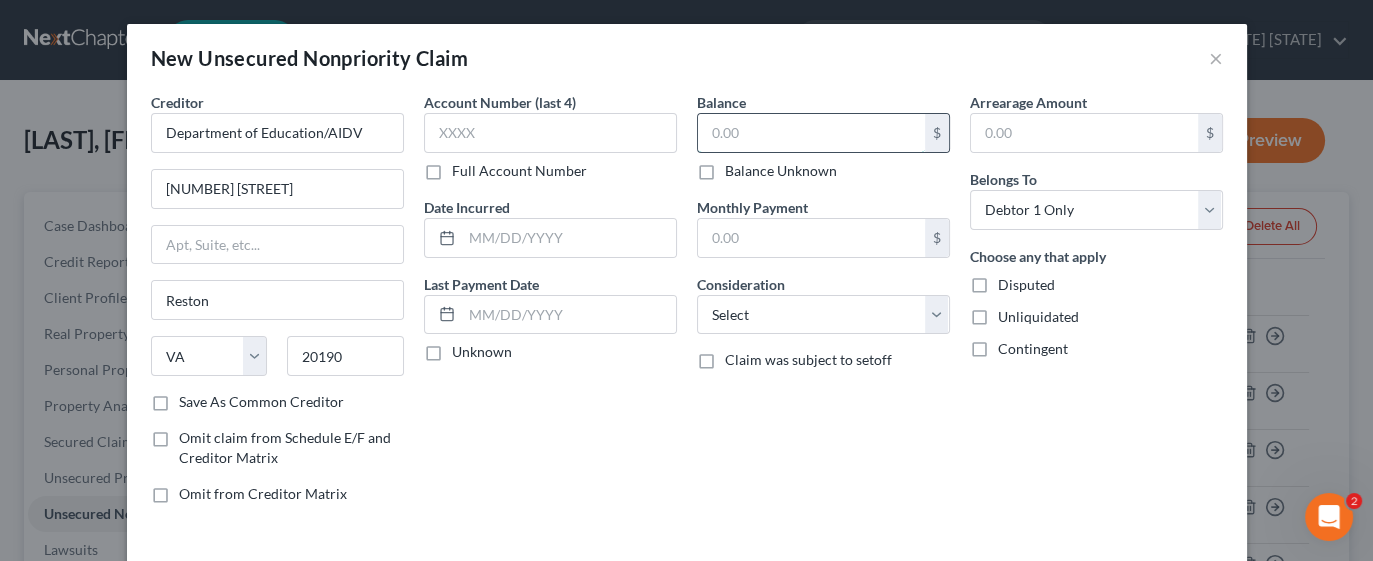 click at bounding box center [811, 133] 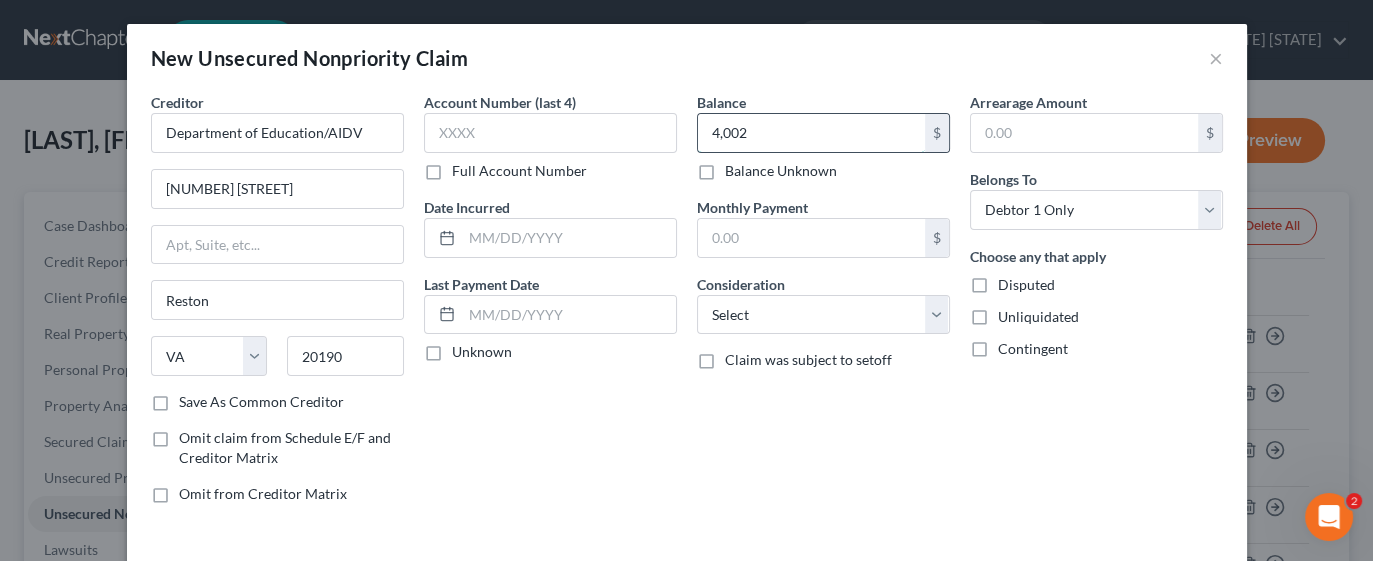 type on "4,002" 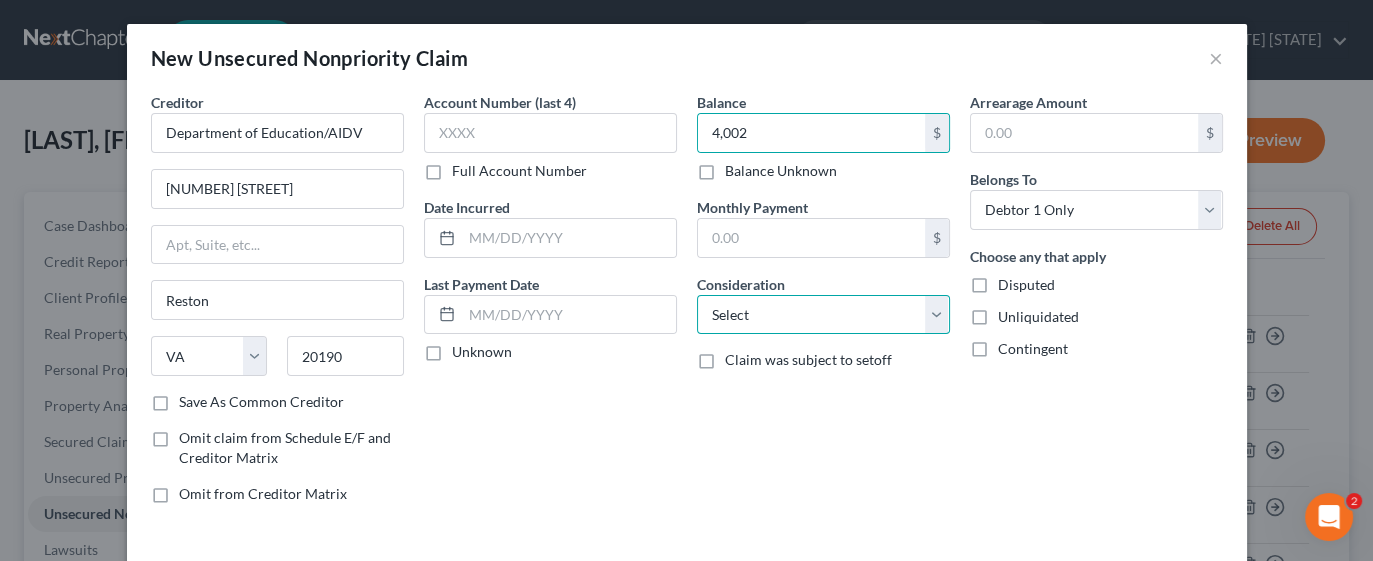 click on "Select Cable / Satellite Services Collection Agency Credit Card Debt Debt Counseling / Attorneys Deficiency Balance Domestic Support Obligations Home / Car Repairs Income Taxes Judgment Liens Medical Services Monies Loaned / Advanced Mortgage Obligation From Divorce Or Separation Obligation To Pensions Other Overdrawn Bank Account Promised To Help Pay Creditors Student Loans Suppliers And Vendors Telephone / Internet Services Utility Services" at bounding box center [823, 315] 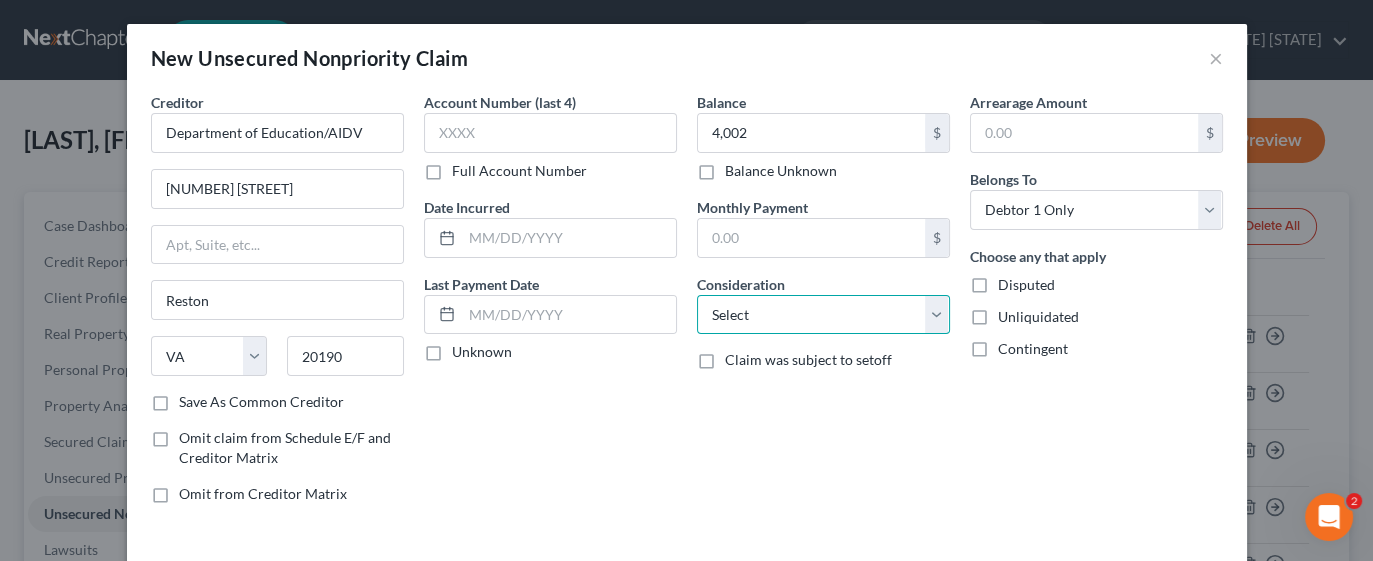 select on "17" 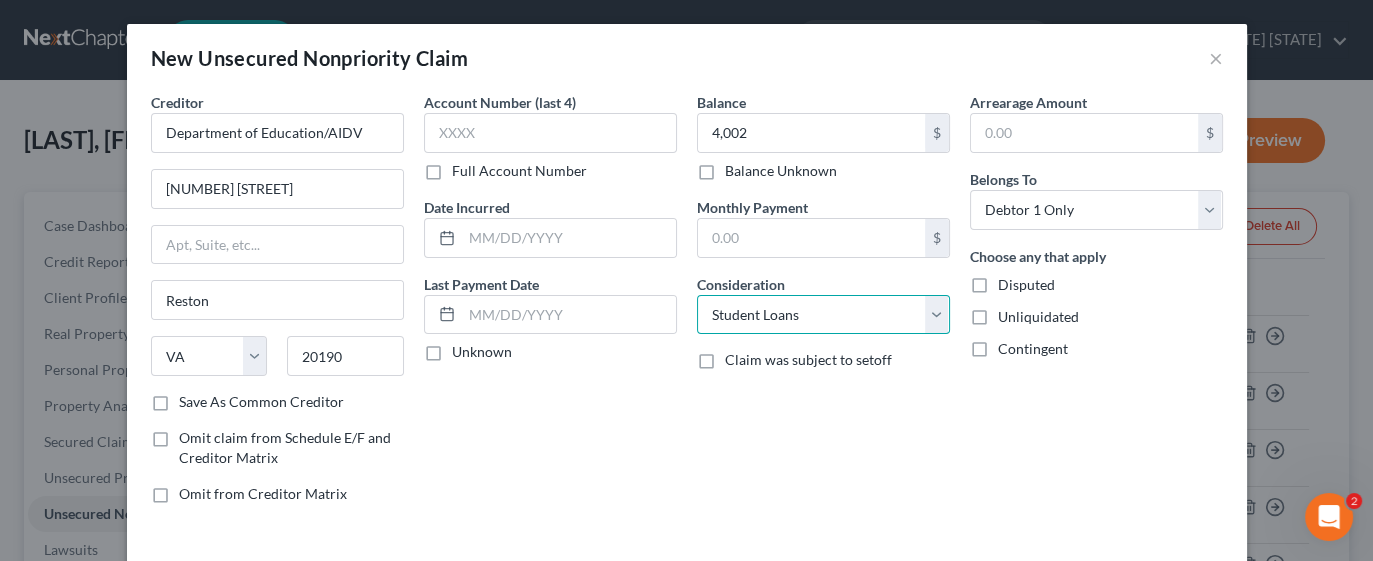 click on "Select Cable / Satellite Services Collection Agency Credit Card Debt Debt Counseling / Attorneys Deficiency Balance Domestic Support Obligations Home / Car Repairs Income Taxes Judgment Liens Medical Services Monies Loaned / Advanced Mortgage Obligation From Divorce Or Separation Obligation To Pensions Other Overdrawn Bank Account Promised To Help Pay Creditors Student Loans Suppliers And Vendors Telephone / Internet Services Utility Services" at bounding box center [823, 315] 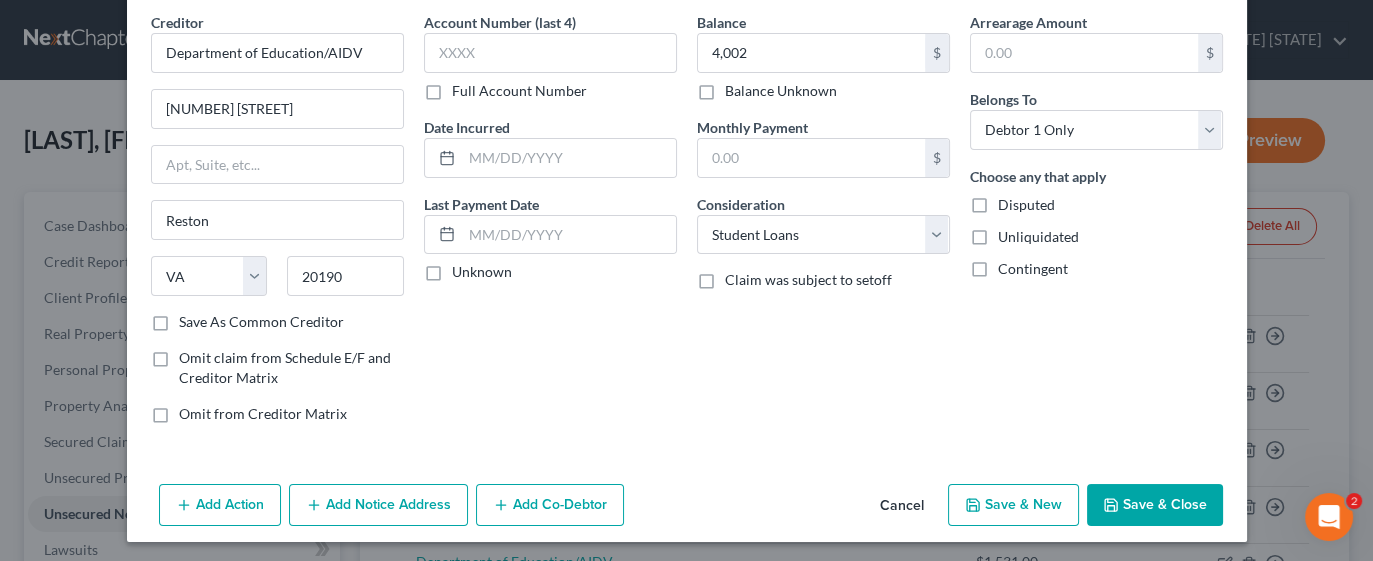 click on "Save & New" at bounding box center [1013, 505] 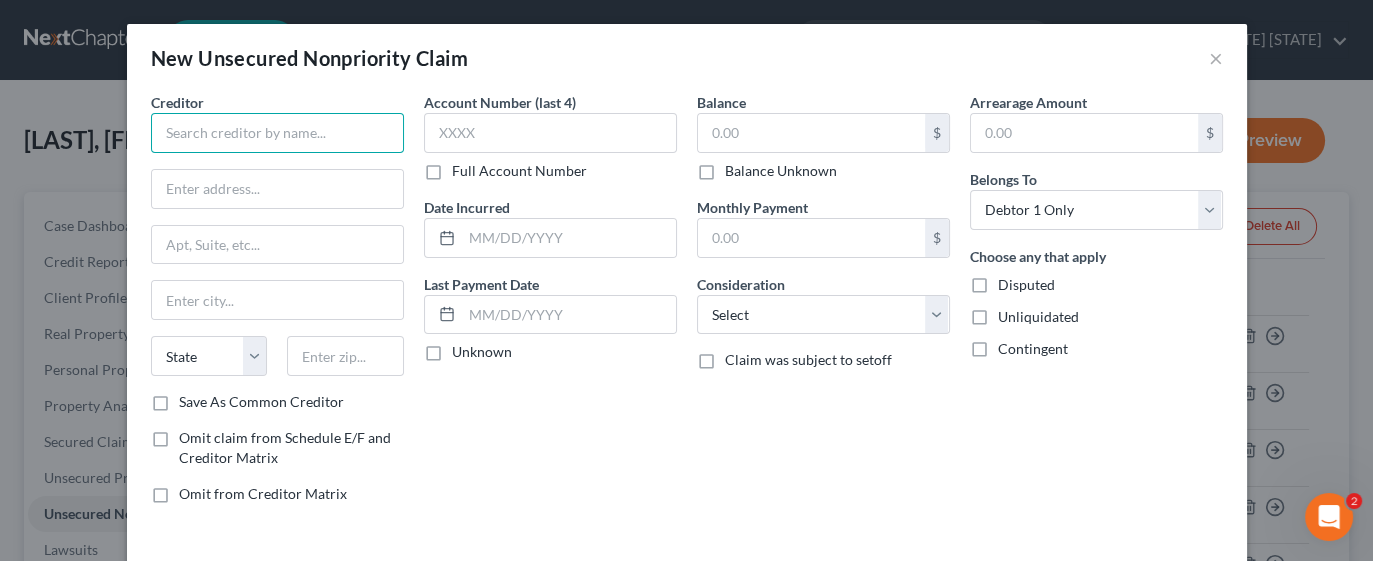 click at bounding box center (277, 133) 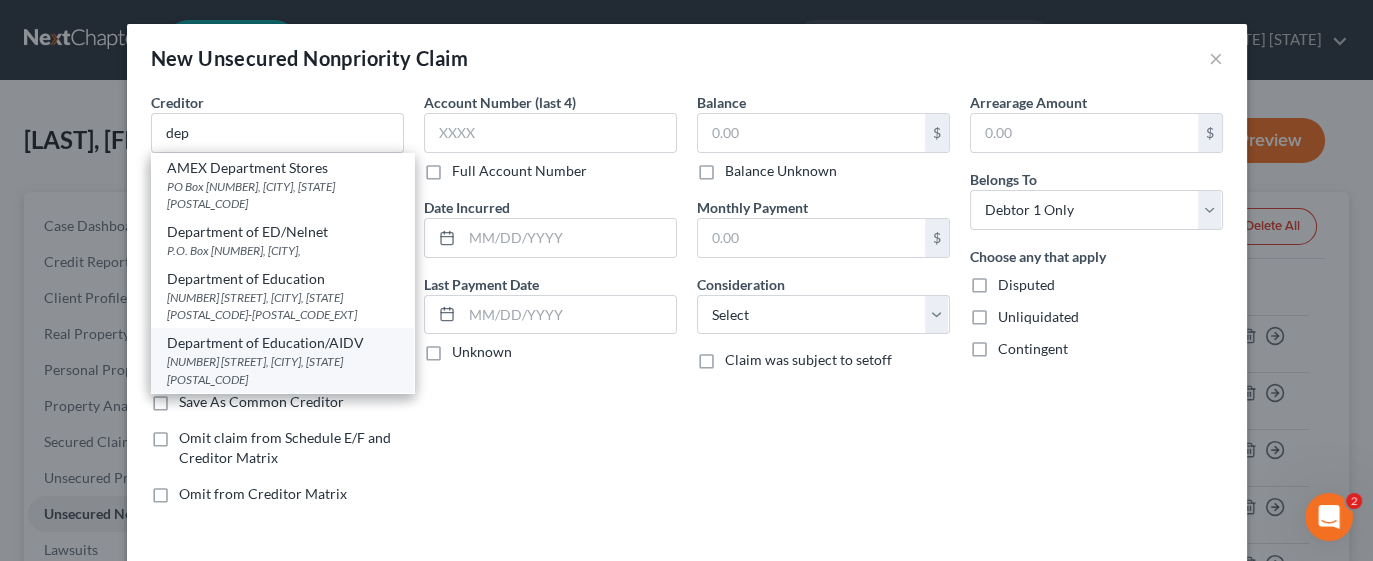 click on "Department of Education/AIDV" at bounding box center (282, 343) 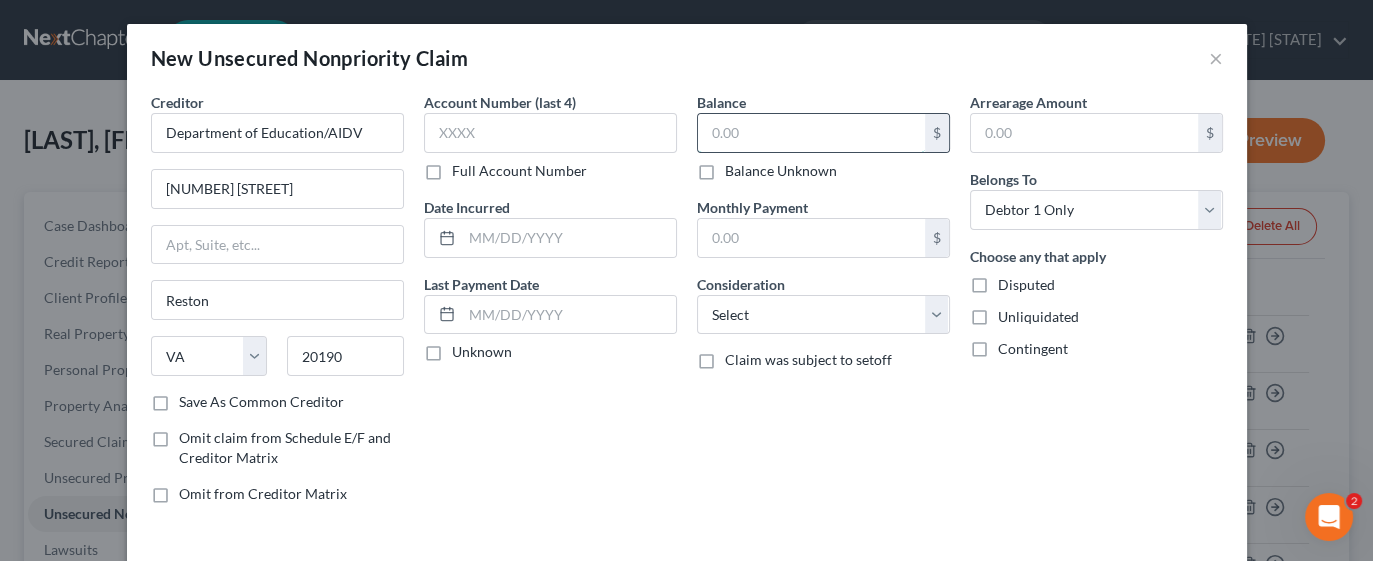 click at bounding box center (811, 133) 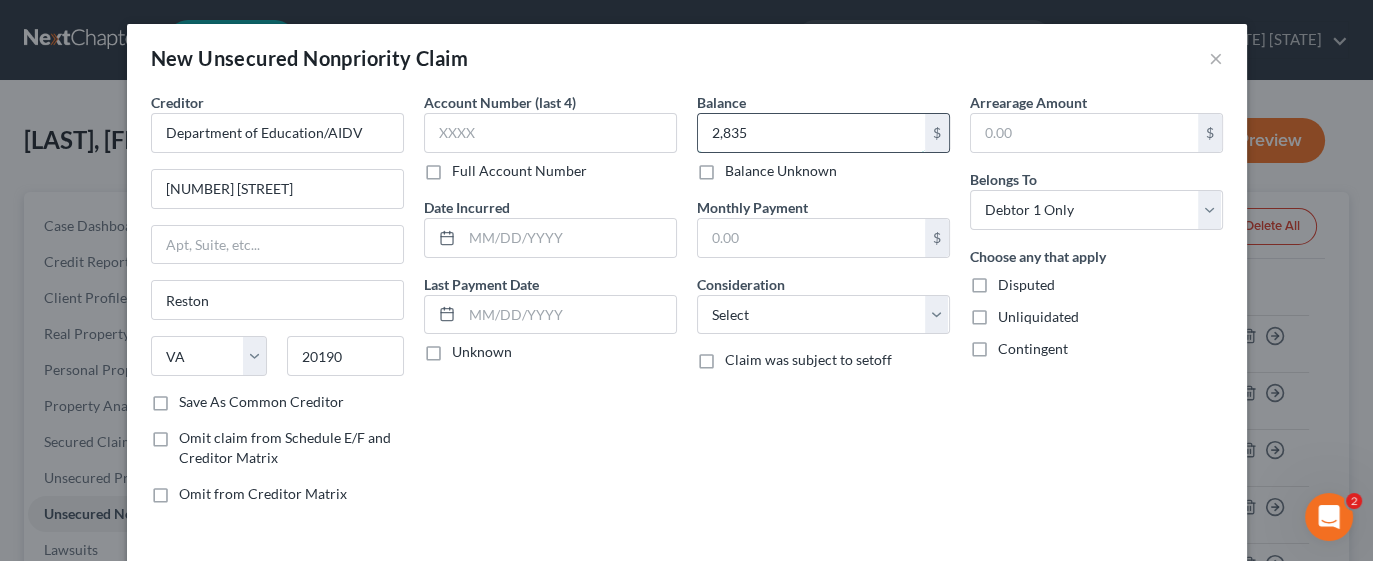 type on "2,835" 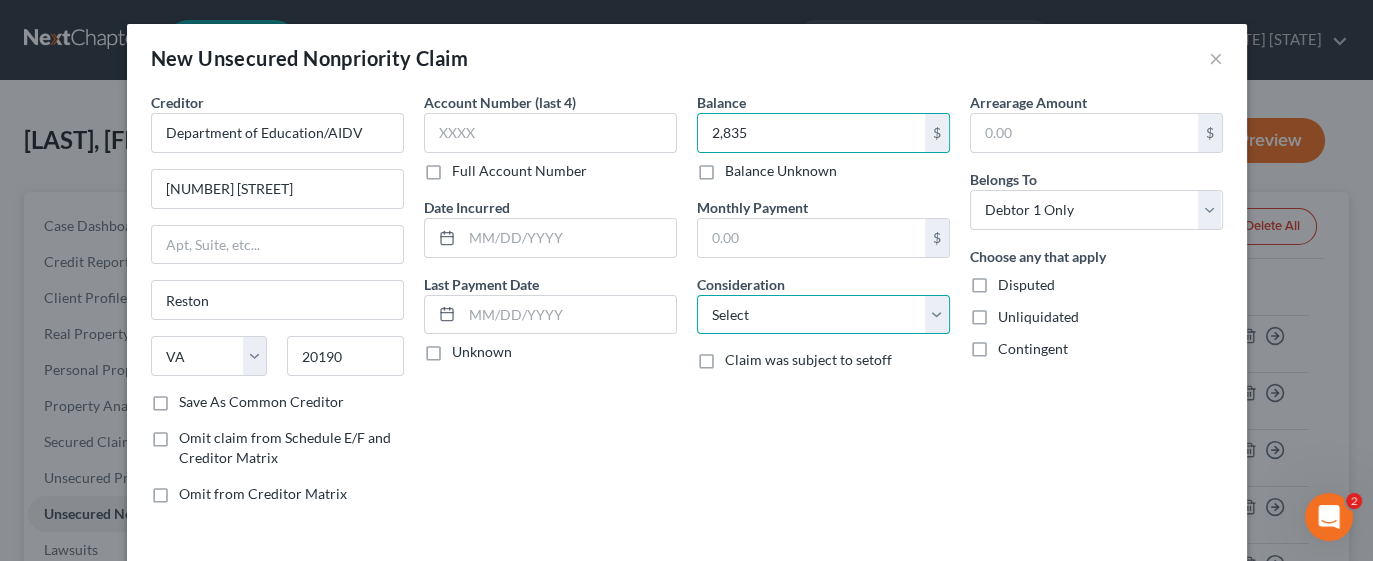 click on "Select Cable / Satellite Services Collection Agency Credit Card Debt Debt Counseling / Attorneys Deficiency Balance Domestic Support Obligations Home / Car Repairs Income Taxes Judgment Liens Medical Services Monies Loaned / Advanced Mortgage Obligation From Divorce Or Separation Obligation To Pensions Other Overdrawn Bank Account Promised To Help Pay Creditors Student Loans Suppliers And Vendors Telephone / Internet Services Utility Services" at bounding box center (823, 315) 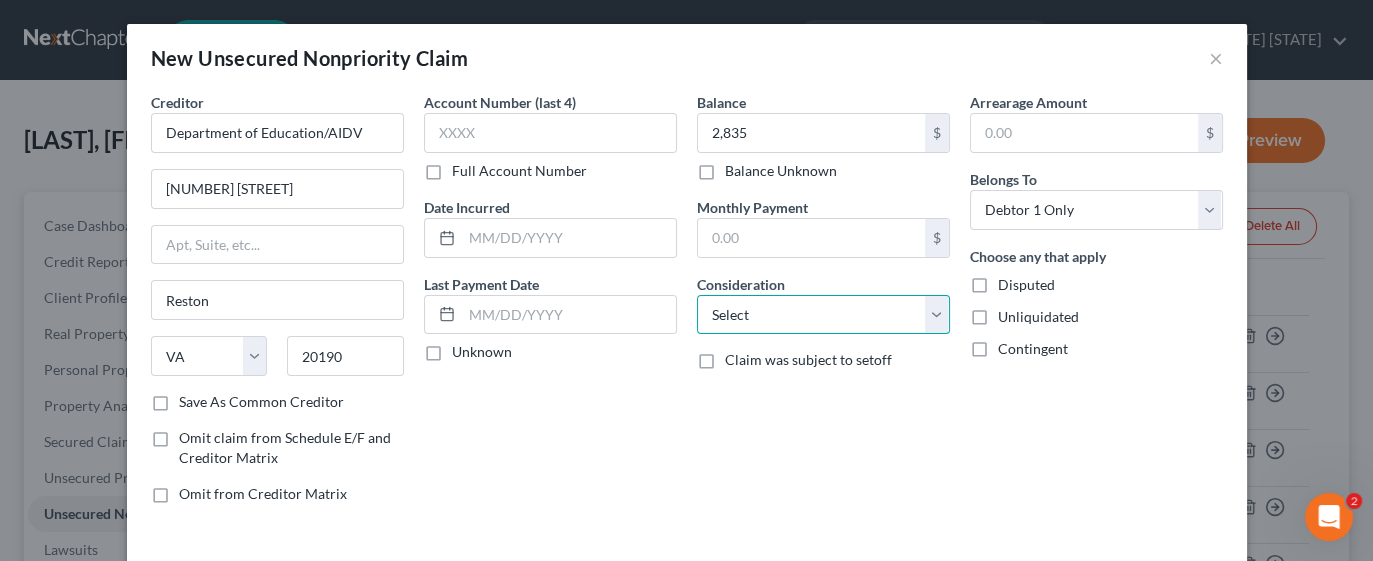 select on "17" 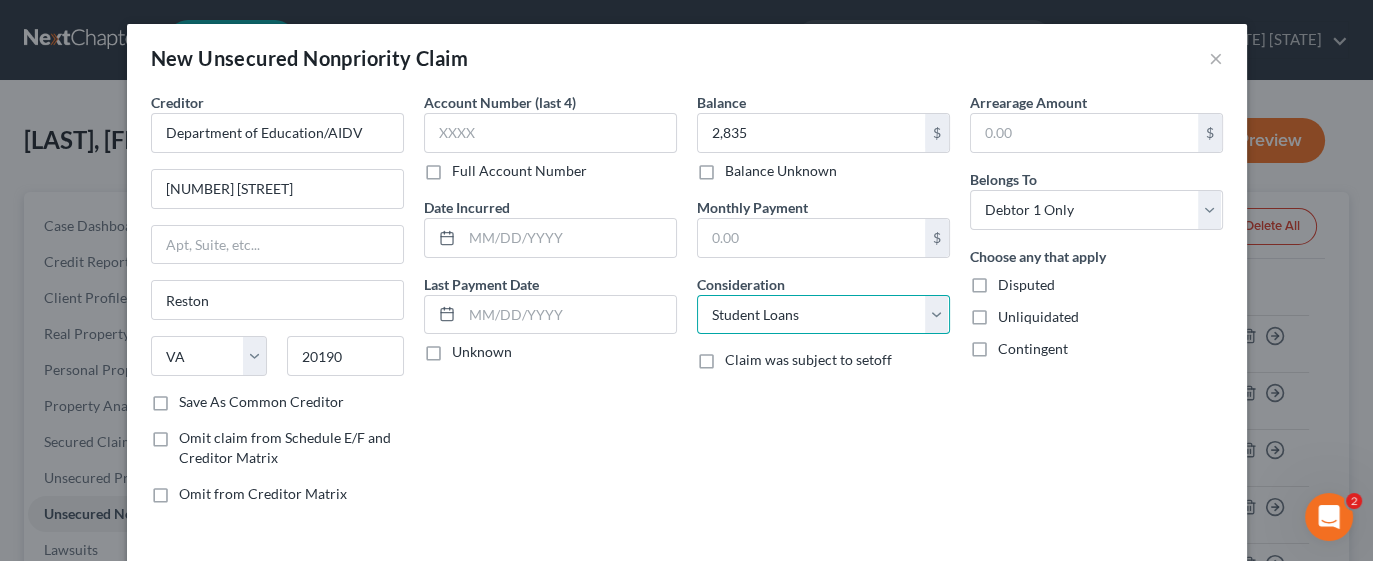 click on "Select Cable / Satellite Services Collection Agency Credit Card Debt Debt Counseling / Attorneys Deficiency Balance Domestic Support Obligations Home / Car Repairs Income Taxes Judgment Liens Medical Services Monies Loaned / Advanced Mortgage Obligation From Divorce Or Separation Obligation To Pensions Other Overdrawn Bank Account Promised To Help Pay Creditors Student Loans Suppliers And Vendors Telephone / Internet Services Utility Services" at bounding box center [823, 315] 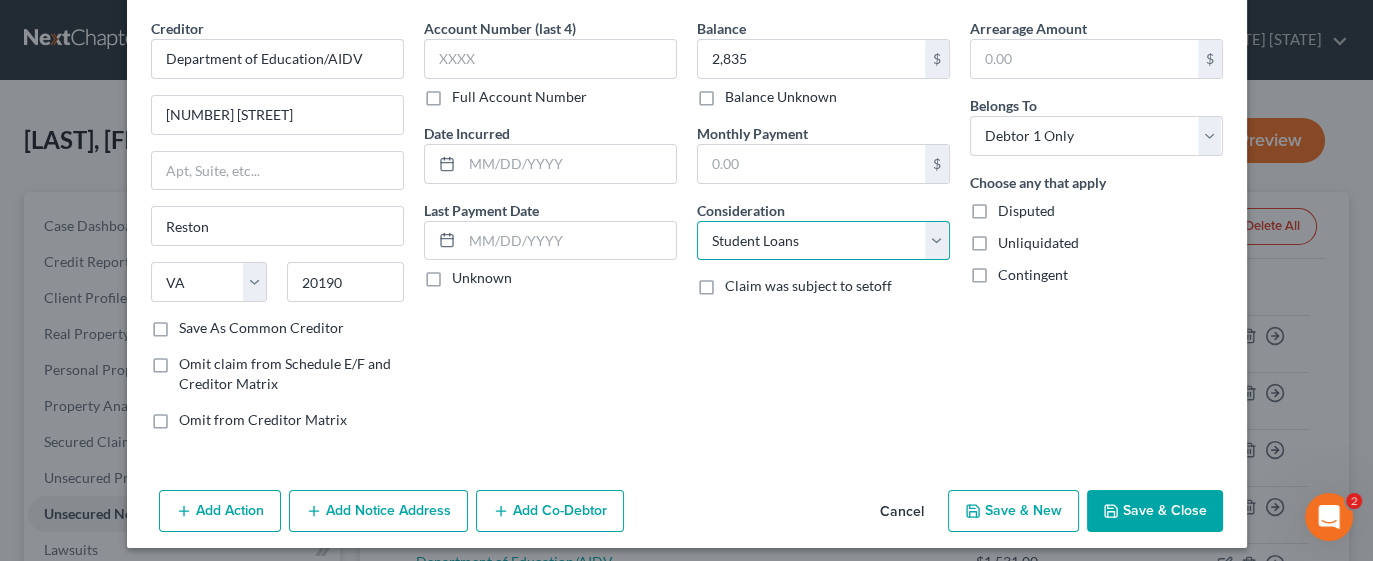 scroll, scrollTop: 80, scrollLeft: 0, axis: vertical 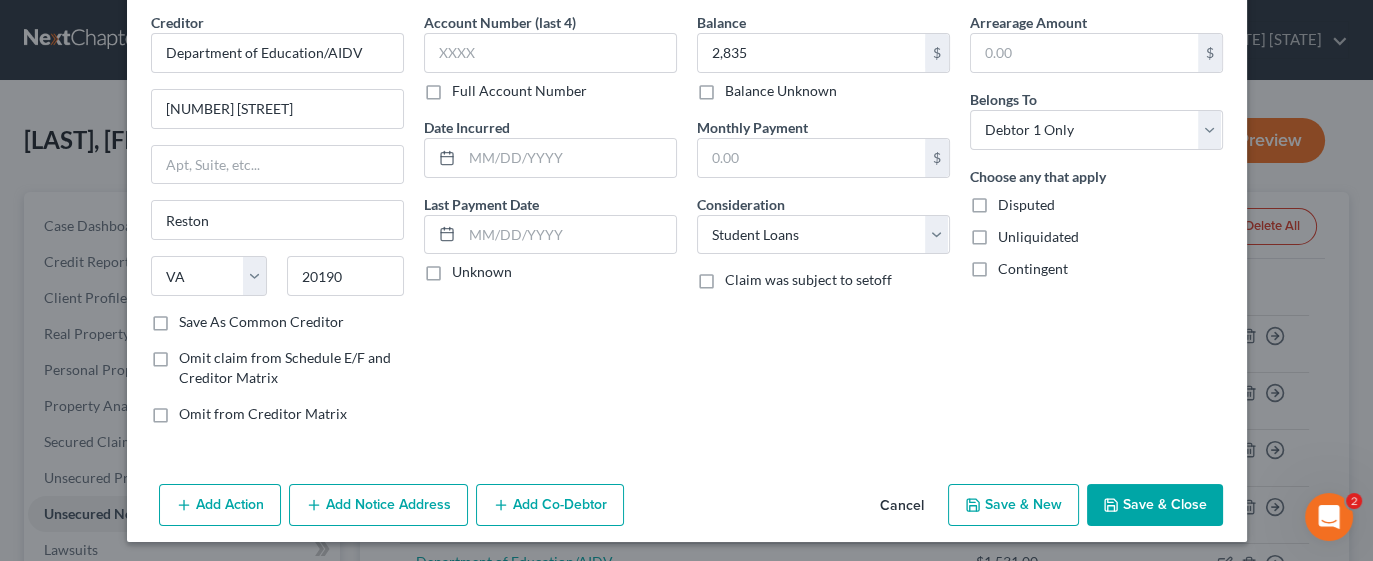 click on "Save & New" at bounding box center (1013, 505) 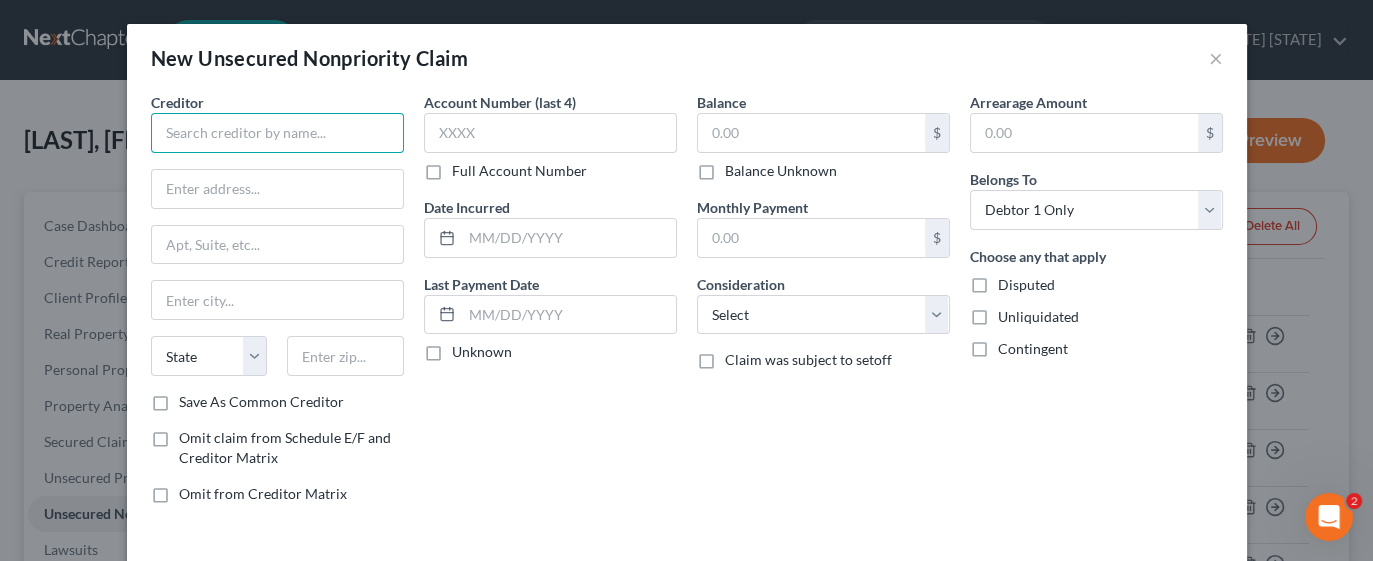 click at bounding box center (277, 133) 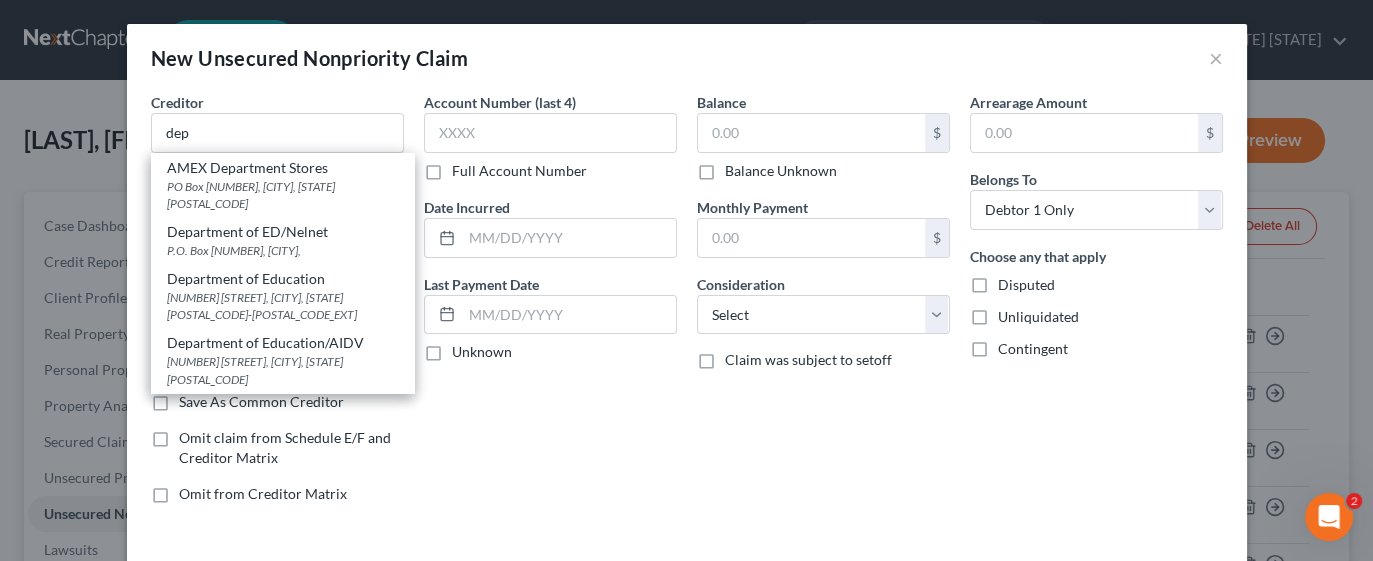 click on "Balance
$
Balance Unknown
Balance Undetermined
$
Balance Unknown
Monthly Payment $ Consideration Select Cable / Satellite Services Collection Agency Credit Card Debt Debt Counseling / Attorneys Deficiency Balance Domestic Support Obligations Home / Car Repairs Income Taxes Judgment Liens Medical Services Monies Loaned / Advanced Mortgage Obligation From Divorce Or Separation Obligation To Pensions Other Overdrawn Bank Account Promised To Help Pay Creditors Student Loans Suppliers And Vendors Telephone / Internet Services Utility Services Claim was subject to setoff" at bounding box center (823, 306) 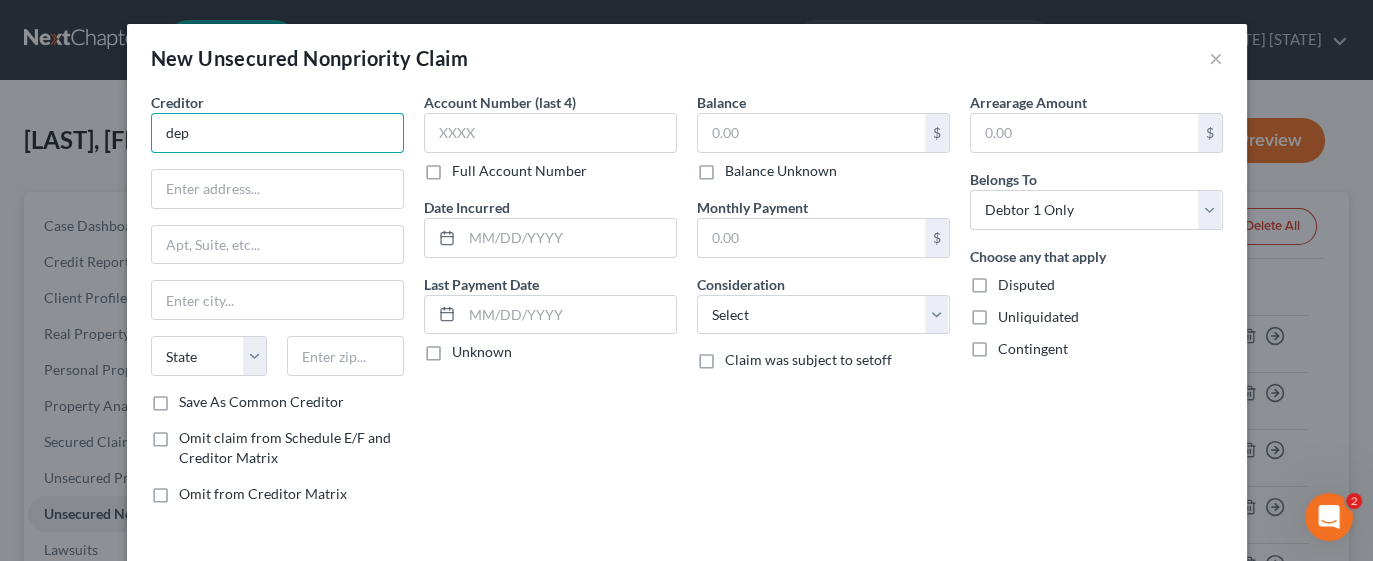 click on "dep" at bounding box center [277, 133] 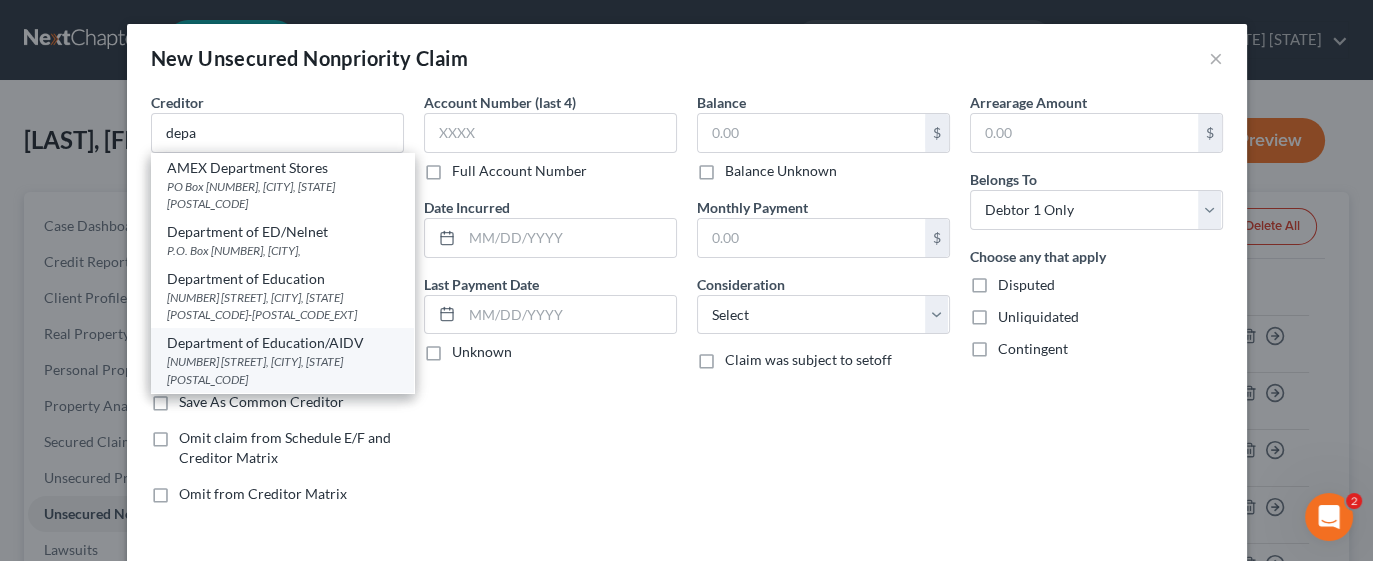click on "[NUMBER] [STREET], [CITY], [STATE] [POSTAL_CODE]" at bounding box center (282, 370) 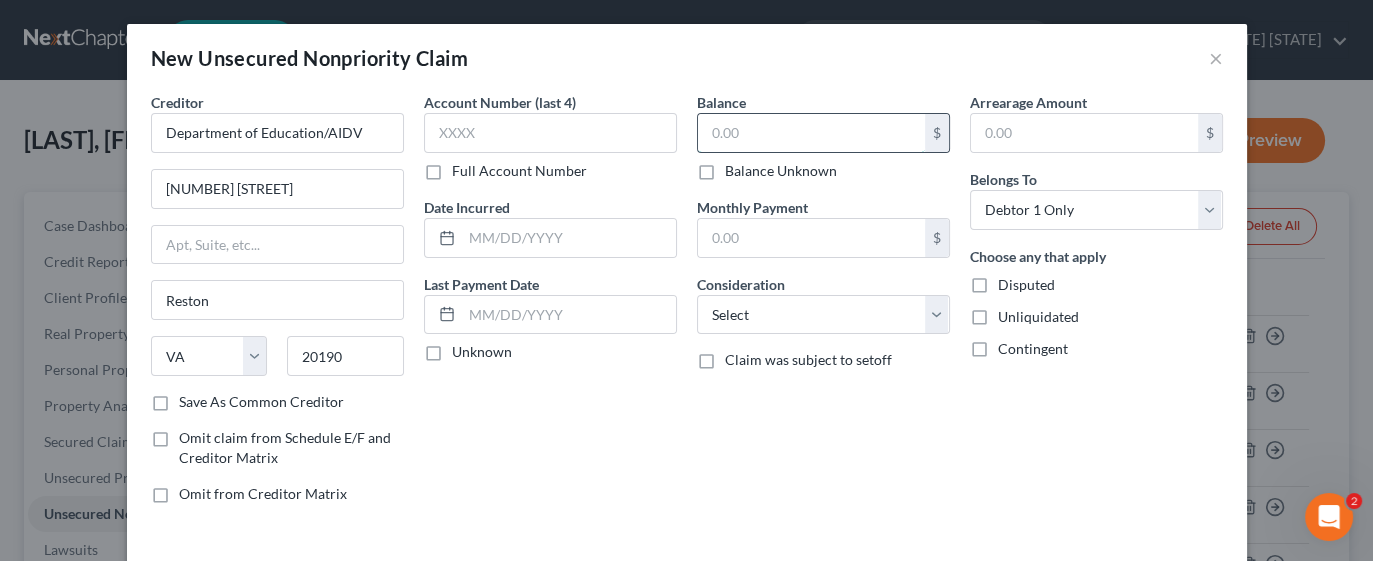 click at bounding box center [811, 133] 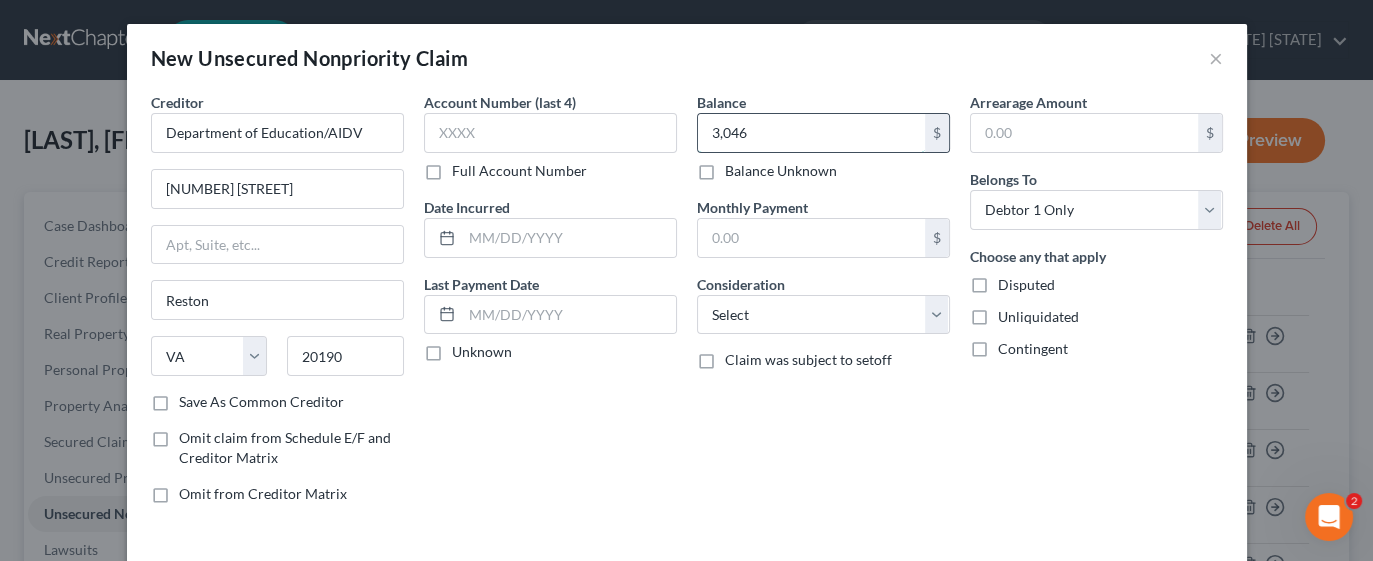type on "3,046" 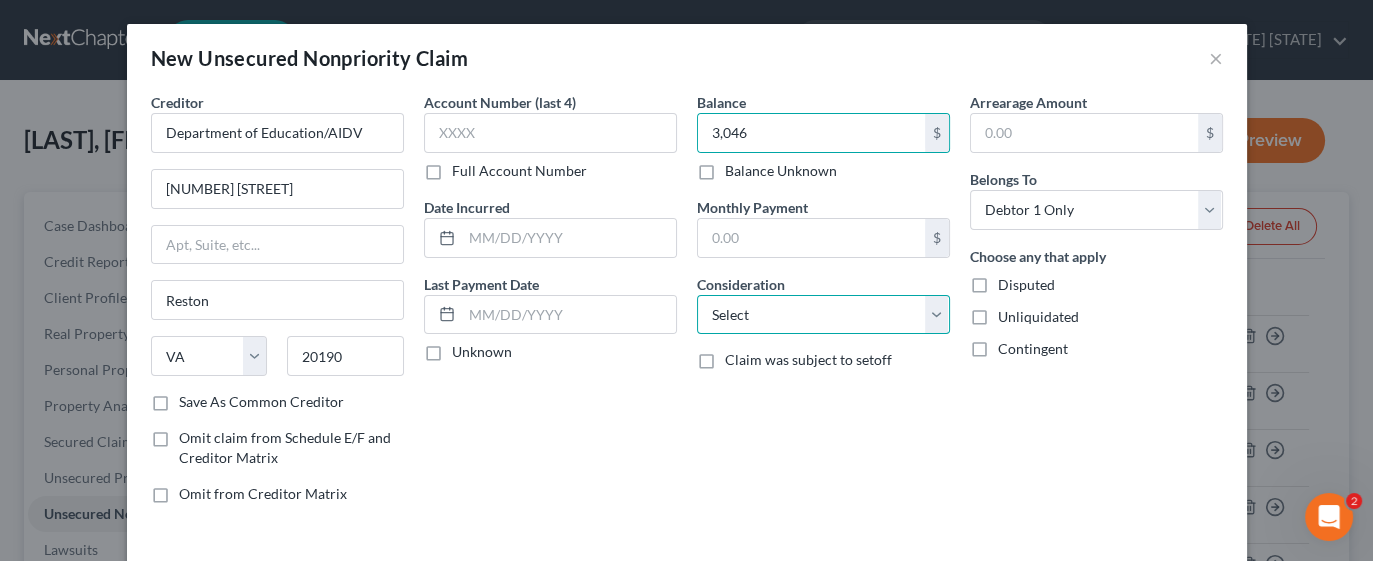 click on "Select Cable / Satellite Services Collection Agency Credit Card Debt Debt Counseling / Attorneys Deficiency Balance Domestic Support Obligations Home / Car Repairs Income Taxes Judgment Liens Medical Services Monies Loaned / Advanced Mortgage Obligation From Divorce Or Separation Obligation To Pensions Other Overdrawn Bank Account Promised To Help Pay Creditors Student Loans Suppliers And Vendors Telephone / Internet Services Utility Services" at bounding box center [823, 315] 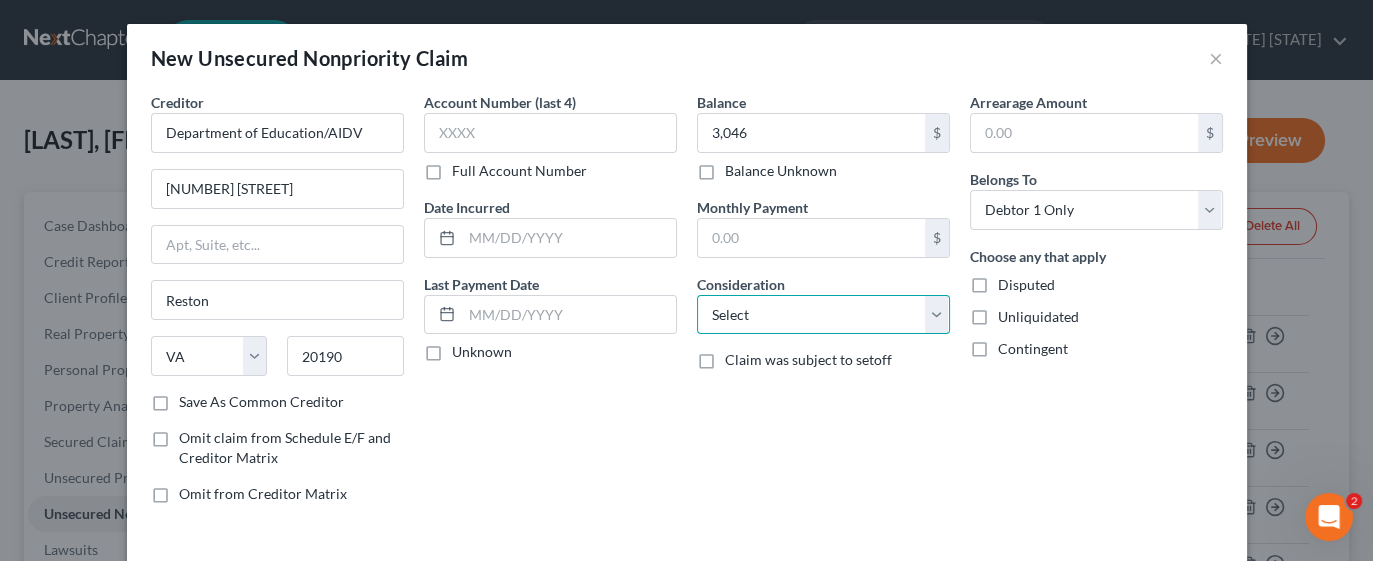select on "17" 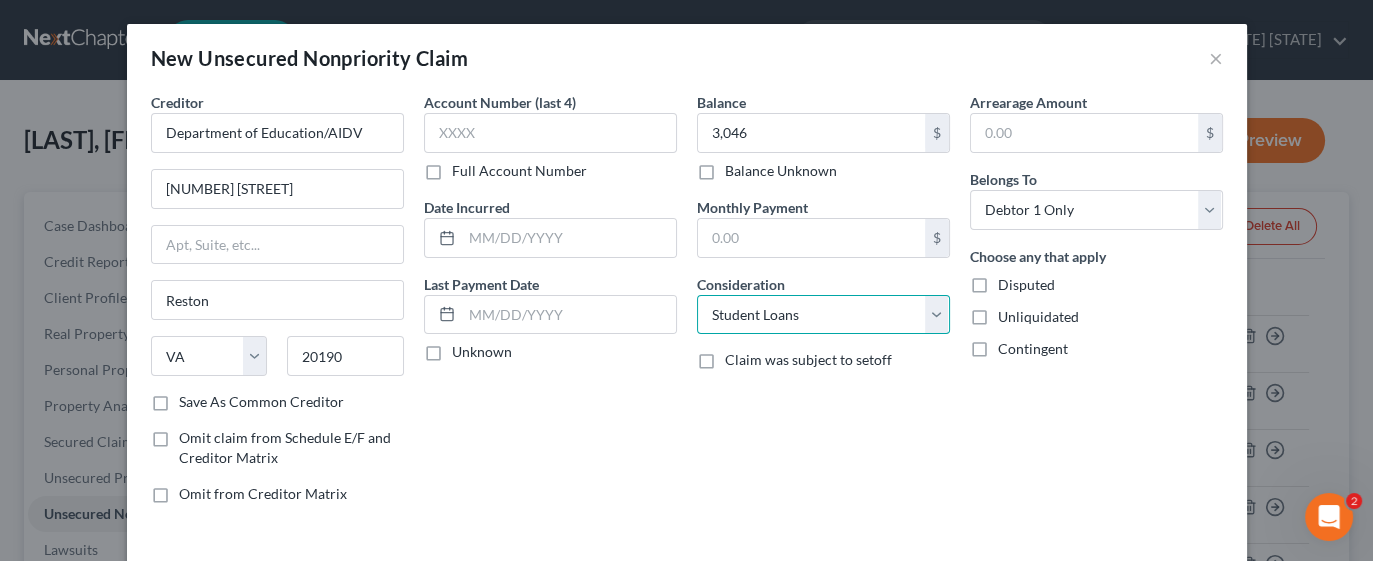 click on "Select Cable / Satellite Services Collection Agency Credit Card Debt Debt Counseling / Attorneys Deficiency Balance Domestic Support Obligations Home / Car Repairs Income Taxes Judgment Liens Medical Services Monies Loaned / Advanced Mortgage Obligation From Divorce Or Separation Obligation To Pensions Other Overdrawn Bank Account Promised To Help Pay Creditors Student Loans Suppliers And Vendors Telephone / Internet Services Utility Services" at bounding box center (823, 315) 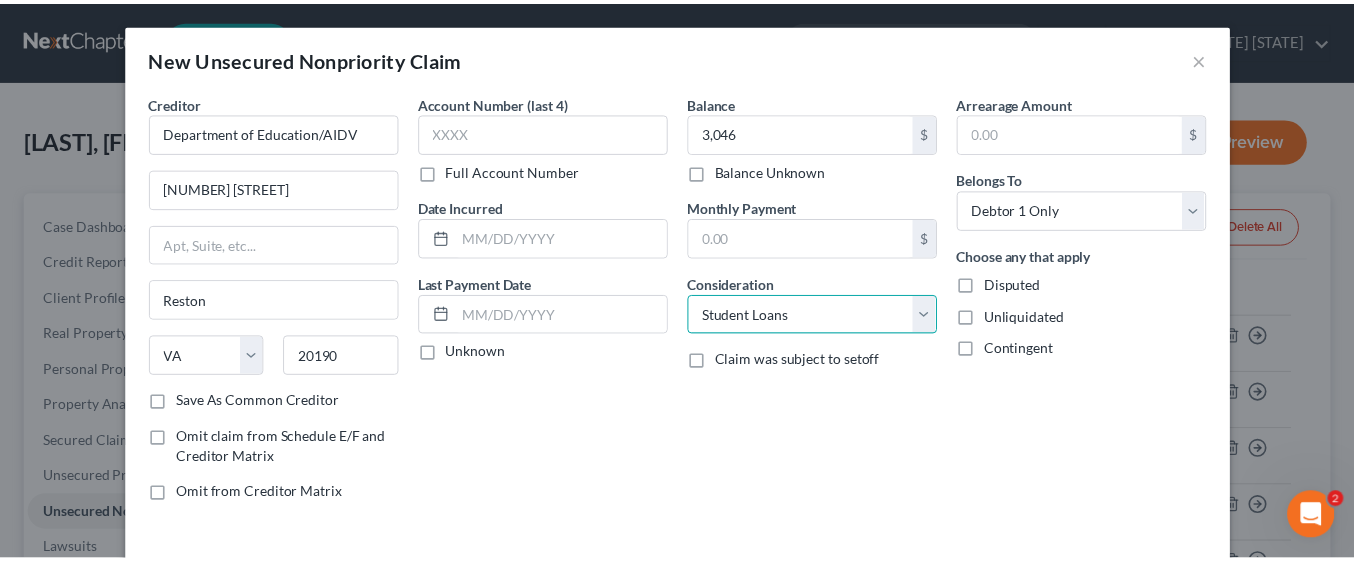 scroll, scrollTop: 80, scrollLeft: 0, axis: vertical 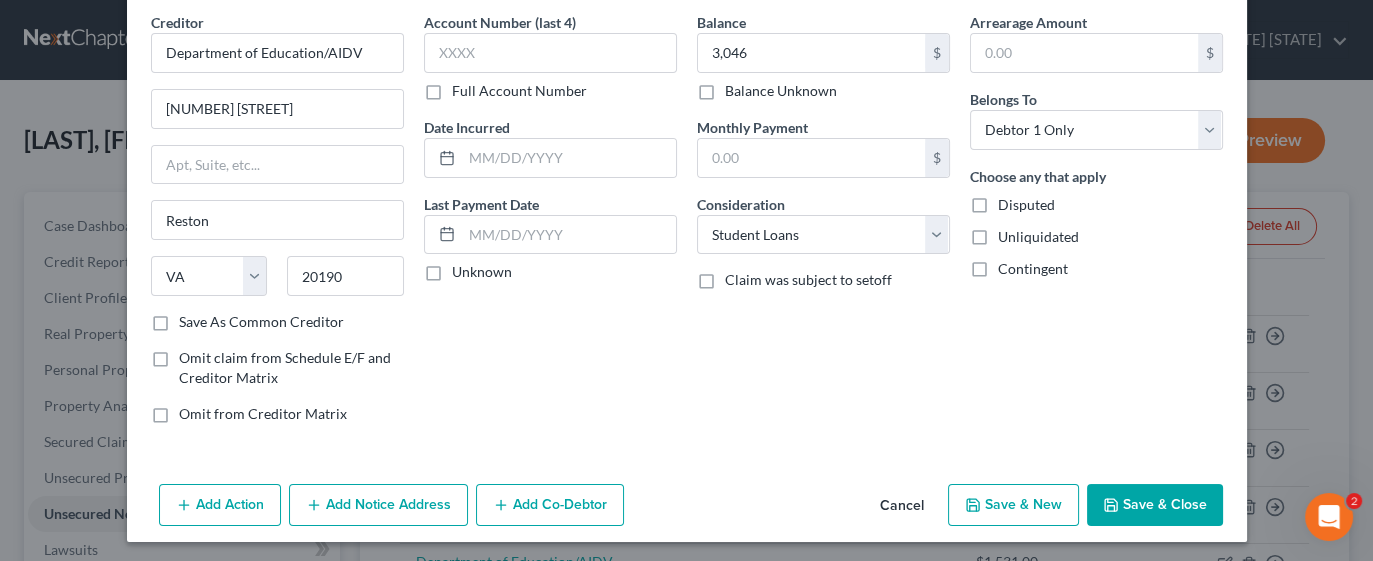 click on "Save & Close" at bounding box center (1155, 505) 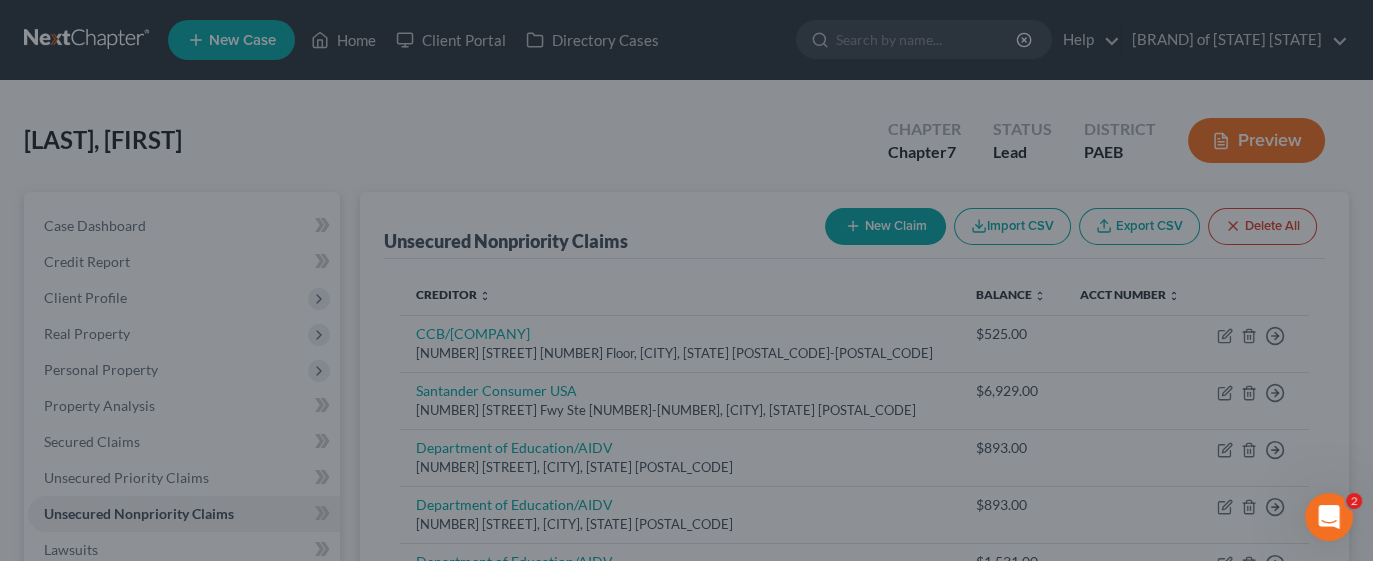 type on "3,046.00" 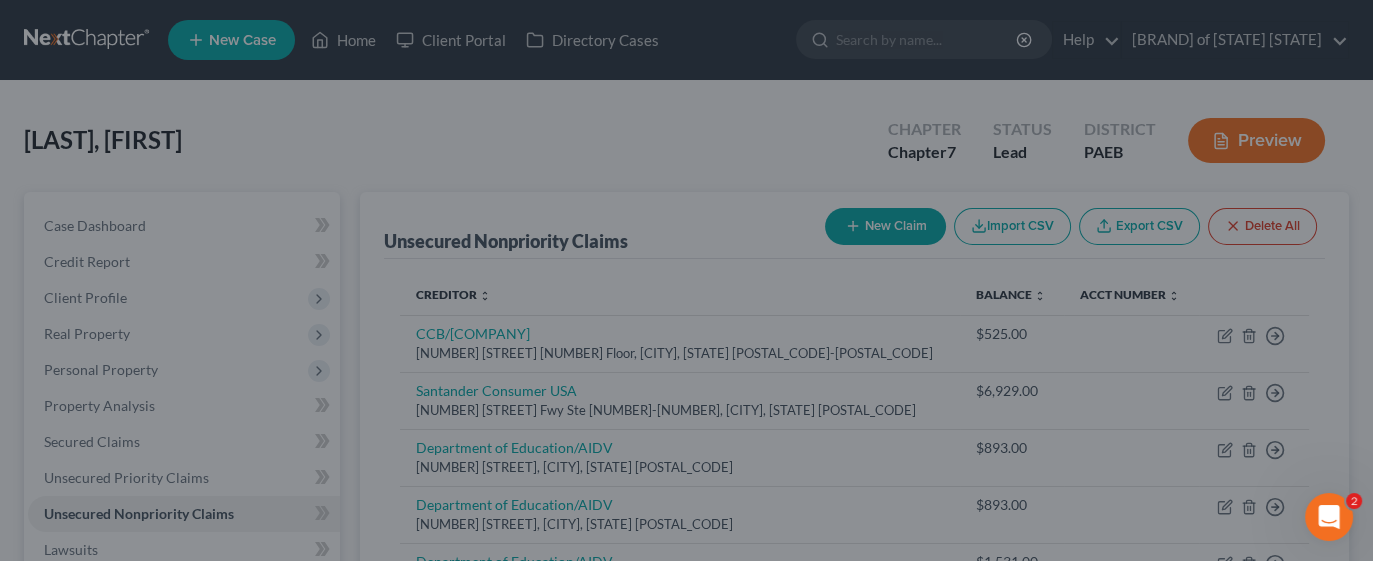 type on "0.00" 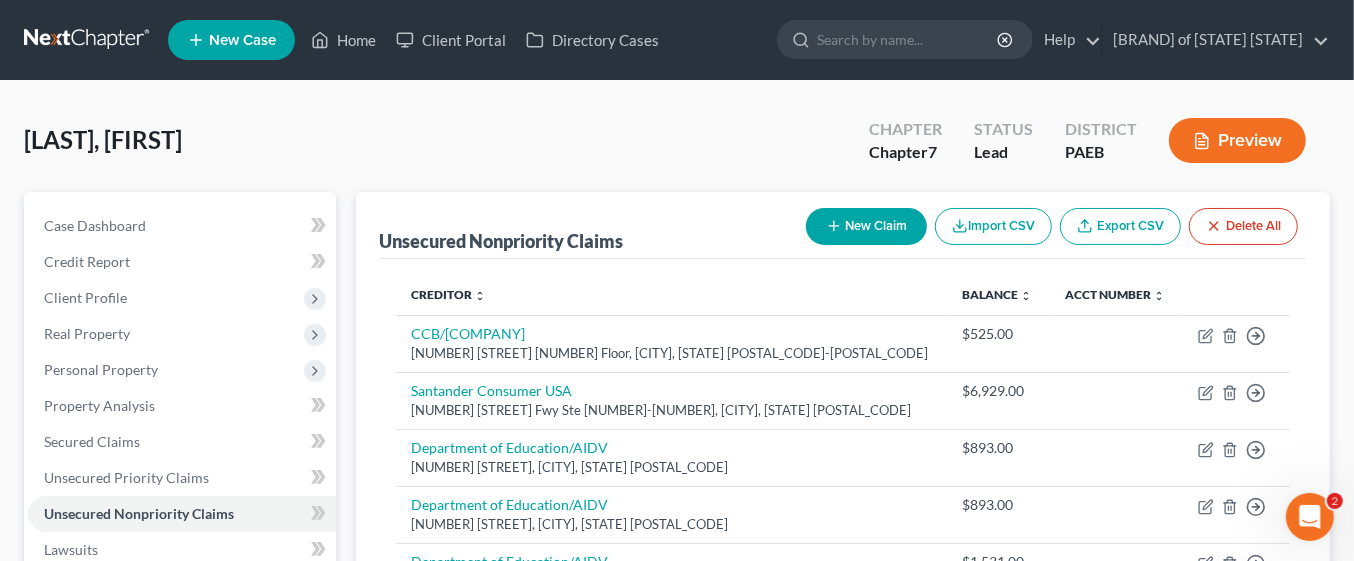 click on "New Claim" at bounding box center [866, 226] 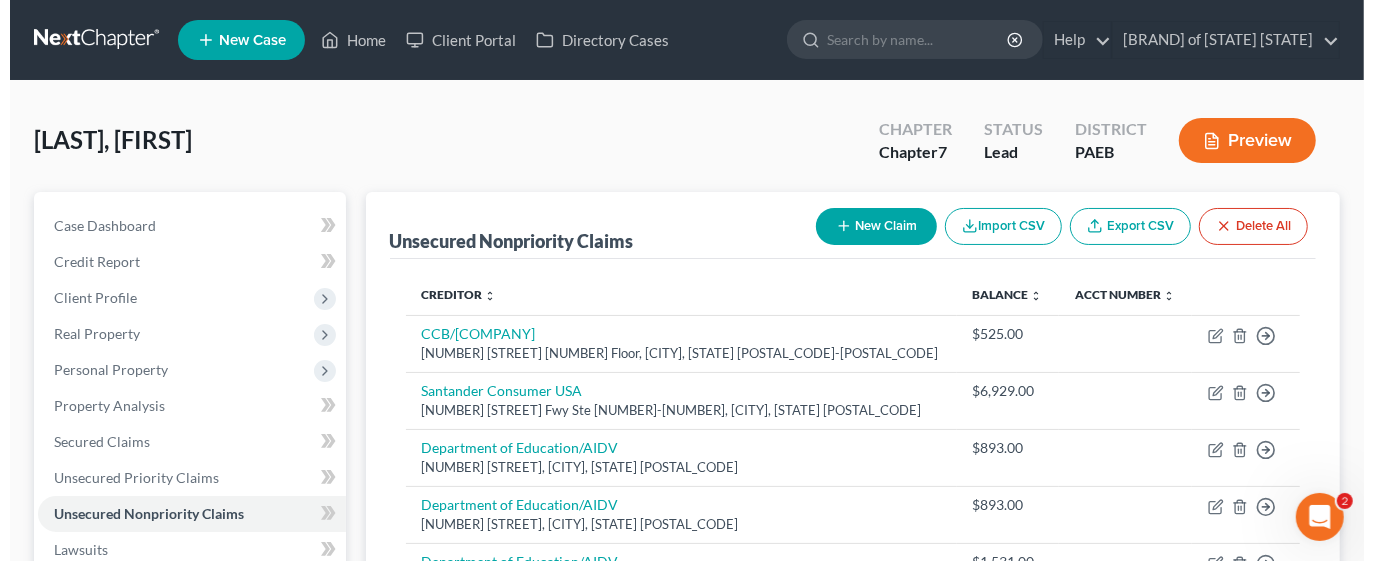 select on "0" 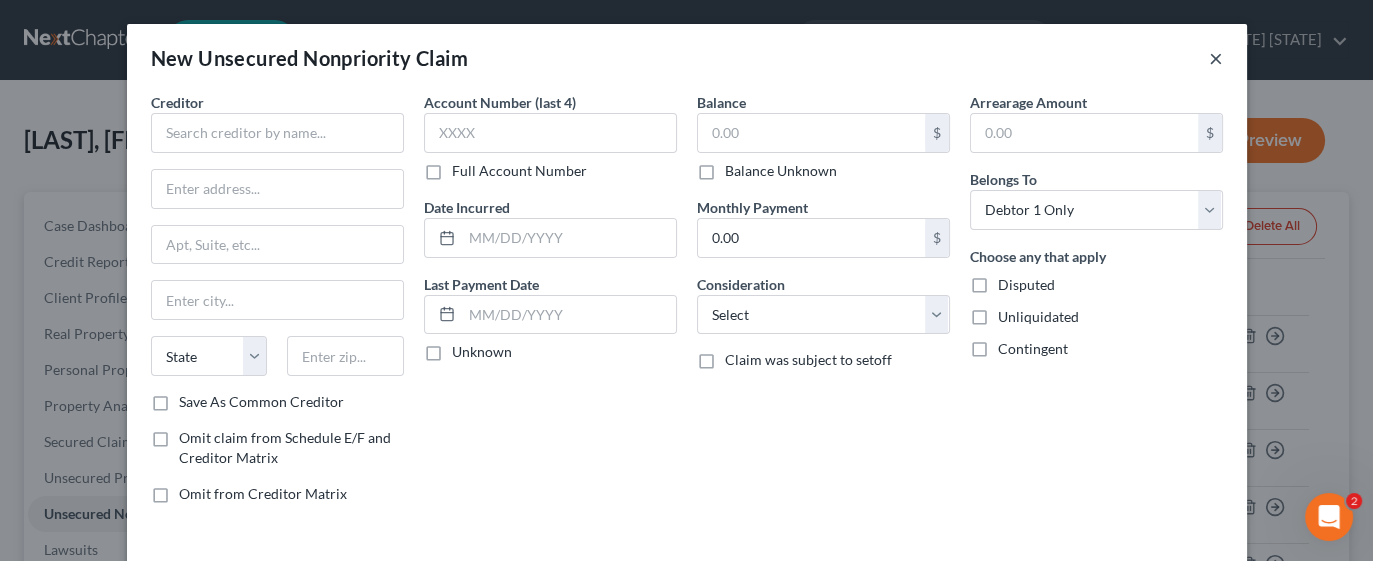 click on "×" at bounding box center (1216, 58) 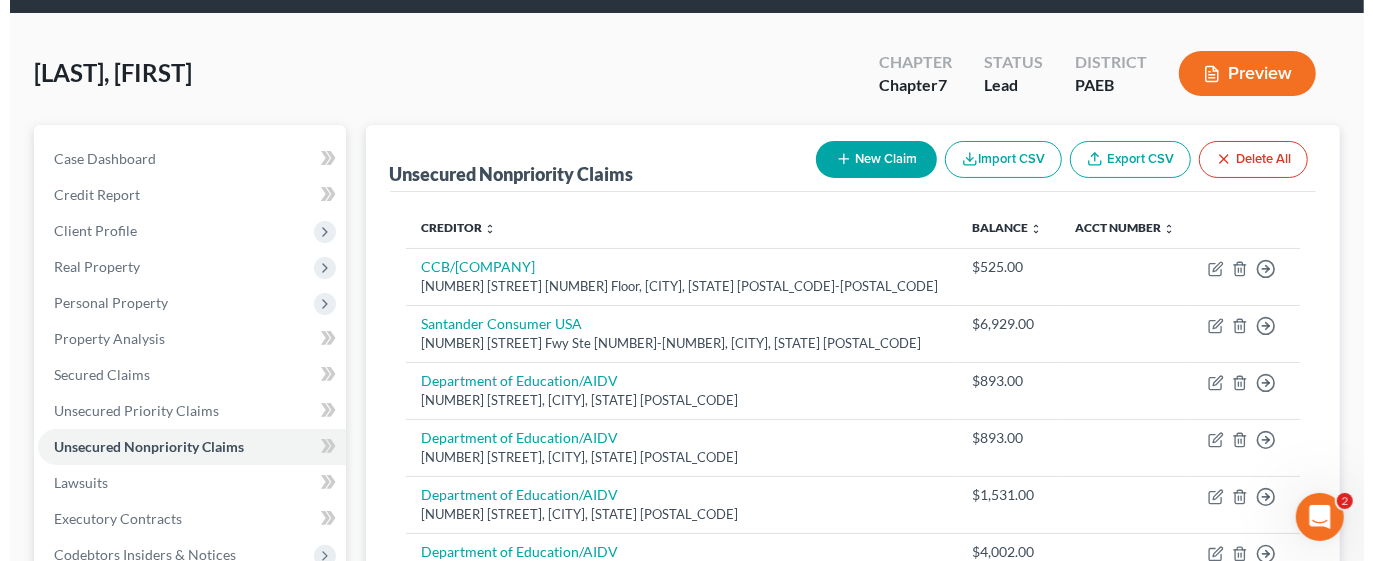 scroll, scrollTop: 0, scrollLeft: 0, axis: both 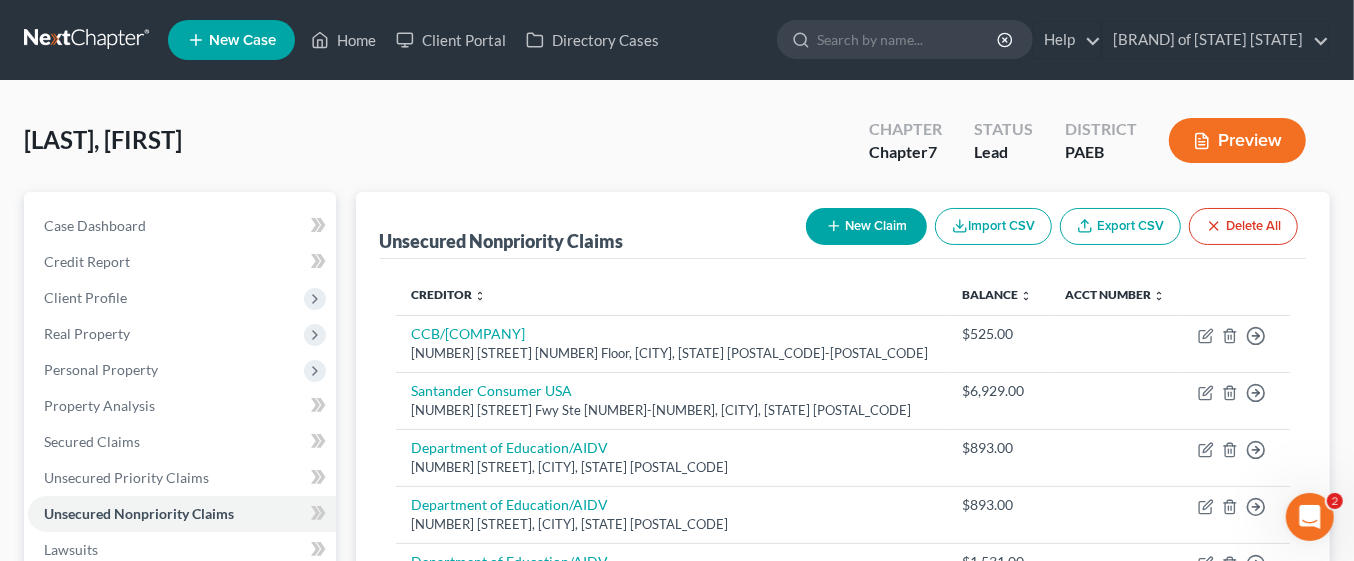 click on "New Claim" at bounding box center [866, 226] 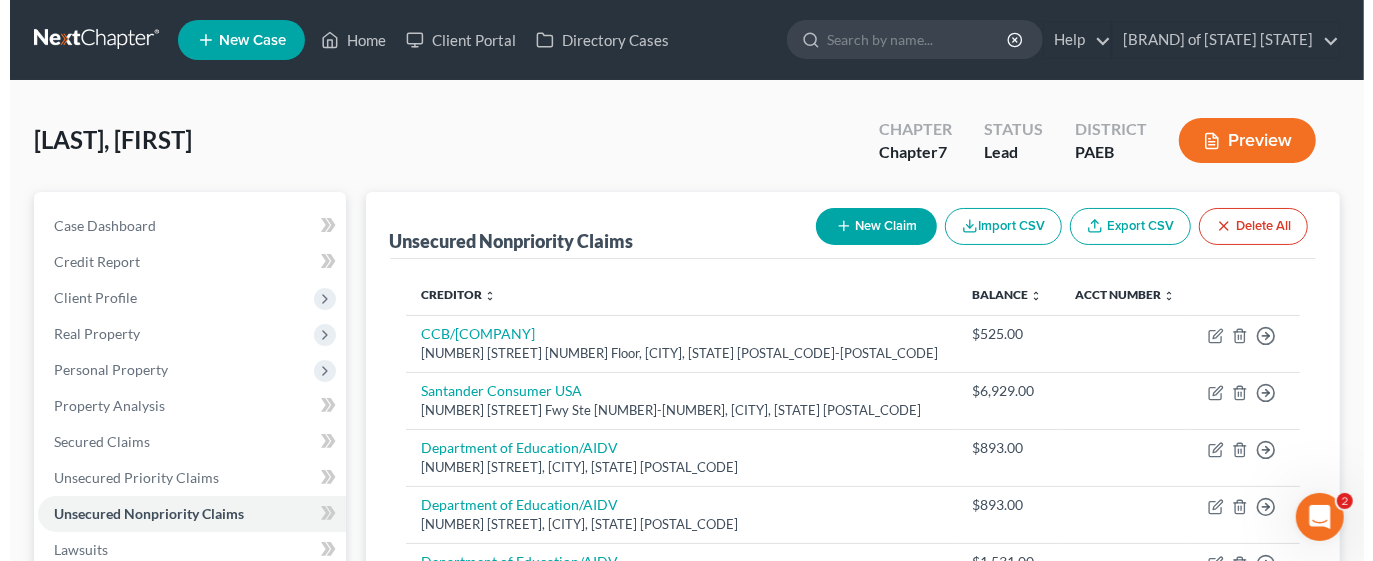 select on "0" 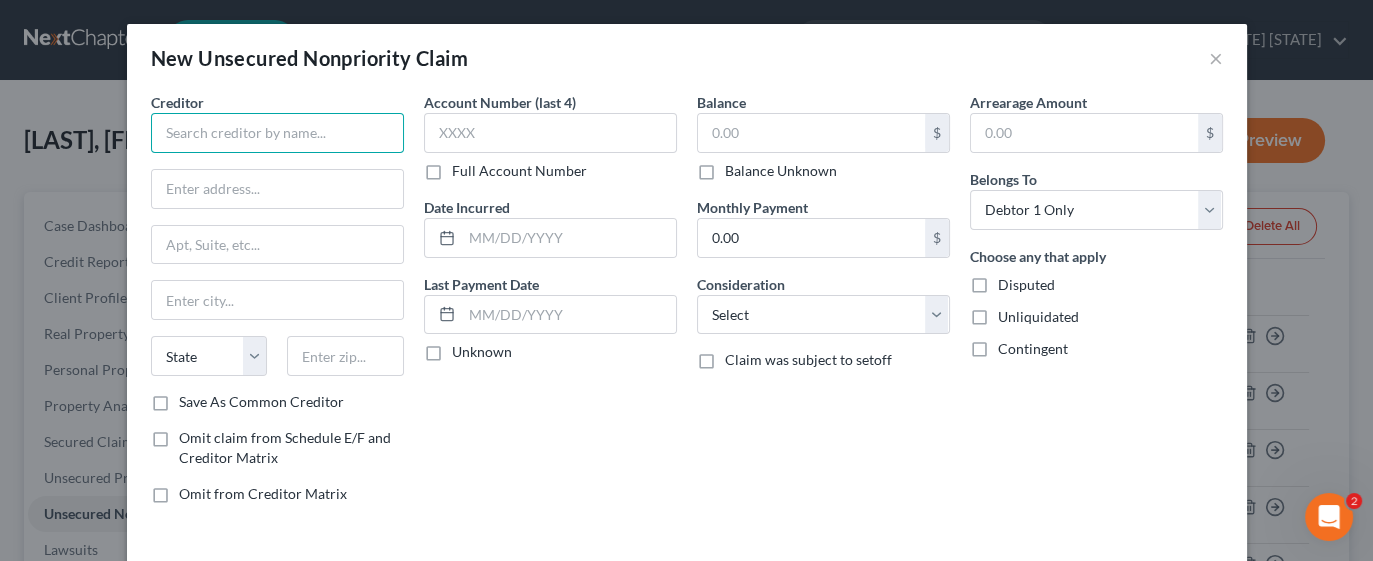 click at bounding box center (277, 133) 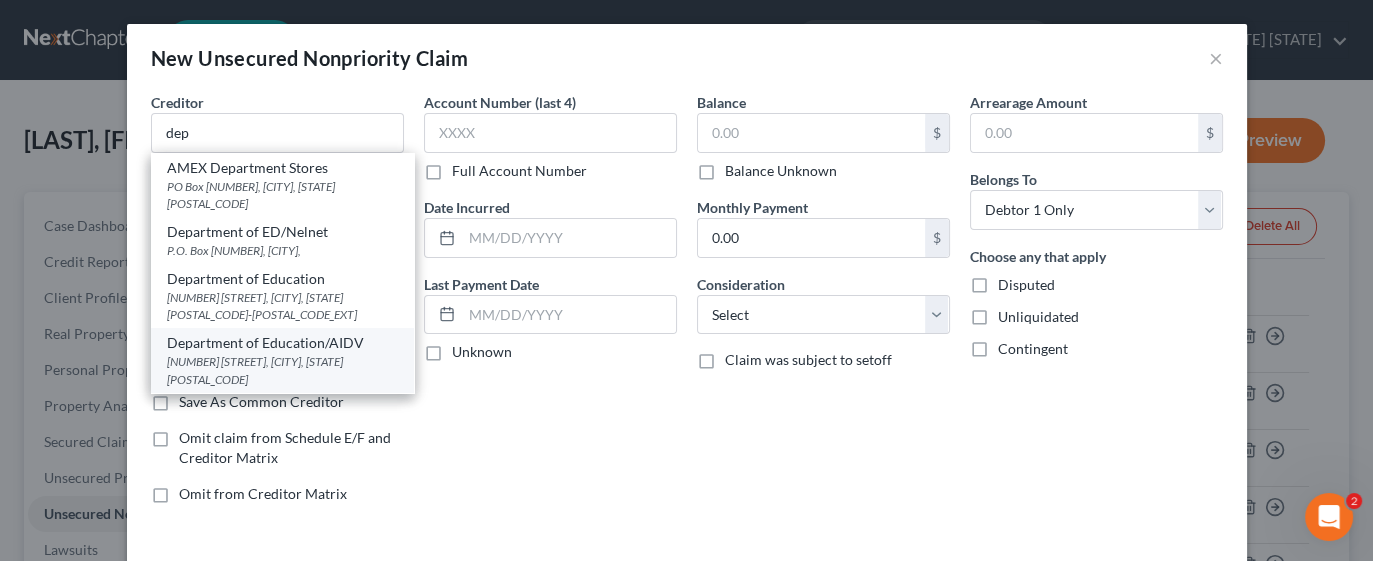 click on "Department of Education/AIDV" at bounding box center [282, 343] 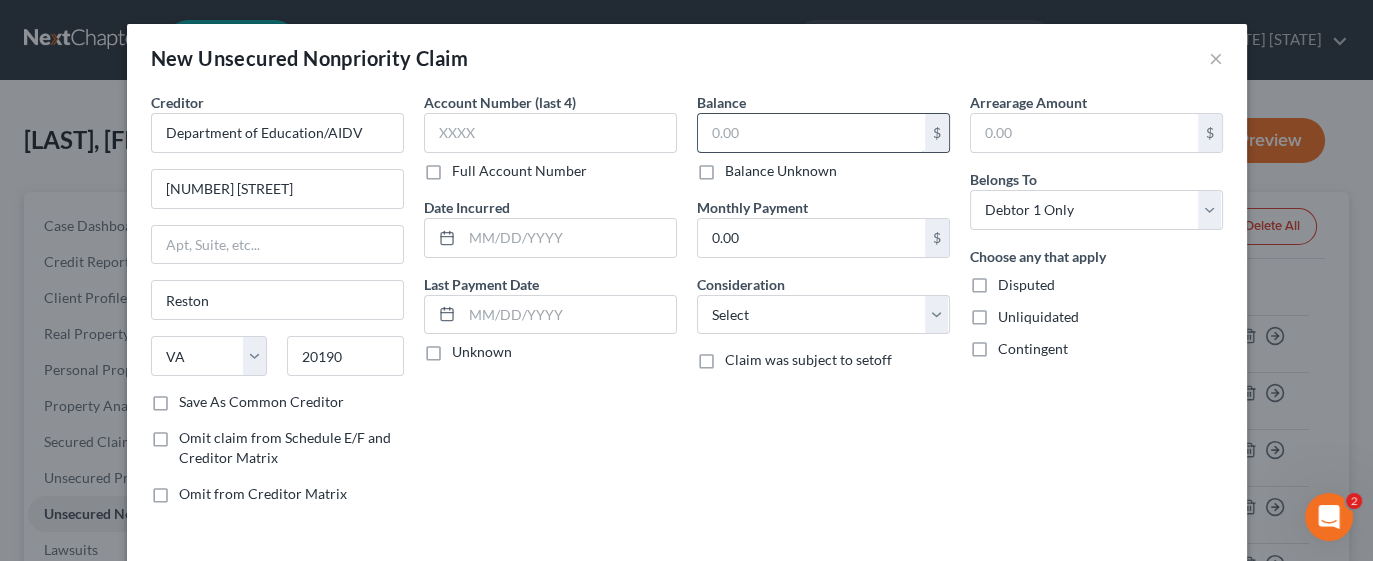 click at bounding box center [811, 133] 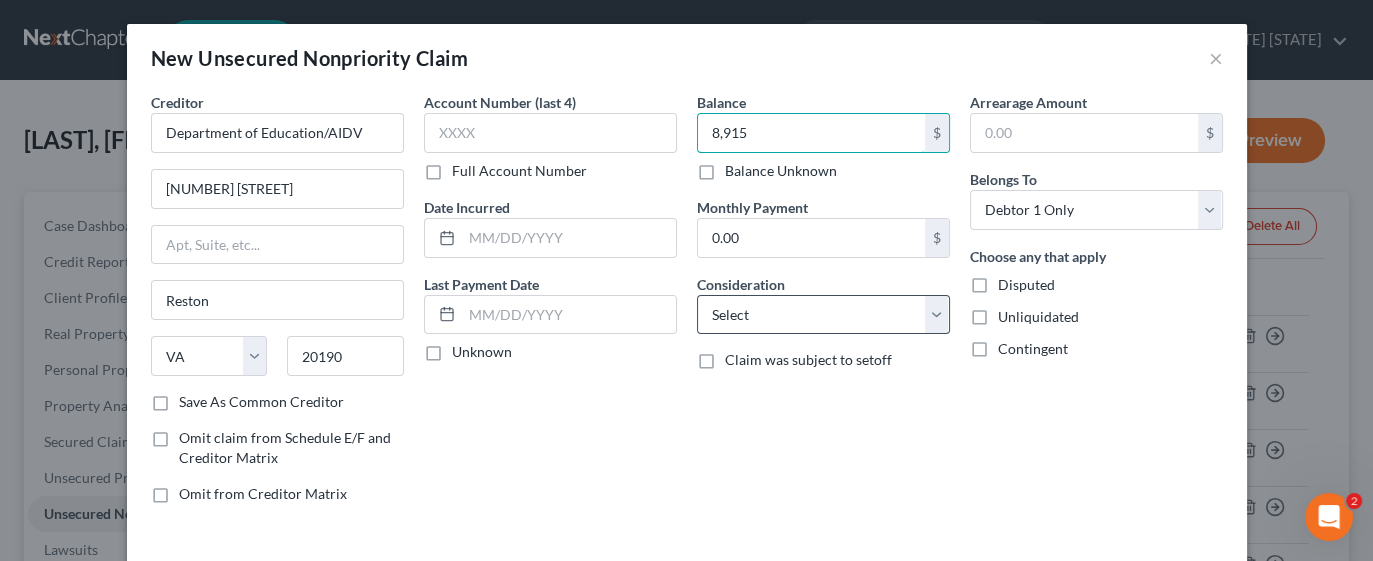 type on "8,915" 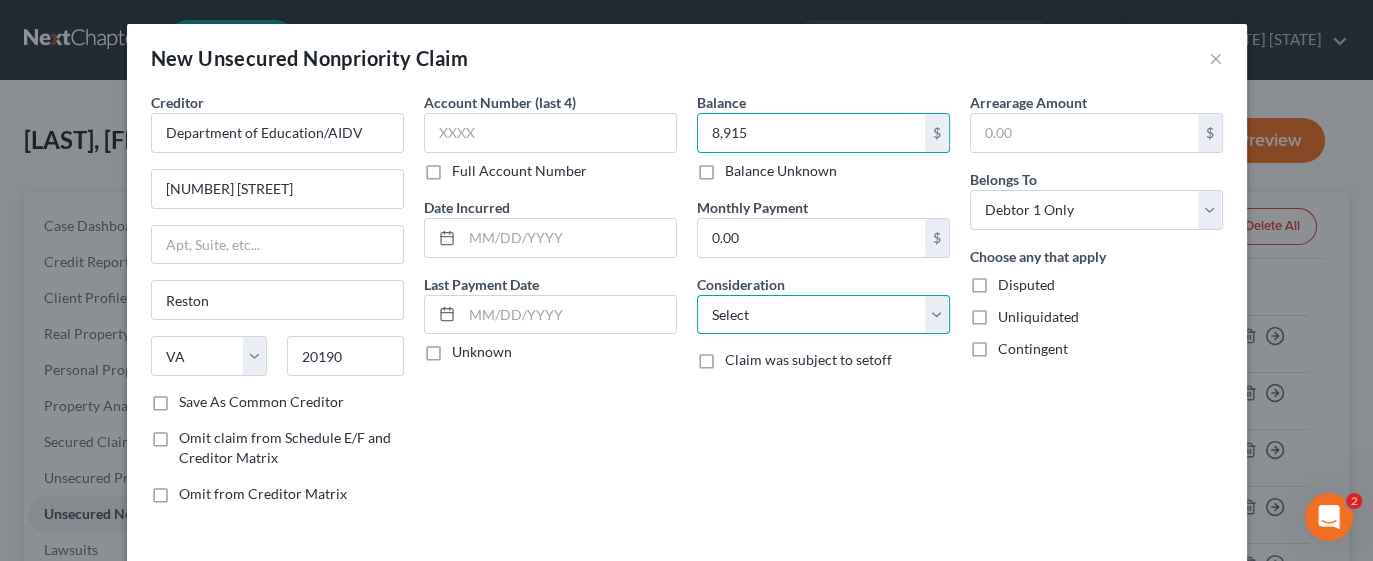 click on "Select Cable / Satellite Services Collection Agency Credit Card Debt Debt Counseling / Attorneys Deficiency Balance Domestic Support Obligations Home / Car Repairs Income Taxes Judgment Liens Medical Services Monies Loaned / Advanced Mortgage Obligation From Divorce Or Separation Obligation To Pensions Other Overdrawn Bank Account Promised To Help Pay Creditors Student Loans Suppliers And Vendors Telephone / Internet Services Utility Services" at bounding box center (823, 315) 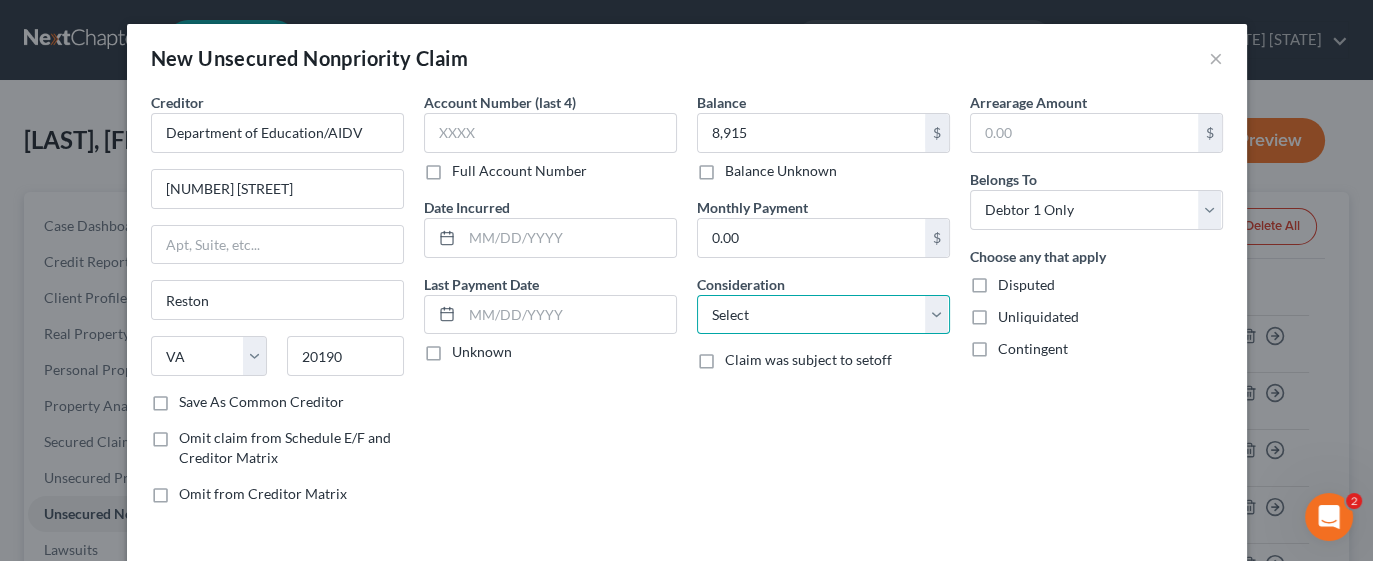 select on "17" 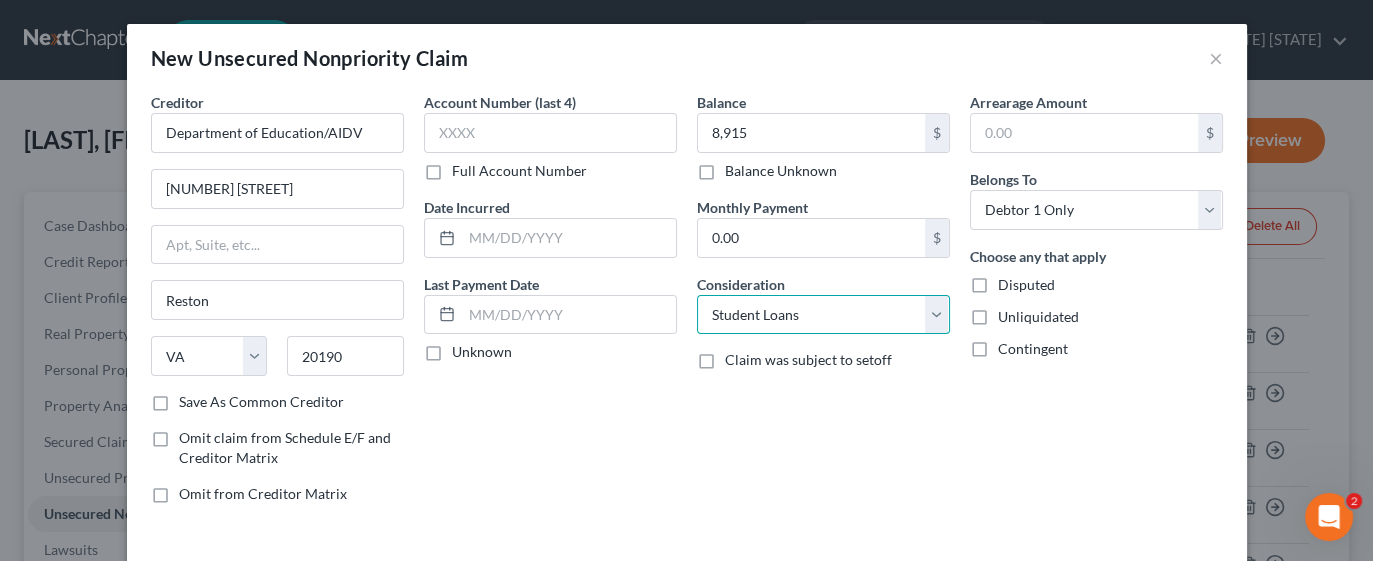 click on "Select Cable / Satellite Services Collection Agency Credit Card Debt Debt Counseling / Attorneys Deficiency Balance Domestic Support Obligations Home / Car Repairs Income Taxes Judgment Liens Medical Services Monies Loaned / Advanced Mortgage Obligation From Divorce Or Separation Obligation To Pensions Other Overdrawn Bank Account Promised To Help Pay Creditors Student Loans Suppliers And Vendors Telephone / Internet Services Utility Services" at bounding box center [823, 315] 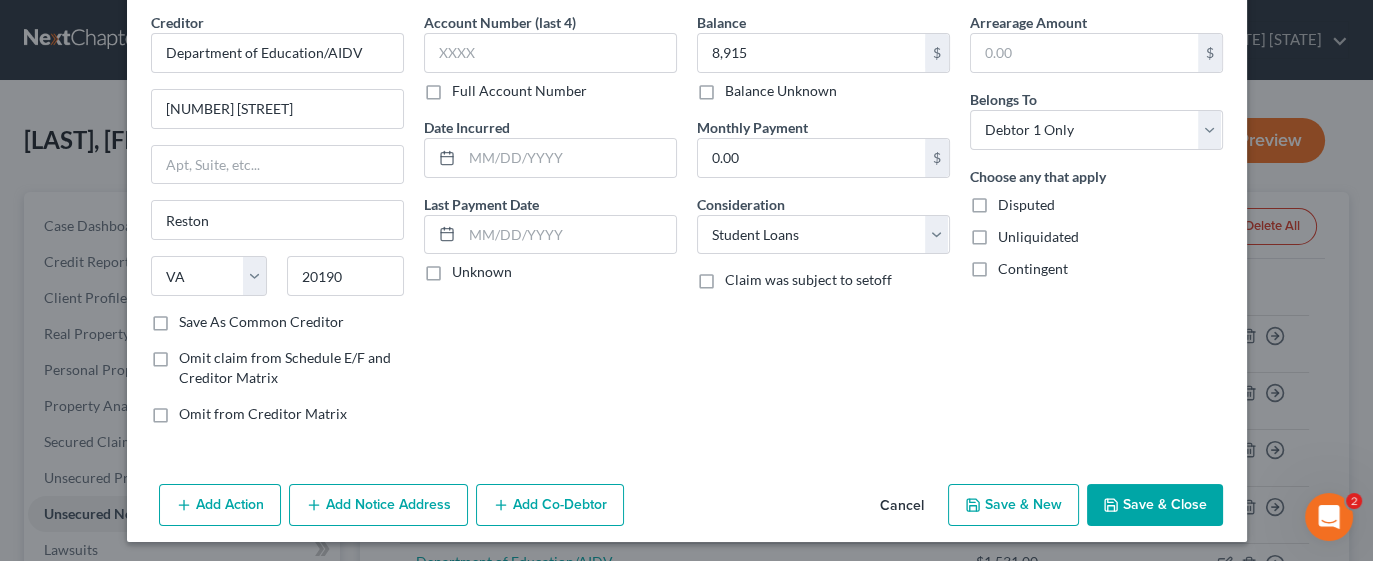 click on "Save & New" at bounding box center [1013, 505] 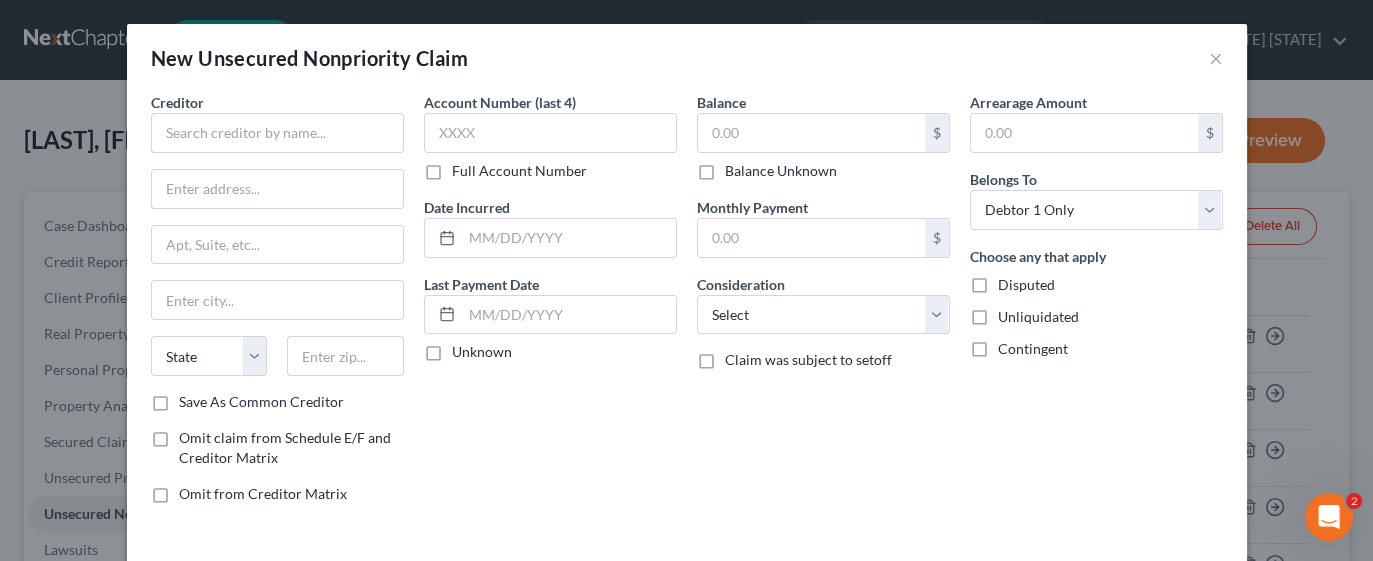 type on "[NUMBER].00" 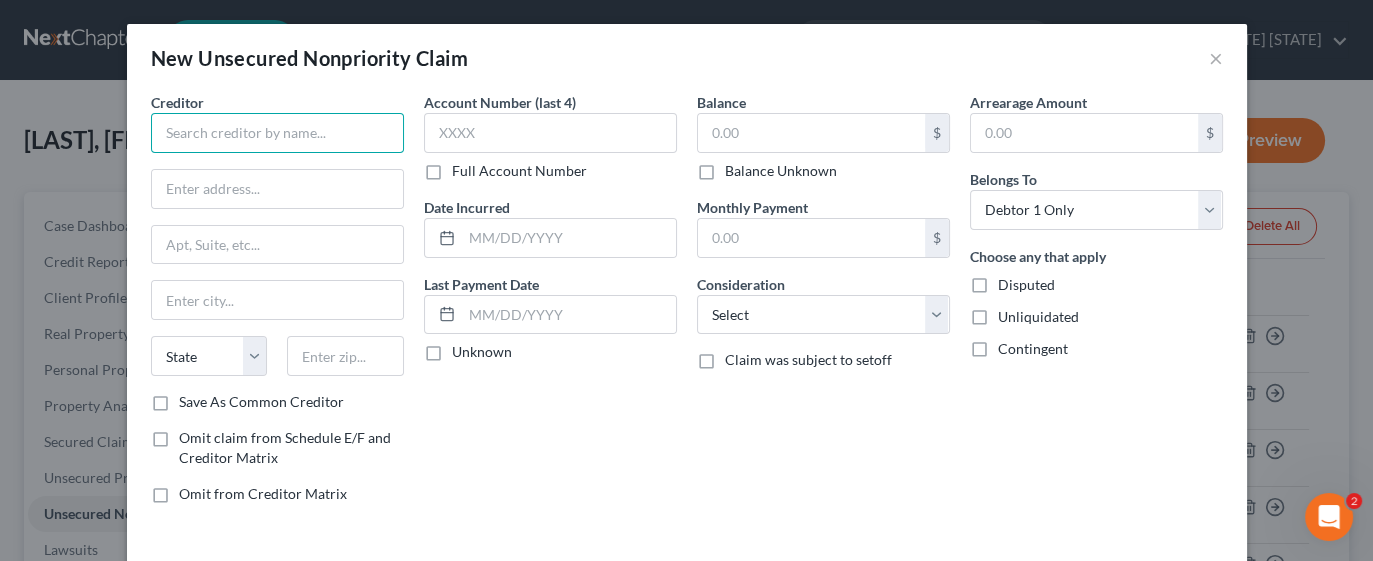 click at bounding box center (277, 133) 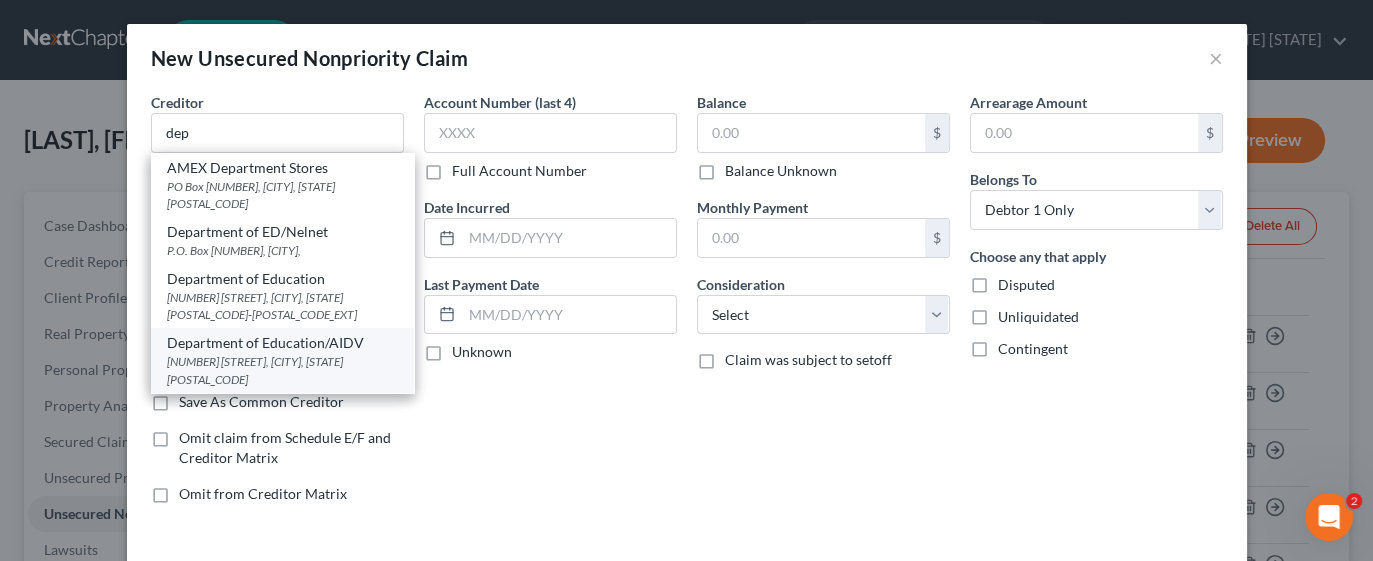 click on "[NUMBER] [STREET], [CITY], [STATE] [POSTAL_CODE]" at bounding box center [282, 370] 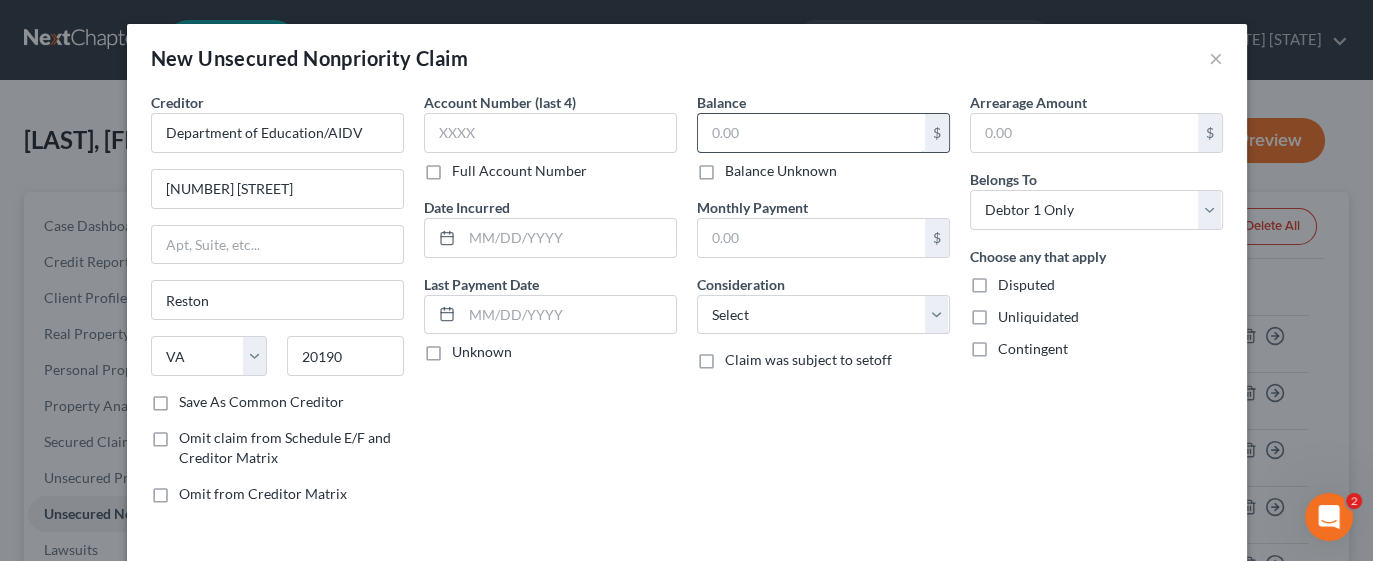 click at bounding box center [811, 133] 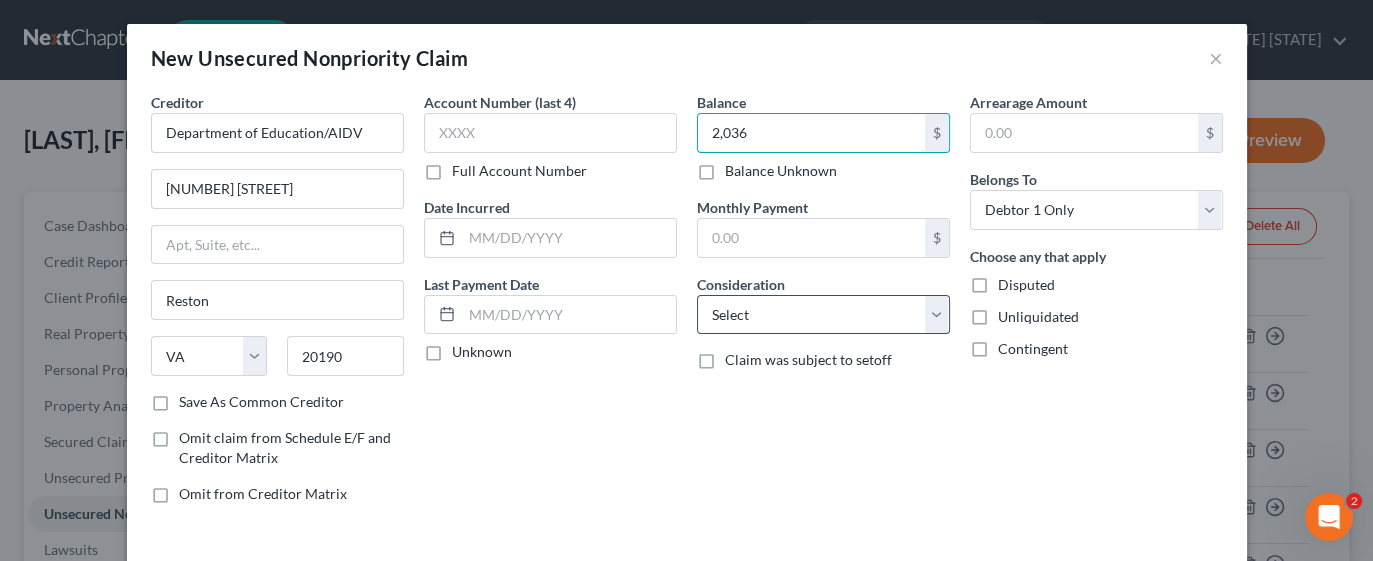 type on "2,036" 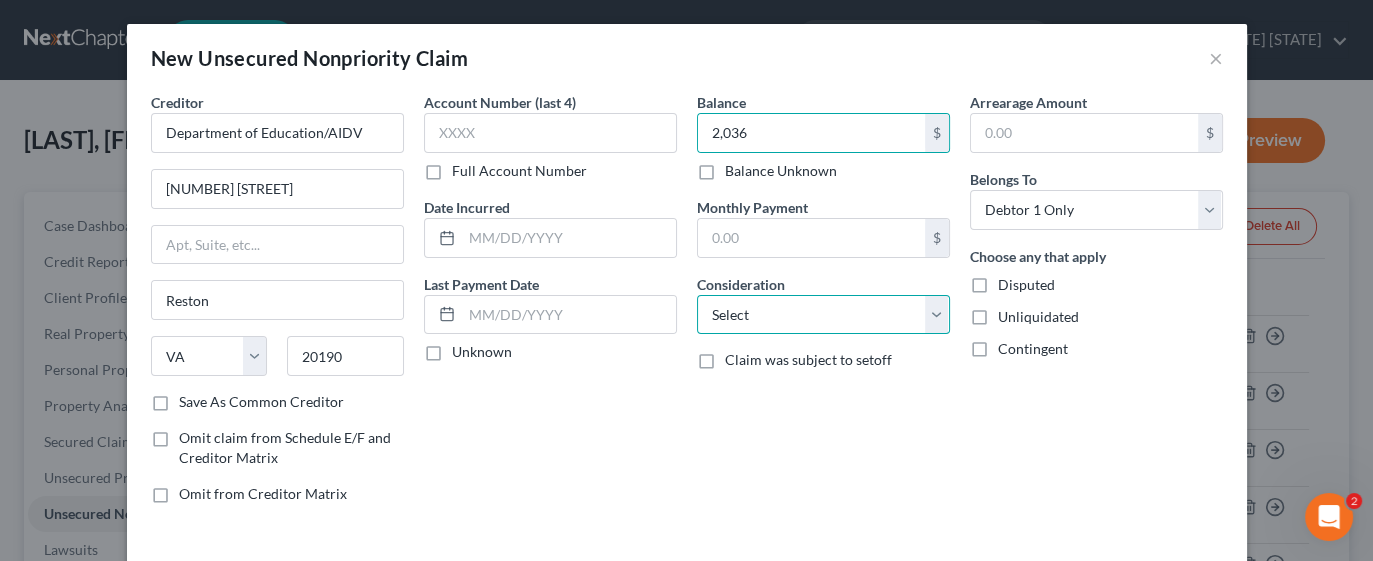 click on "Select Cable / Satellite Services Collection Agency Credit Card Debt Debt Counseling / Attorneys Deficiency Balance Domestic Support Obligations Home / Car Repairs Income Taxes Judgment Liens Medical Services Monies Loaned / Advanced Mortgage Obligation From Divorce Or Separation Obligation To Pensions Other Overdrawn Bank Account Promised To Help Pay Creditors Student Loans Suppliers And Vendors Telephone / Internet Services Utility Services" at bounding box center [823, 315] 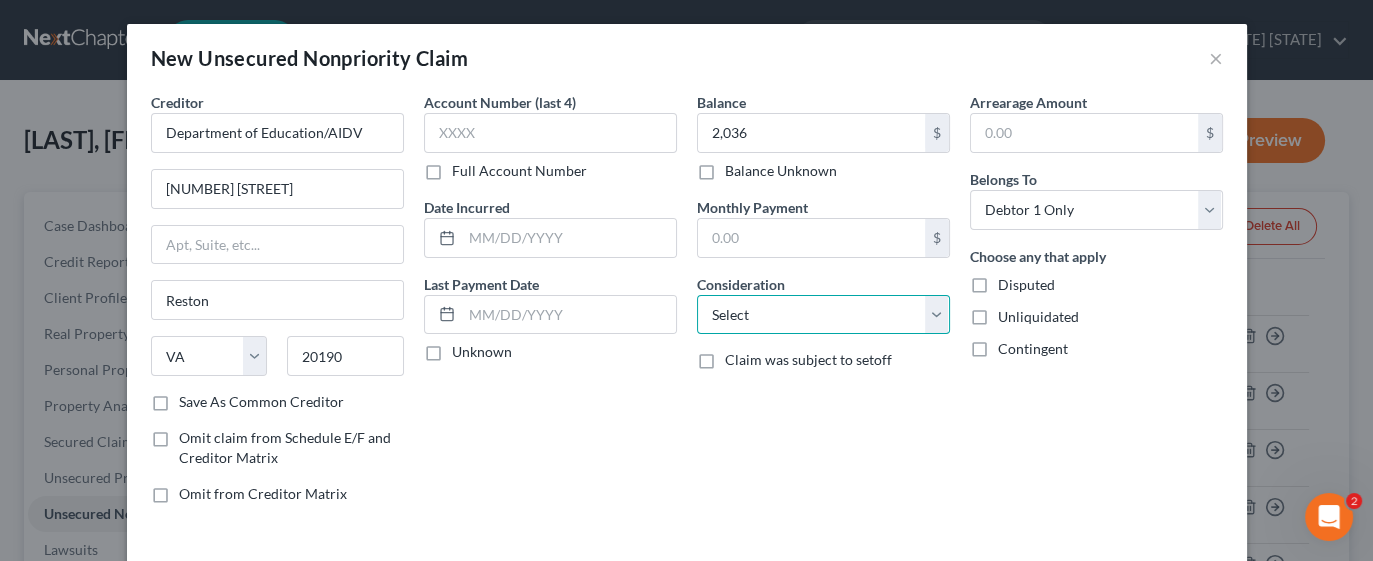 select on "17" 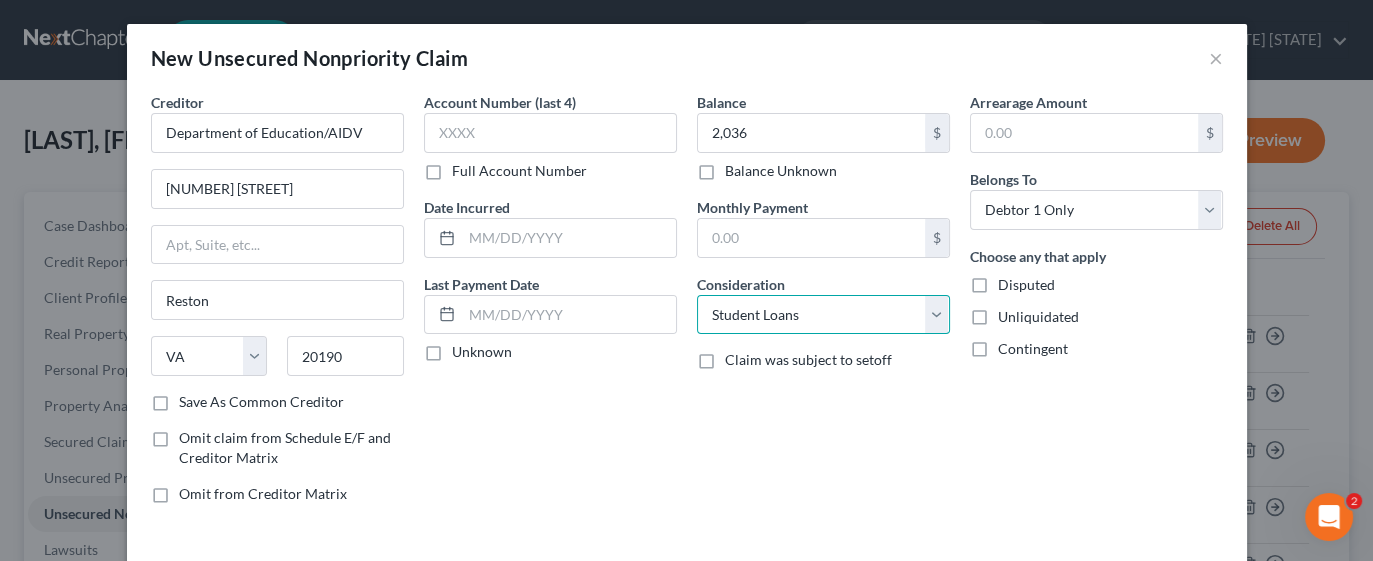 click on "Select Cable / Satellite Services Collection Agency Credit Card Debt Debt Counseling / Attorneys Deficiency Balance Domestic Support Obligations Home / Car Repairs Income Taxes Judgment Liens Medical Services Monies Loaned / Advanced Mortgage Obligation From Divorce Or Separation Obligation To Pensions Other Overdrawn Bank Account Promised To Help Pay Creditors Student Loans Suppliers And Vendors Telephone / Internet Services Utility Services" at bounding box center [823, 315] 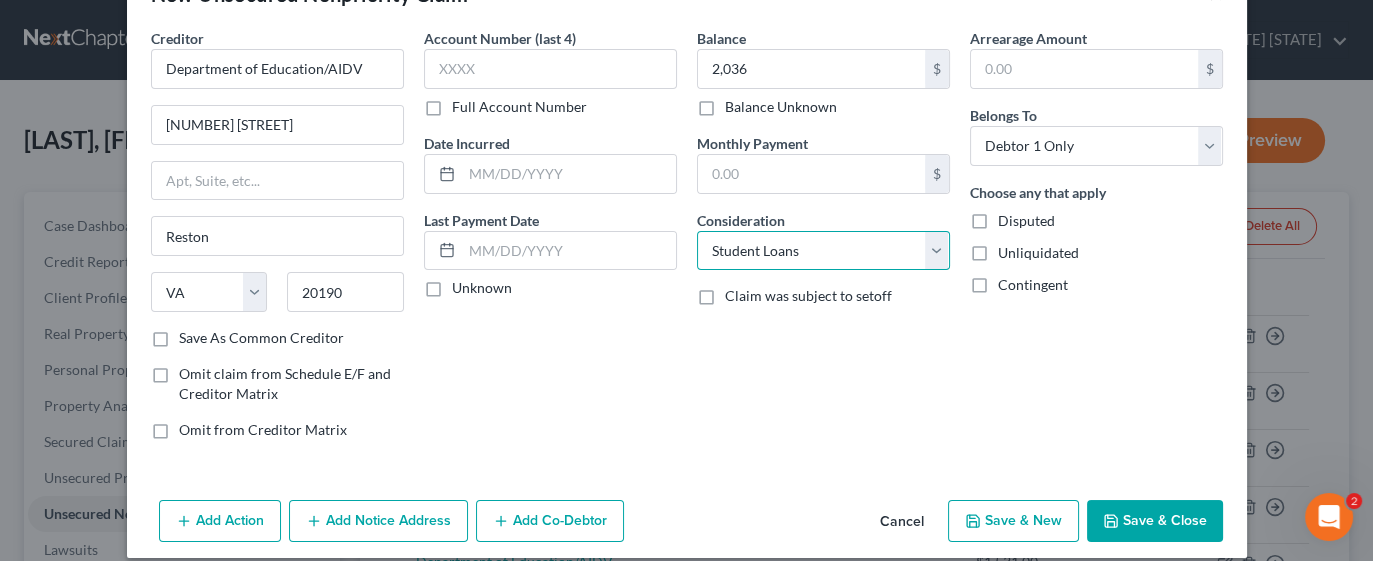 scroll, scrollTop: 80, scrollLeft: 0, axis: vertical 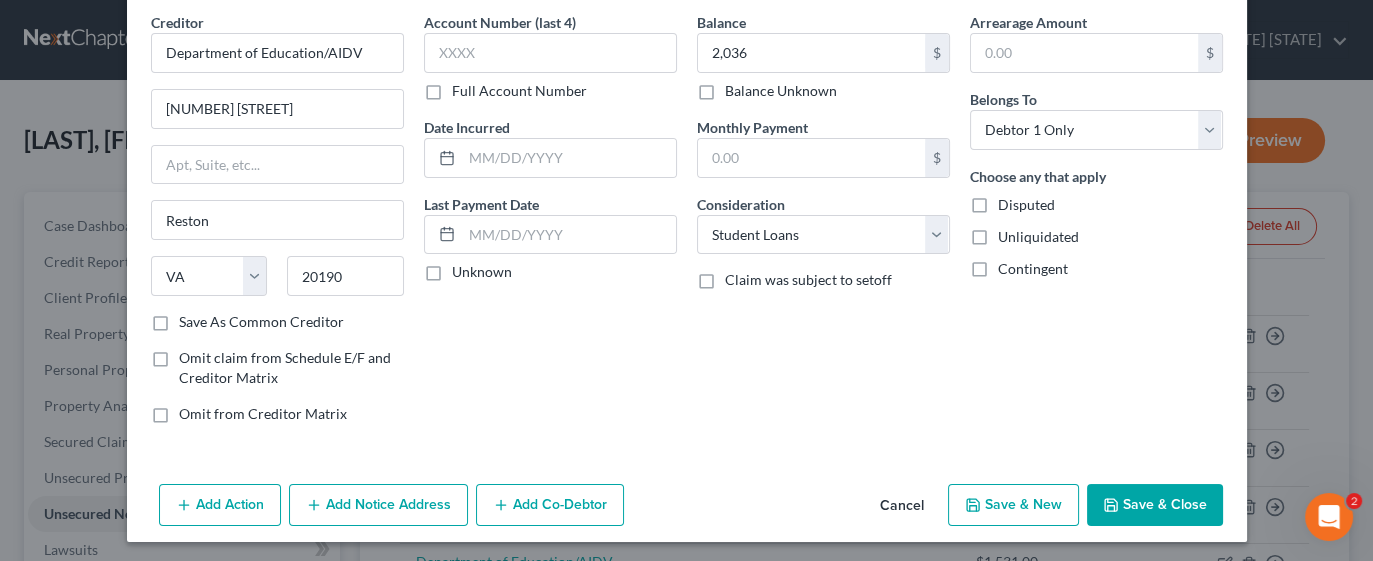 click on "Save & New" at bounding box center [1013, 505] 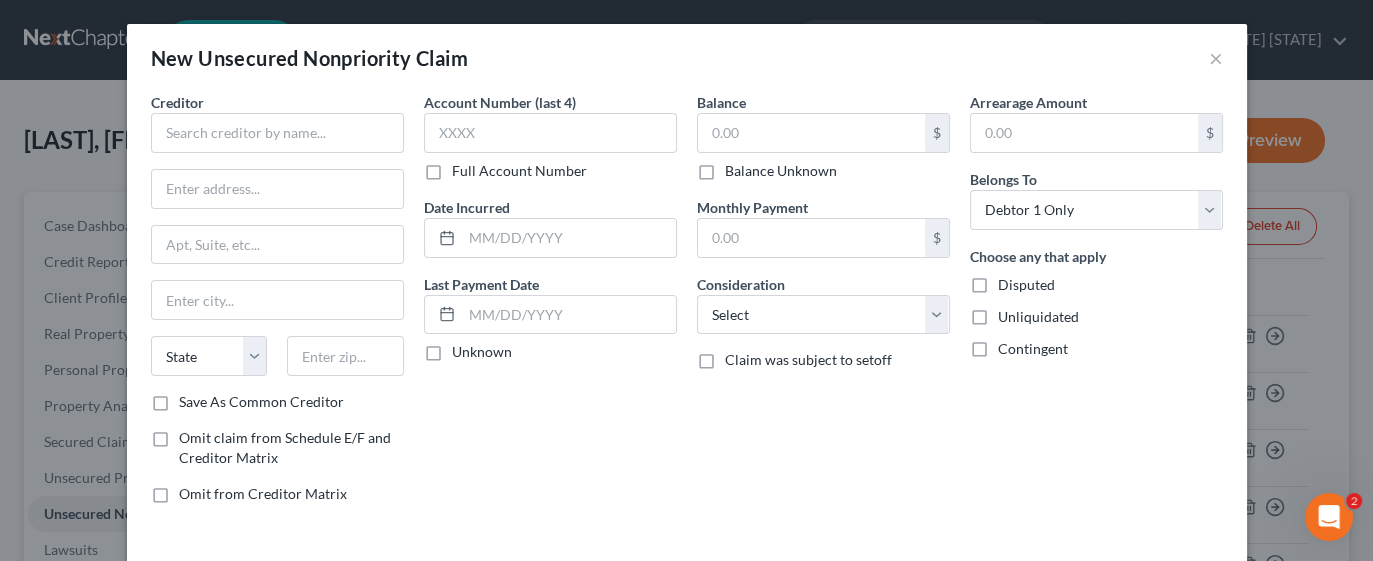 type on "2,036.00" 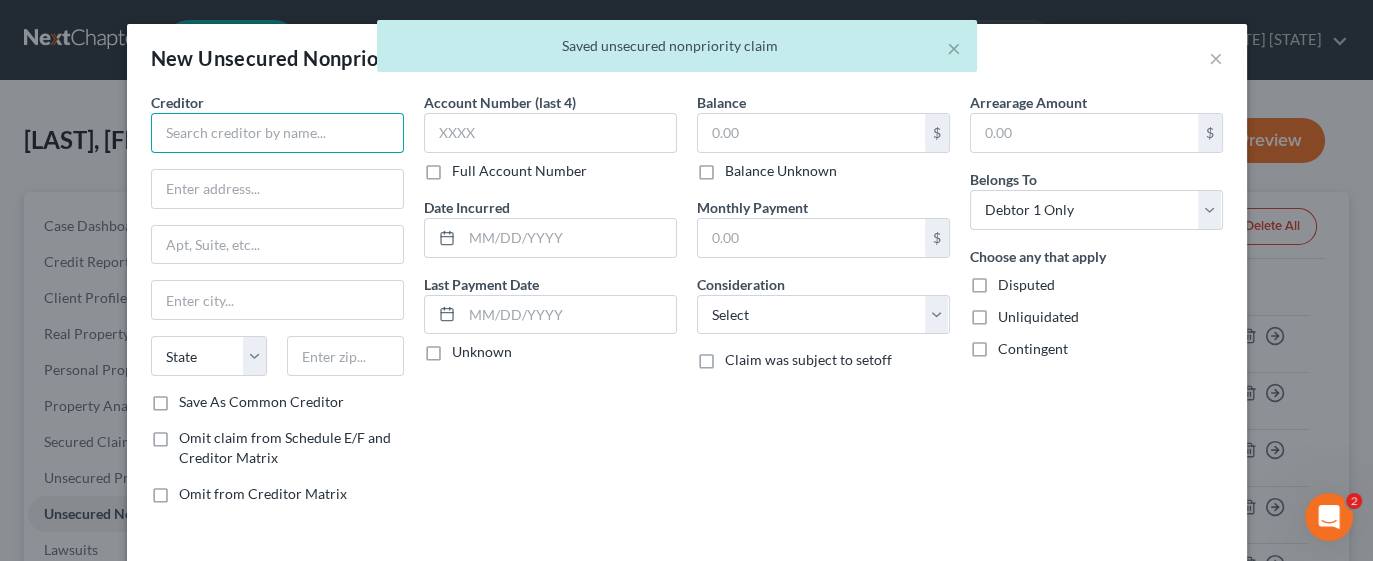 click at bounding box center [277, 133] 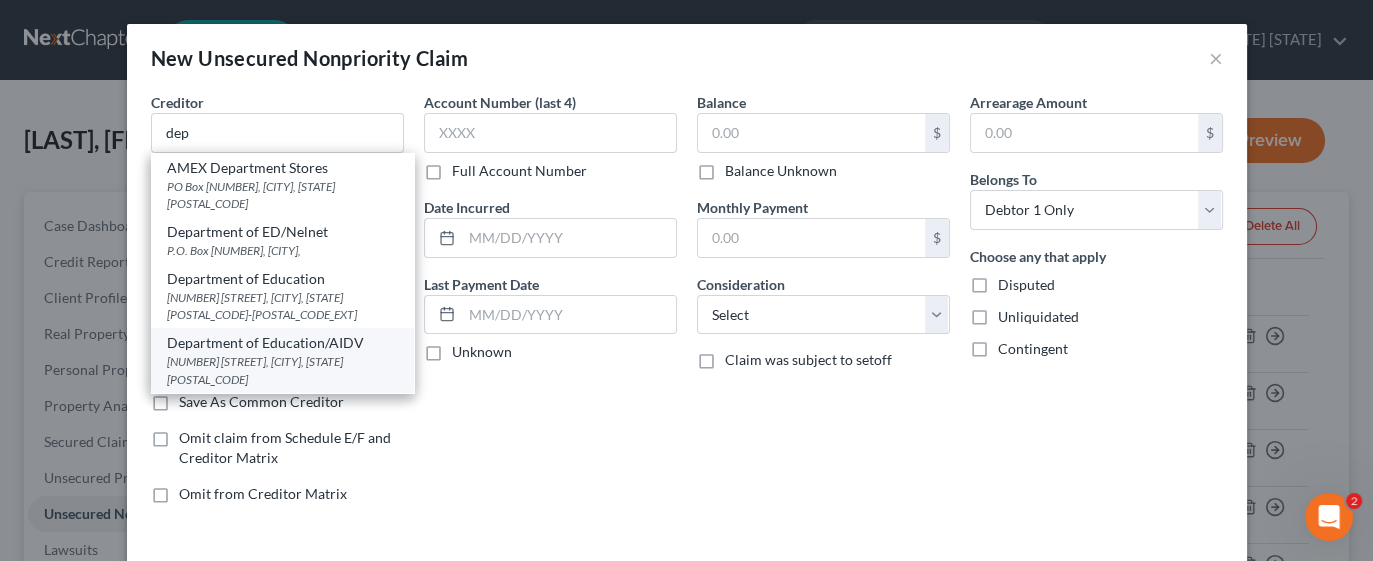 click on "[NUMBER] [STREET], [CITY], [STATE] [POSTAL_CODE]" at bounding box center [282, 370] 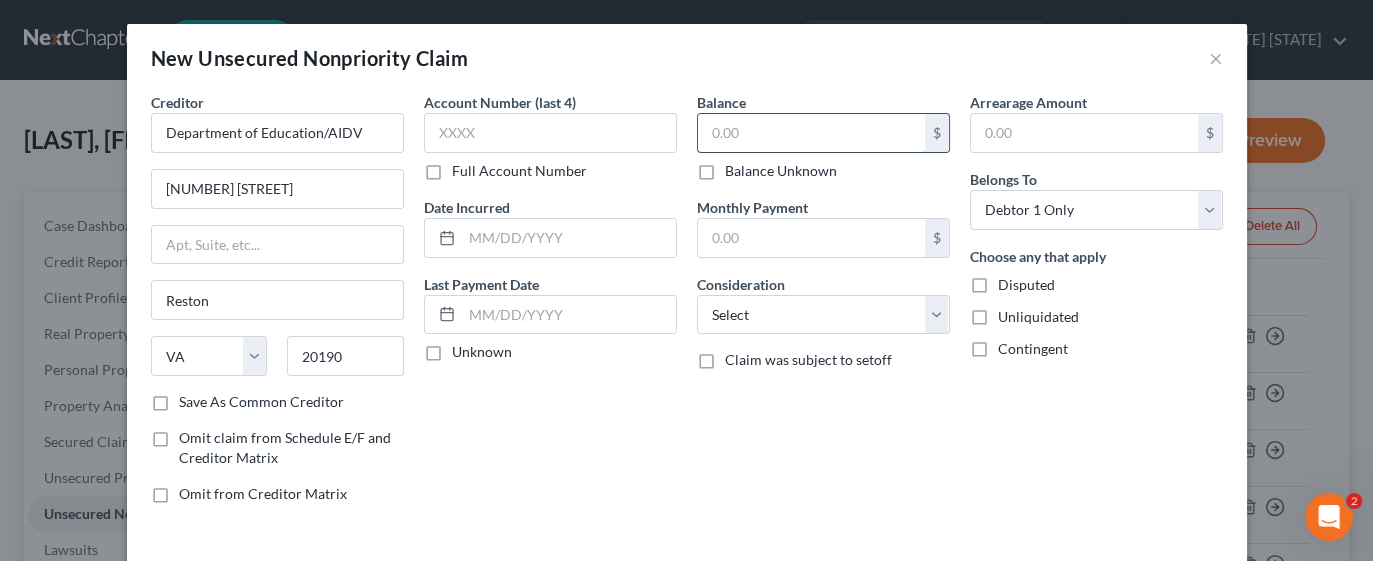 click at bounding box center (811, 133) 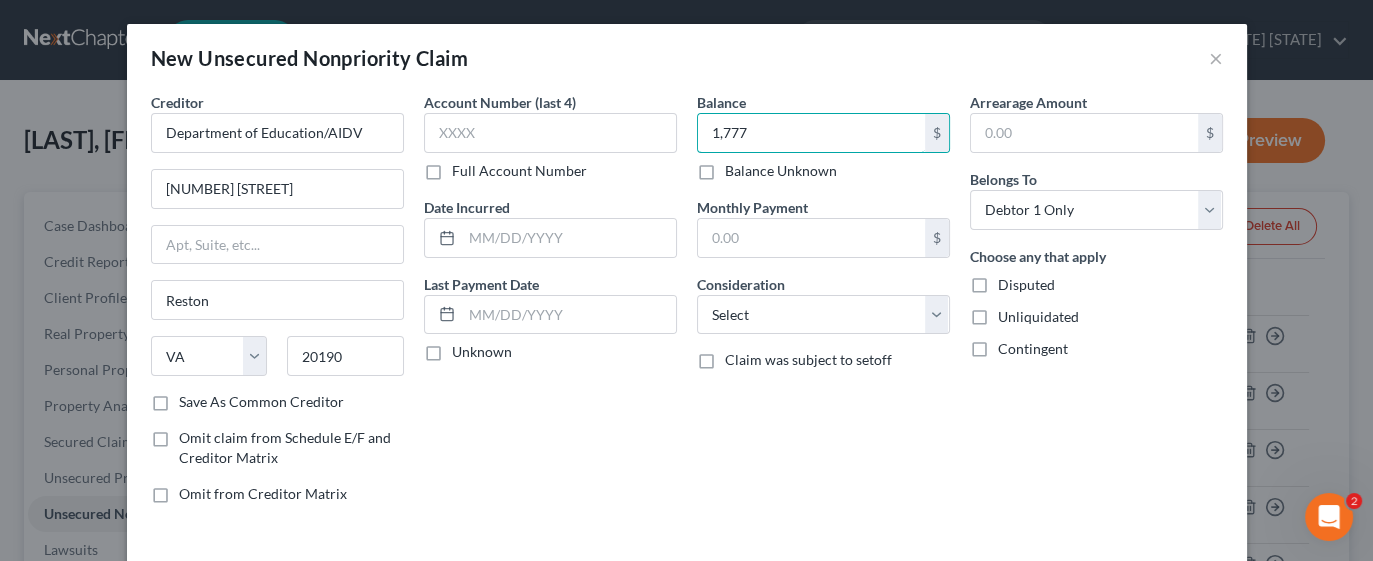 type on "1,777" 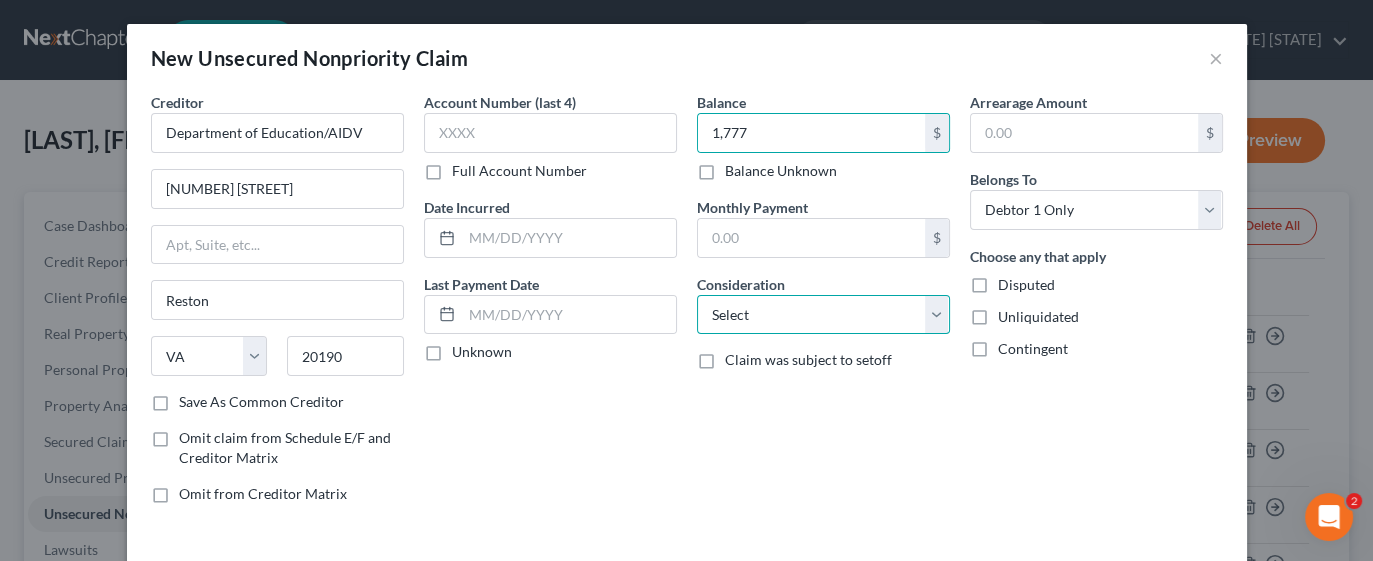click on "Select Cable / Satellite Services Collection Agency Credit Card Debt Debt Counseling / Attorneys Deficiency Balance Domestic Support Obligations Home / Car Repairs Income Taxes Judgment Liens Medical Services Monies Loaned / Advanced Mortgage Obligation From Divorce Or Separation Obligation To Pensions Other Overdrawn Bank Account Promised To Help Pay Creditors Student Loans Suppliers And Vendors Telephone / Internet Services Utility Services" at bounding box center (823, 315) 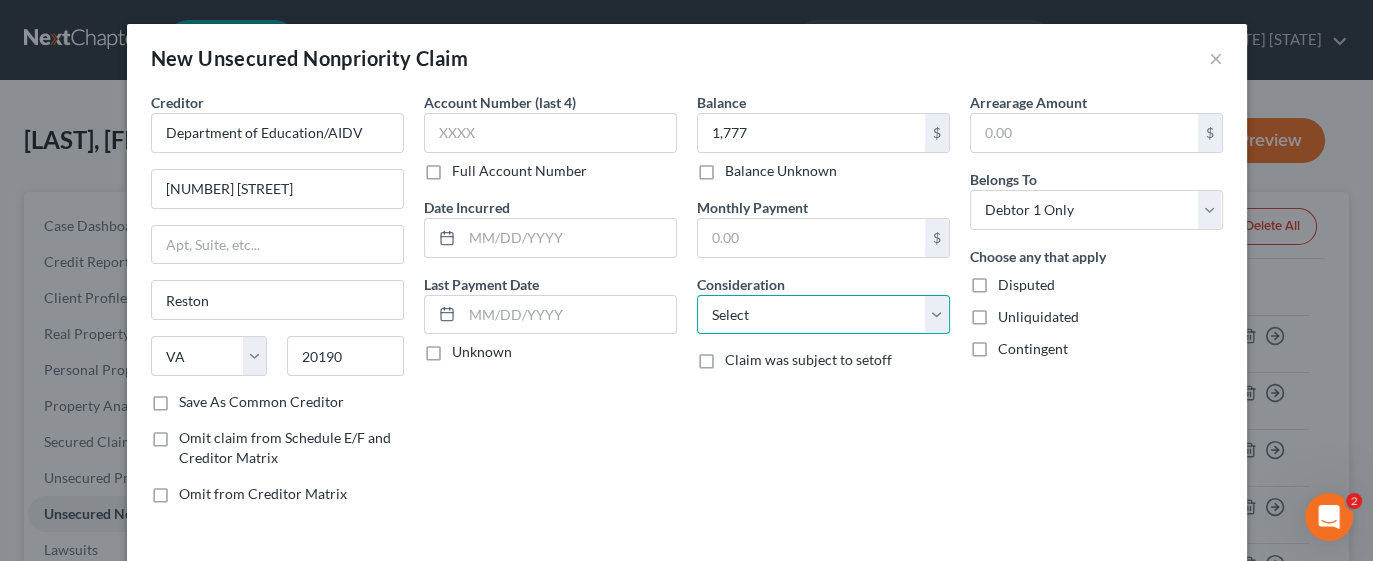 select on "17" 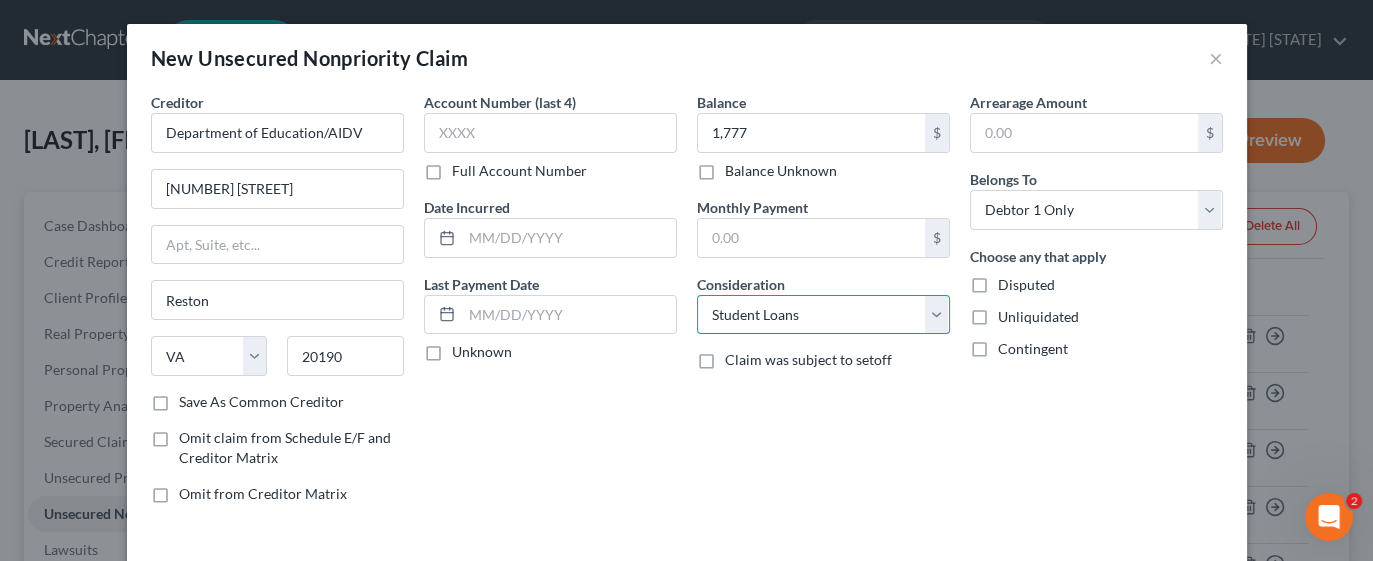 click on "Select Cable / Satellite Services Collection Agency Credit Card Debt Debt Counseling / Attorneys Deficiency Balance Domestic Support Obligations Home / Car Repairs Income Taxes Judgment Liens Medical Services Monies Loaned / Advanced Mortgage Obligation From Divorce Or Separation Obligation To Pensions Other Overdrawn Bank Account Promised To Help Pay Creditors Student Loans Suppliers And Vendors Telephone / Internet Services Utility Services" at bounding box center [823, 315] 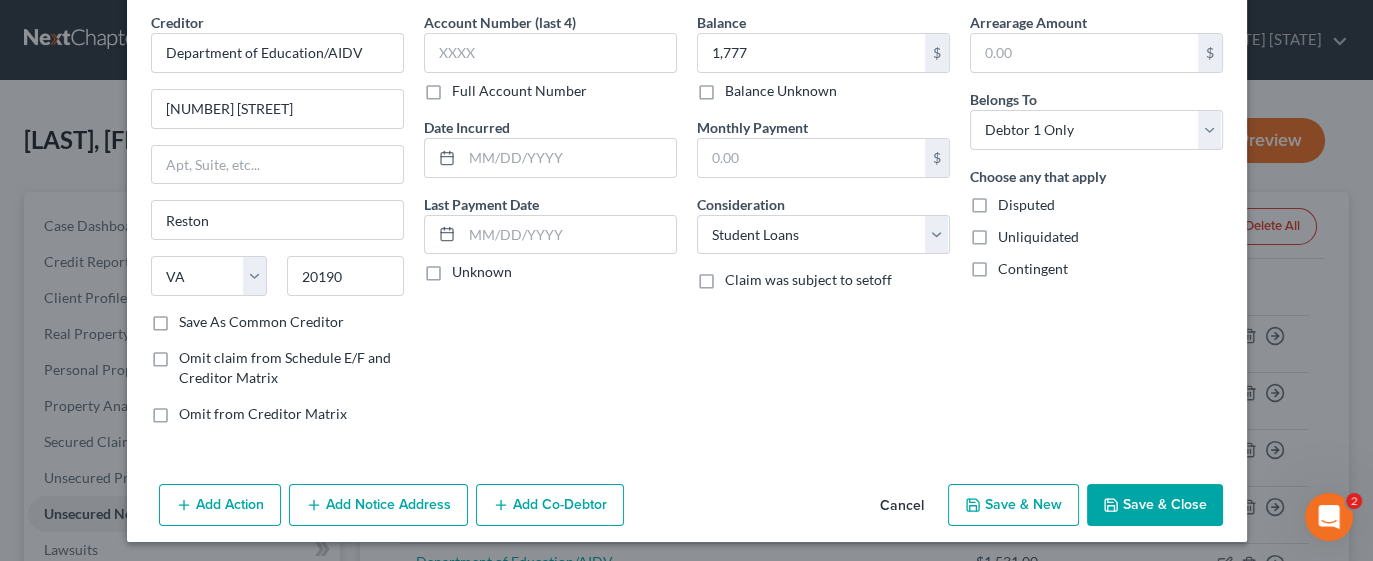click on "Save & New" at bounding box center (1013, 505) 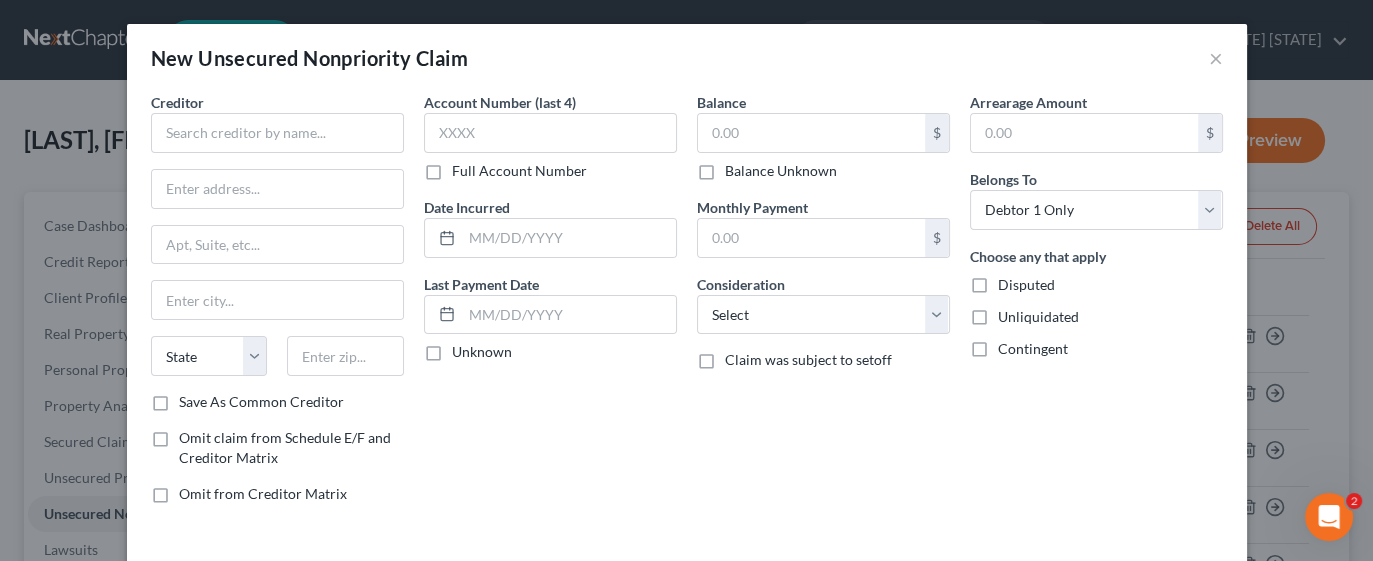 type on "[NUMBER].00" 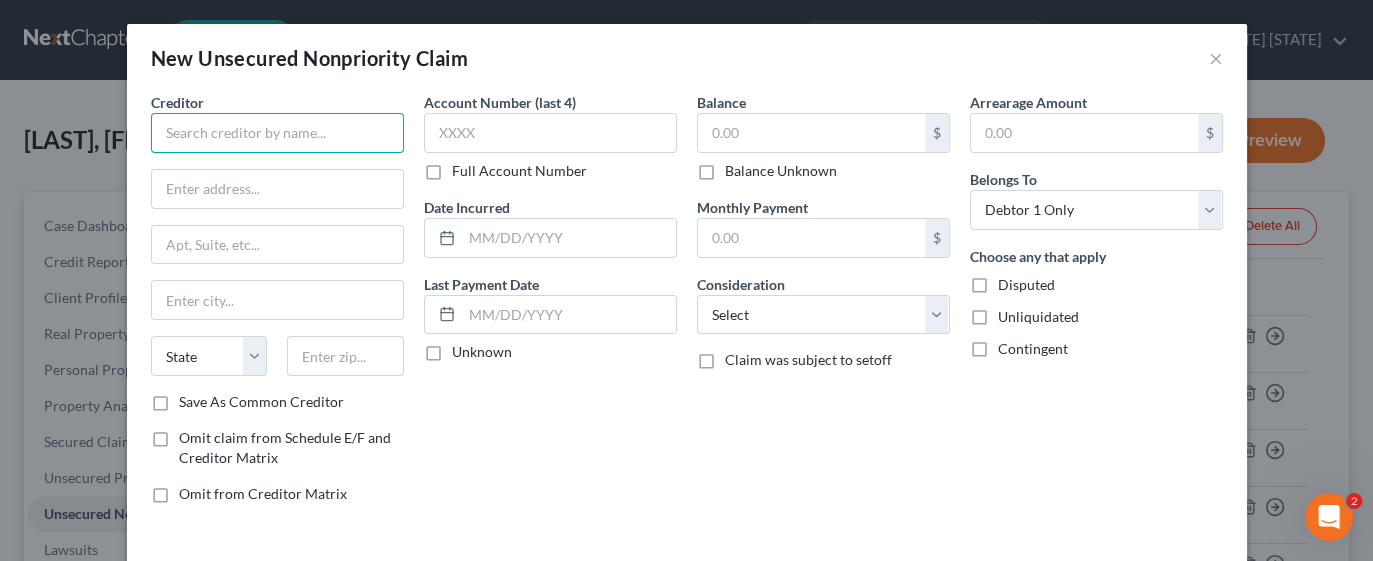 click at bounding box center (277, 133) 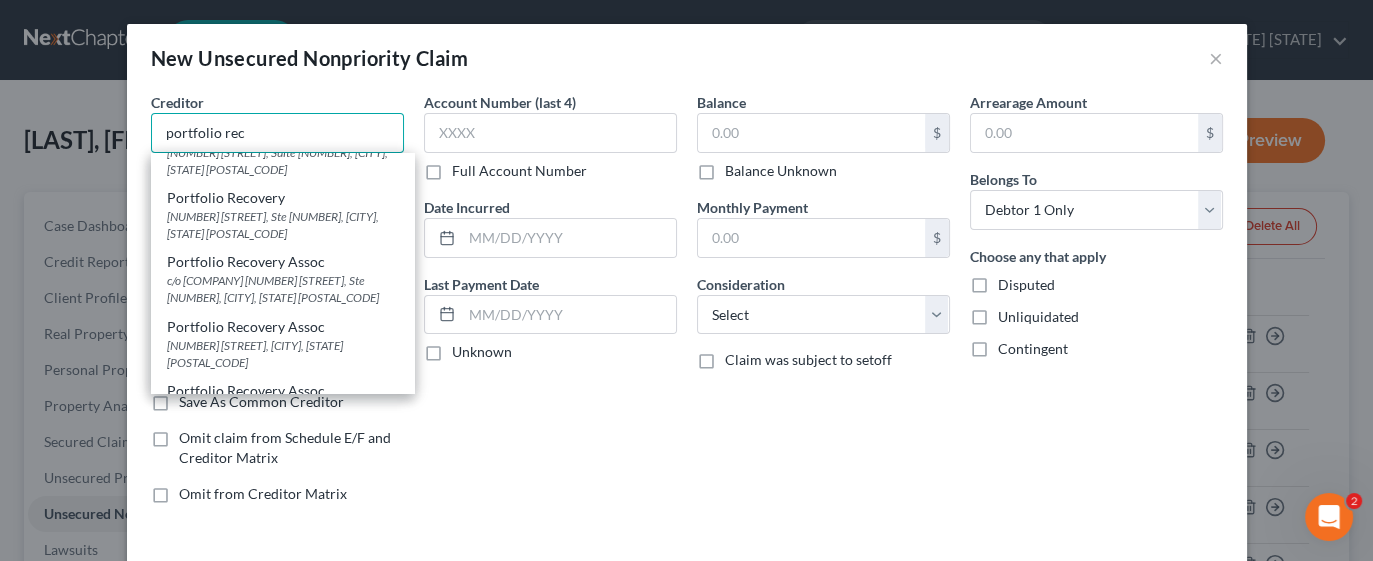 scroll, scrollTop: 0, scrollLeft: 0, axis: both 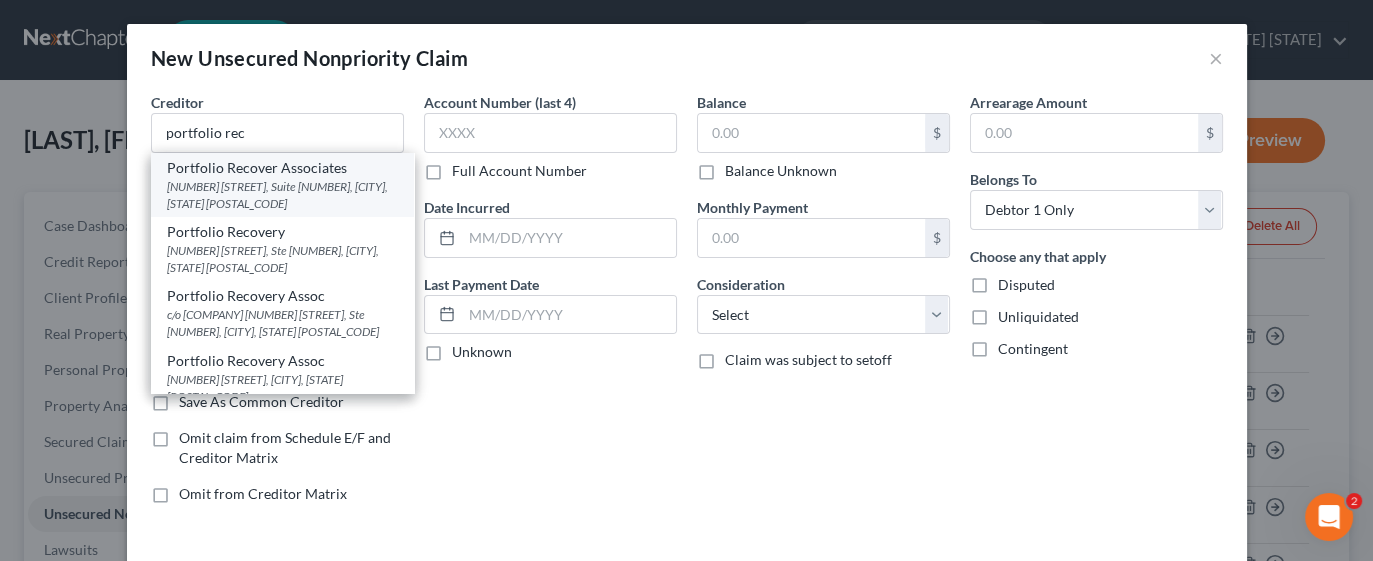 click on "Portfolio Recover Associates" at bounding box center [282, 168] 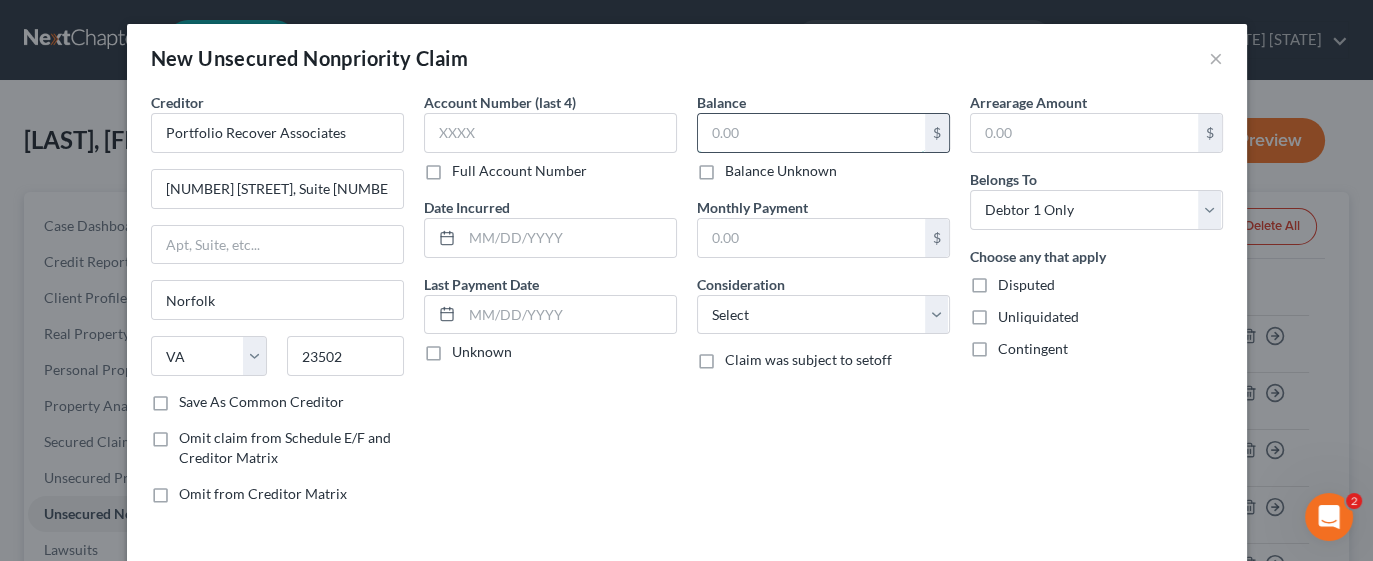 click at bounding box center [811, 133] 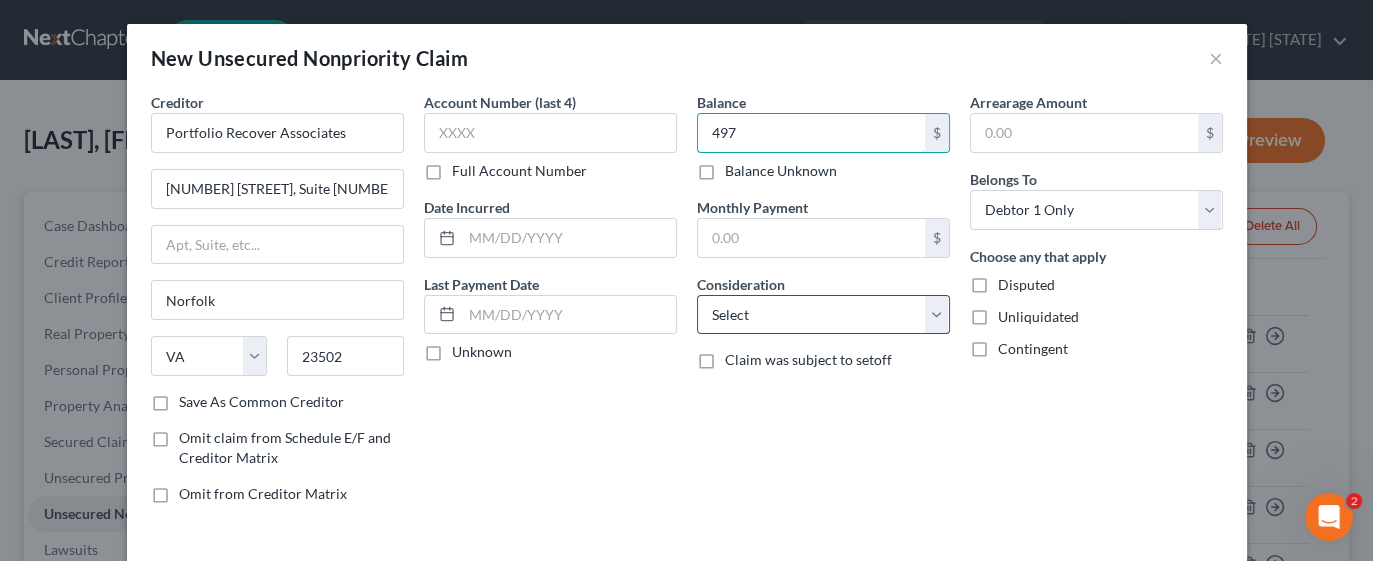 type on "497" 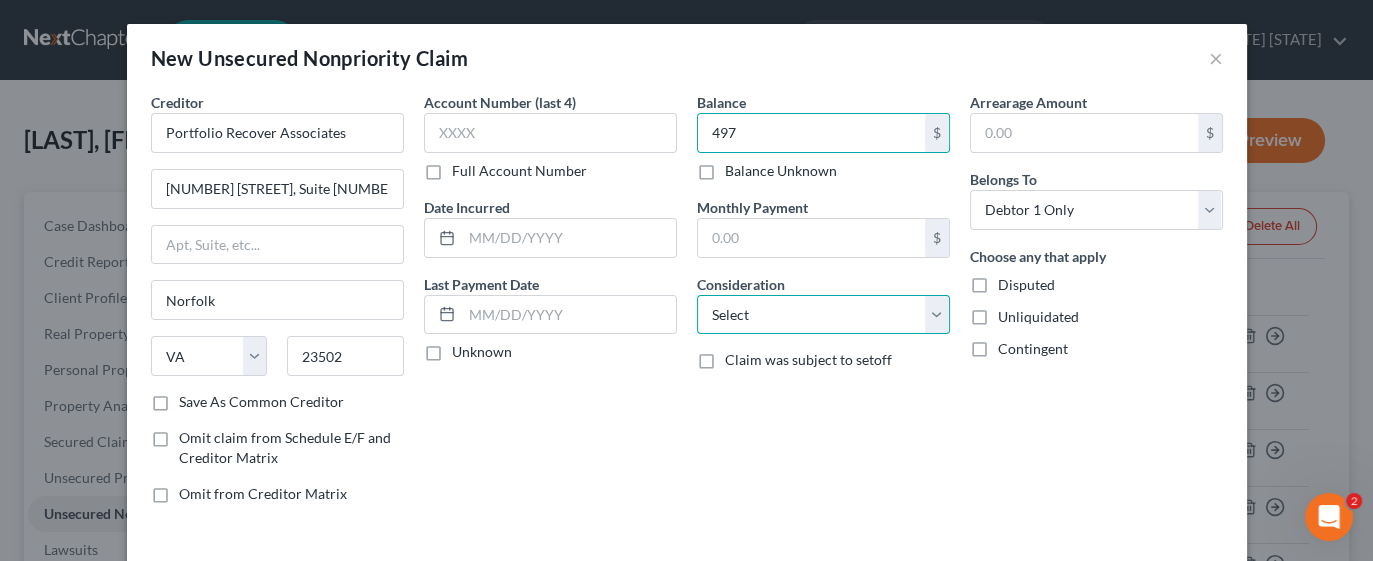 click on "Select Cable / Satellite Services Collection Agency Credit Card Debt Debt Counseling / Attorneys Deficiency Balance Domestic Support Obligations Home / Car Repairs Income Taxes Judgment Liens Medical Services Monies Loaned / Advanced Mortgage Obligation From Divorce Or Separation Obligation To Pensions Other Overdrawn Bank Account Promised To Help Pay Creditors Student Loans Suppliers And Vendors Telephone / Internet Services Utility Services" at bounding box center [823, 315] 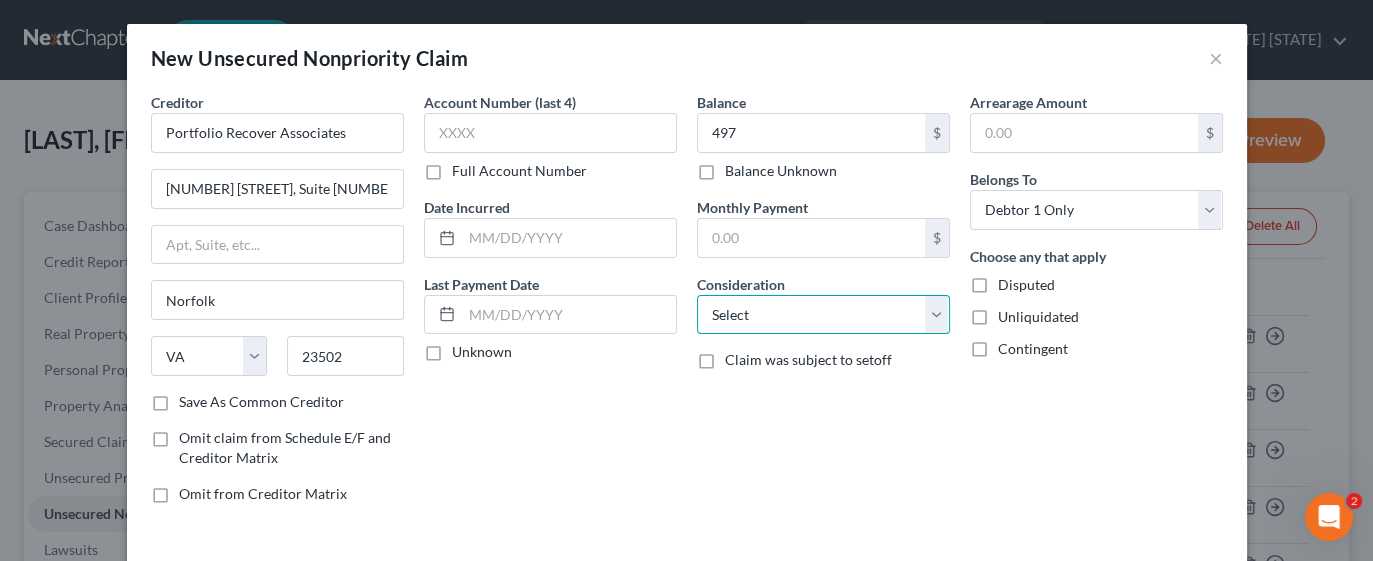 select on "2" 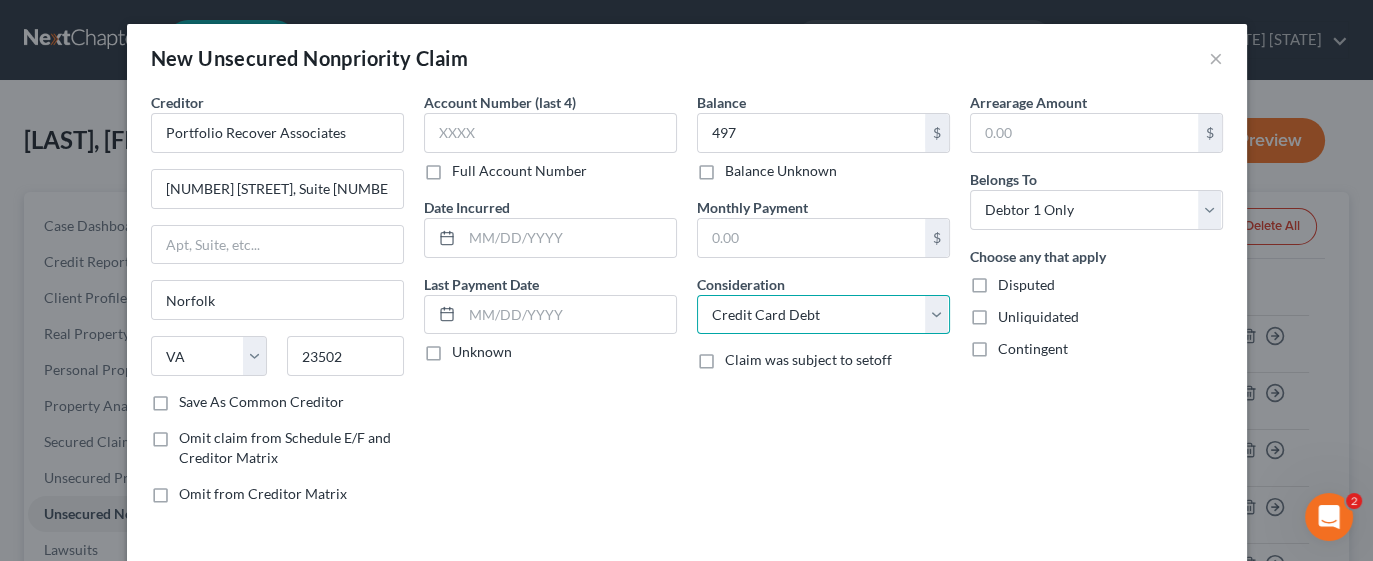 click on "Select Cable / Satellite Services Collection Agency Credit Card Debt Debt Counseling / Attorneys Deficiency Balance Domestic Support Obligations Home / Car Repairs Income Taxes Judgment Liens Medical Services Monies Loaned / Advanced Mortgage Obligation From Divorce Or Separation Obligation To Pensions Other Overdrawn Bank Account Promised To Help Pay Creditors Student Loans Suppliers And Vendors Telephone / Internet Services Utility Services" at bounding box center [823, 315] 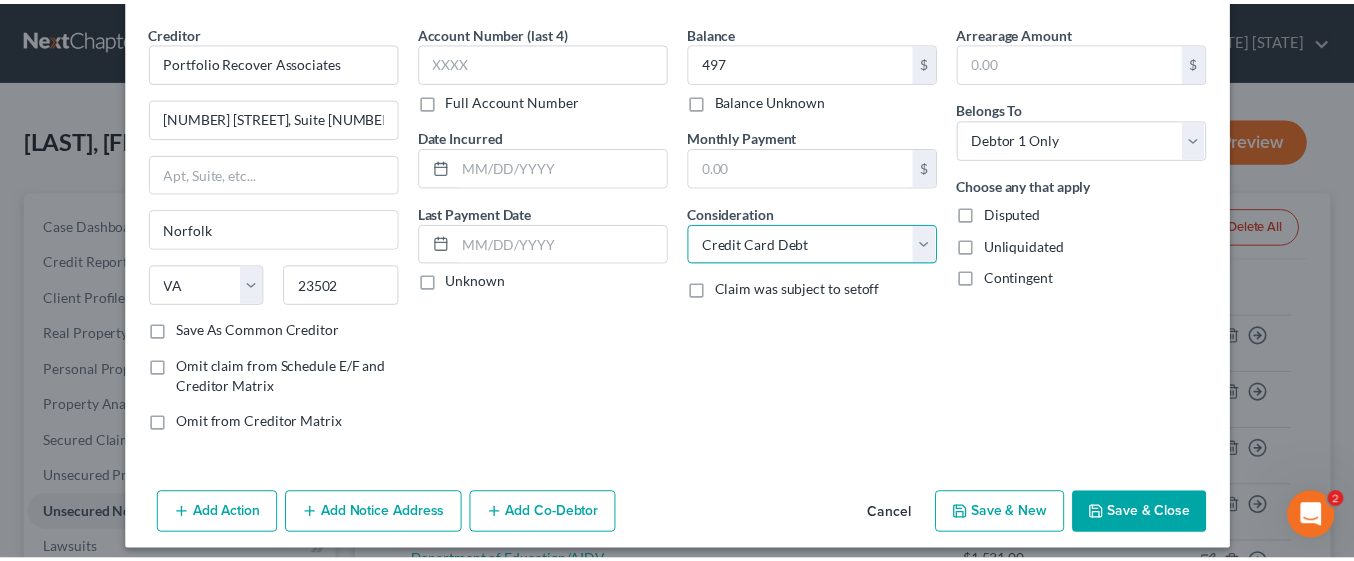 scroll, scrollTop: 80, scrollLeft: 0, axis: vertical 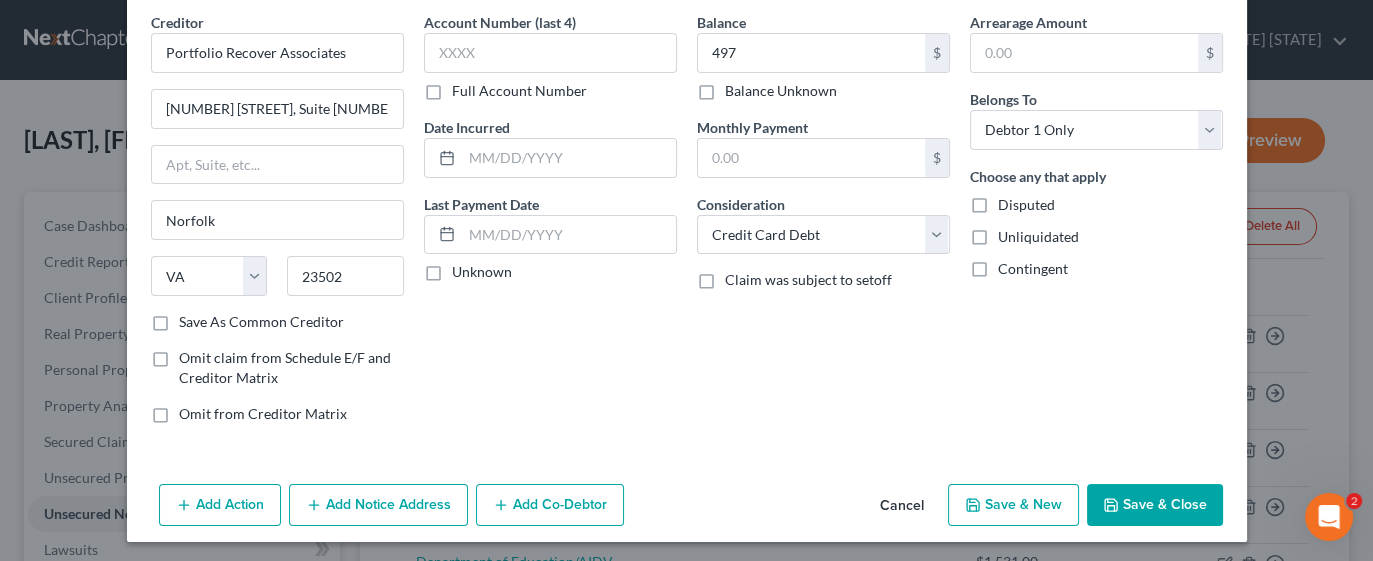 click on "Save & Close" at bounding box center [1155, 505] 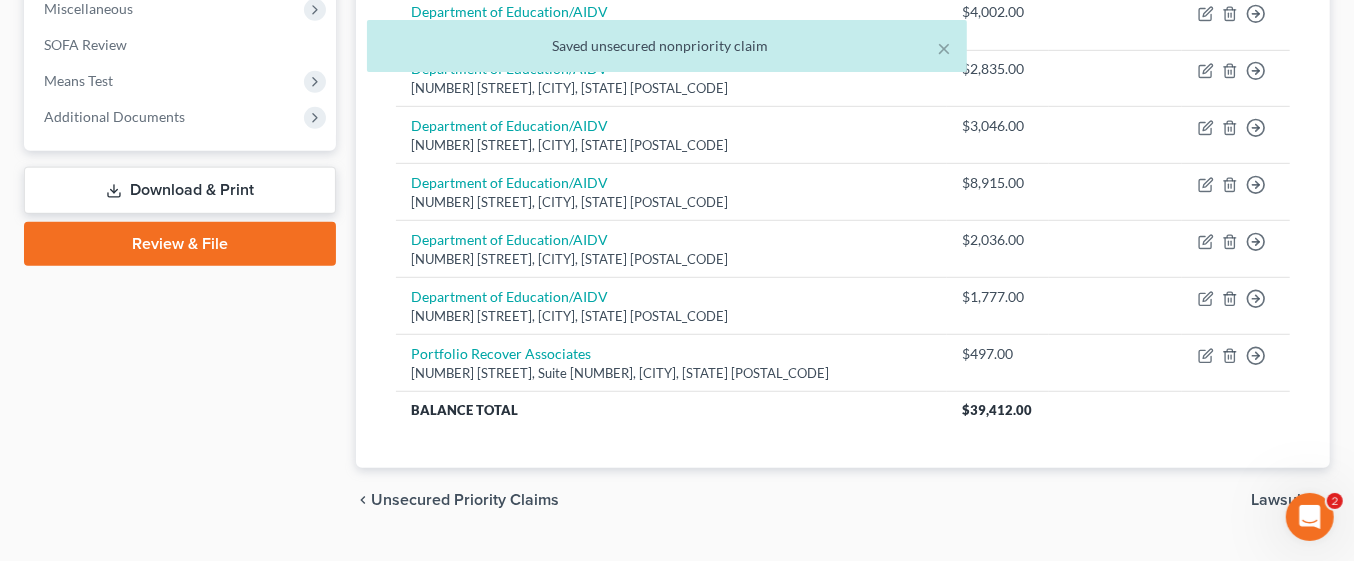 scroll, scrollTop: 762, scrollLeft: 0, axis: vertical 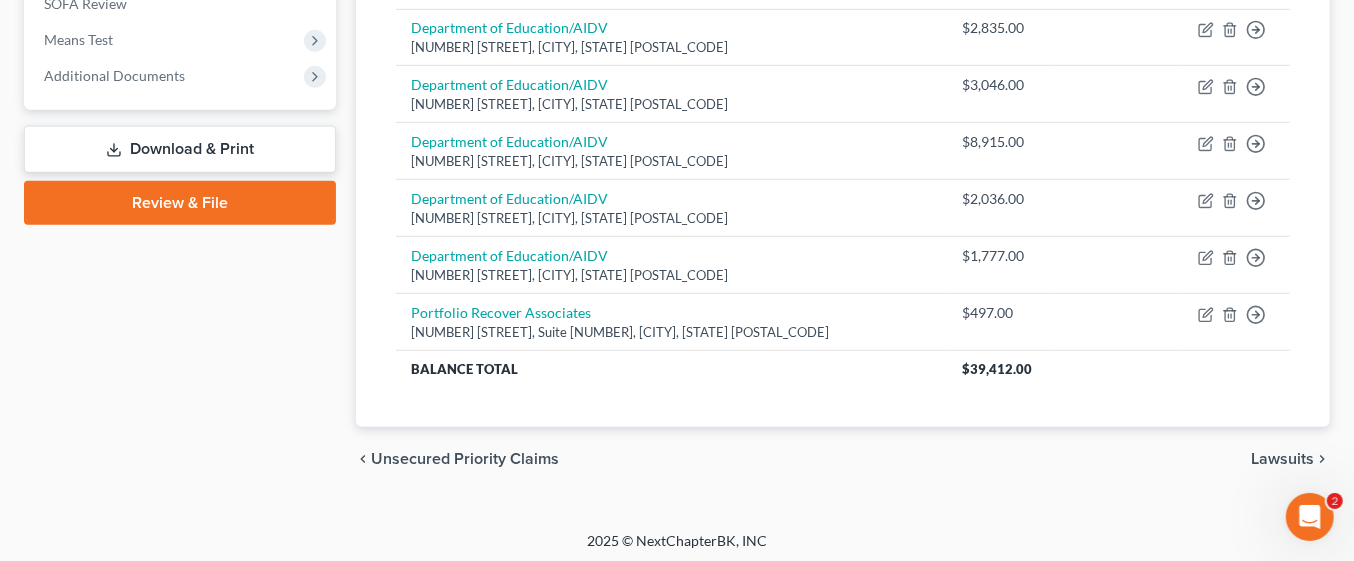 click on "Lawsuits" at bounding box center (1282, 459) 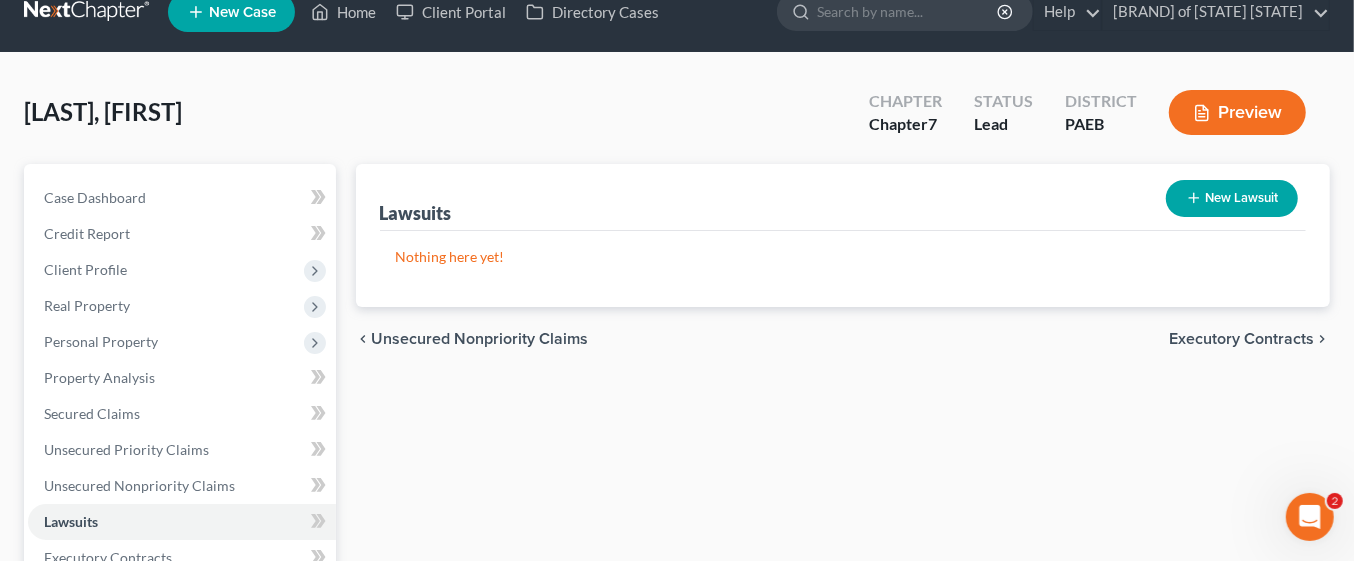 scroll, scrollTop: 0, scrollLeft: 0, axis: both 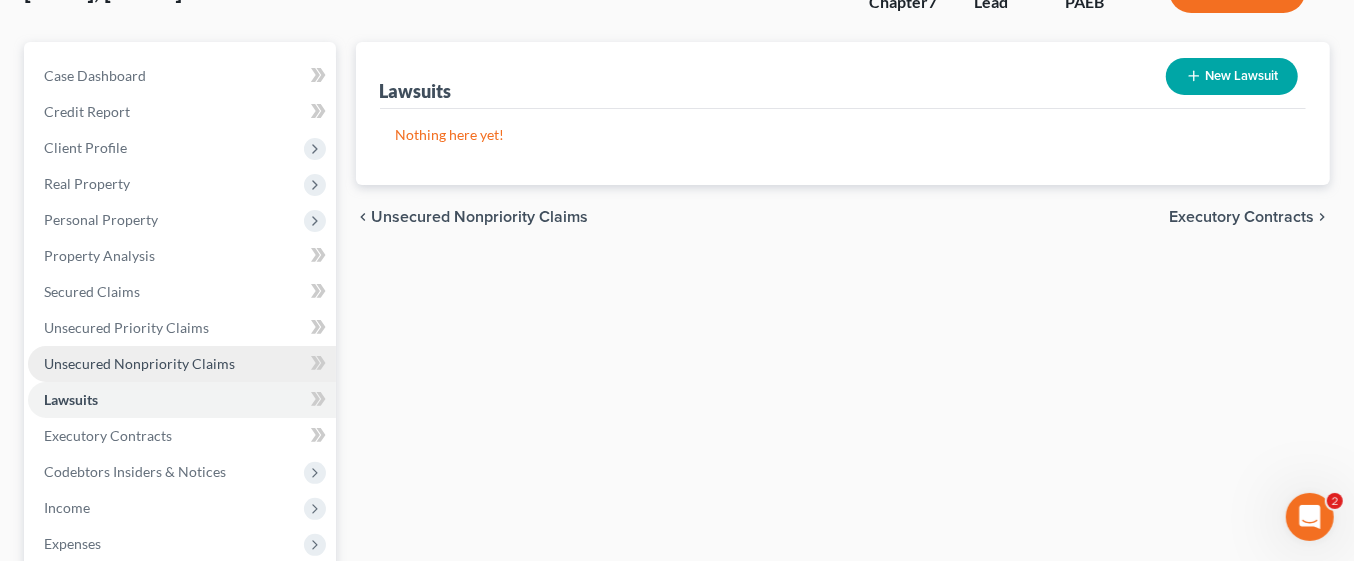 click on "Unsecured Nonpriority Claims" at bounding box center (139, 363) 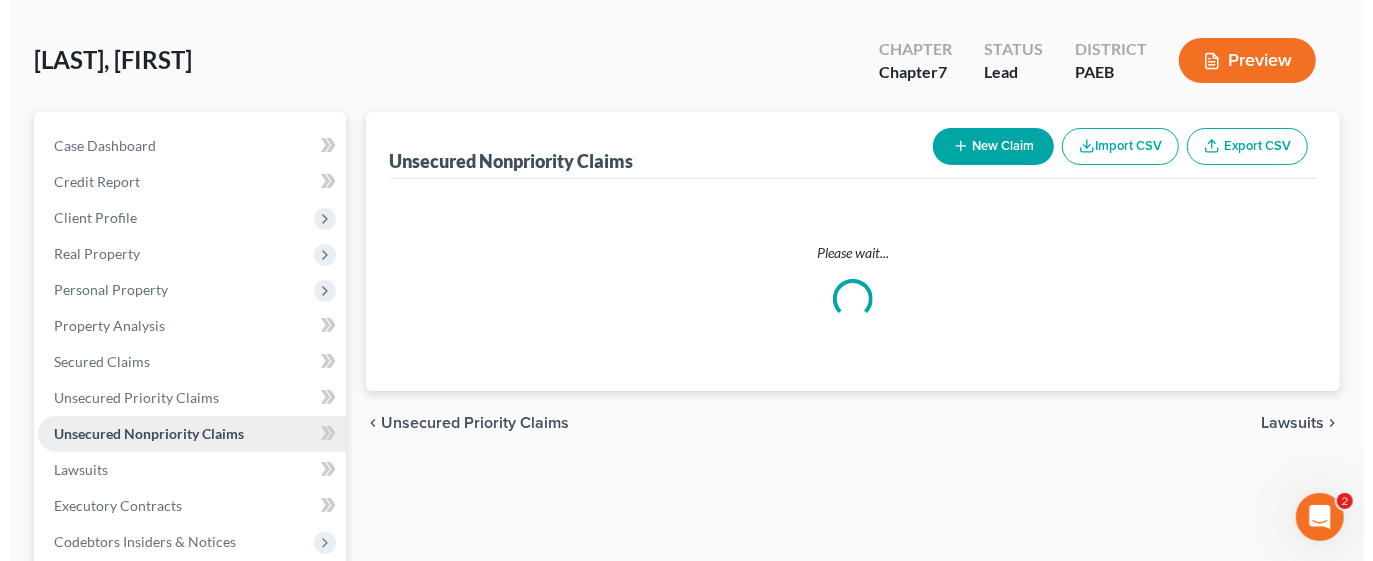 scroll, scrollTop: 0, scrollLeft: 0, axis: both 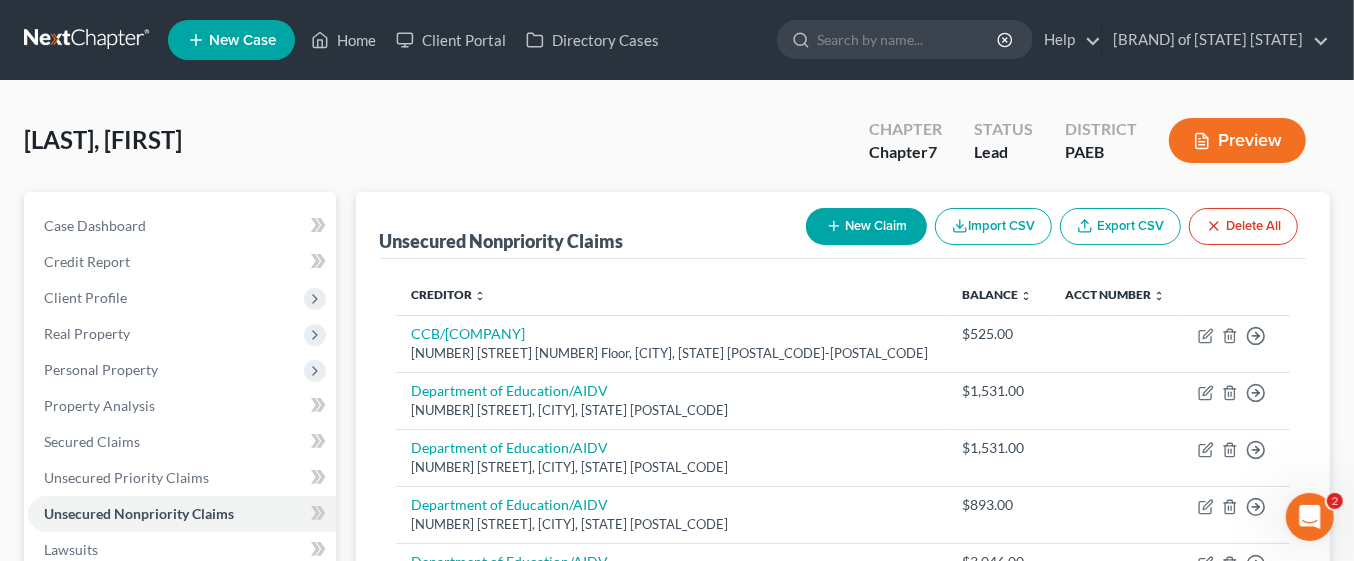 click on "New Claim" at bounding box center [866, 226] 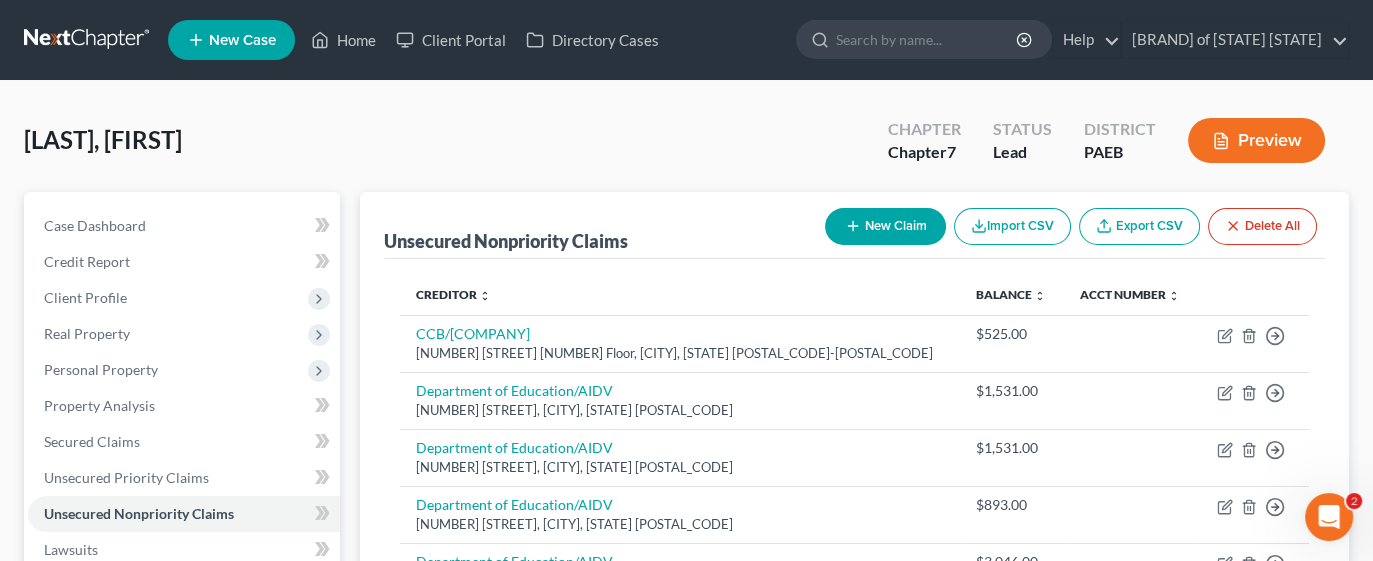 select on "0" 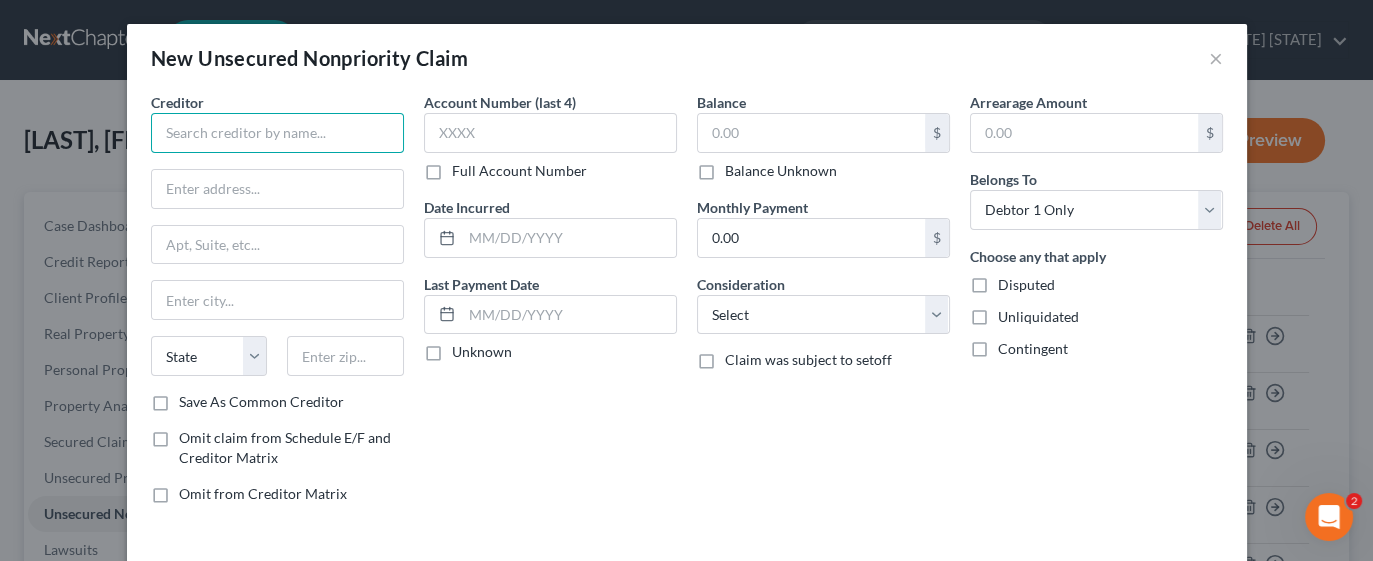 click at bounding box center [277, 133] 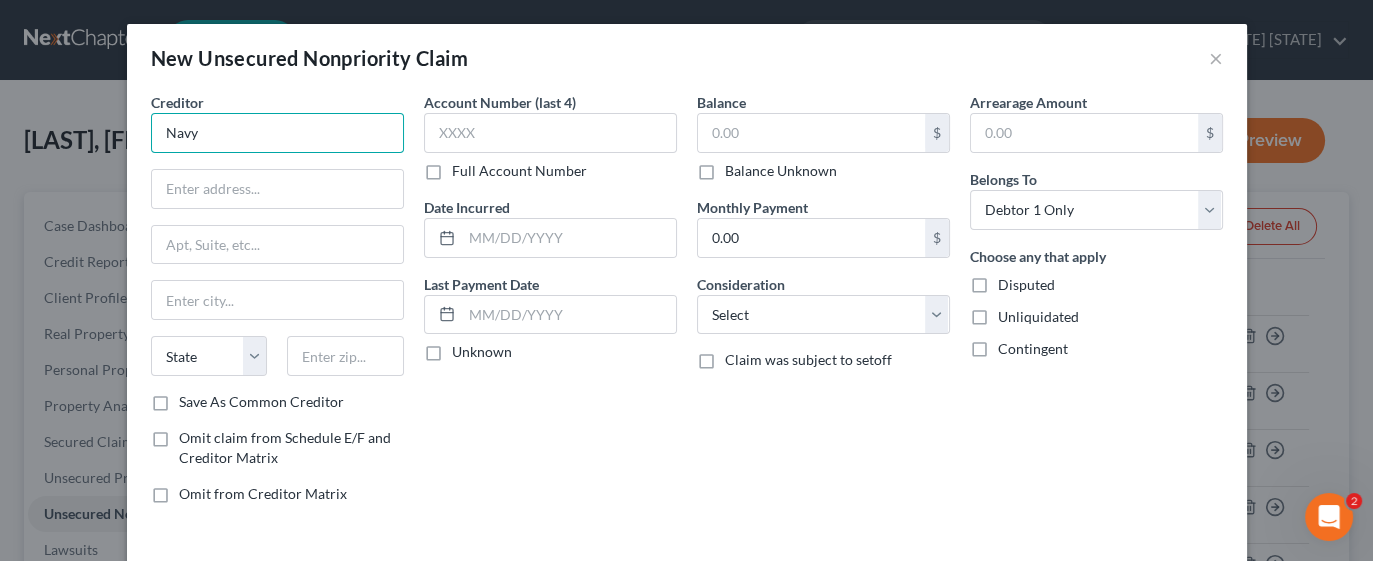 click on "Navy" at bounding box center (277, 133) 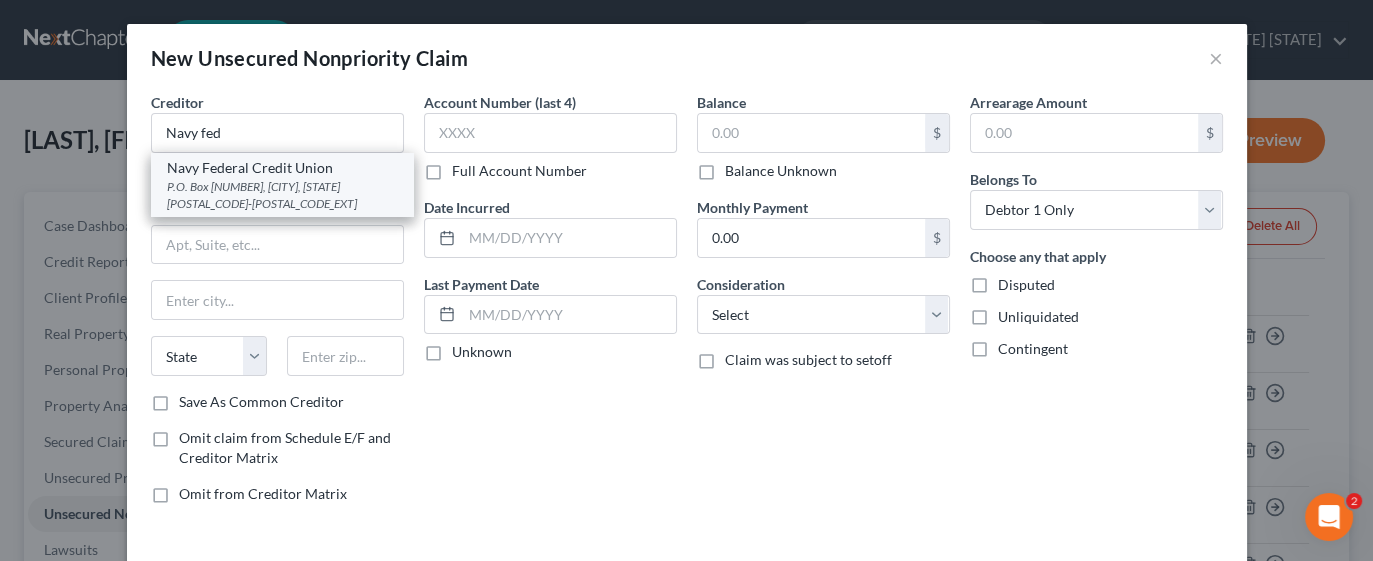 click on "Navy Federal Credit Union" at bounding box center [282, 168] 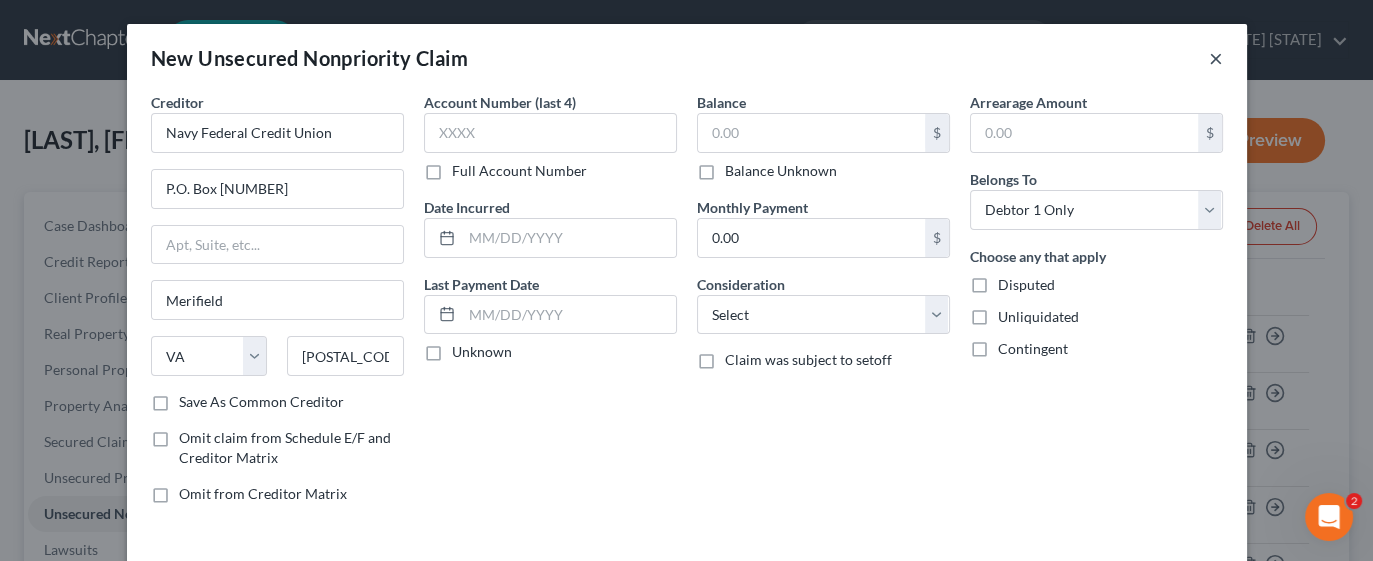 click on "×" at bounding box center [1216, 58] 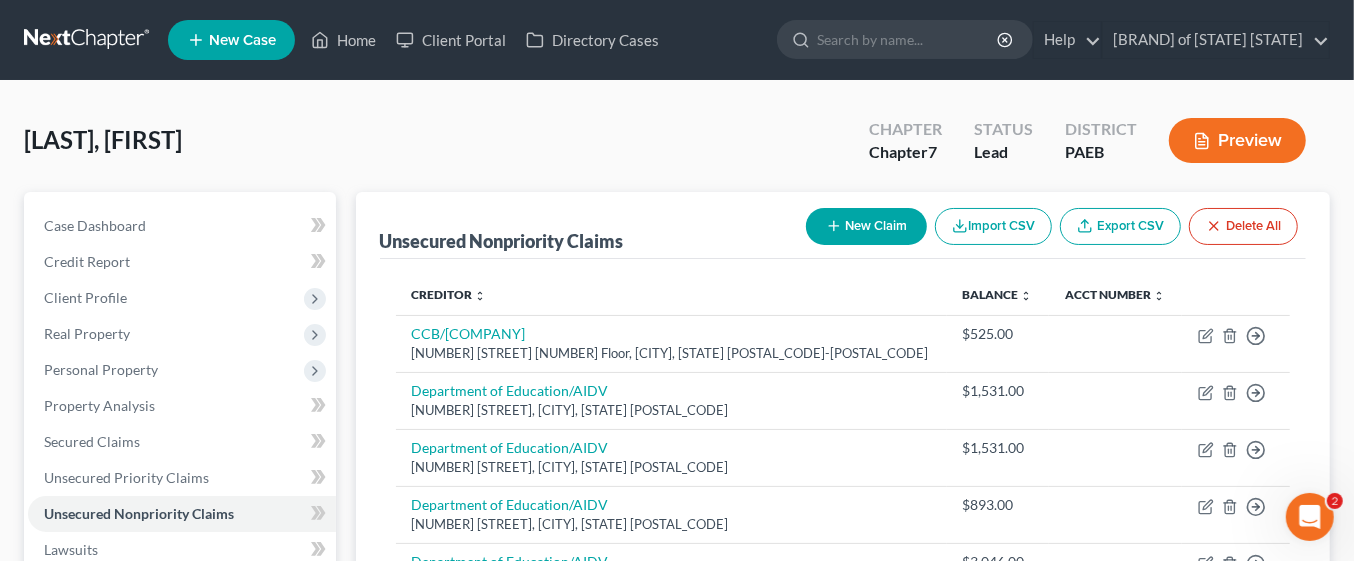 click on "New Claim" at bounding box center (866, 226) 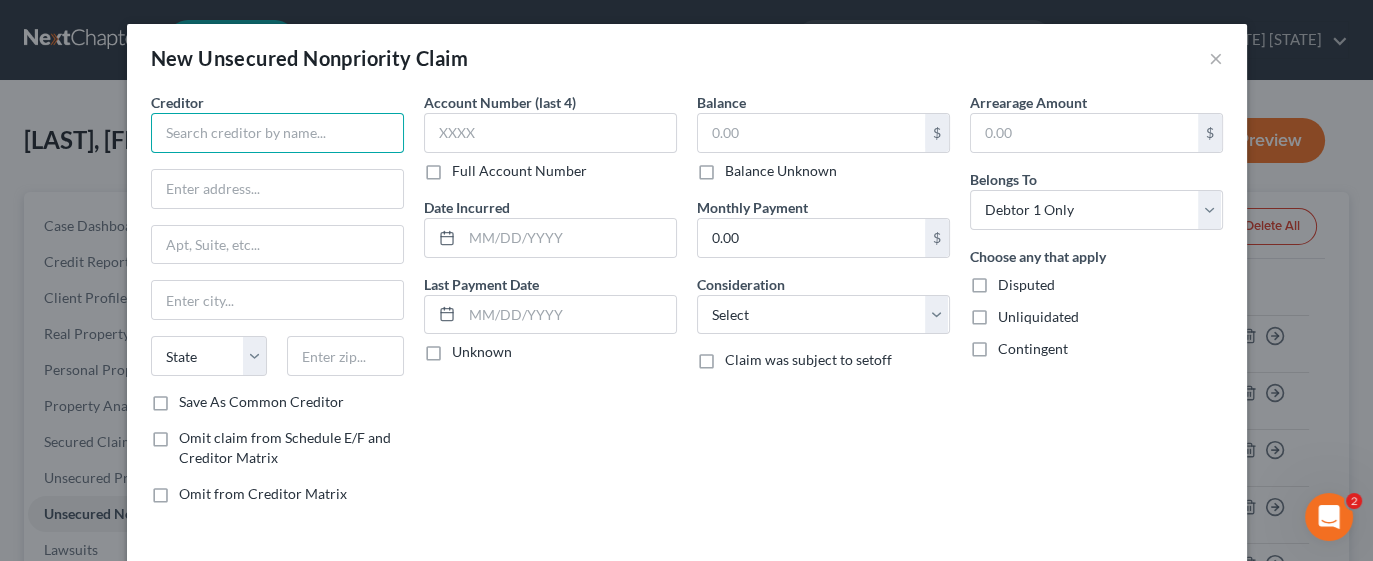 click at bounding box center (277, 133) 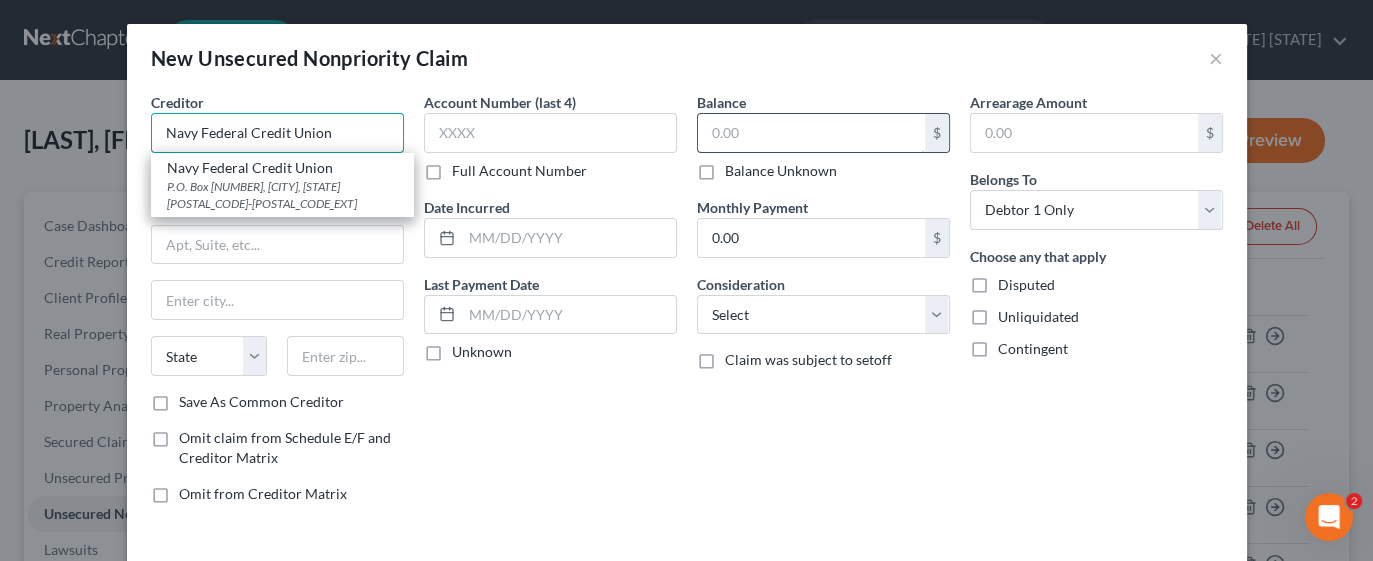 type on "Navy Federal Credit Union" 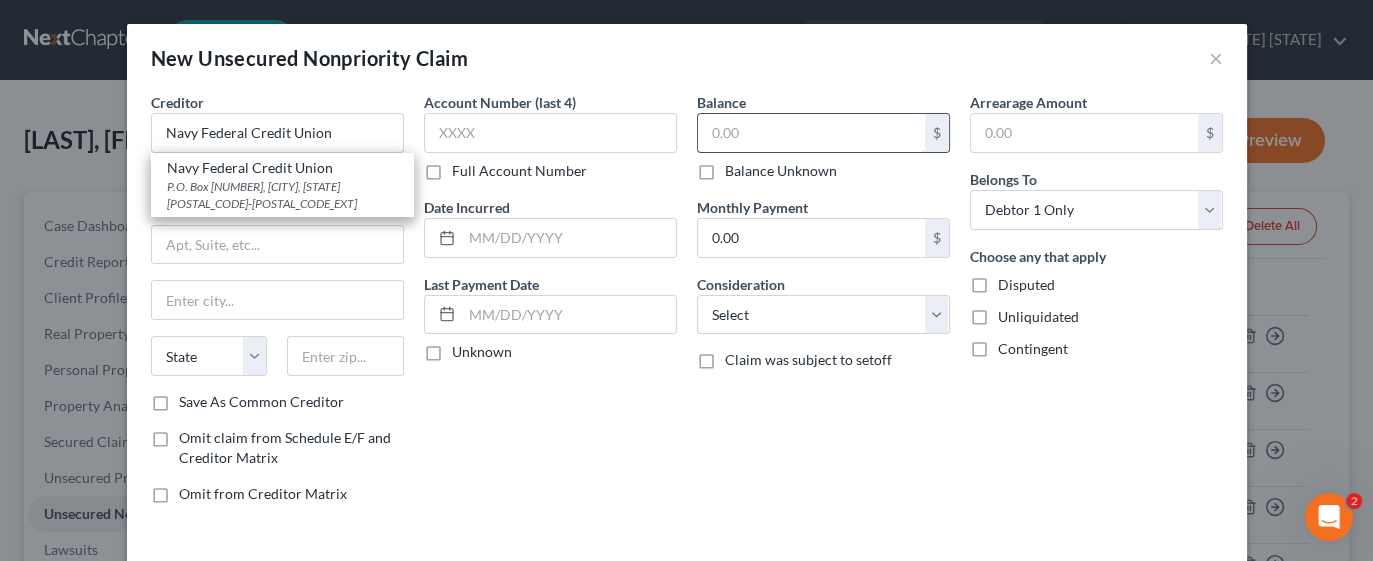 click at bounding box center (811, 133) 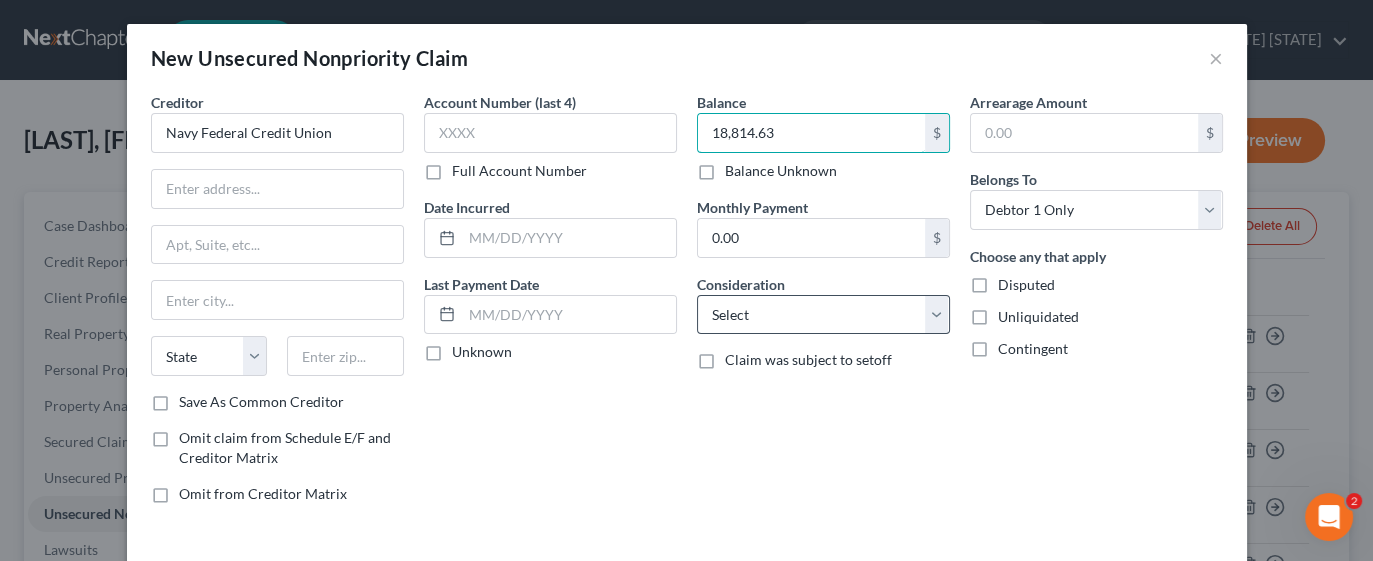 type on "18,814.63" 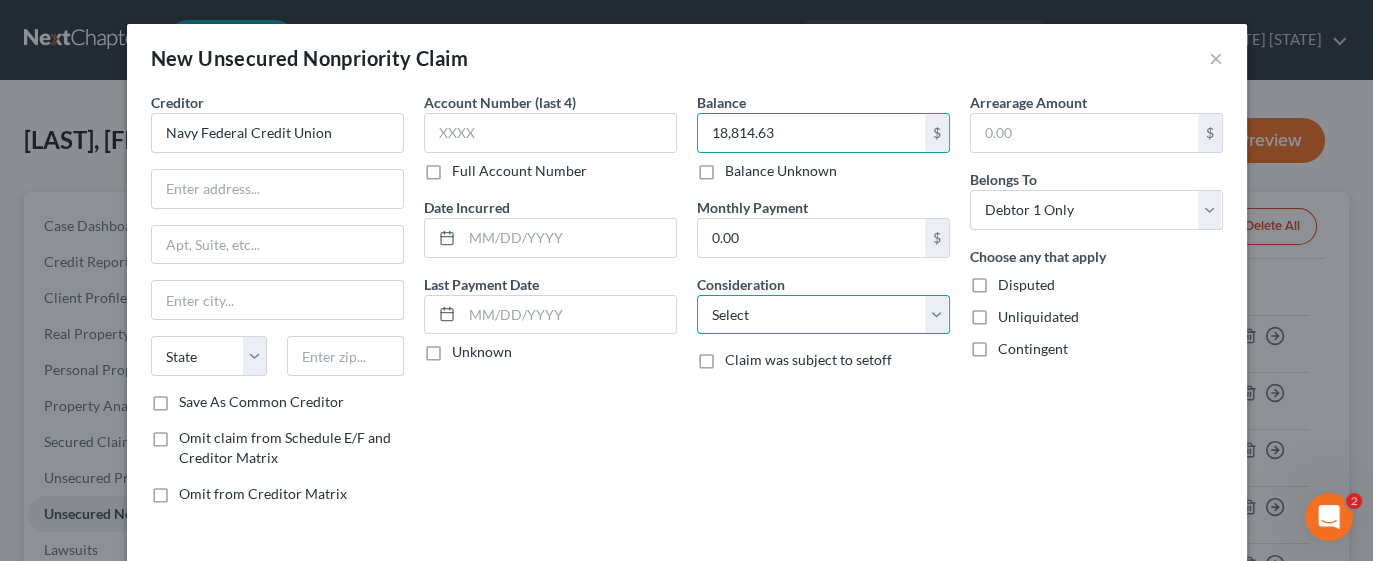 click on "Select Cable / Satellite Services Collection Agency Credit Card Debt Debt Counseling / Attorneys Deficiency Balance Domestic Support Obligations Home / Car Repairs Income Taxes Judgment Liens Medical Services Monies Loaned / Advanced Mortgage Obligation From Divorce Or Separation Obligation To Pensions Other Overdrawn Bank Account Promised To Help Pay Creditors Student Loans Suppliers And Vendors Telephone / Internet Services Utility Services" at bounding box center (823, 315) 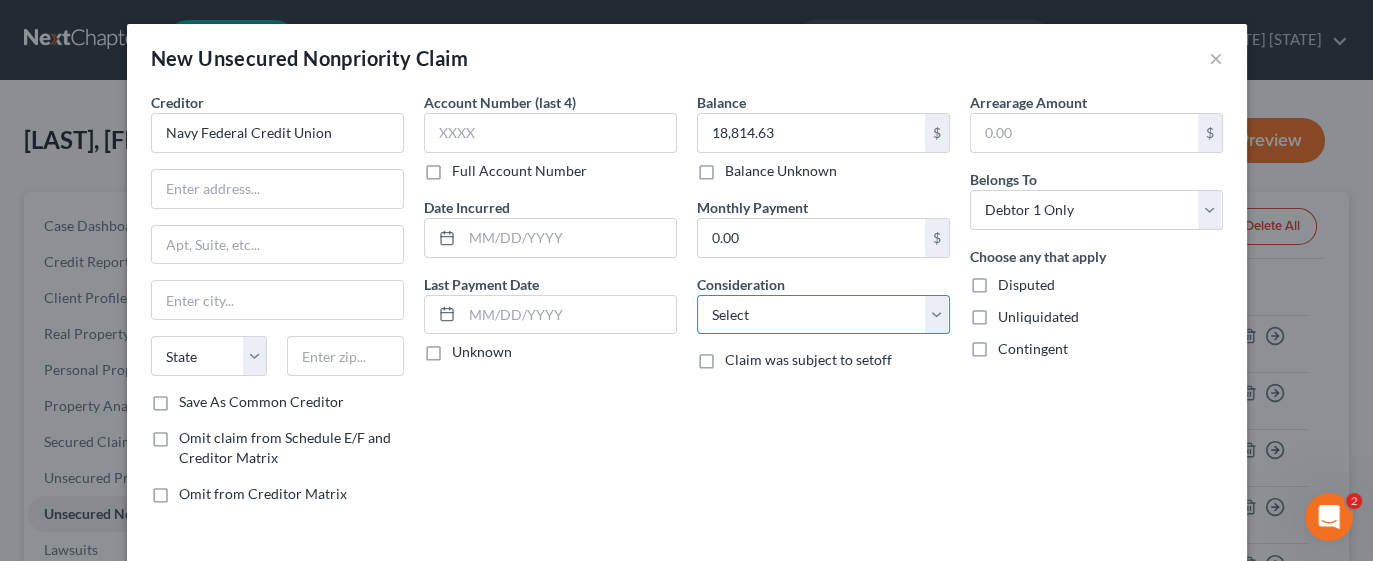 select on "2" 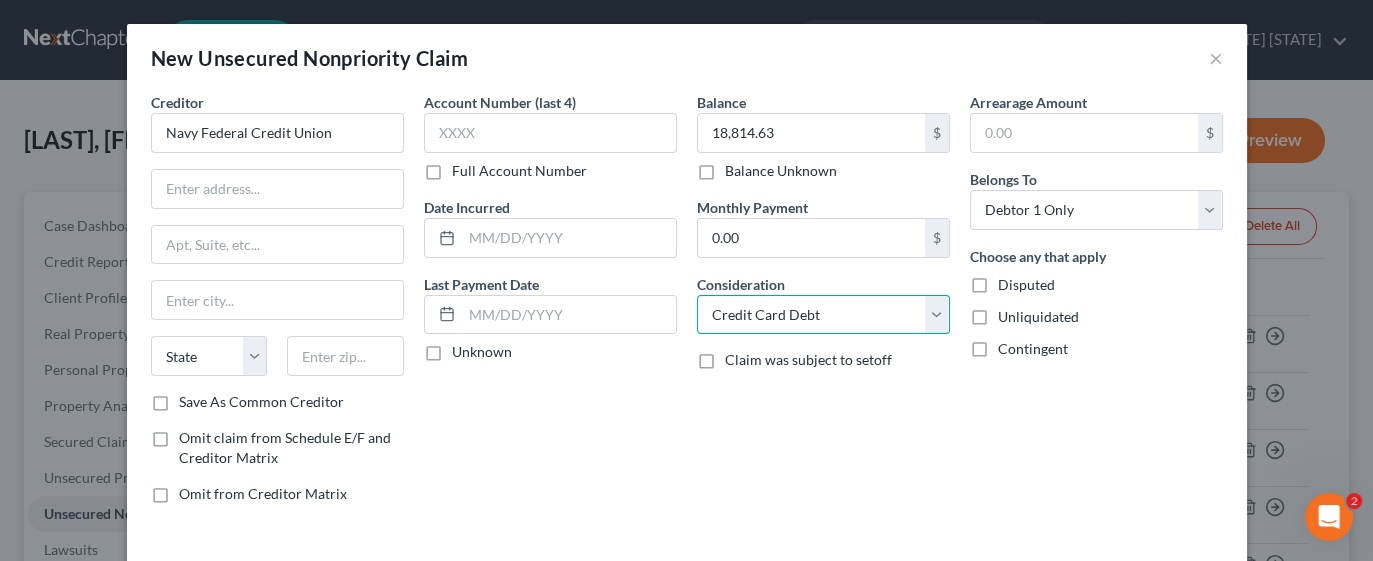 click on "Select Cable / Satellite Services Collection Agency Credit Card Debt Debt Counseling / Attorneys Deficiency Balance Domestic Support Obligations Home / Car Repairs Income Taxes Judgment Liens Medical Services Monies Loaned / Advanced Mortgage Obligation From Divorce Or Separation Obligation To Pensions Other Overdrawn Bank Account Promised To Help Pay Creditors Student Loans Suppliers And Vendors Telephone / Internet Services Utility Services" at bounding box center (823, 315) 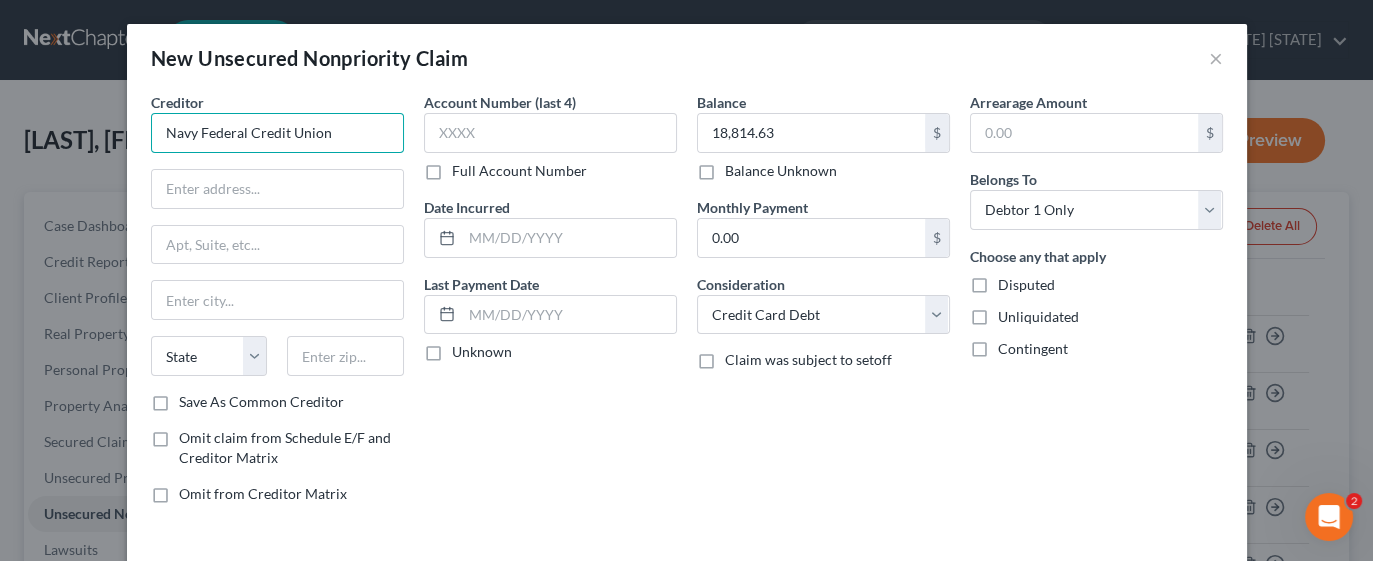 click on "Navy Federal Credit Union" at bounding box center [277, 133] 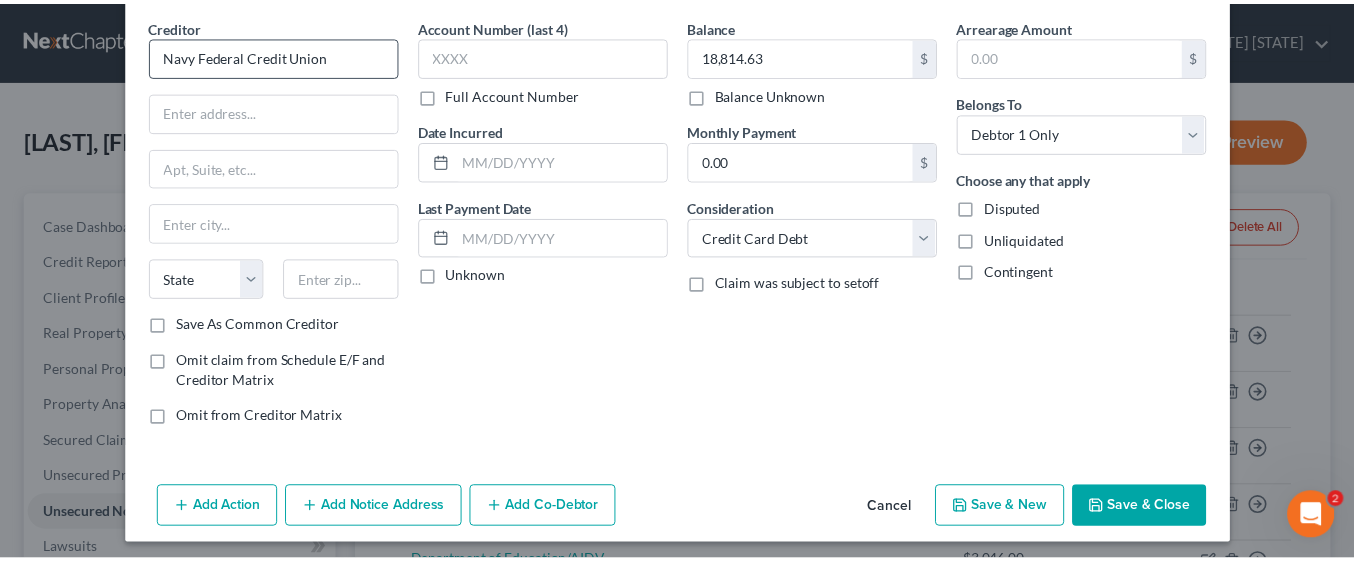scroll, scrollTop: 80, scrollLeft: 0, axis: vertical 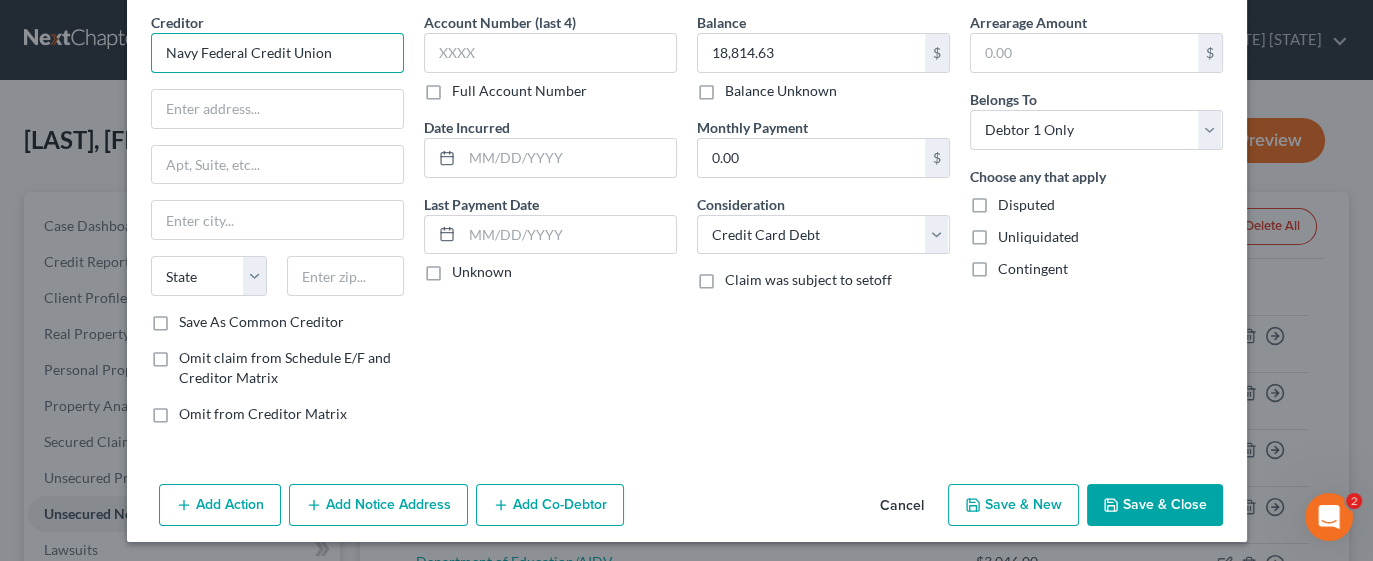 click on "Navy Federal Credit Union" at bounding box center [277, 53] 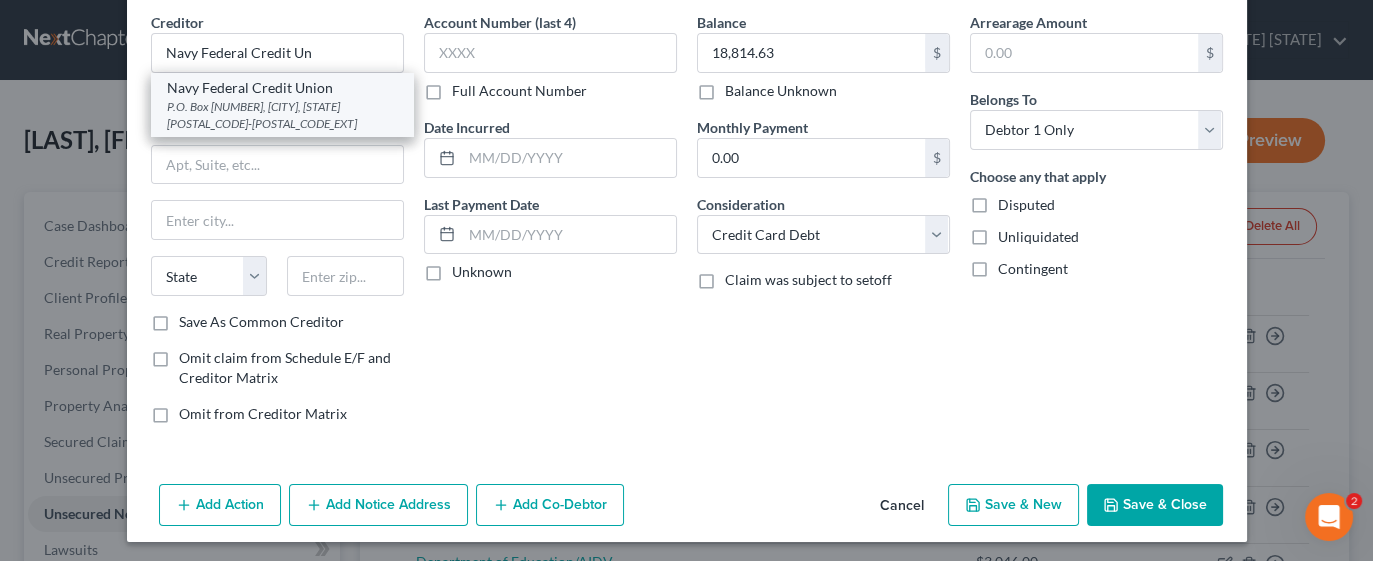 click on "P.O. Box [NUMBER], [CITY], [STATE] [POSTAL_CODE]-[POSTAL_CODE_EXT]" at bounding box center (282, 115) 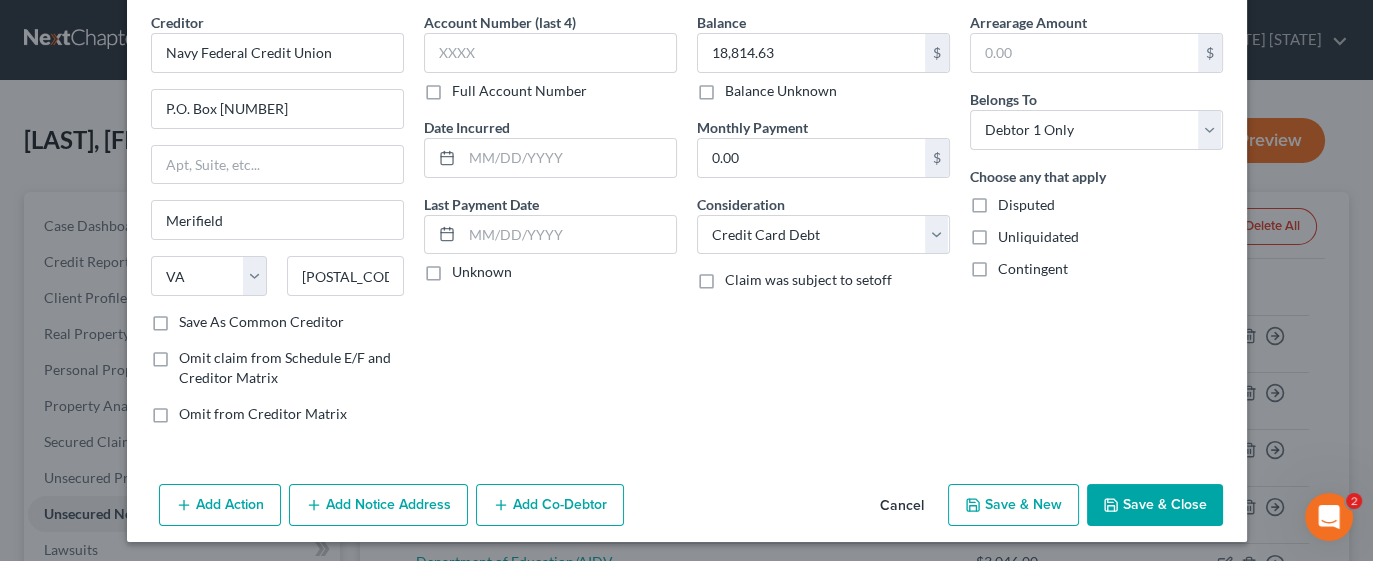 click on "Cancel" at bounding box center [902, 506] 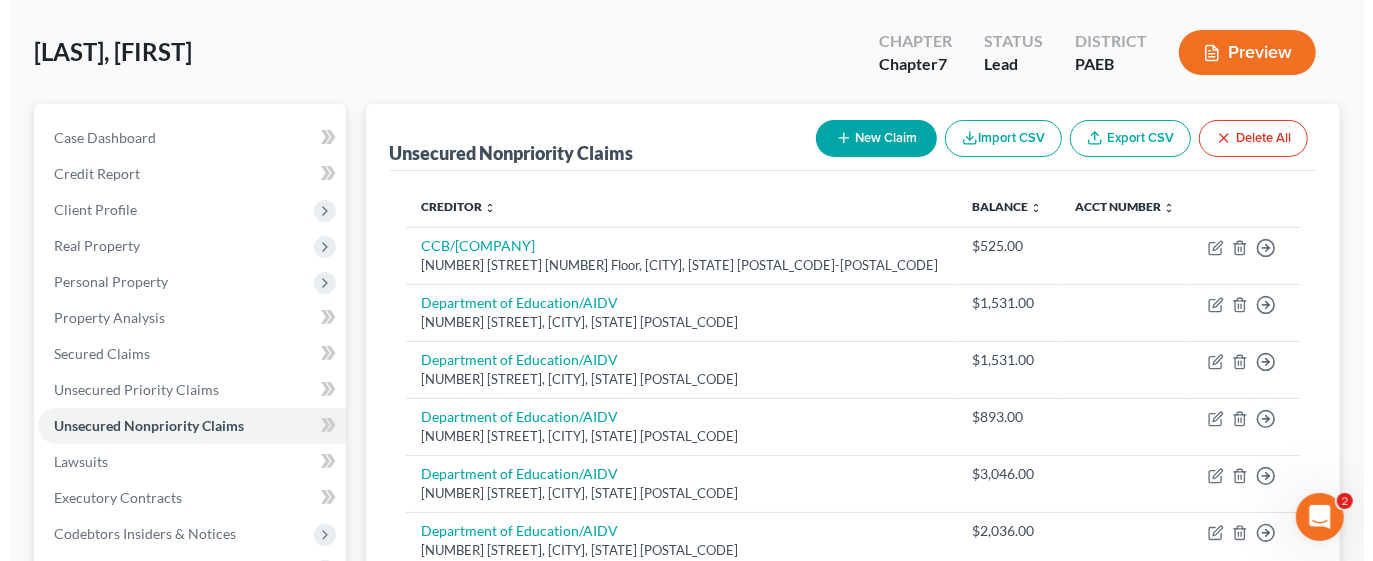 scroll, scrollTop: 0, scrollLeft: 0, axis: both 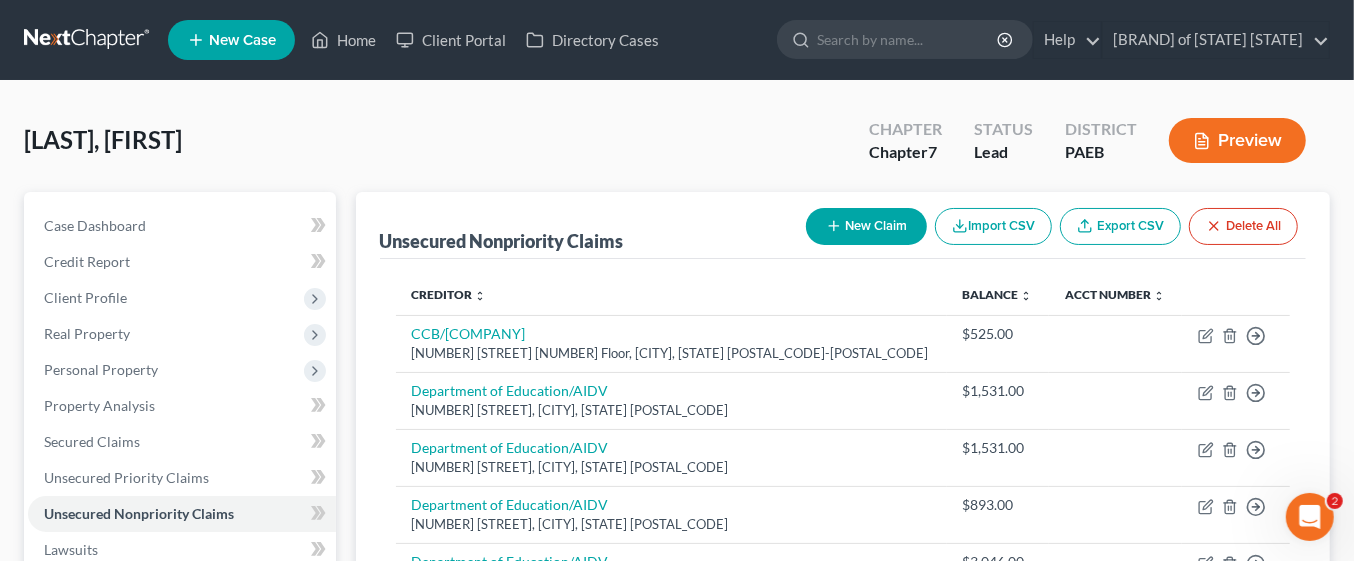 click on "New Claim" at bounding box center [866, 226] 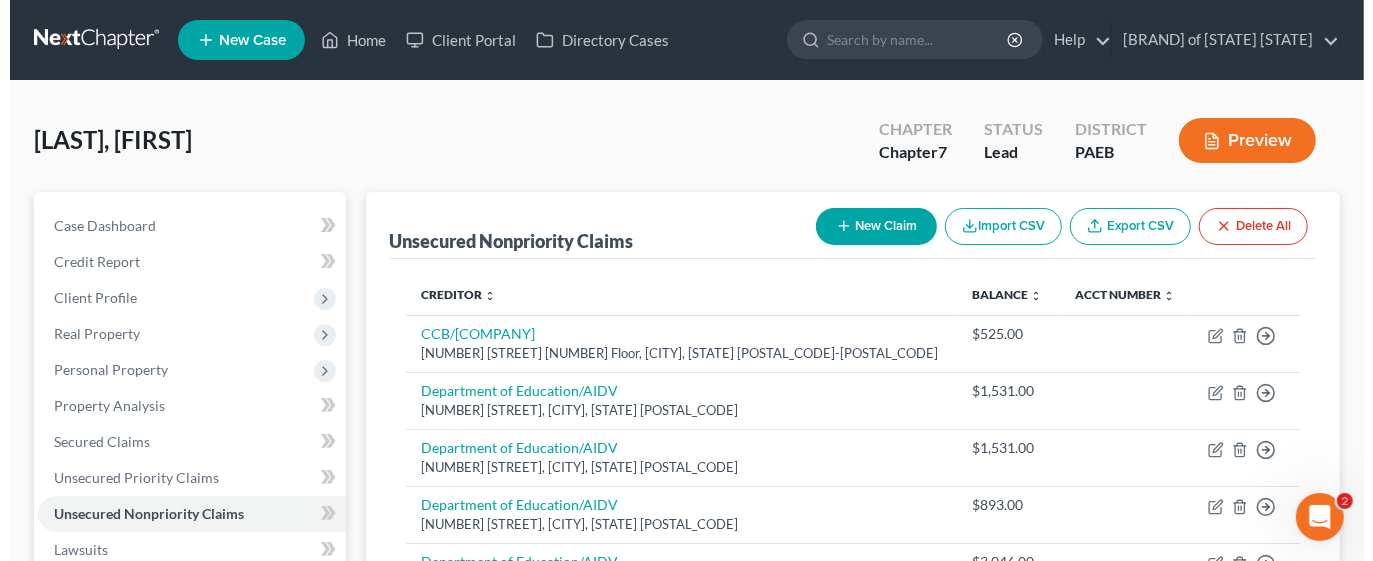 select on "0" 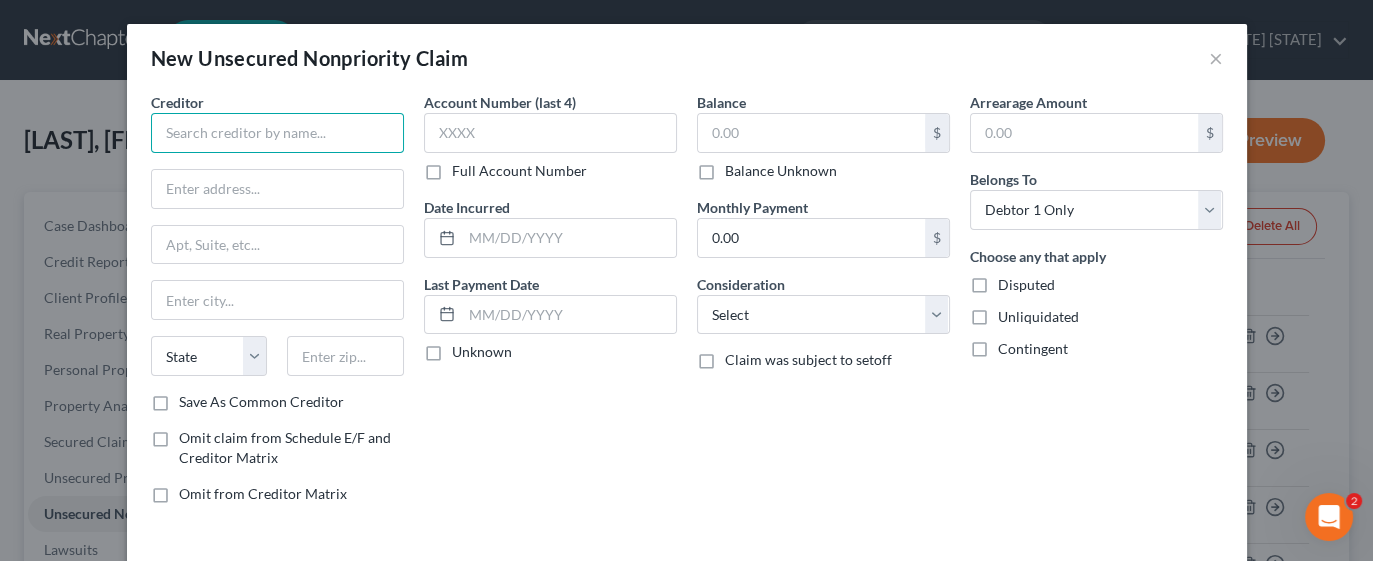 click at bounding box center [277, 133] 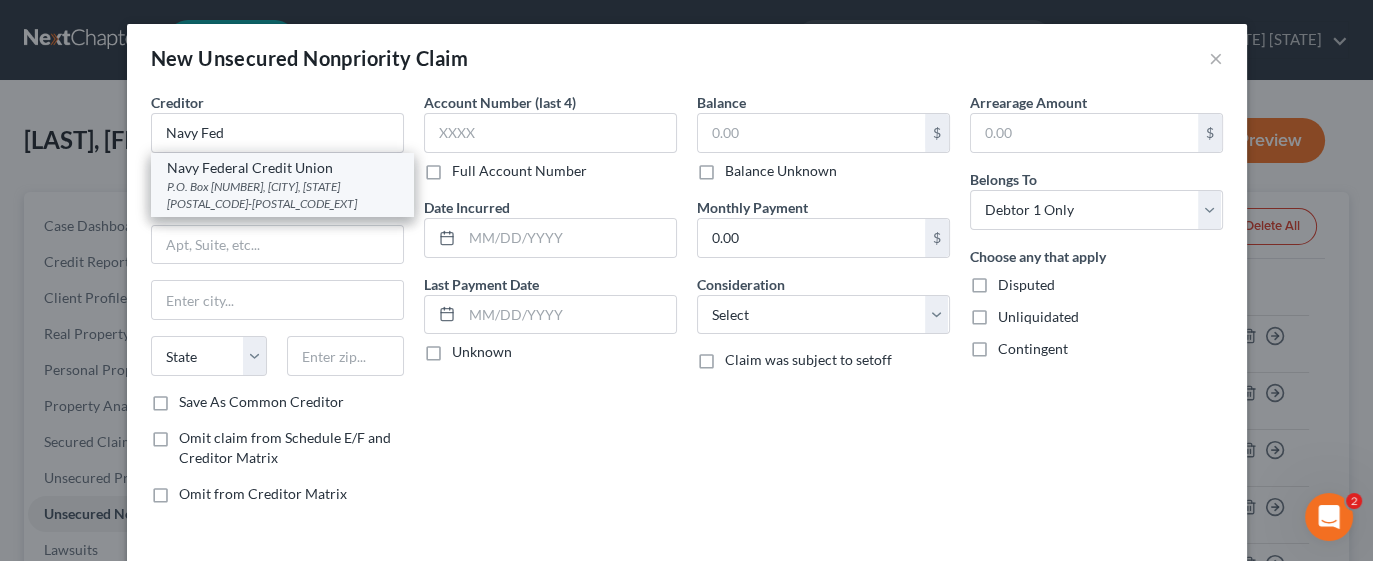 click on "P.O. Box [NUMBER], [CITY], [STATE] [POSTAL_CODE]-[POSTAL_CODE_EXT]" at bounding box center (282, 195) 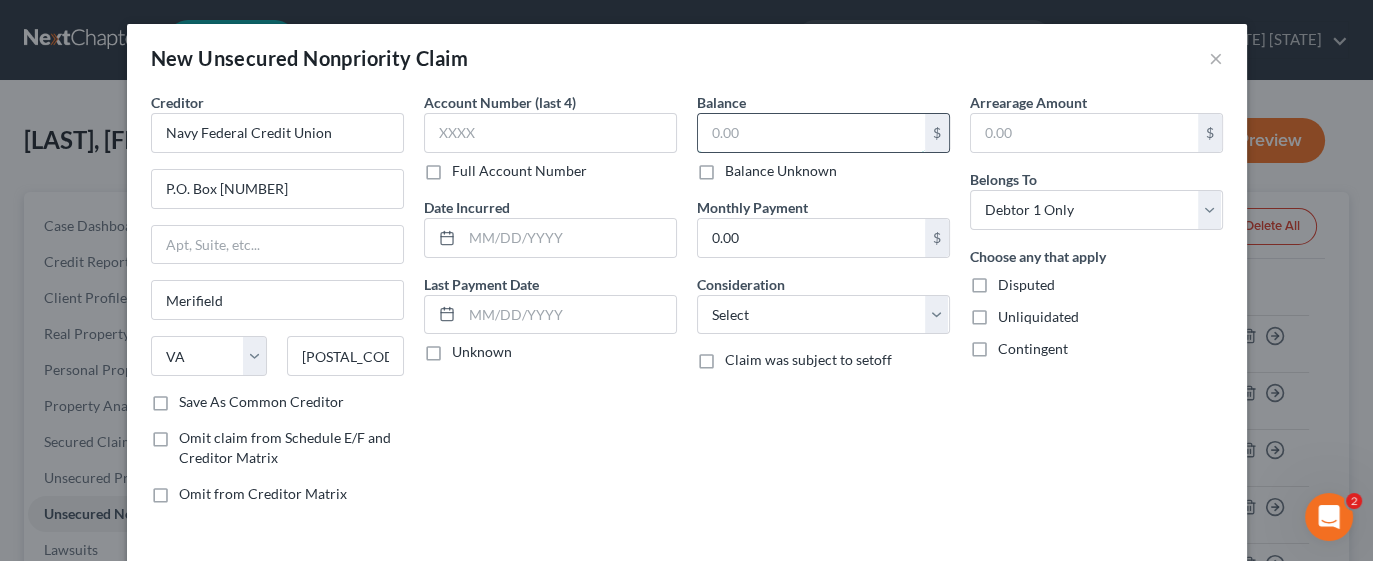 click at bounding box center (811, 133) 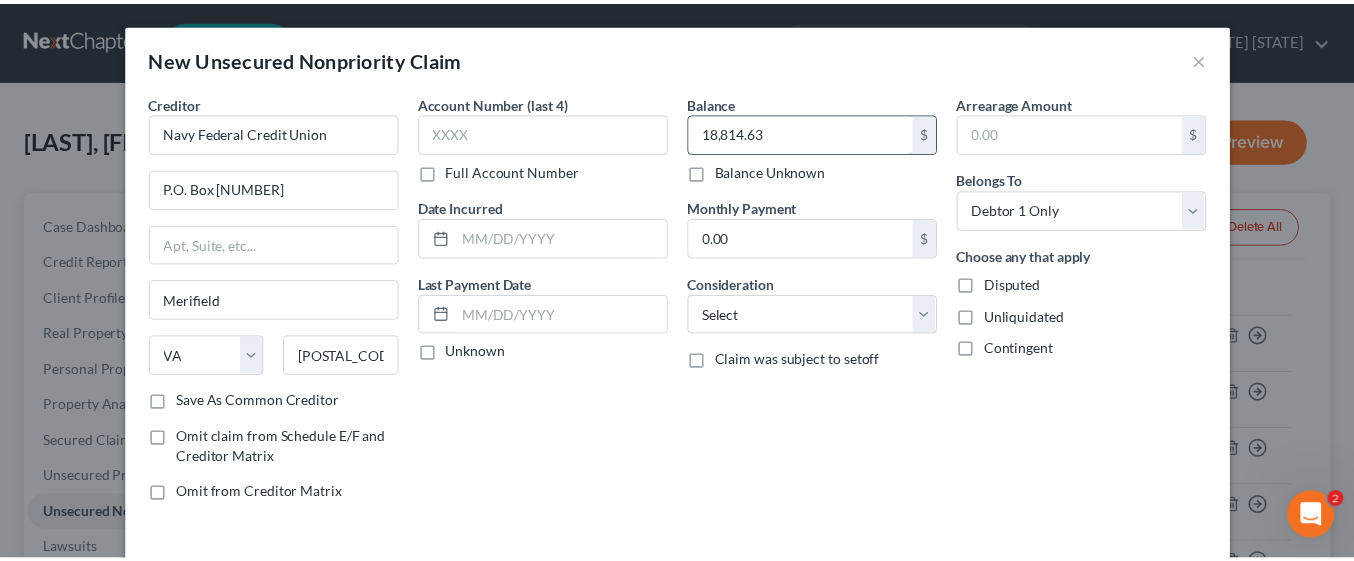 scroll, scrollTop: 80, scrollLeft: 0, axis: vertical 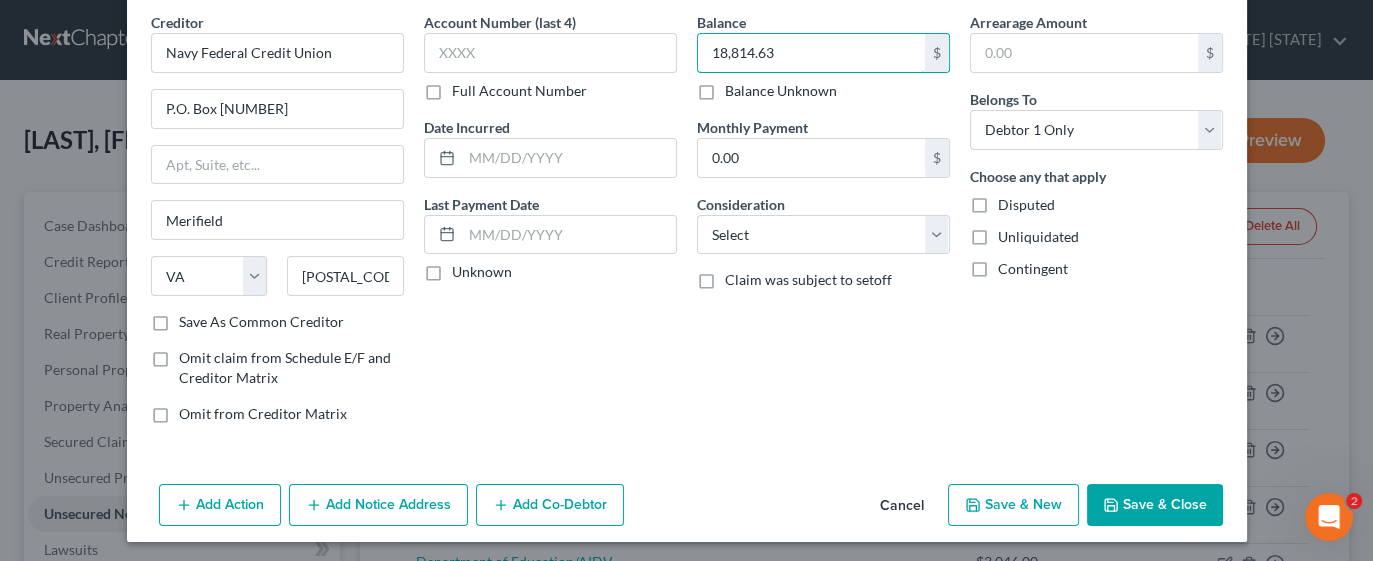 type on "18,814.63" 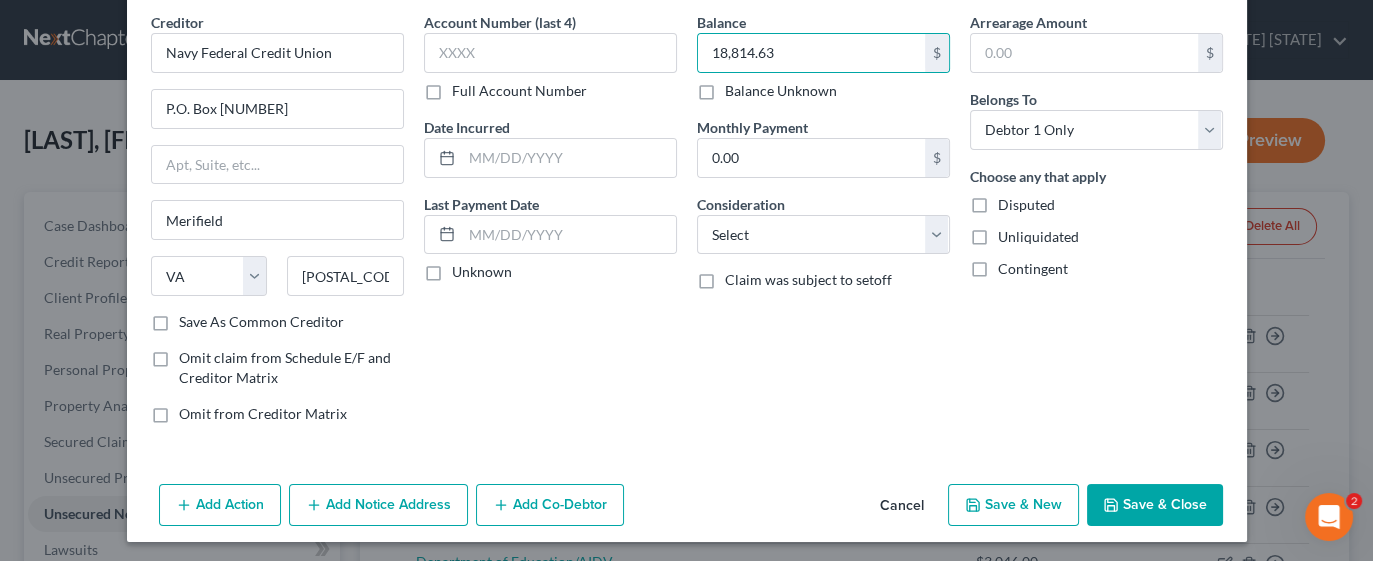 click on "Save & Close" at bounding box center [1155, 505] 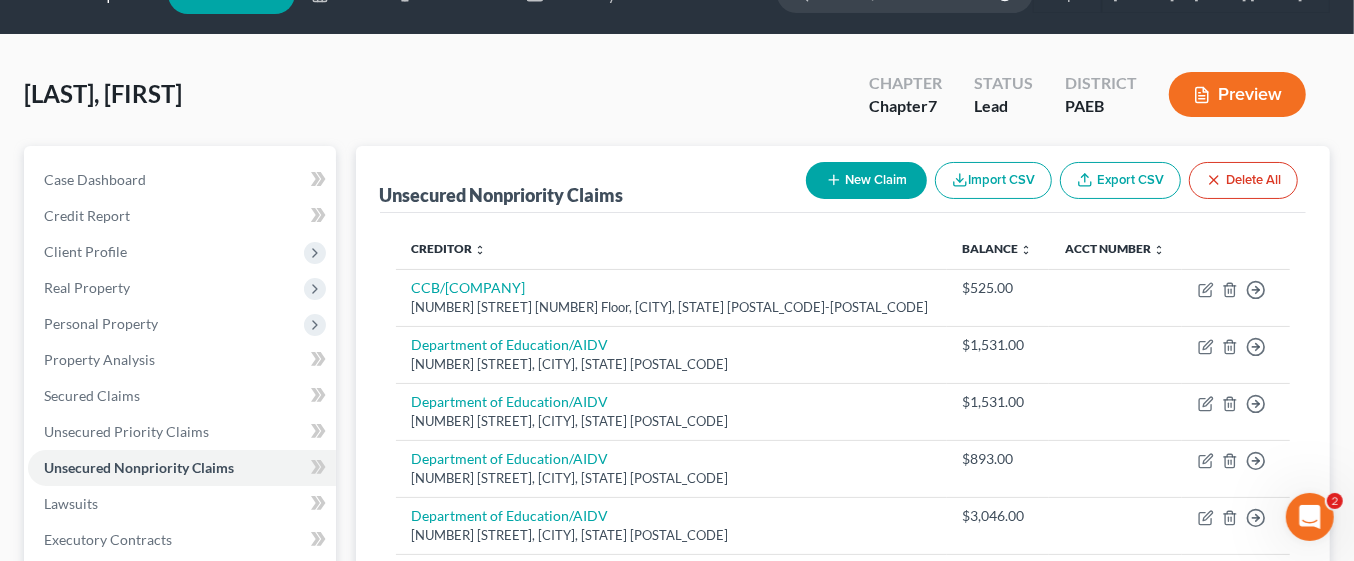 scroll, scrollTop: 0, scrollLeft: 0, axis: both 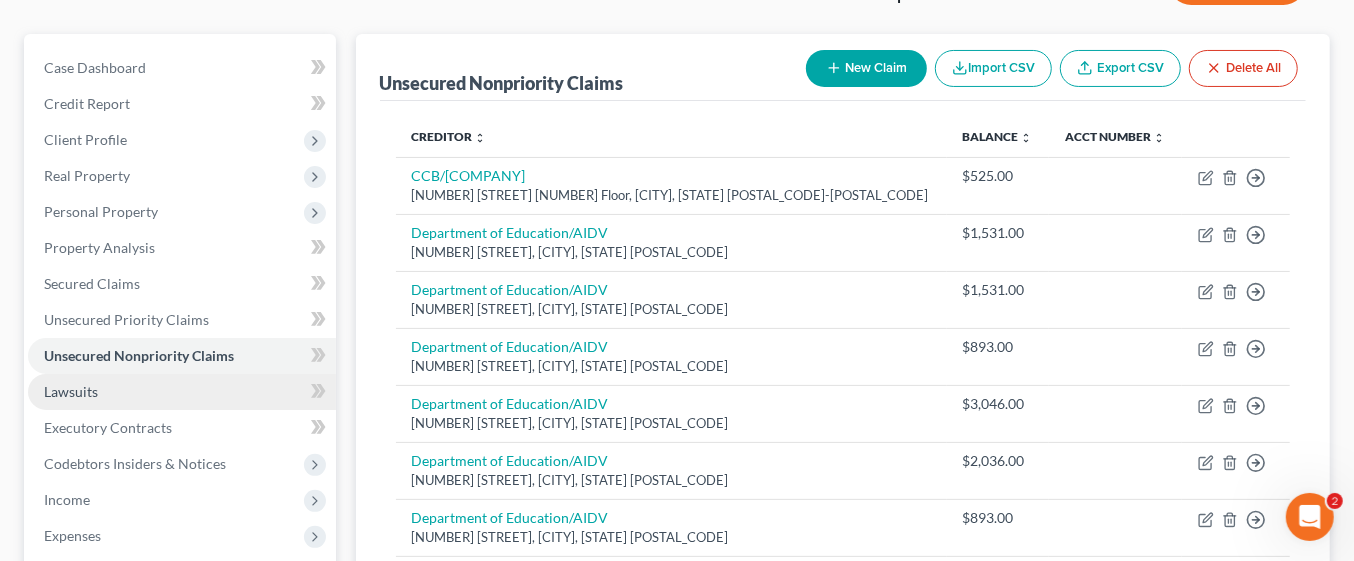 click on "Lawsuits" at bounding box center (182, 392) 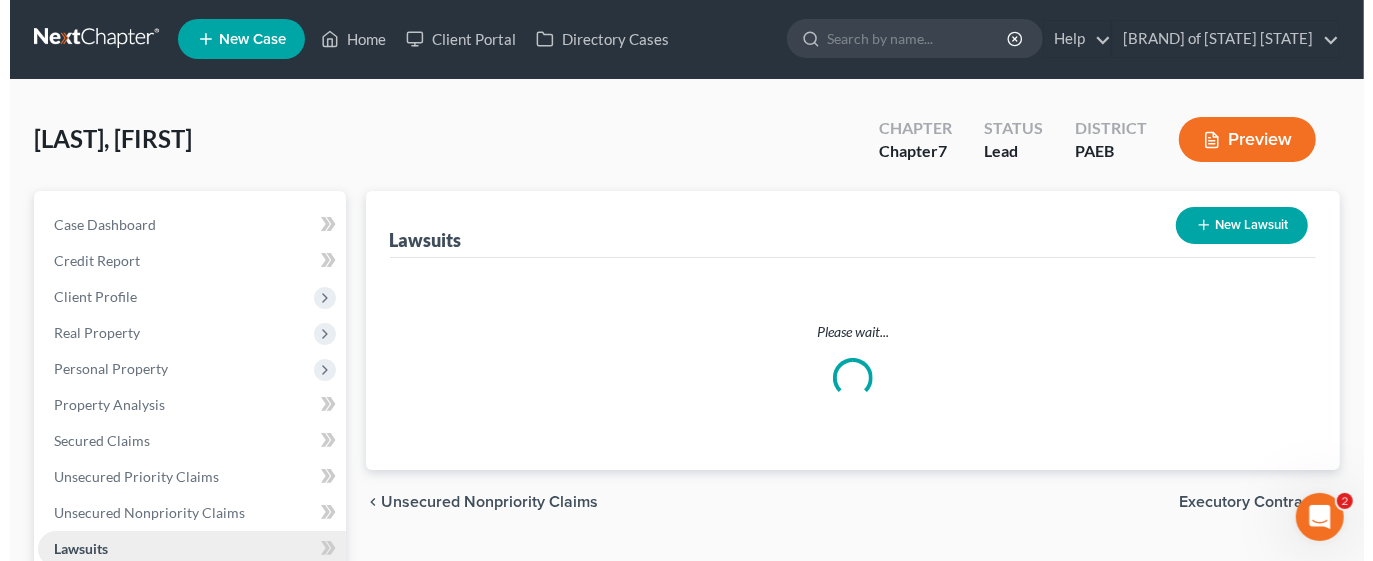 scroll, scrollTop: 0, scrollLeft: 0, axis: both 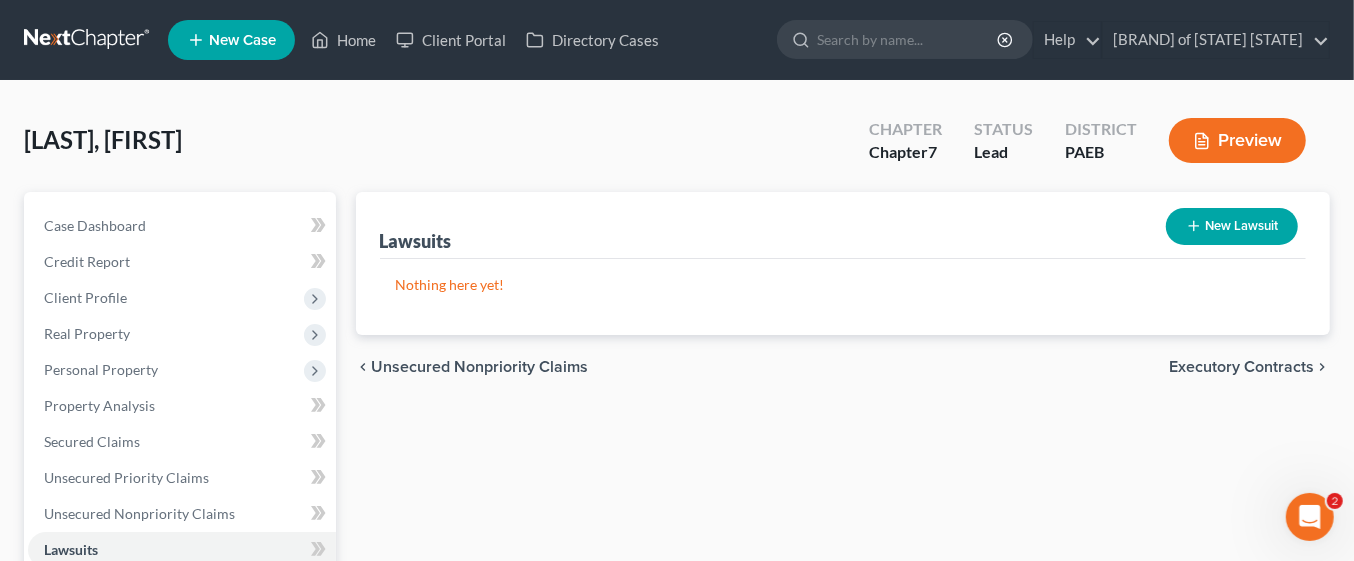 click on "New Lawsuit" at bounding box center (1232, 226) 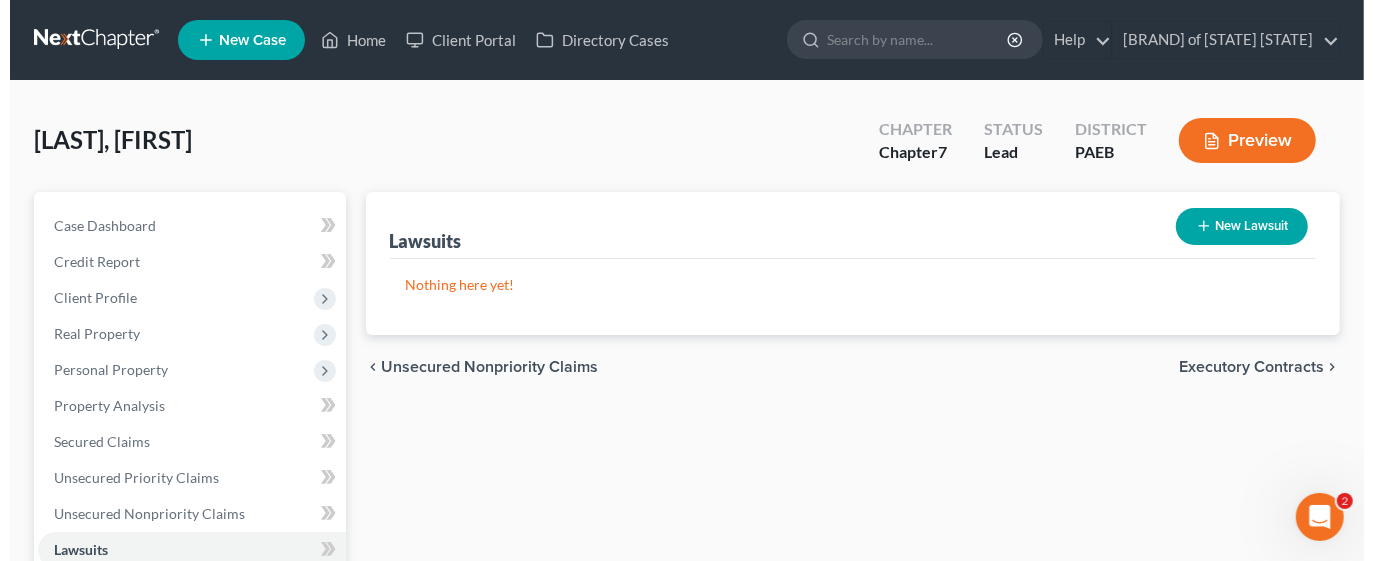 select on "0" 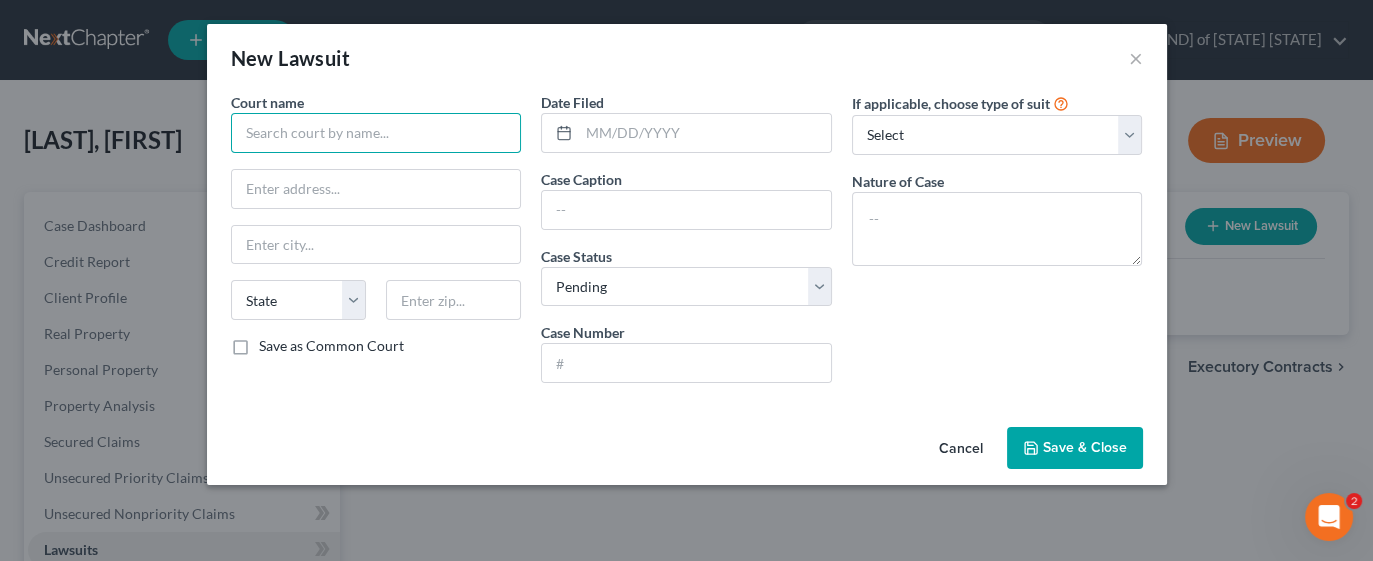 click at bounding box center (376, 133) 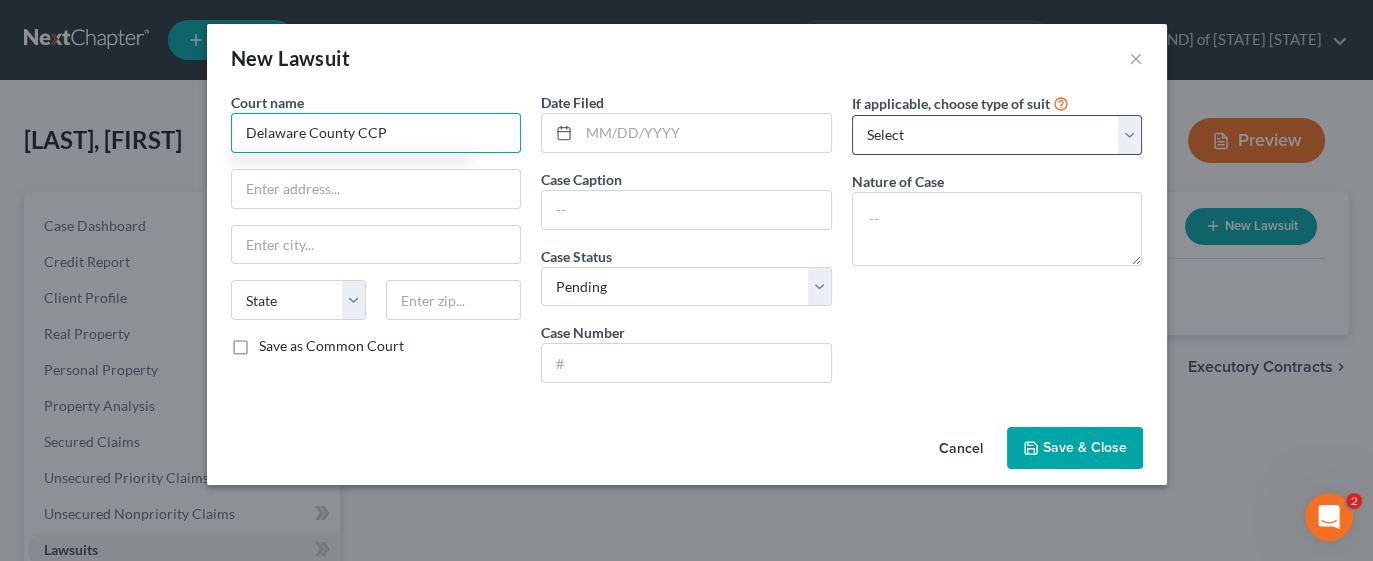type on "Delaware County CCP" 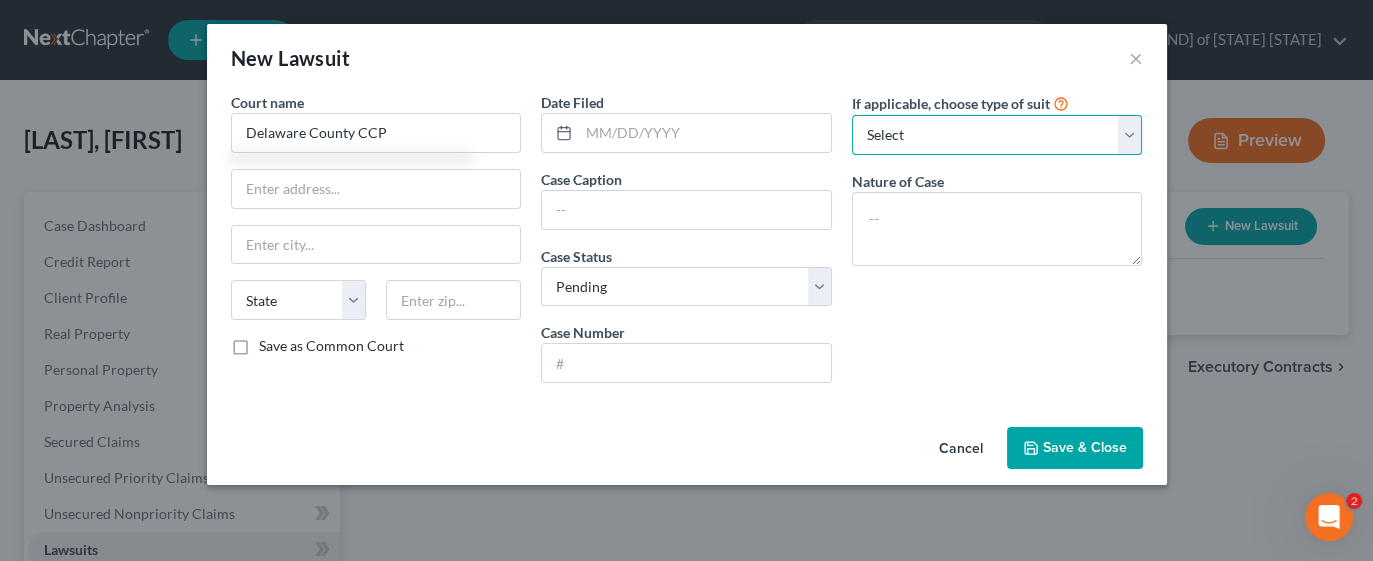 click on "Select Repossession Garnishment Foreclosure Attached, Seized, Or Levied Other" at bounding box center [997, 135] 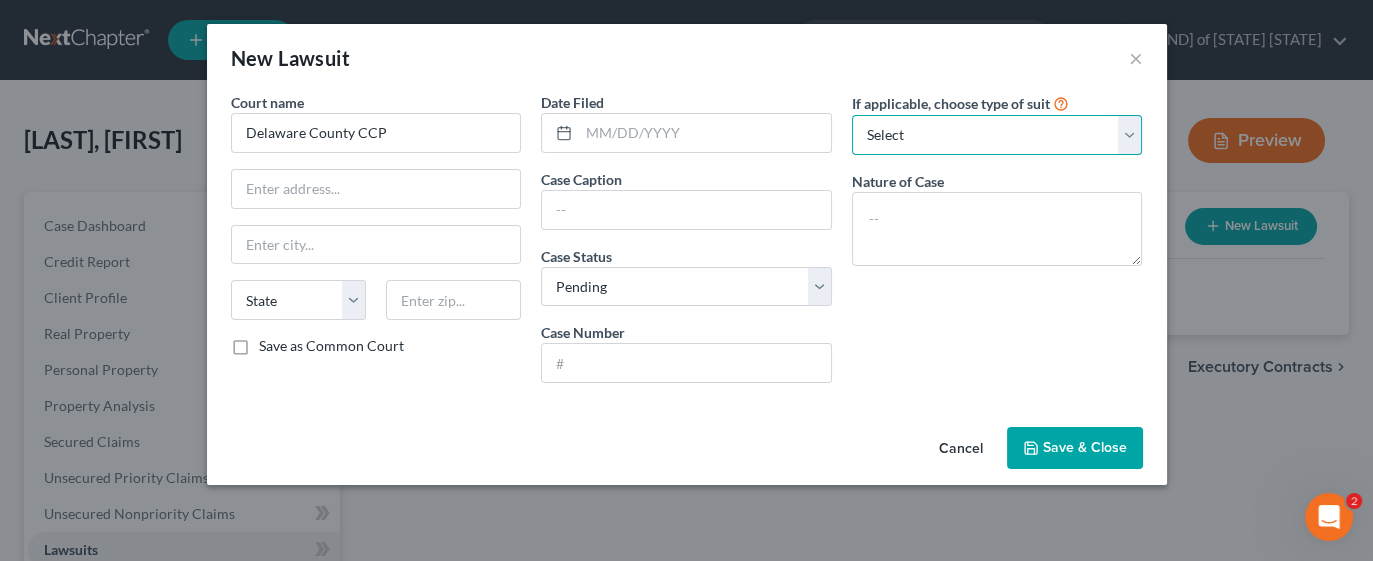 select on "4" 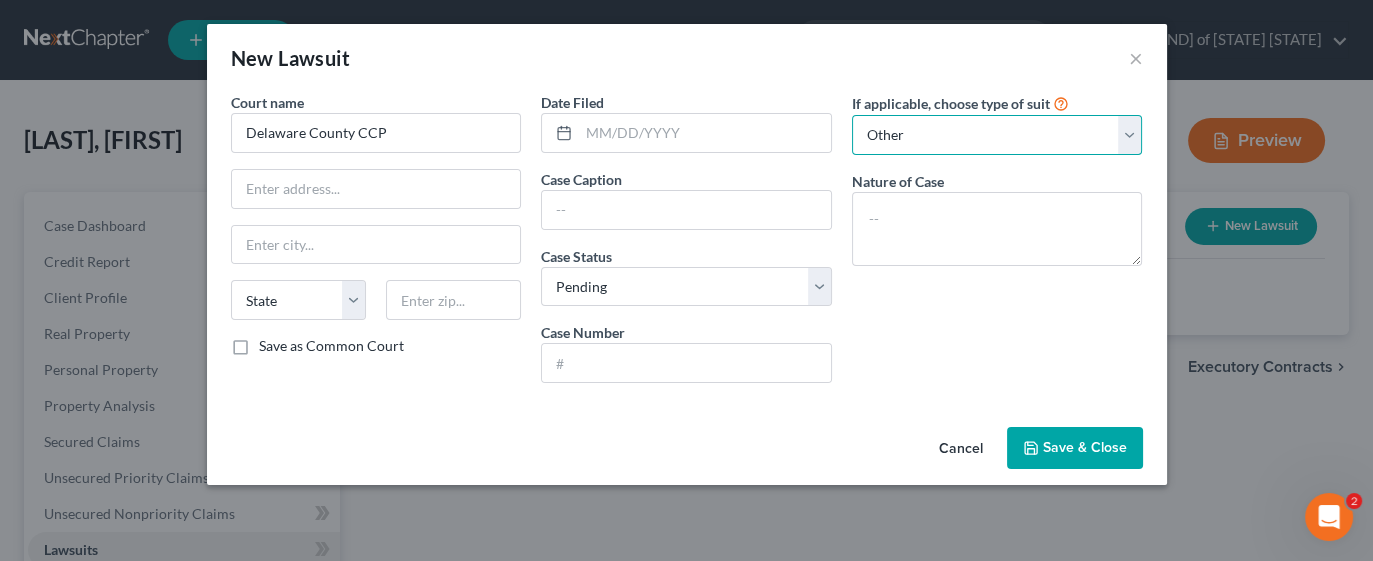 click on "Select Repossession Garnishment Foreclosure Attached, Seized, Or Levied Other" at bounding box center [997, 135] 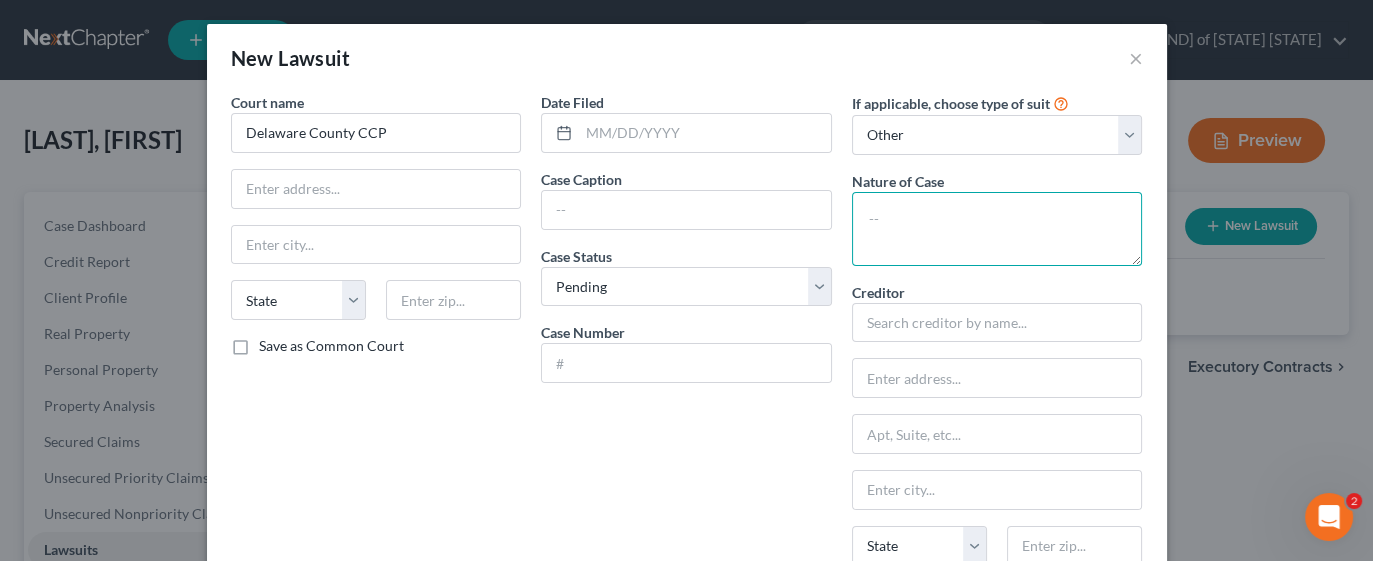 click at bounding box center (997, 229) 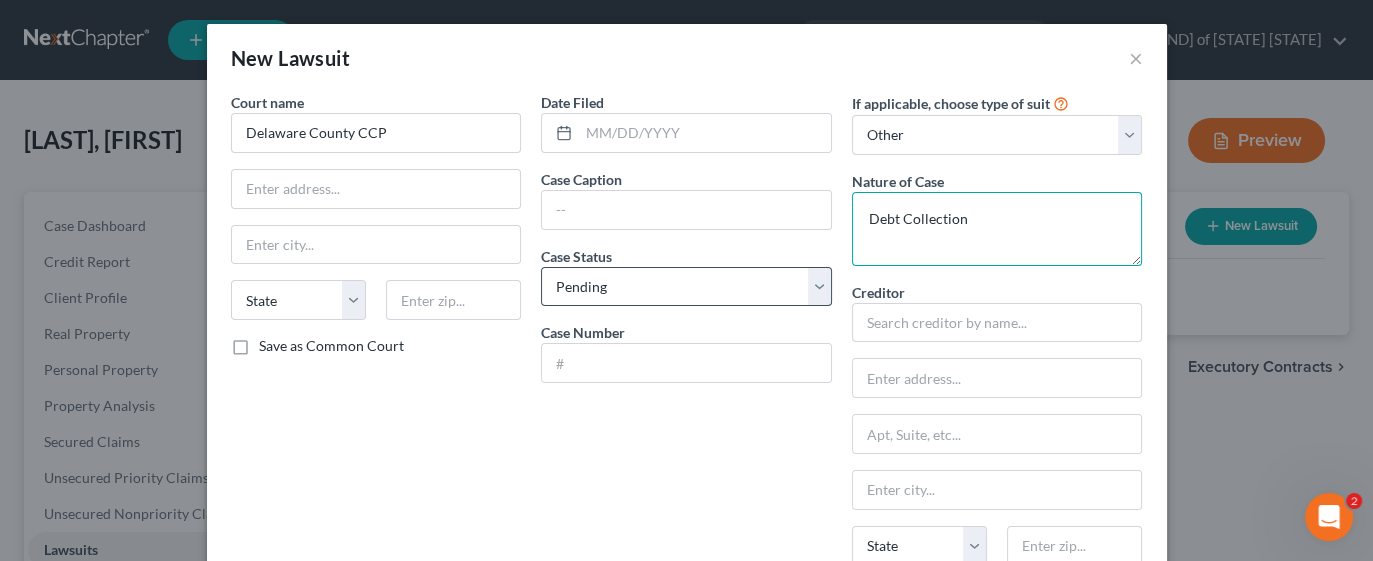 type on "Debt Collection" 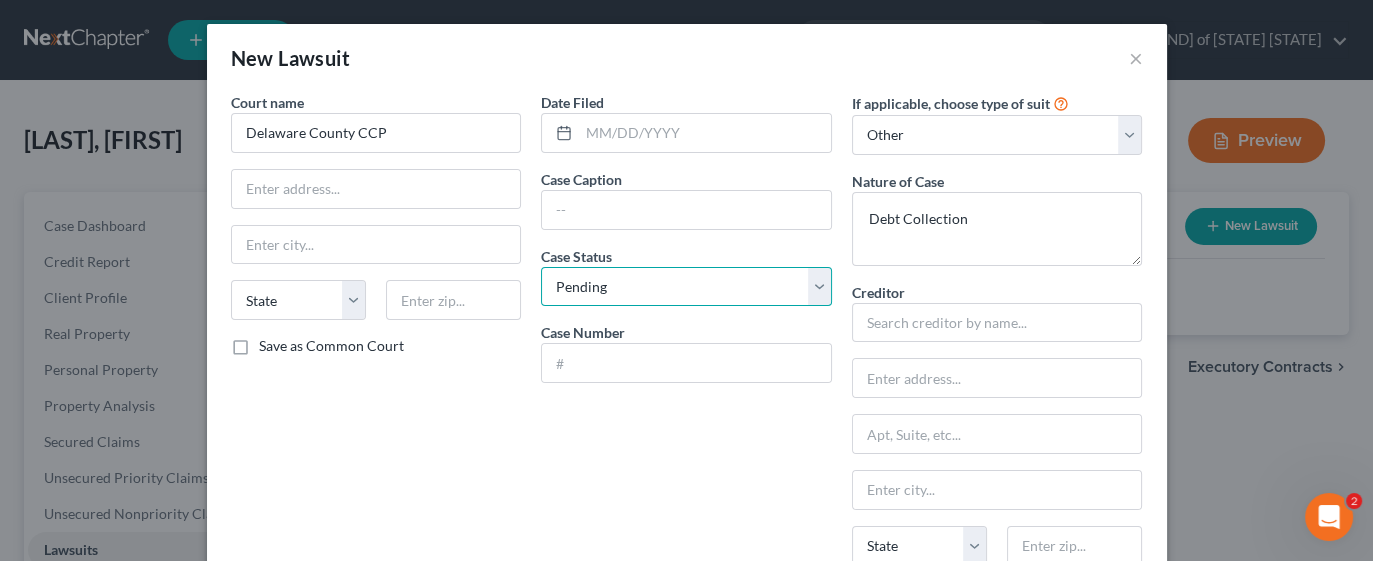 click on "Select Pending On Appeal Concluded" at bounding box center (686, 287) 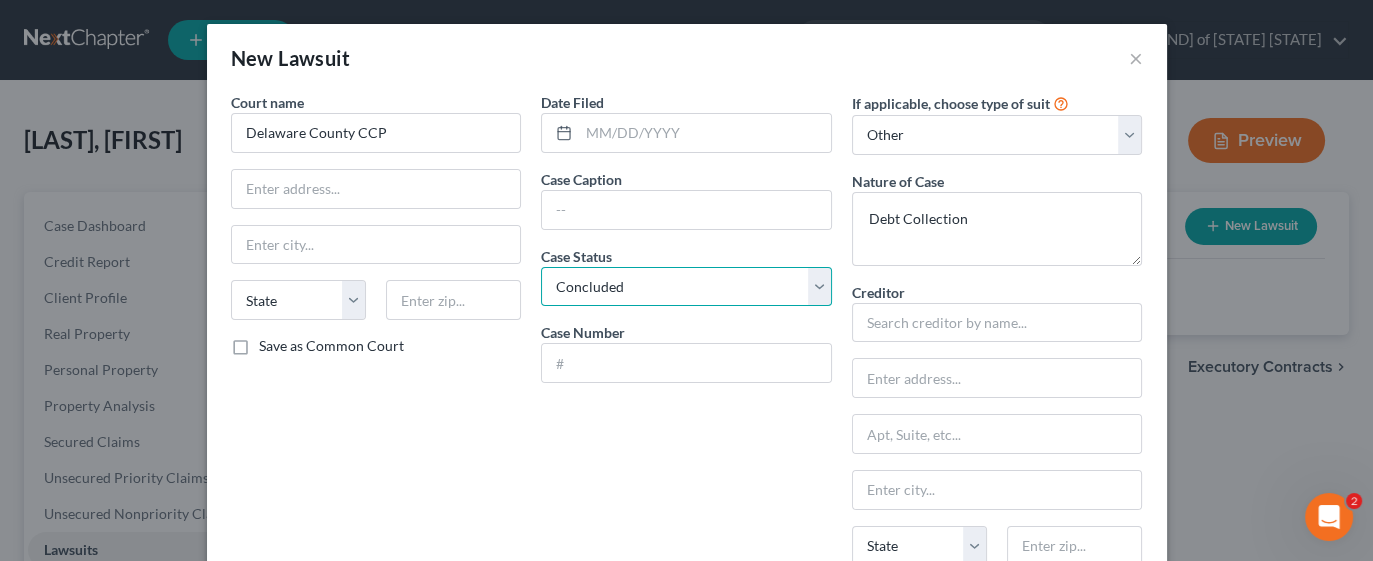 click on "Select Pending On Appeal Concluded" at bounding box center (686, 287) 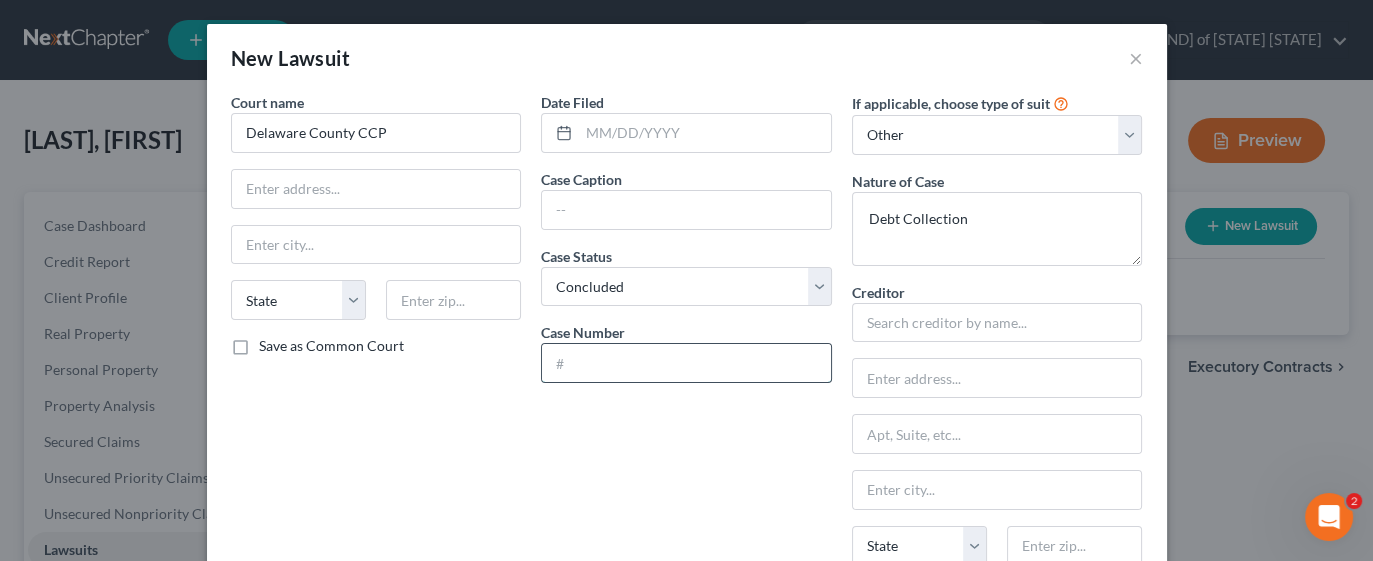 click at bounding box center [686, 363] 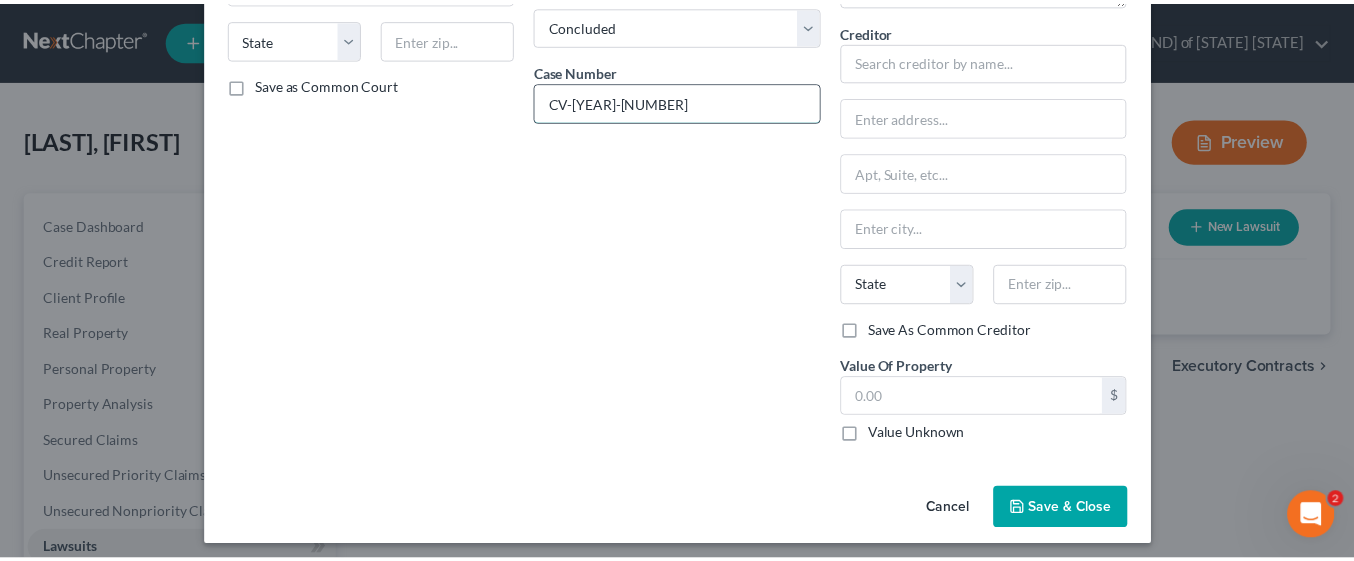 scroll, scrollTop: 265, scrollLeft: 0, axis: vertical 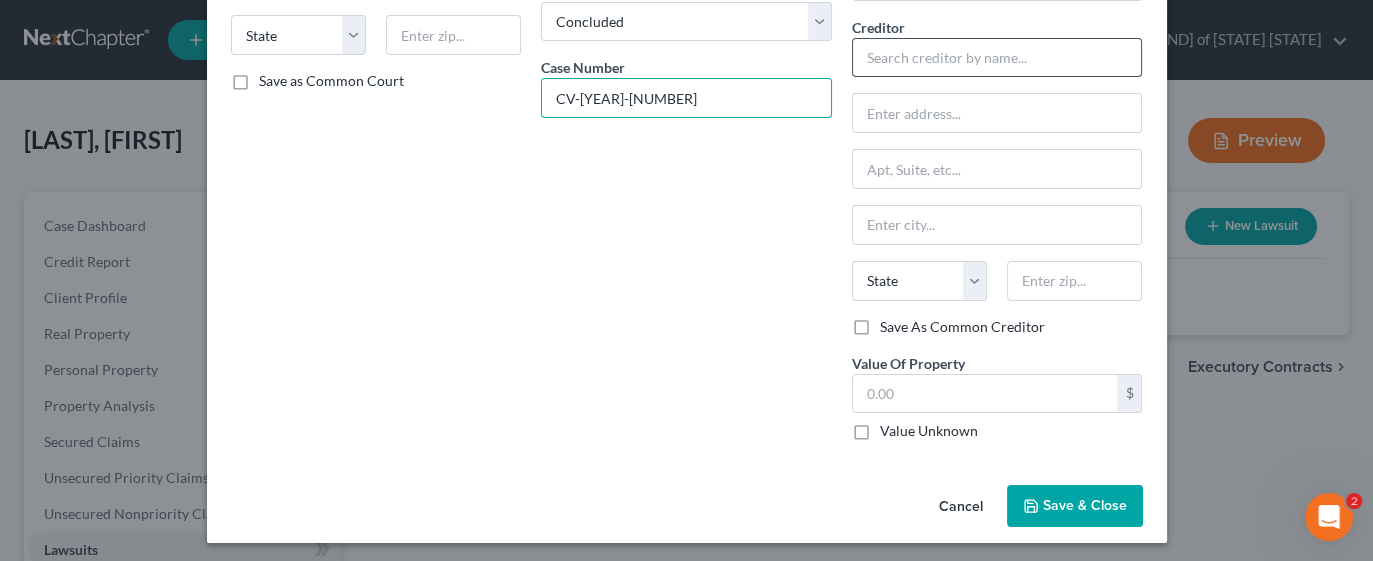type on "CV-[YEAR]-[NUMBER]" 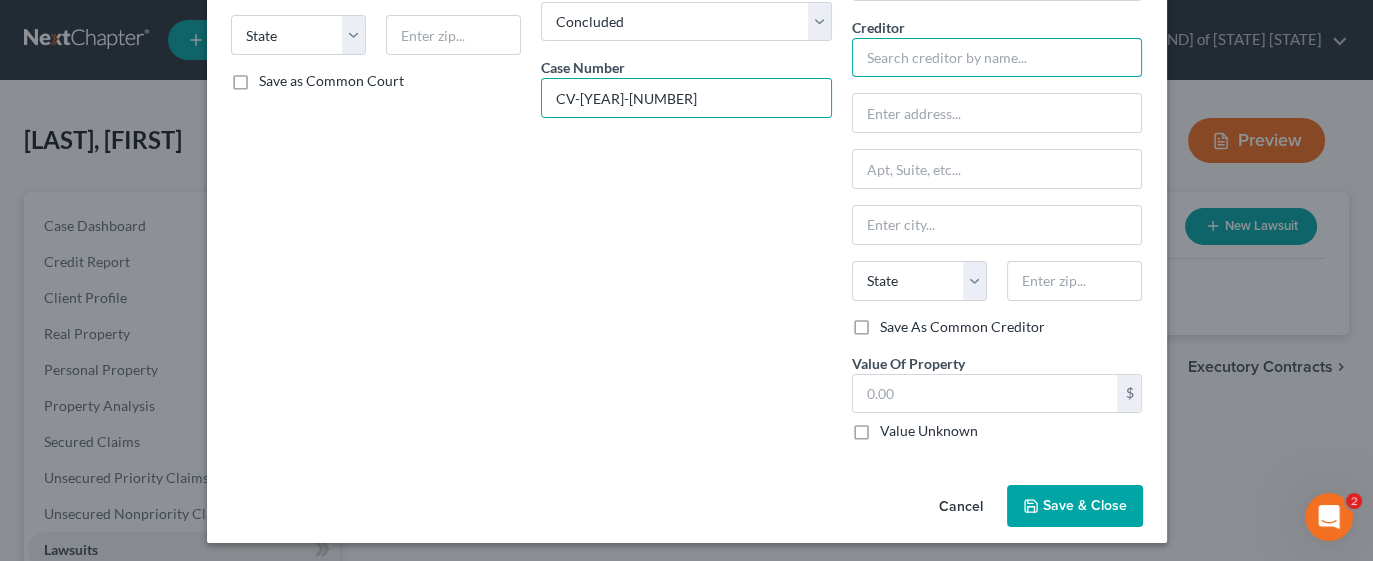 click at bounding box center (997, 58) 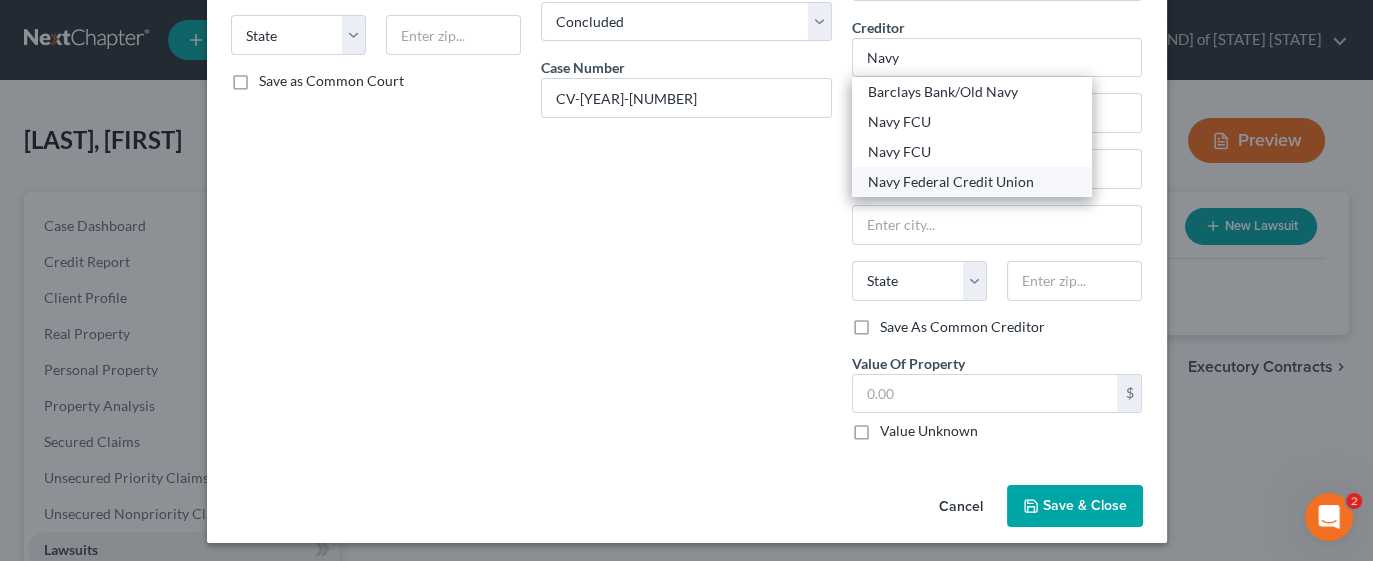 click on "Navy Federal Credit Union" at bounding box center (972, 182) 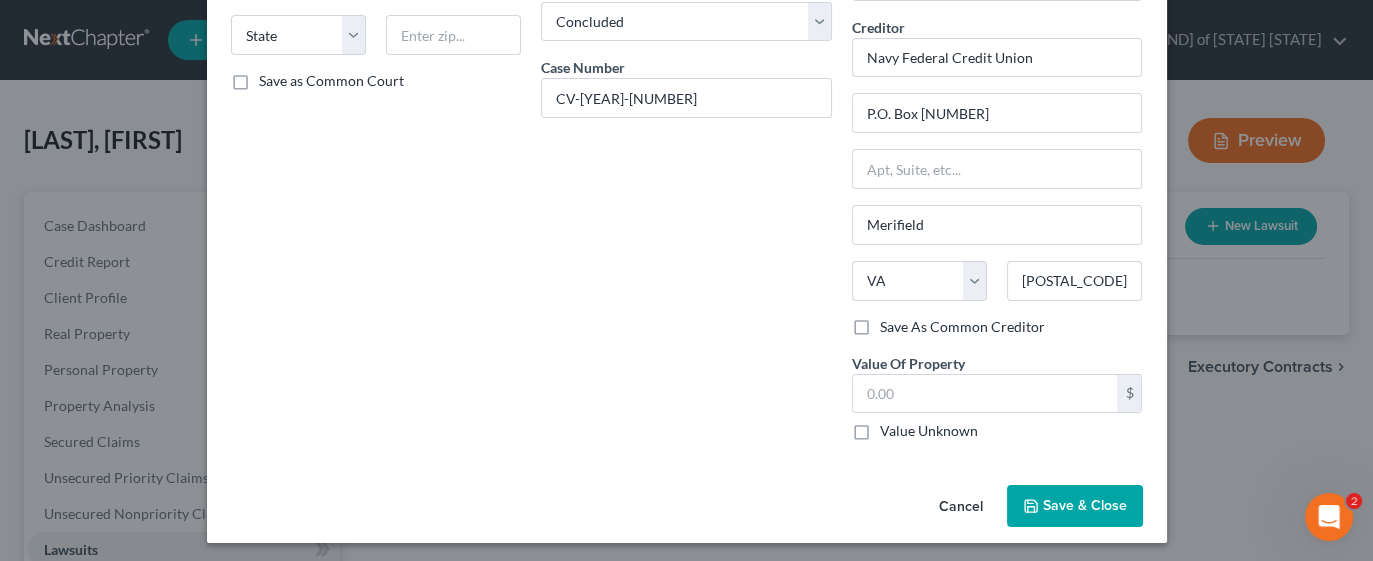 click on "Save & Close" at bounding box center [1085, 505] 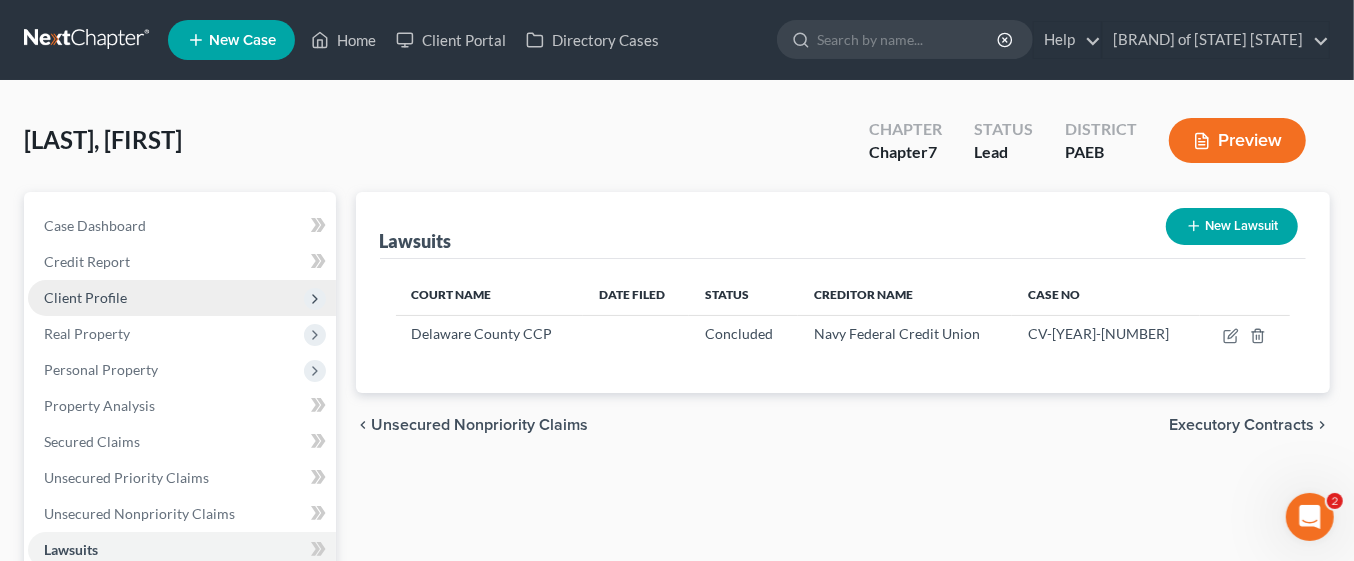 click on "Client Profile" at bounding box center [182, 298] 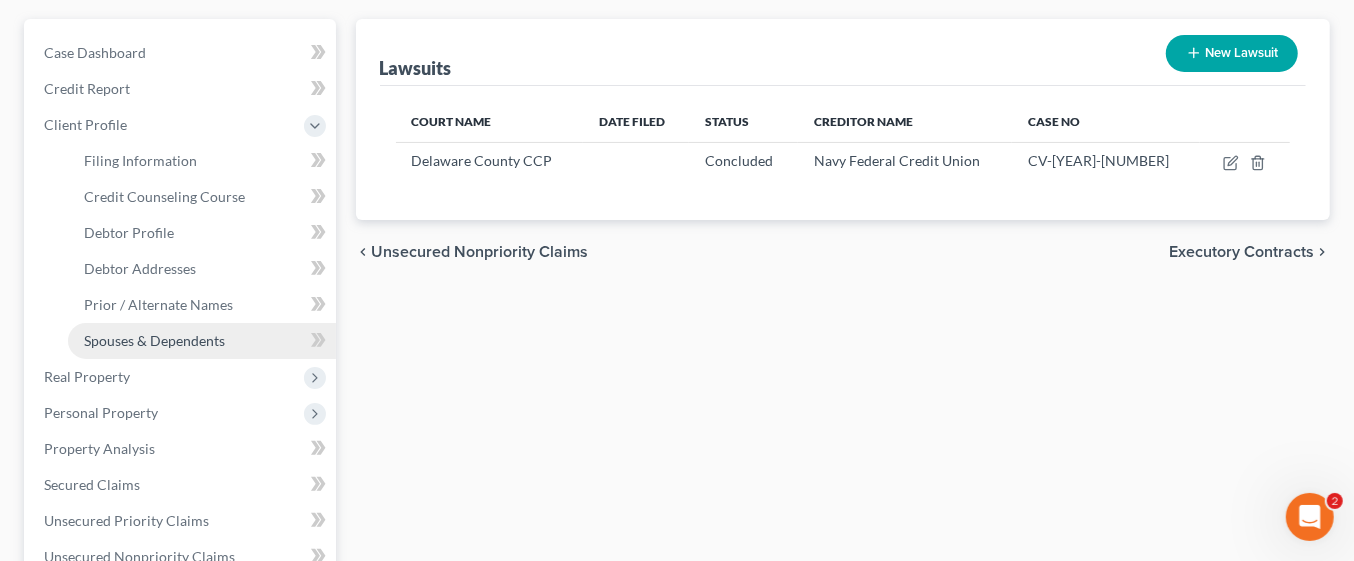click on "Spouses & Dependents" at bounding box center [202, 341] 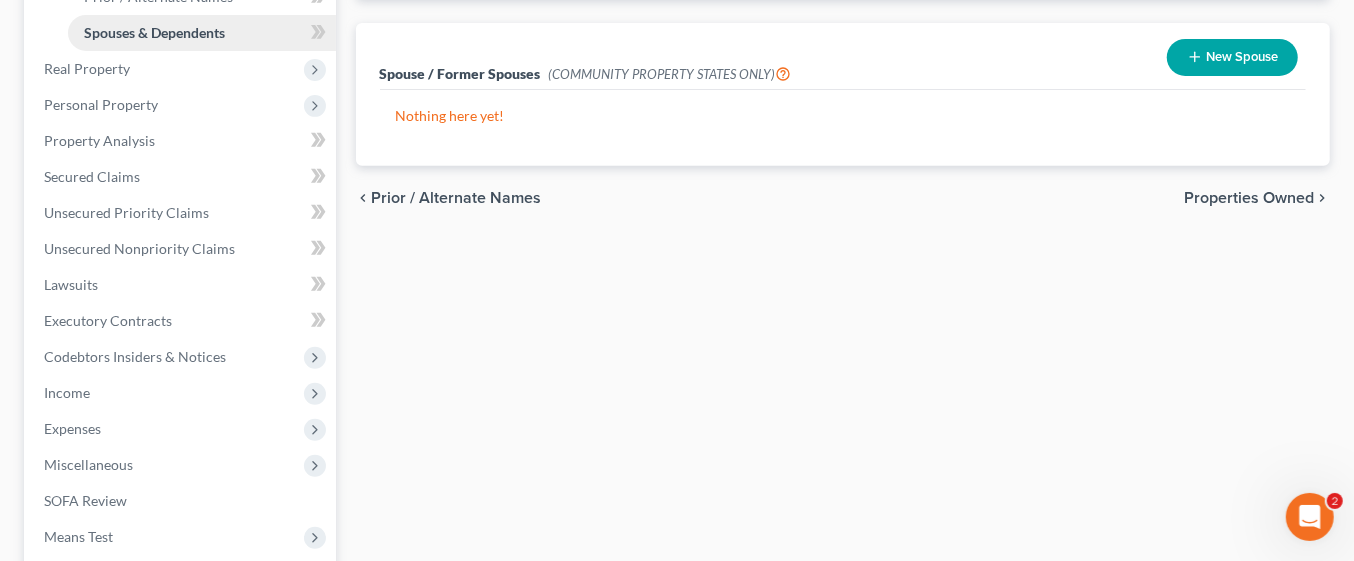 scroll, scrollTop: 490, scrollLeft: 0, axis: vertical 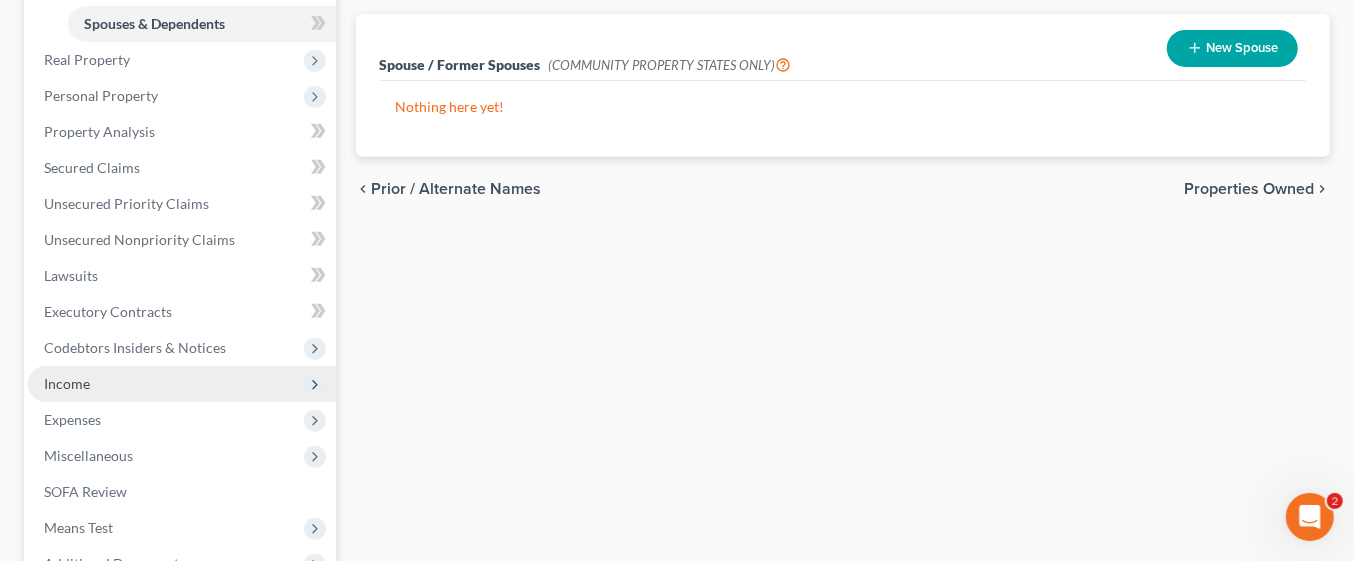 click on "Income" at bounding box center (182, 384) 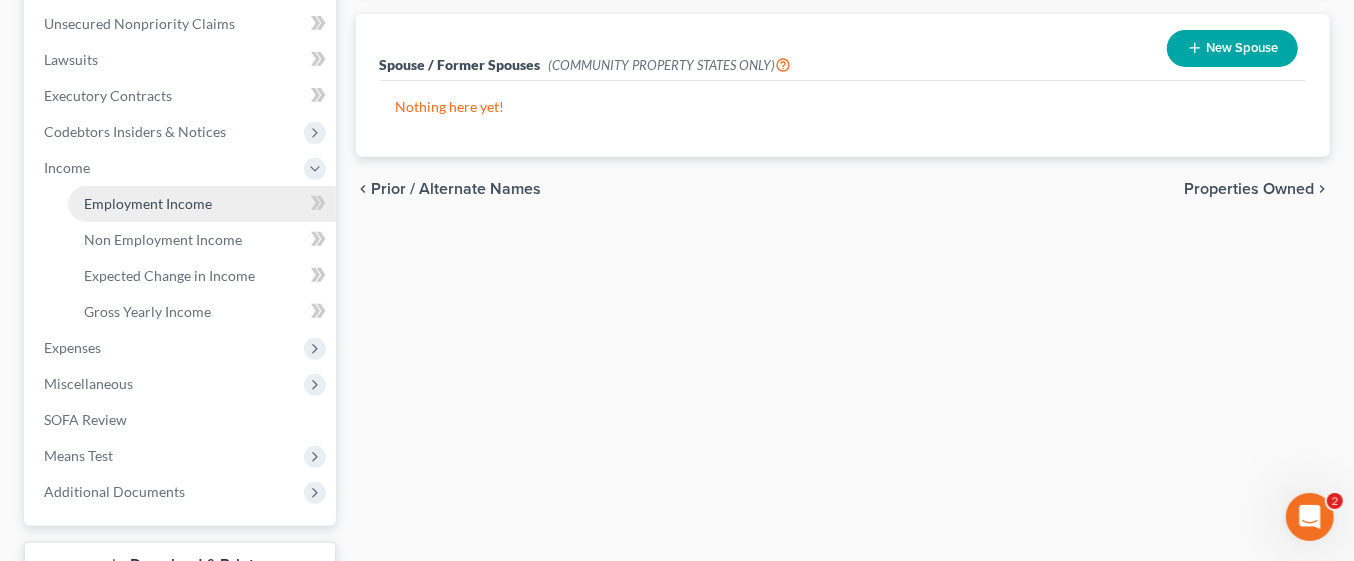 click on "Employment Income" at bounding box center (148, 203) 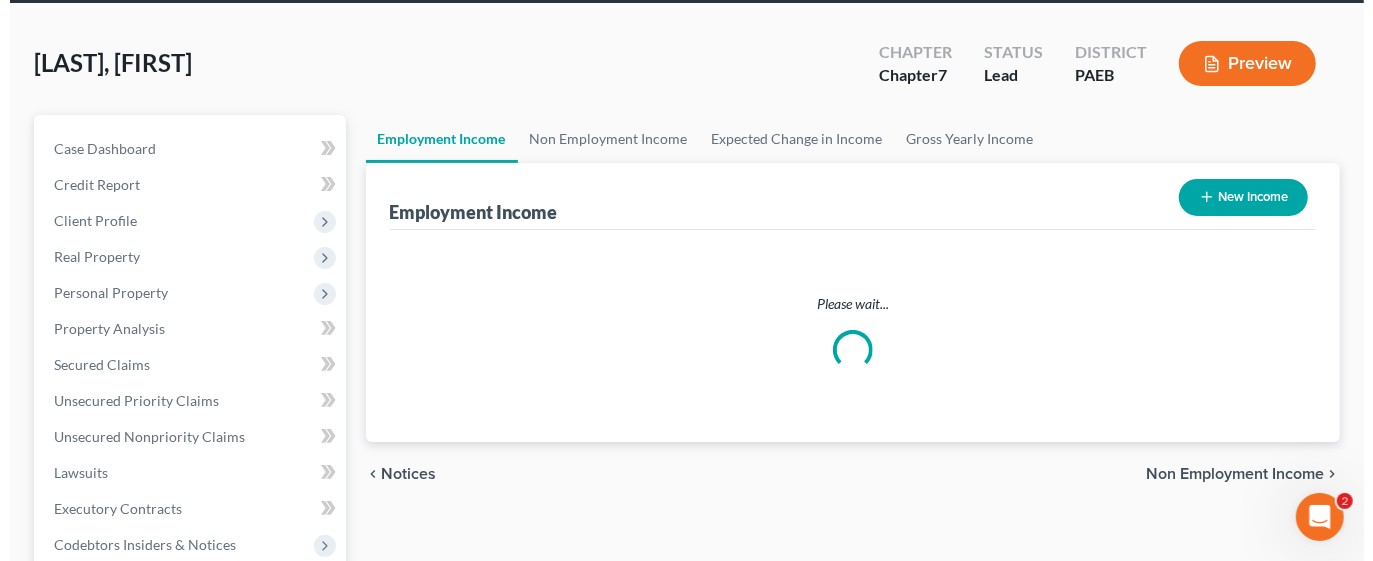 scroll, scrollTop: 0, scrollLeft: 0, axis: both 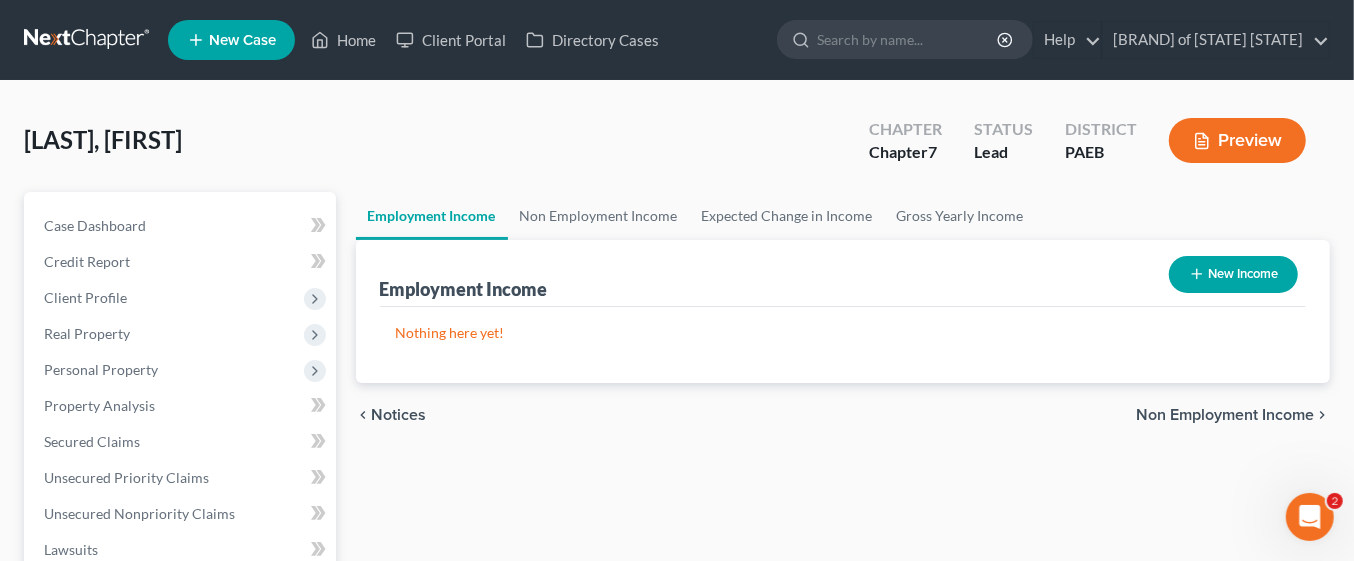 click on "New Income" at bounding box center (1233, 274) 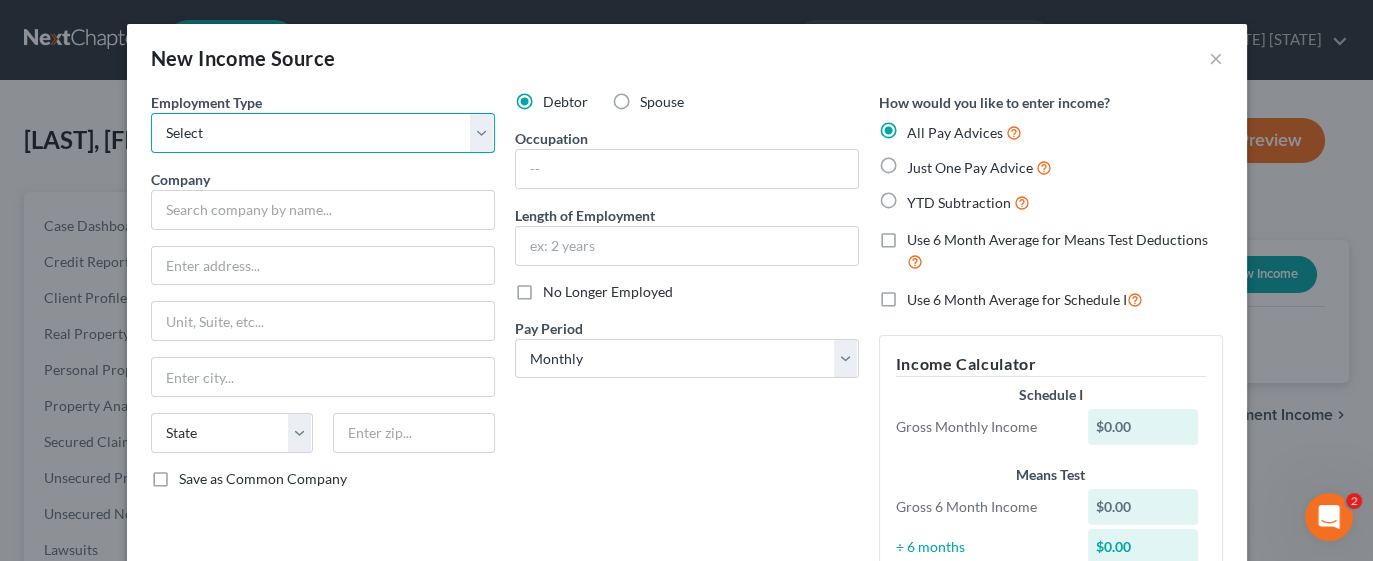 click on "Select Full or Part Time Employment Self Employment" at bounding box center [323, 133] 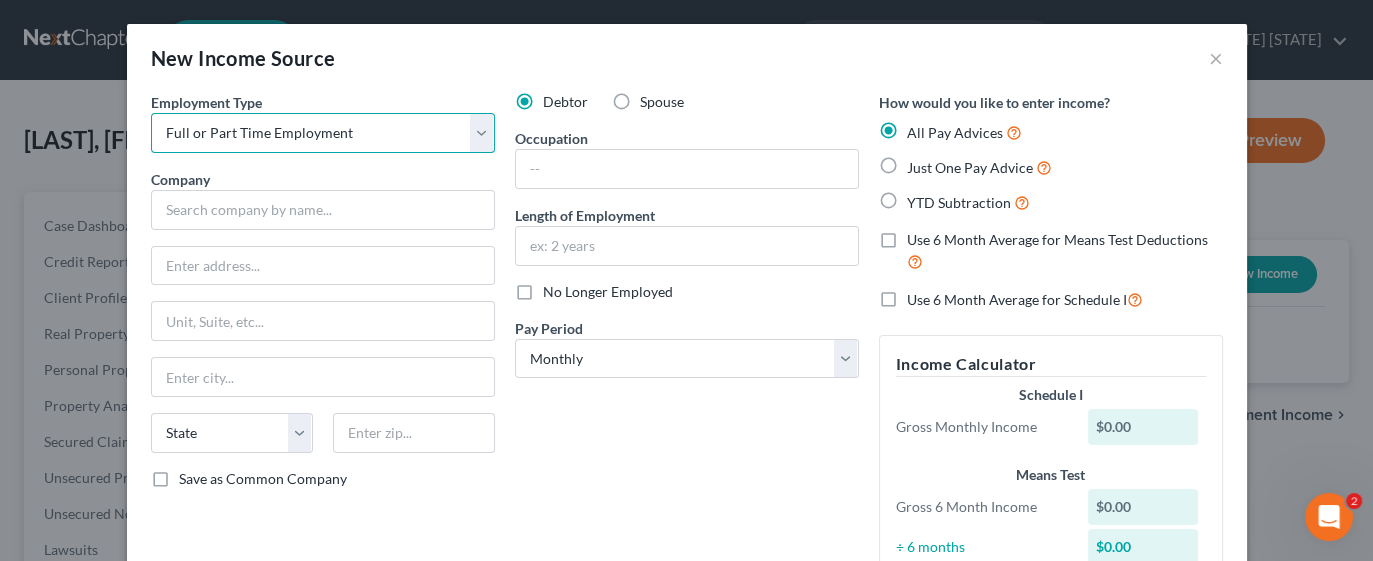 click on "Select Full or Part Time Employment Self Employment" at bounding box center (323, 133) 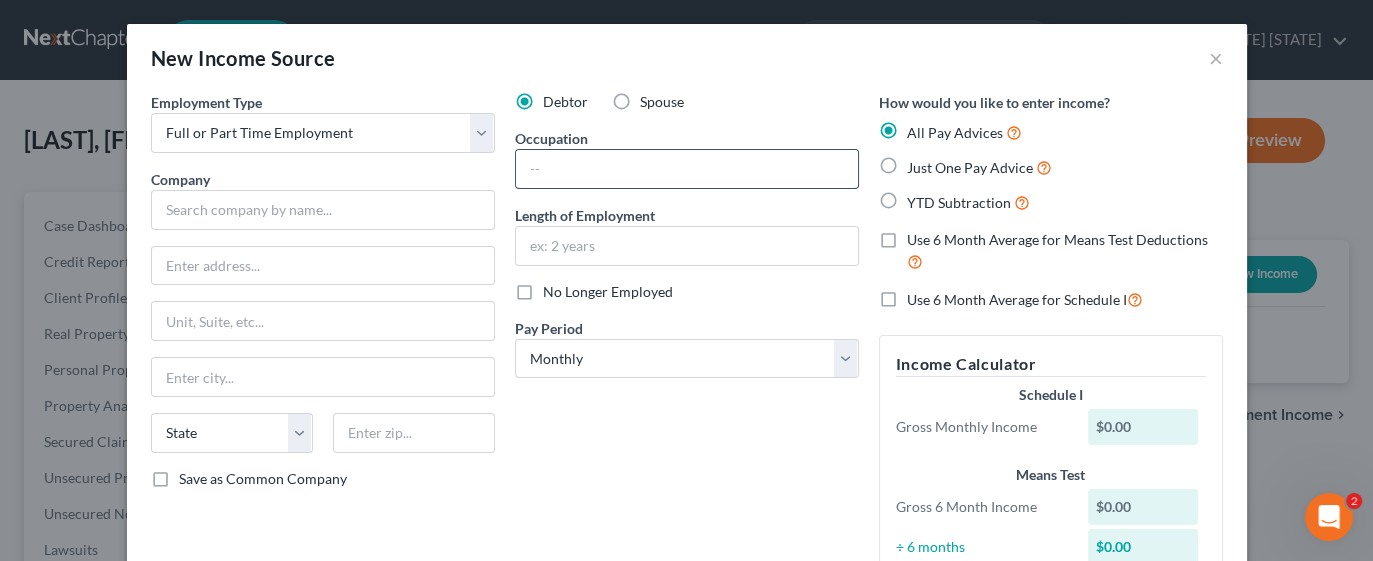 click at bounding box center (687, 169) 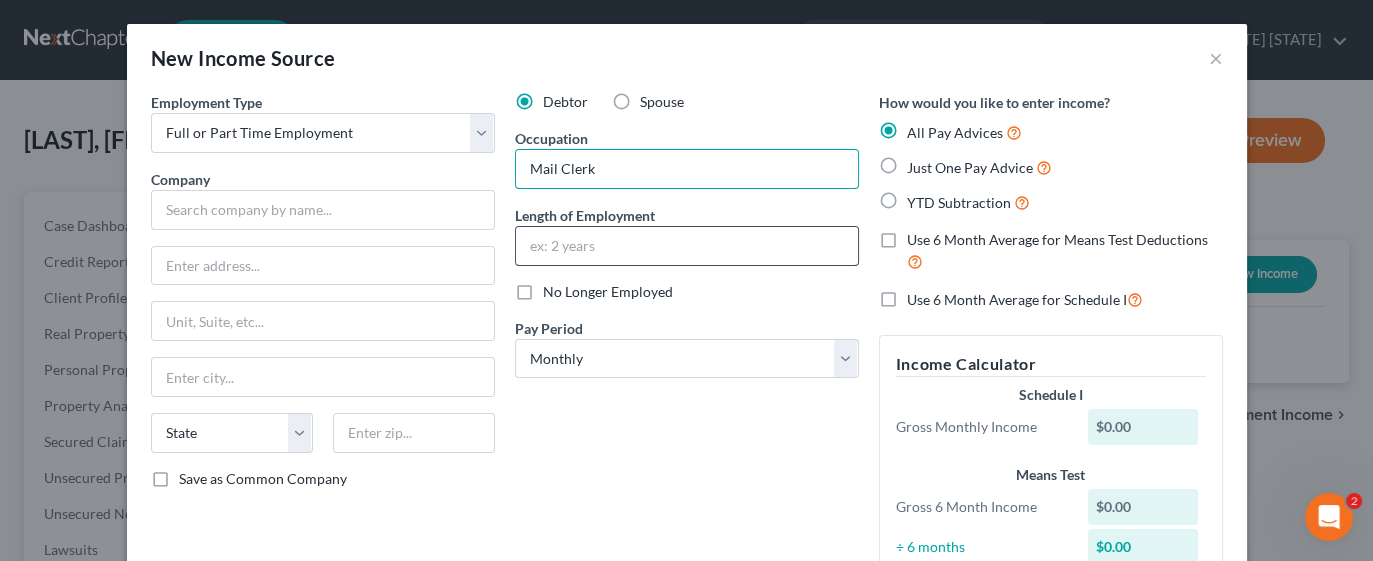 type on "Mail Clerk" 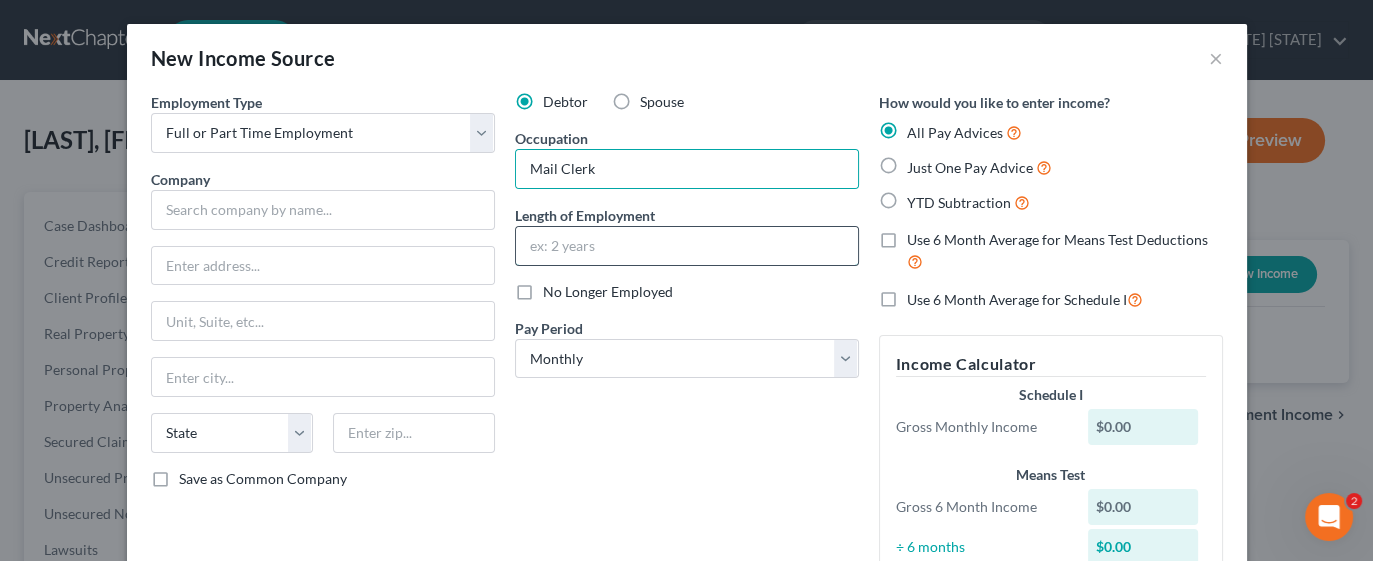 click at bounding box center [687, 246] 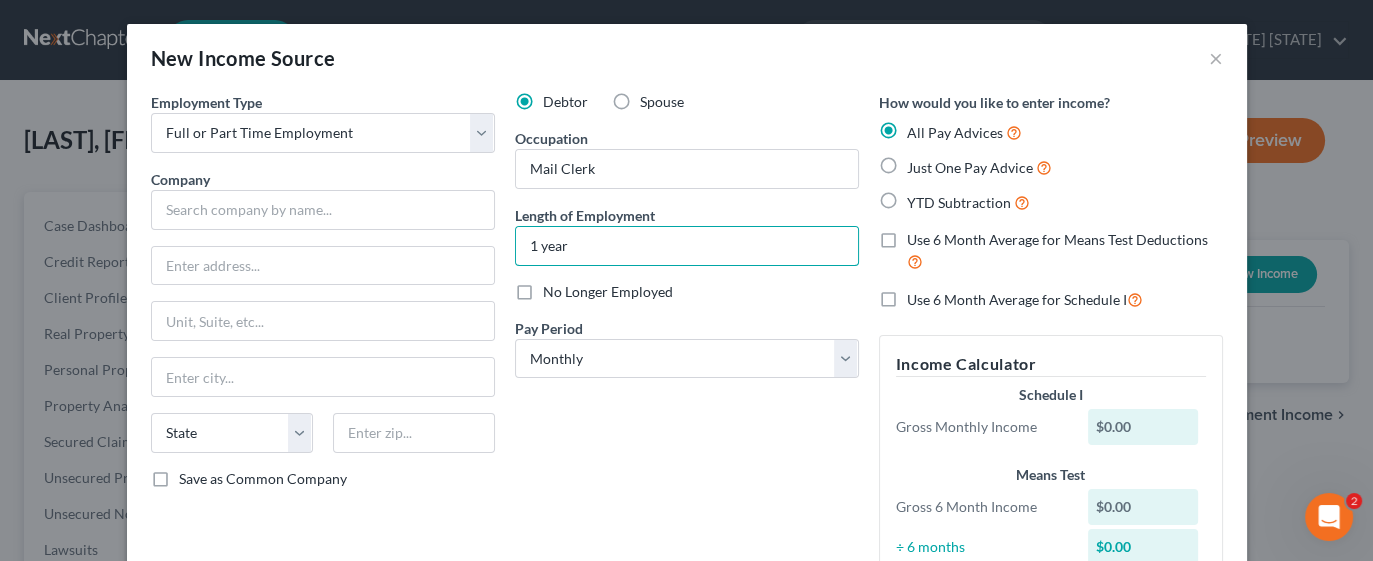 type on "1 year" 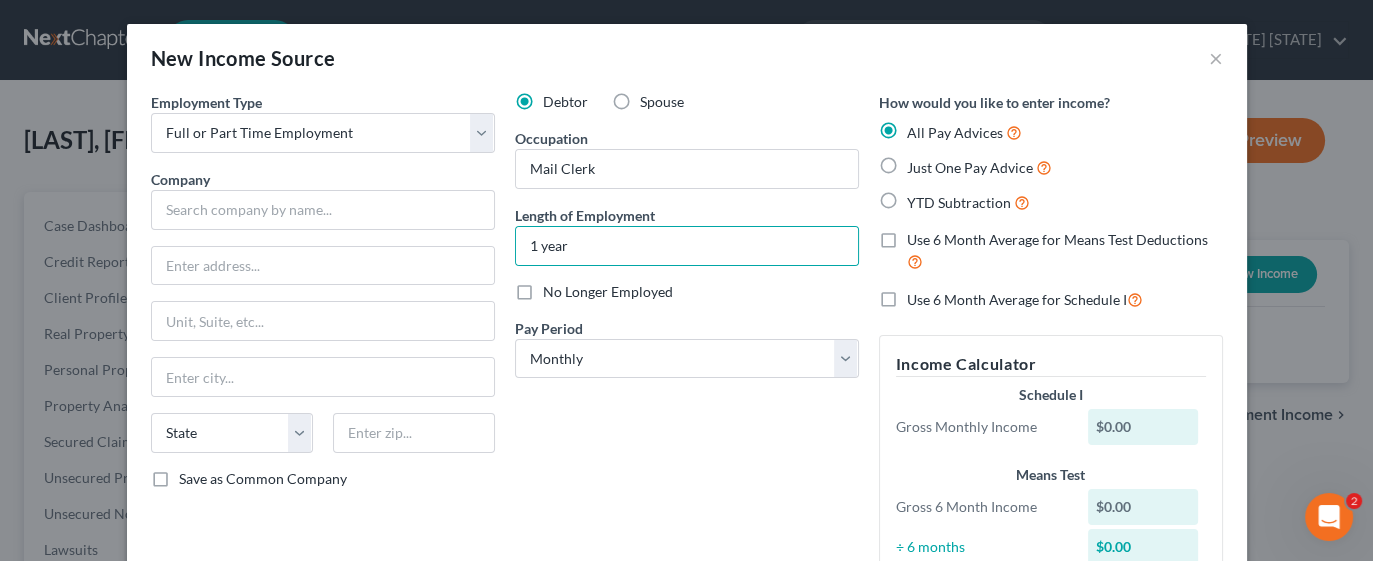 click on "Just One Pay Advice" at bounding box center [979, 167] 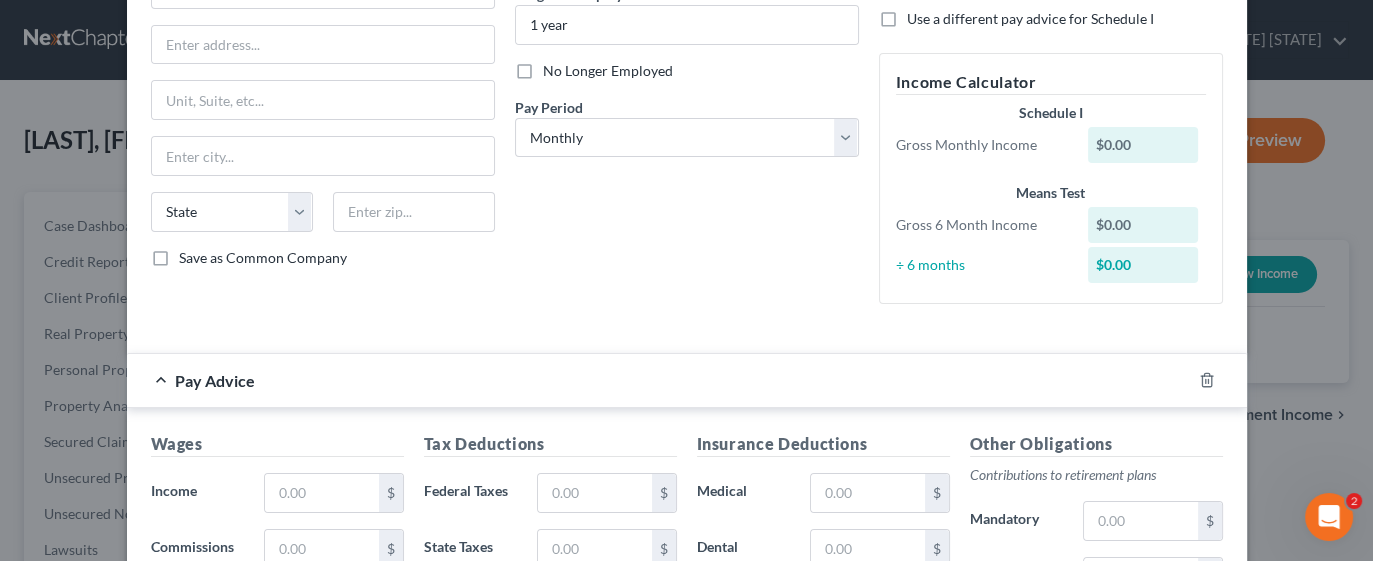 scroll, scrollTop: 226, scrollLeft: 0, axis: vertical 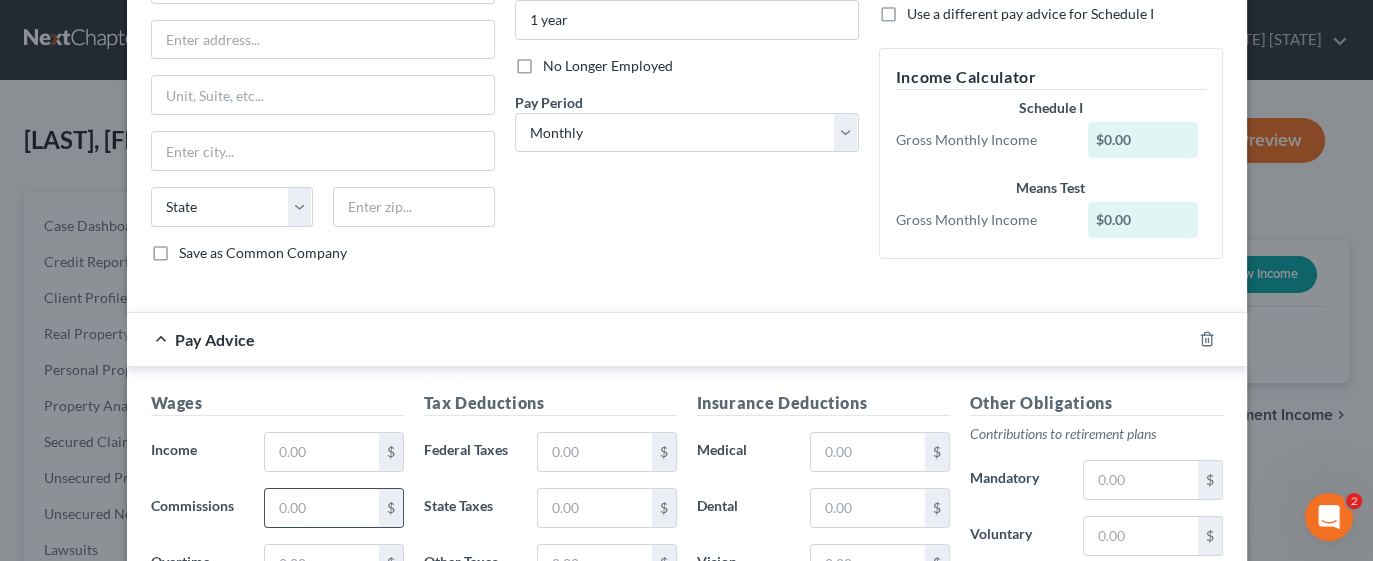 click at bounding box center (321, 508) 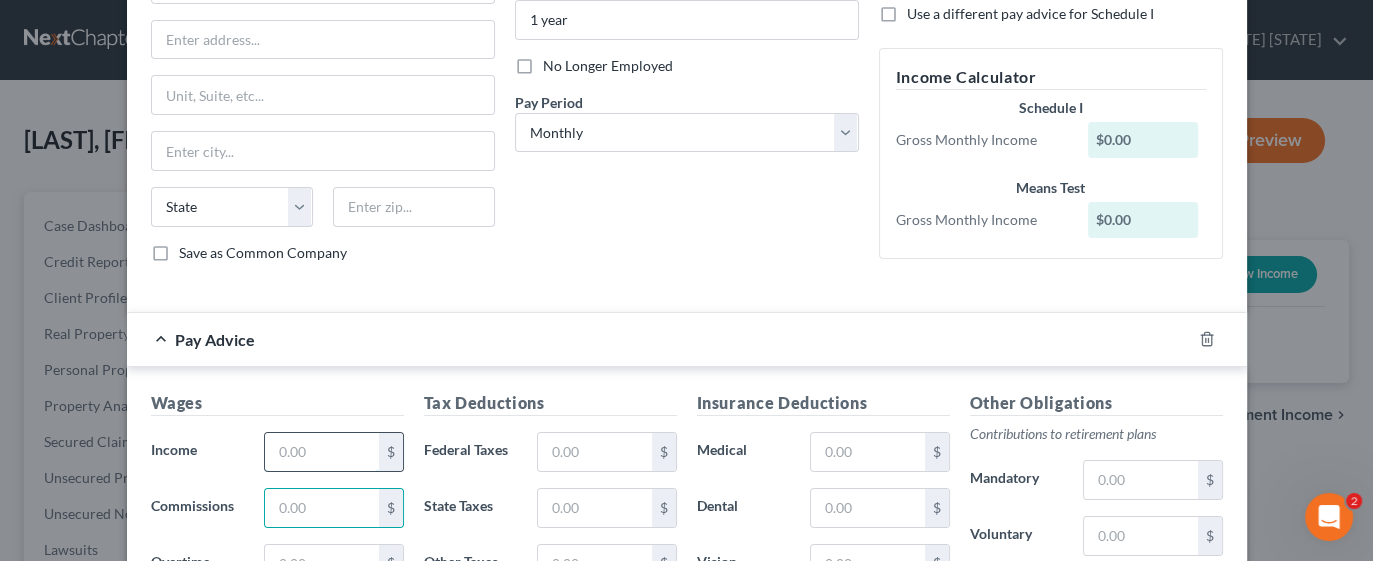 click at bounding box center [321, 452] 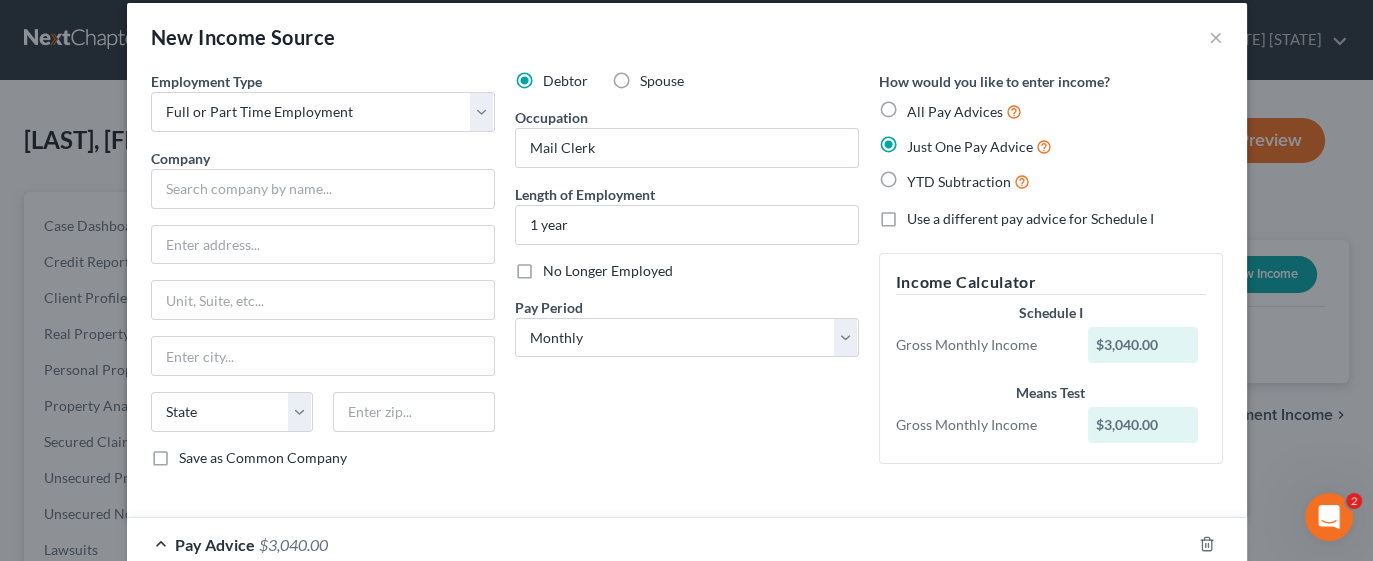 scroll, scrollTop: 20, scrollLeft: 0, axis: vertical 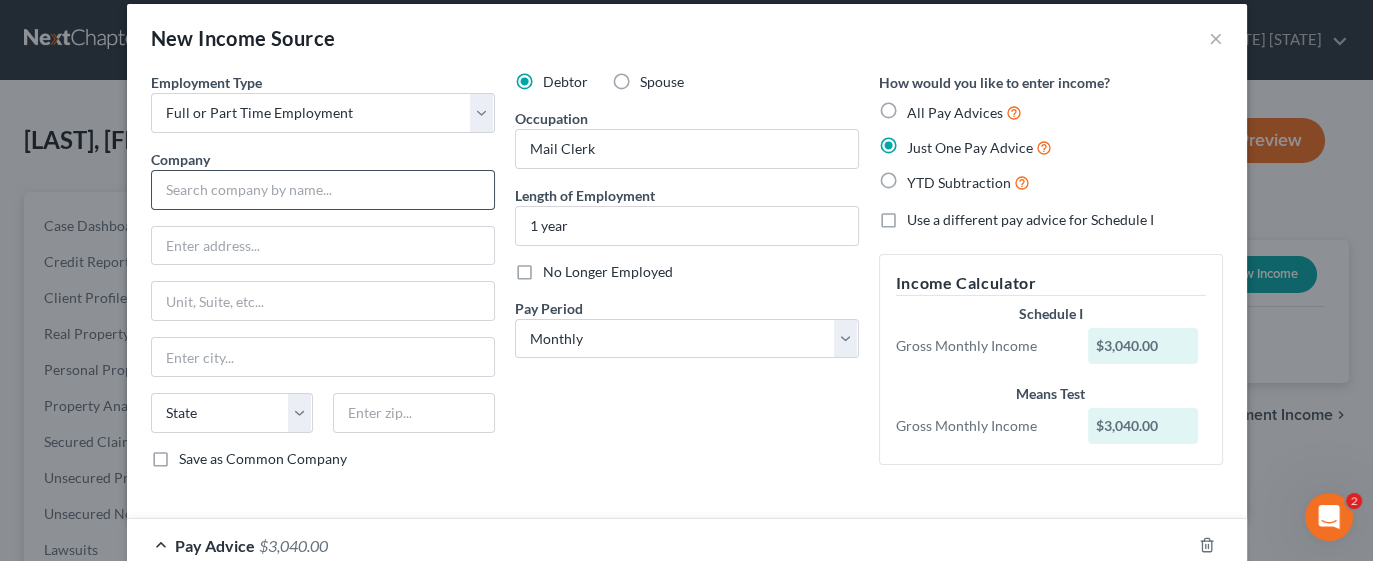 type on "3,040.00" 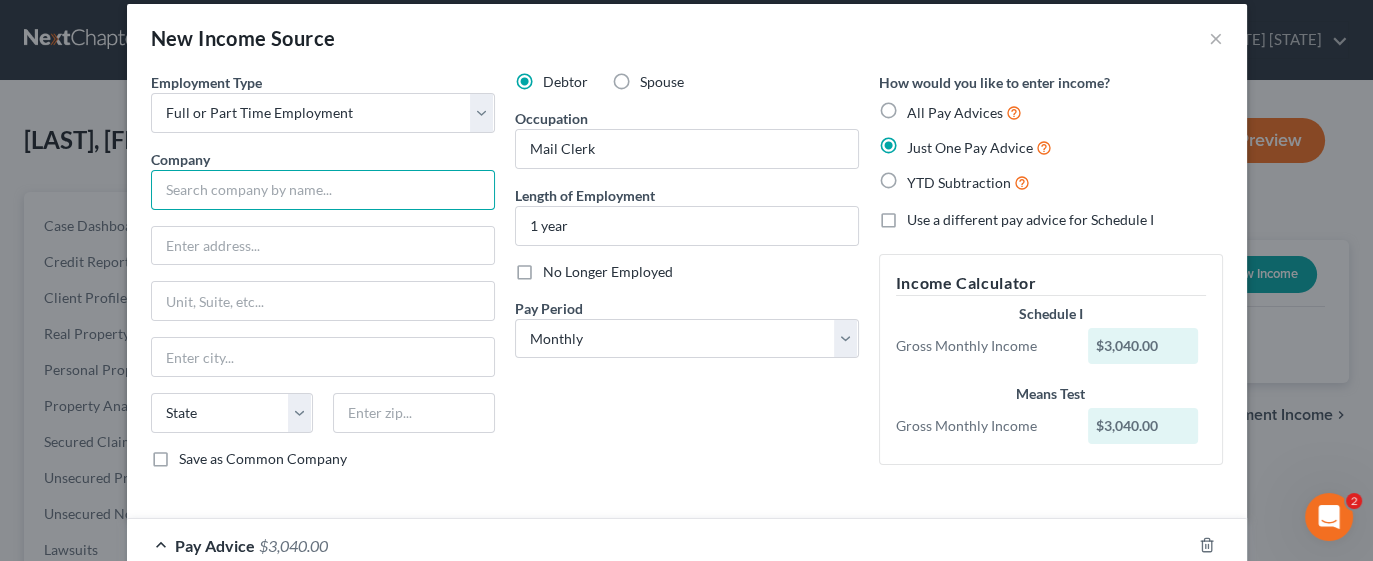 click at bounding box center [323, 190] 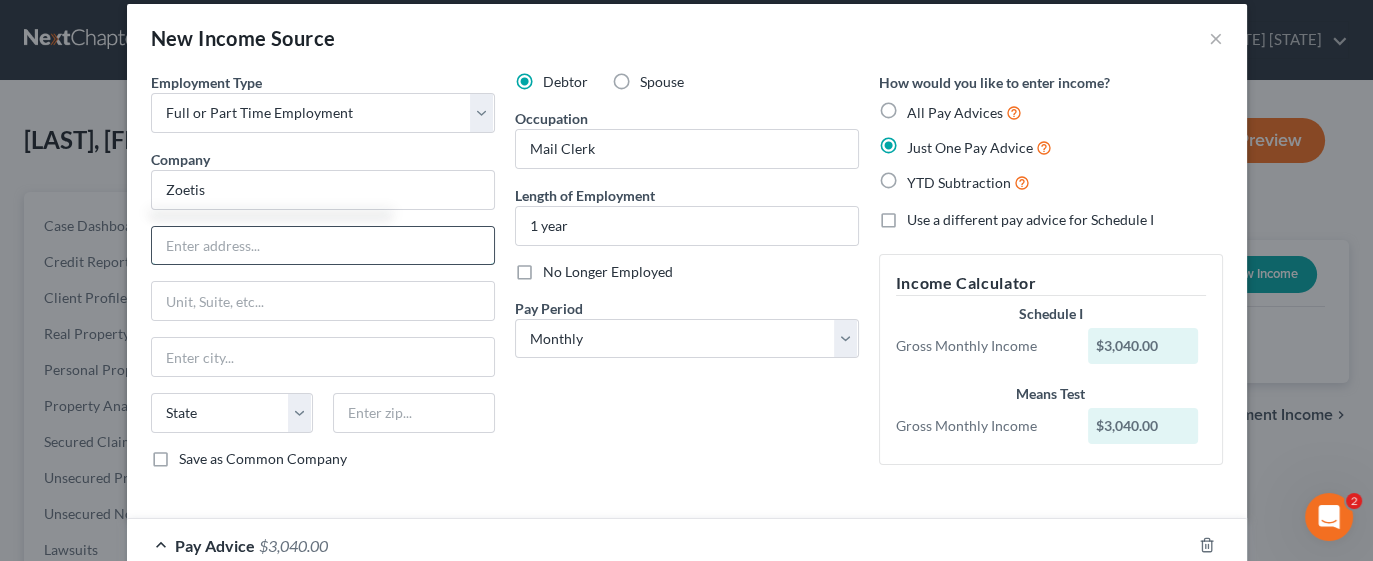 click at bounding box center [323, 246] 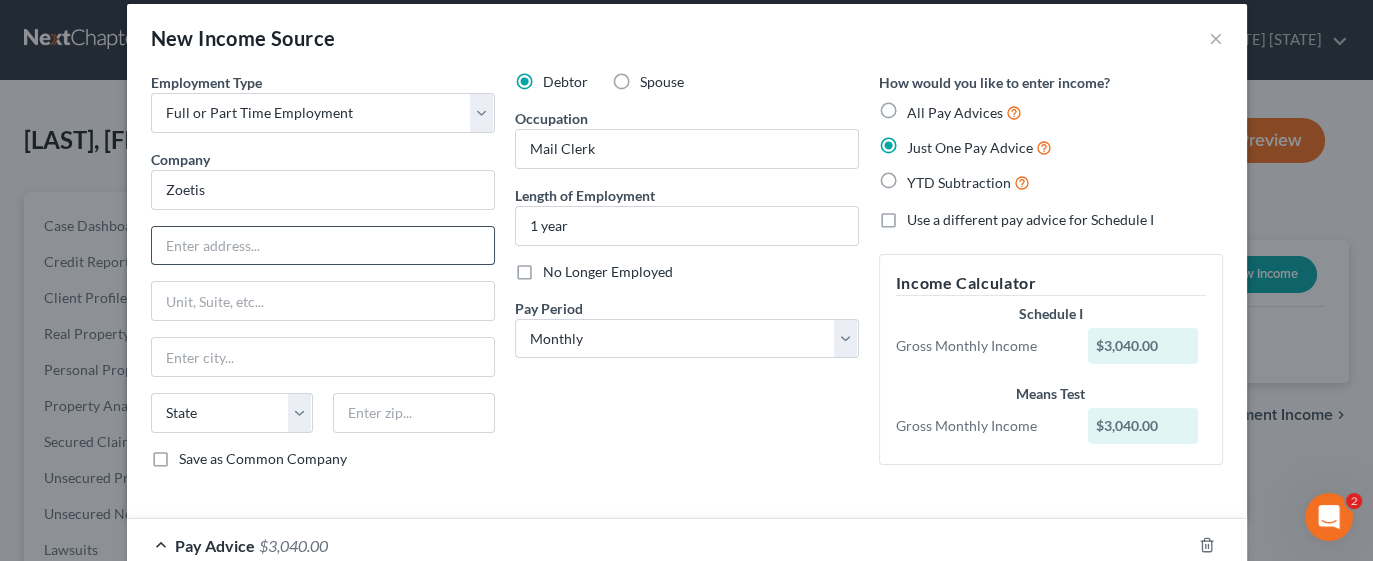 type on "Zoetis" 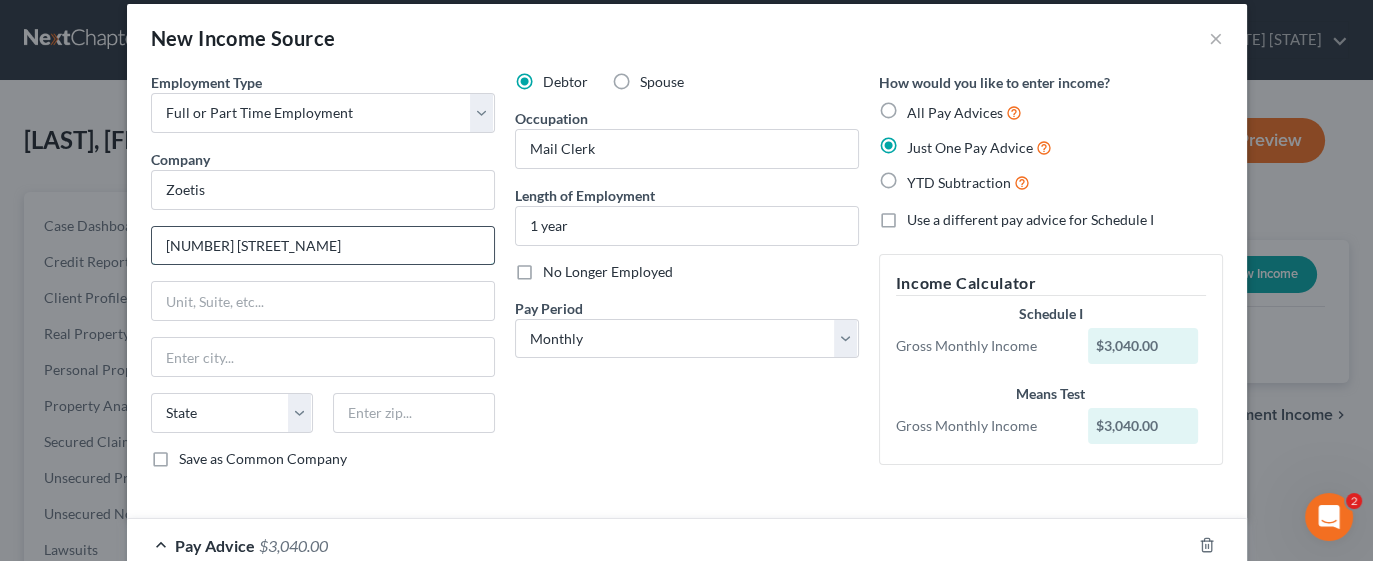 click on "[NUMBER] [STREET_NAME]" at bounding box center (323, 246) 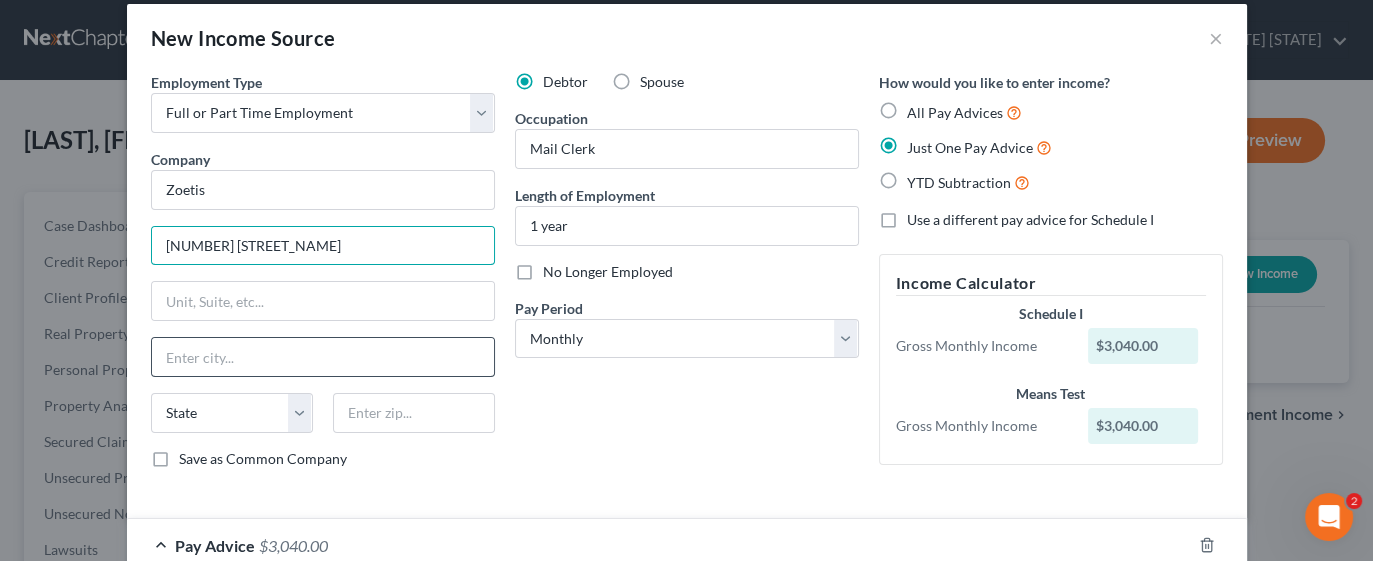 type on "[NUMBER] [STREET_NAME]" 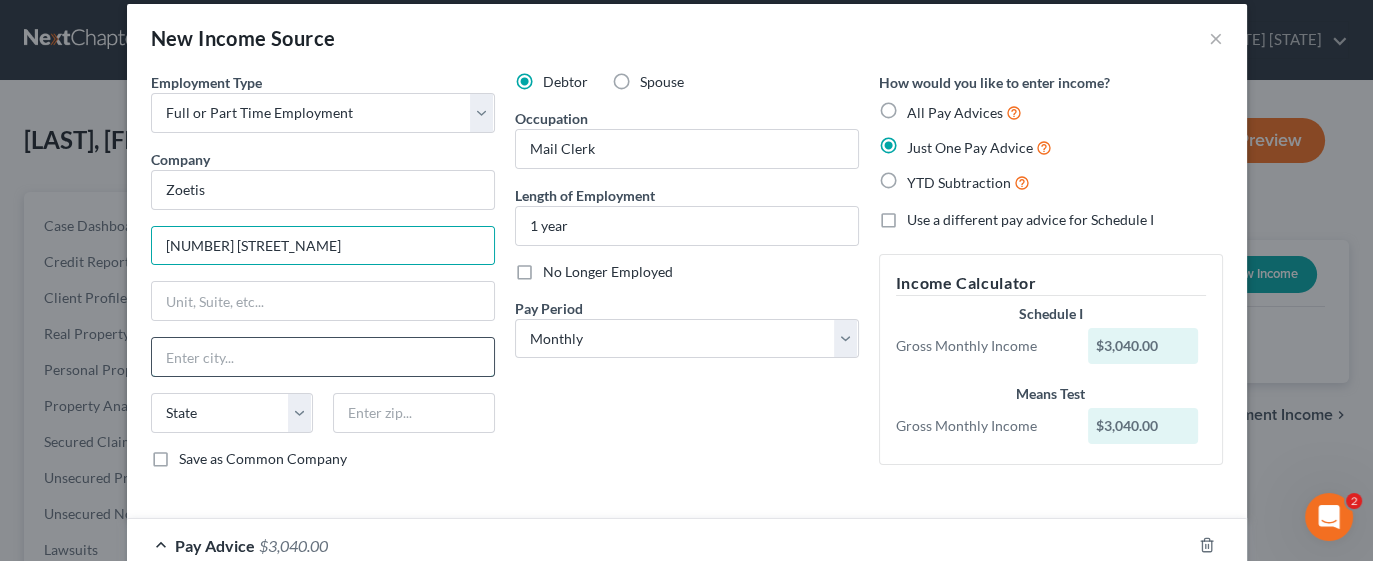 click at bounding box center (323, 357) 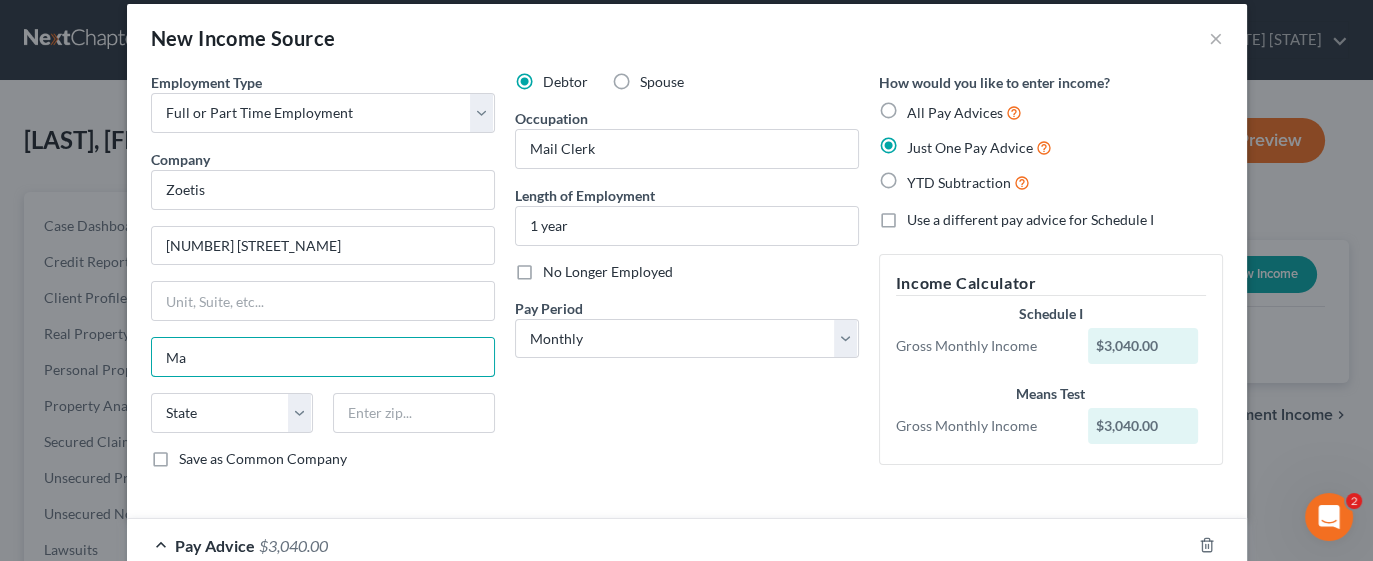 type on "Malvern" 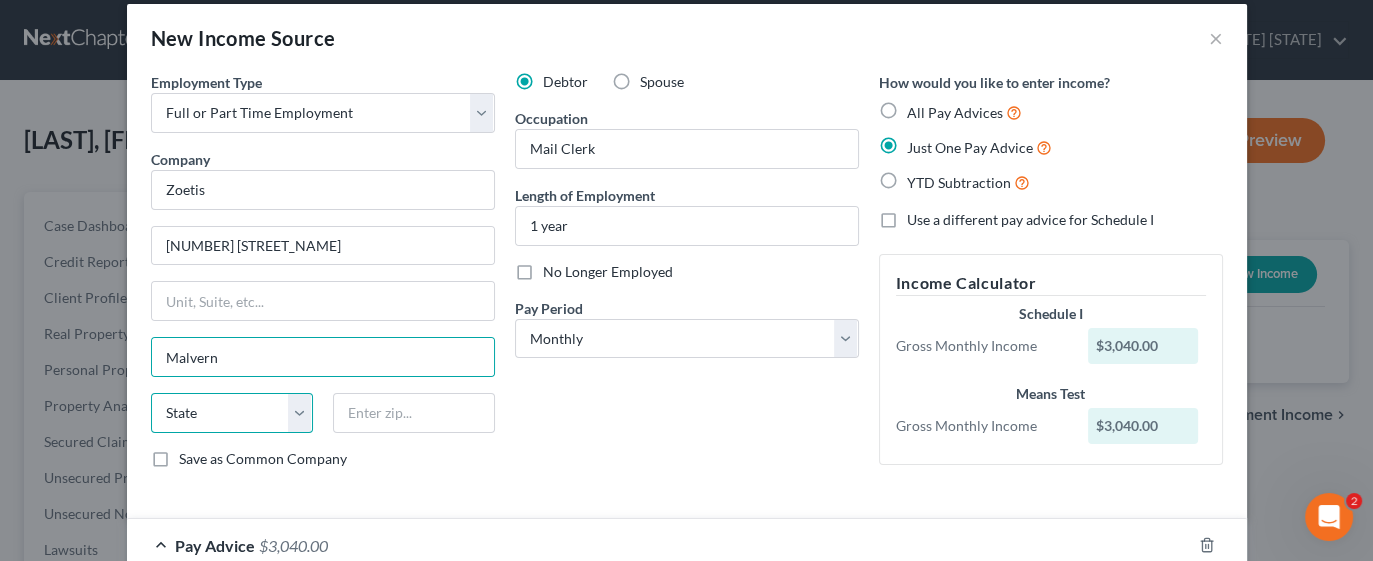 select on "39" 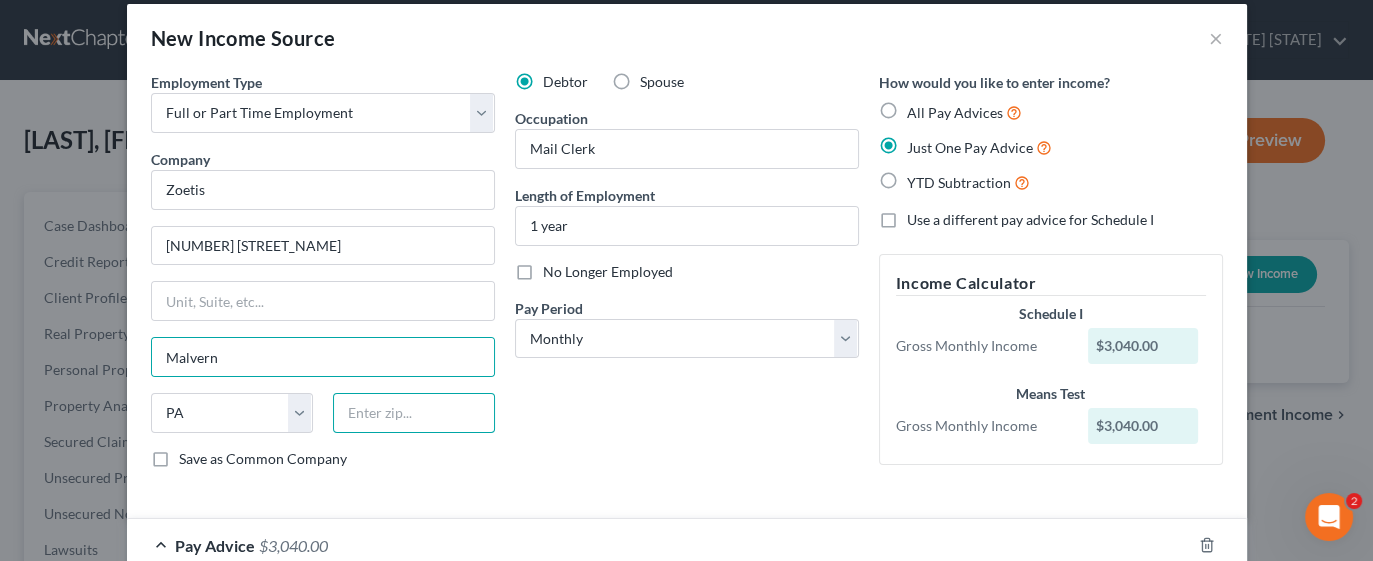 type on "19355" 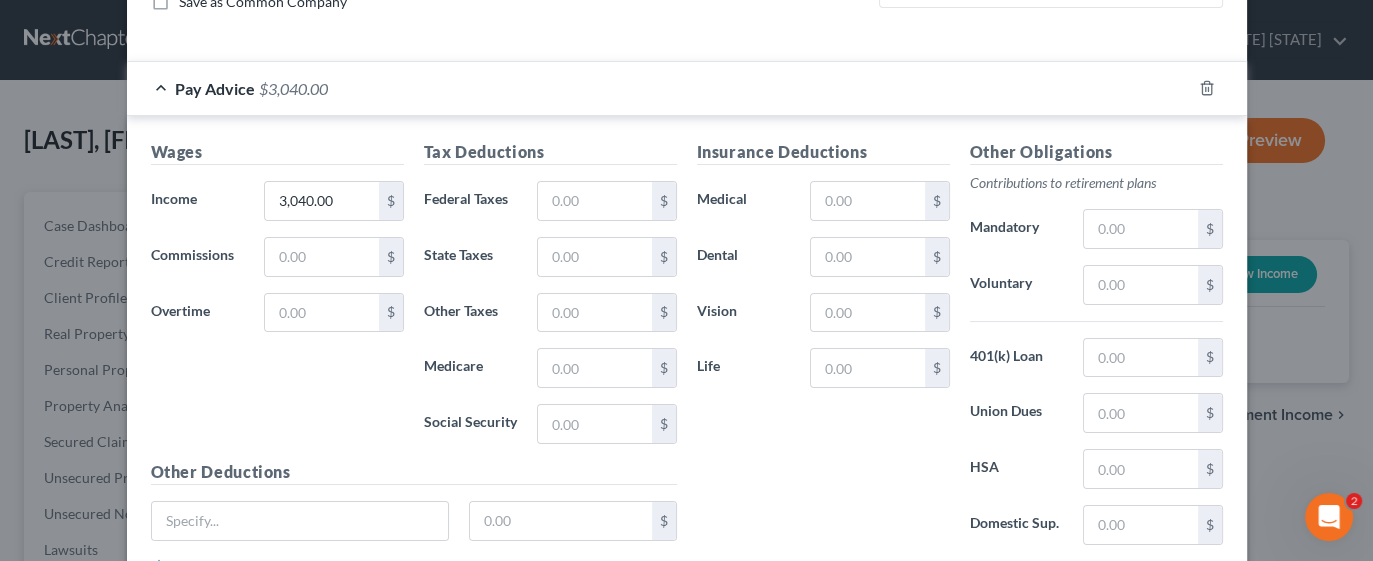 scroll, scrollTop: 621, scrollLeft: 0, axis: vertical 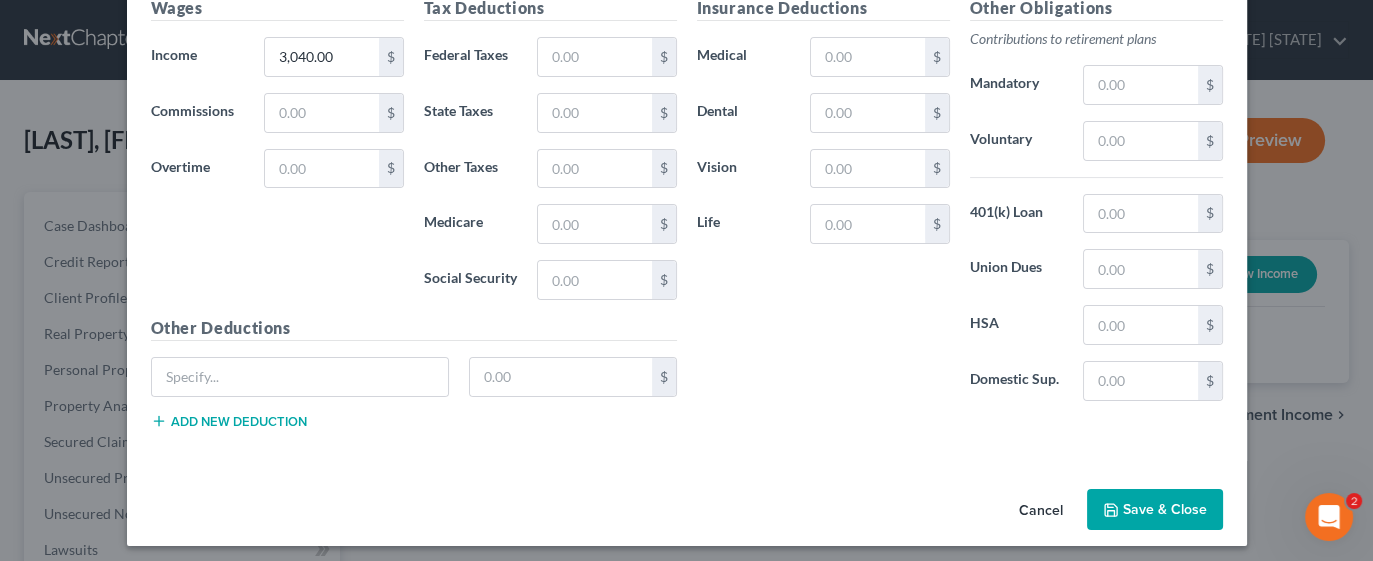 click on "Save & Close" at bounding box center [1155, 510] 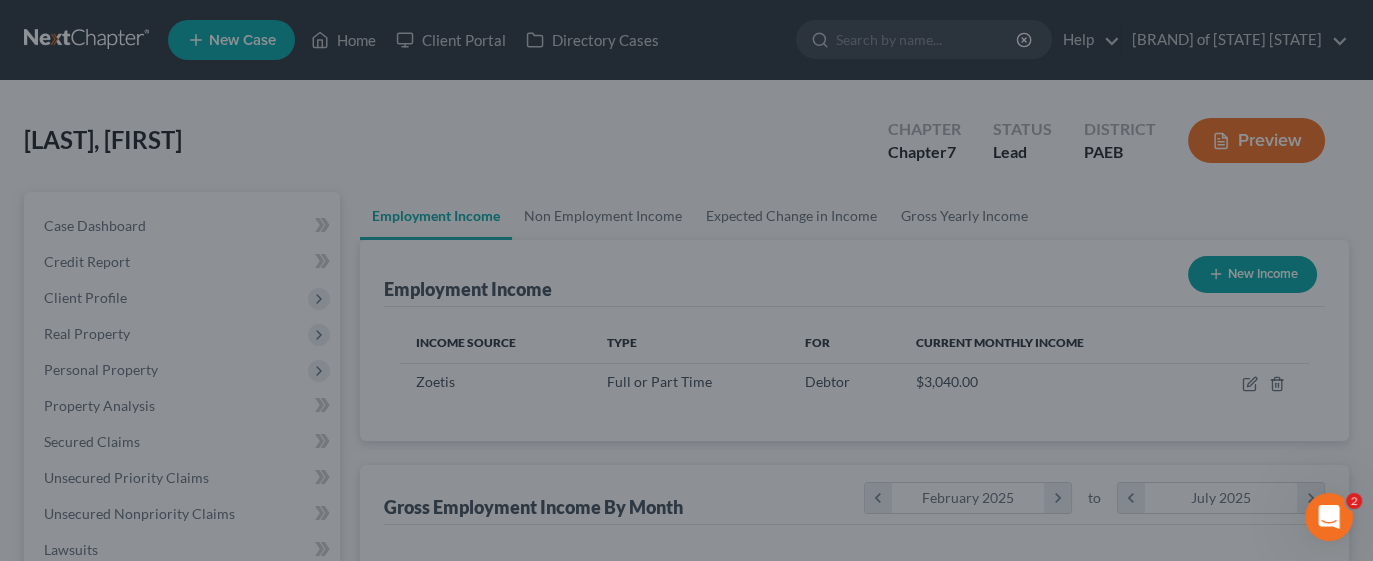 scroll, scrollTop: 999643, scrollLeft: 999446, axis: both 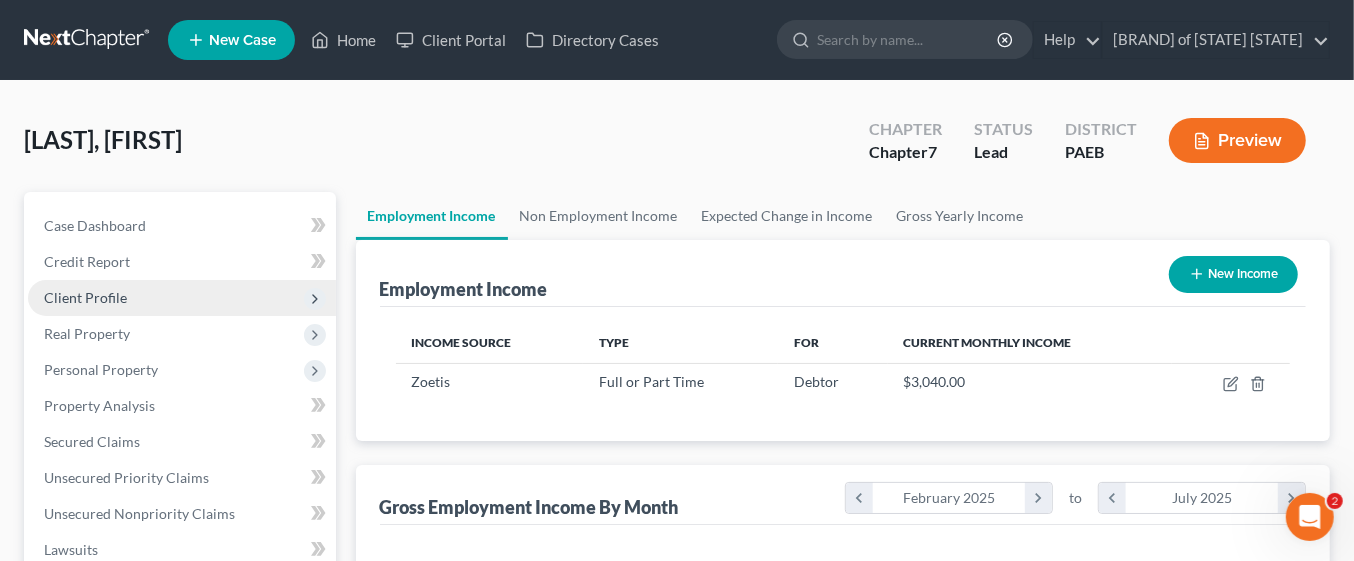 click on "Client Profile" at bounding box center (182, 298) 